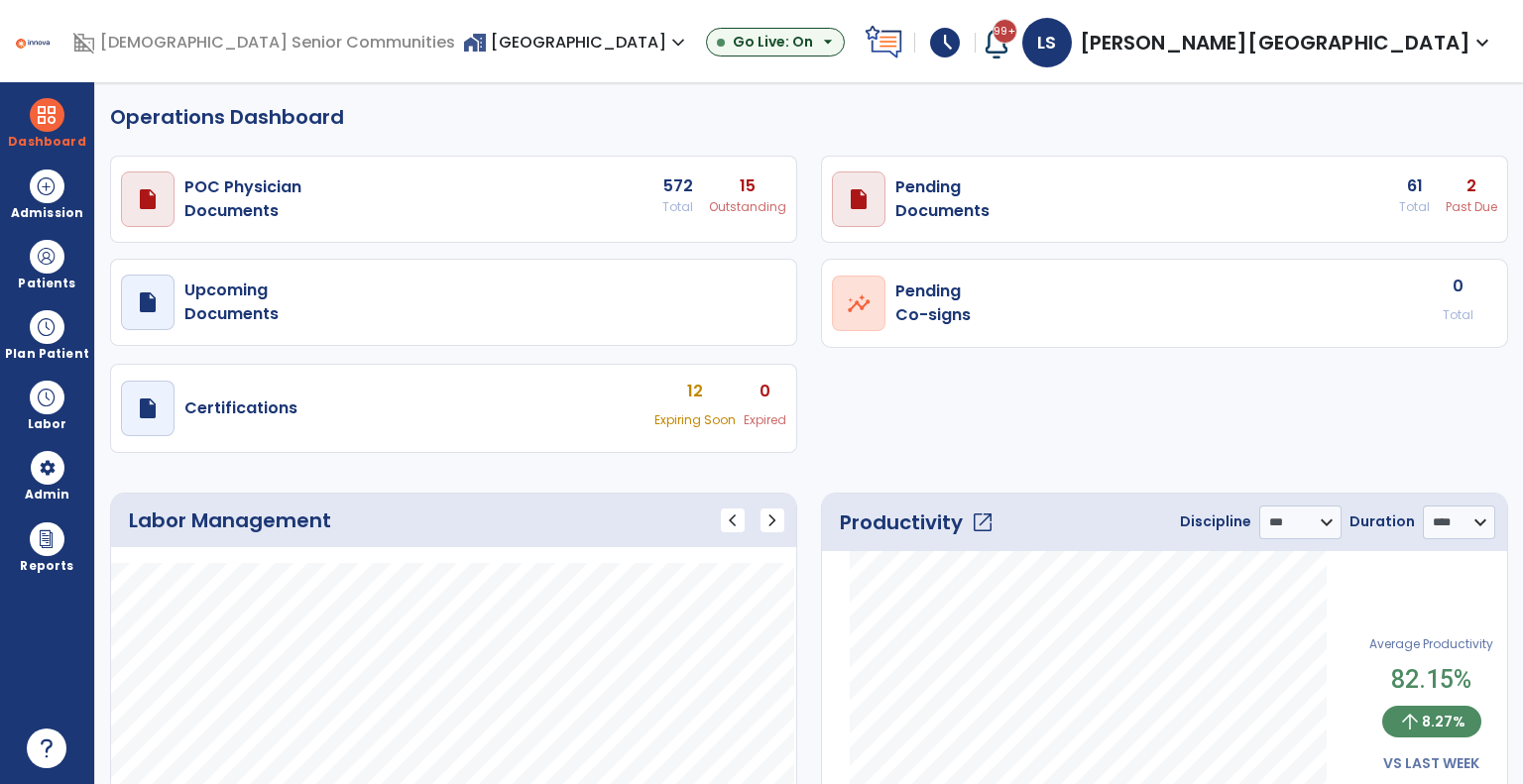 select on "***" 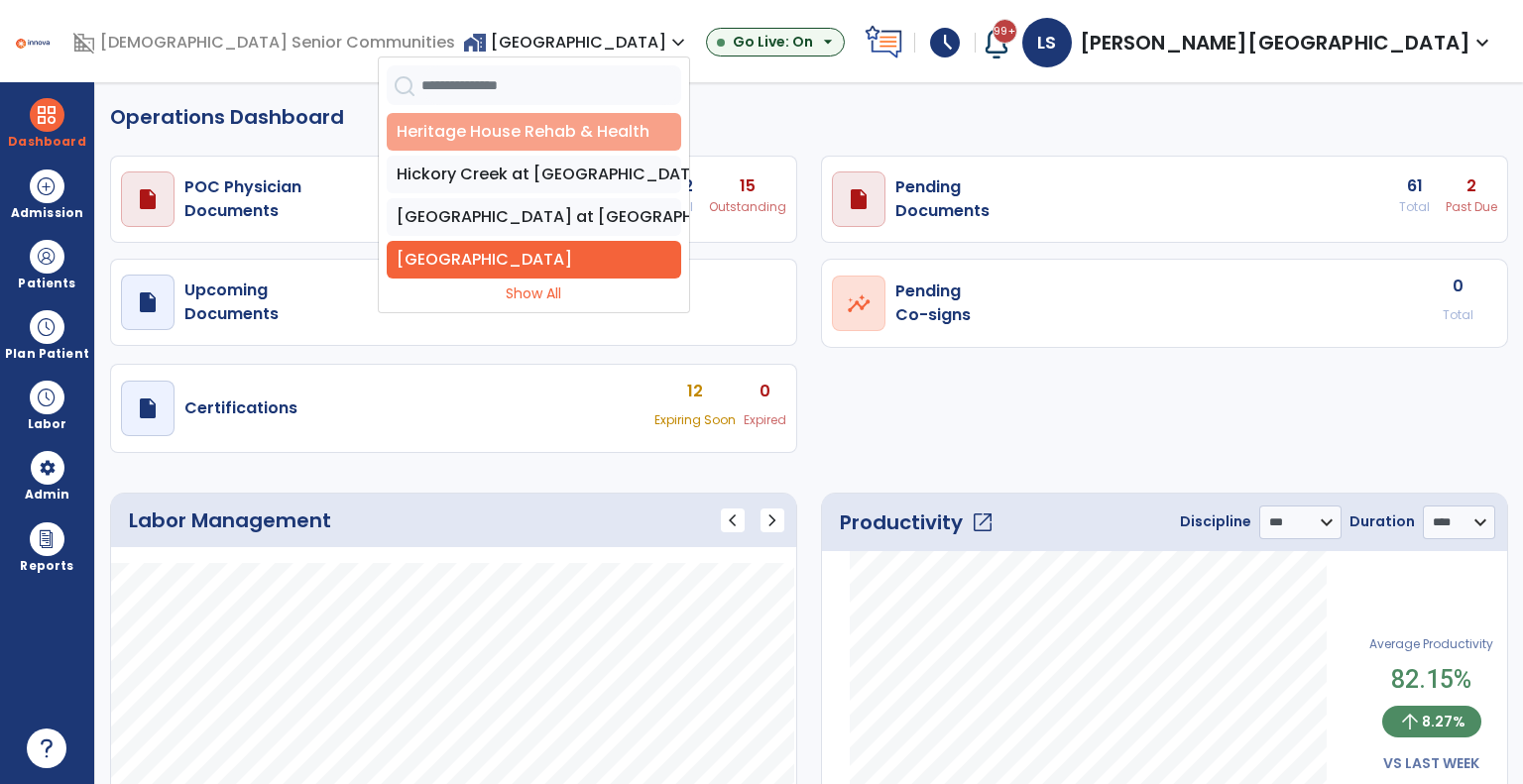 click on "Heritage House Rehab & Health" at bounding box center (533, 132) 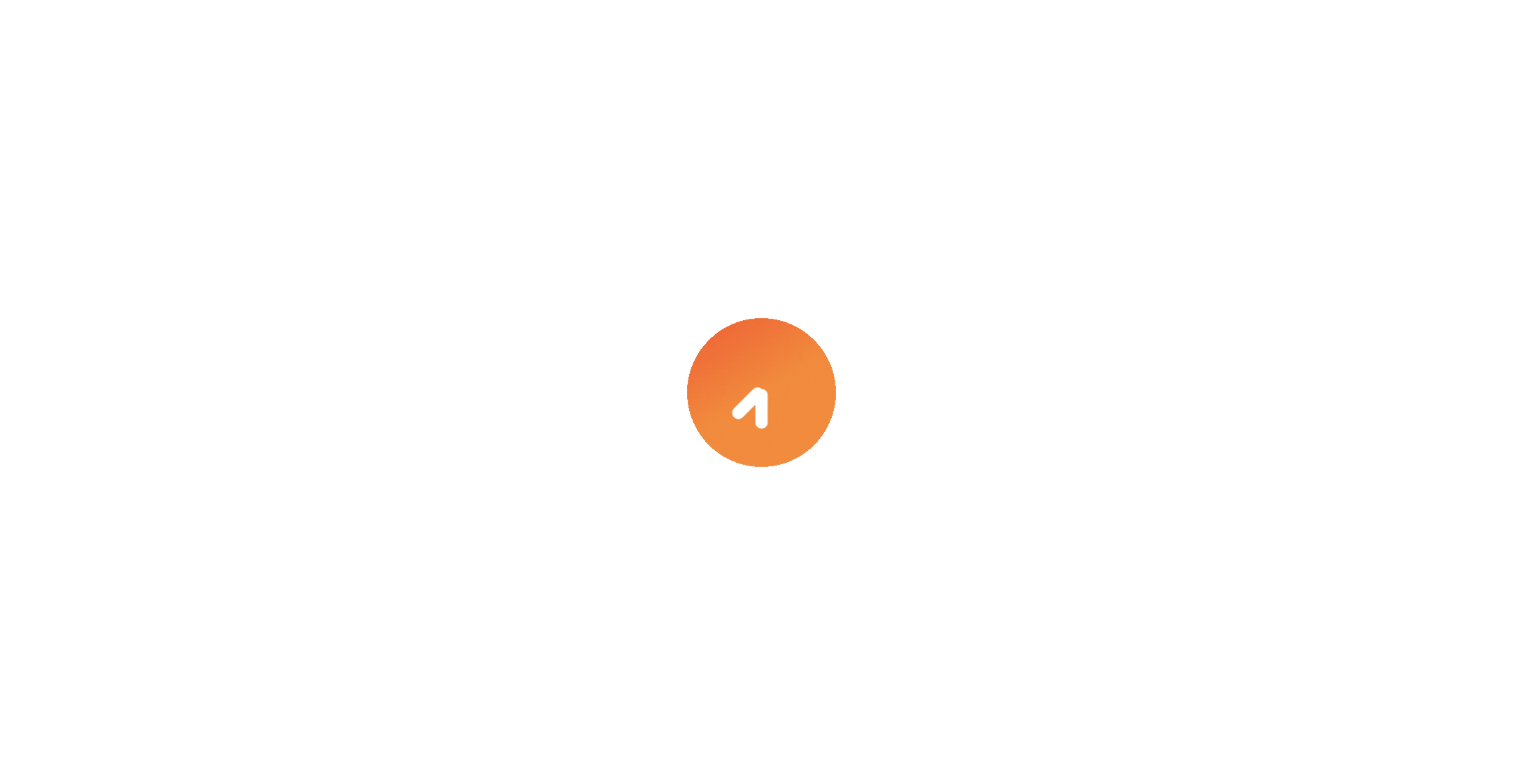 scroll, scrollTop: 0, scrollLeft: 0, axis: both 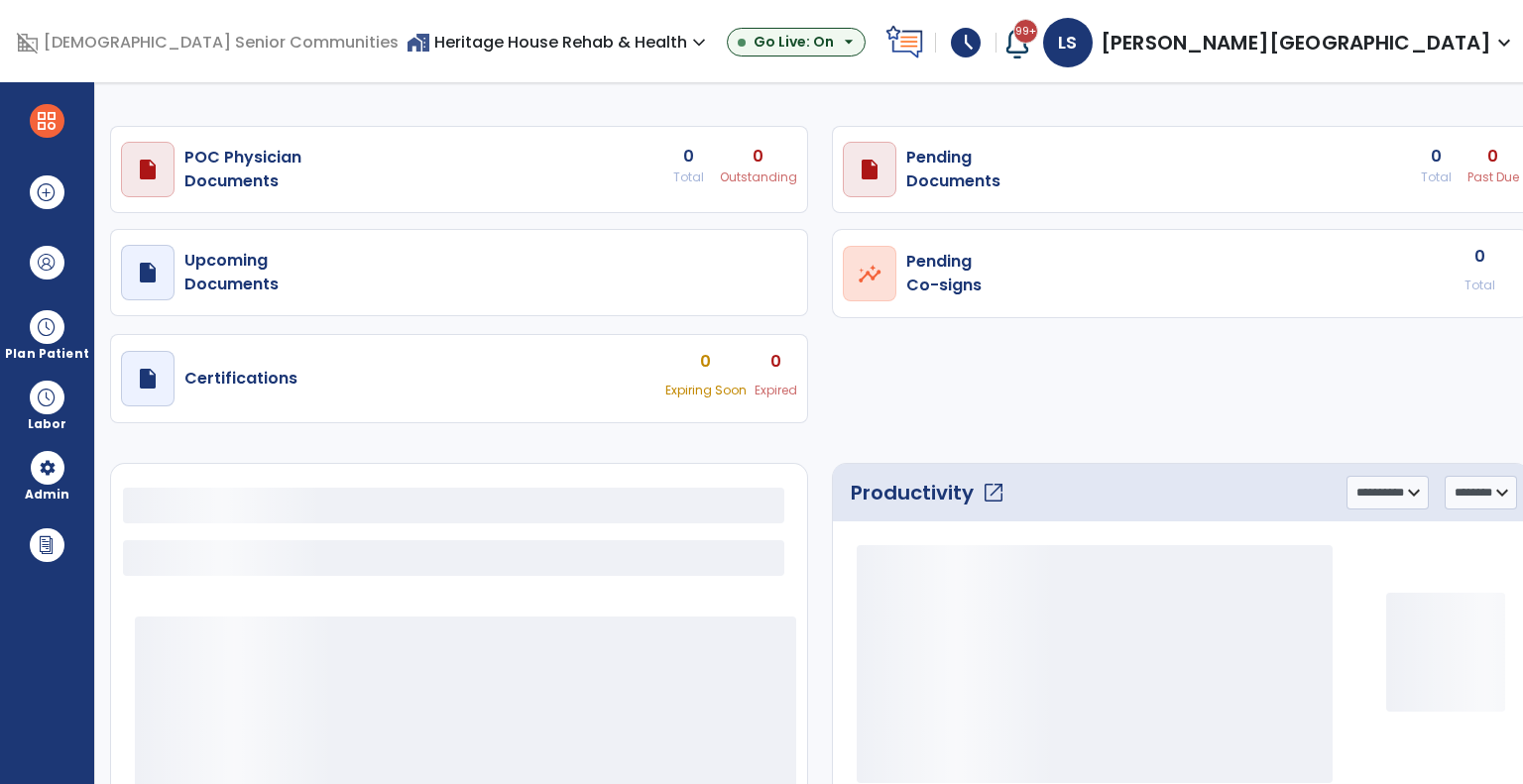 select on "***" 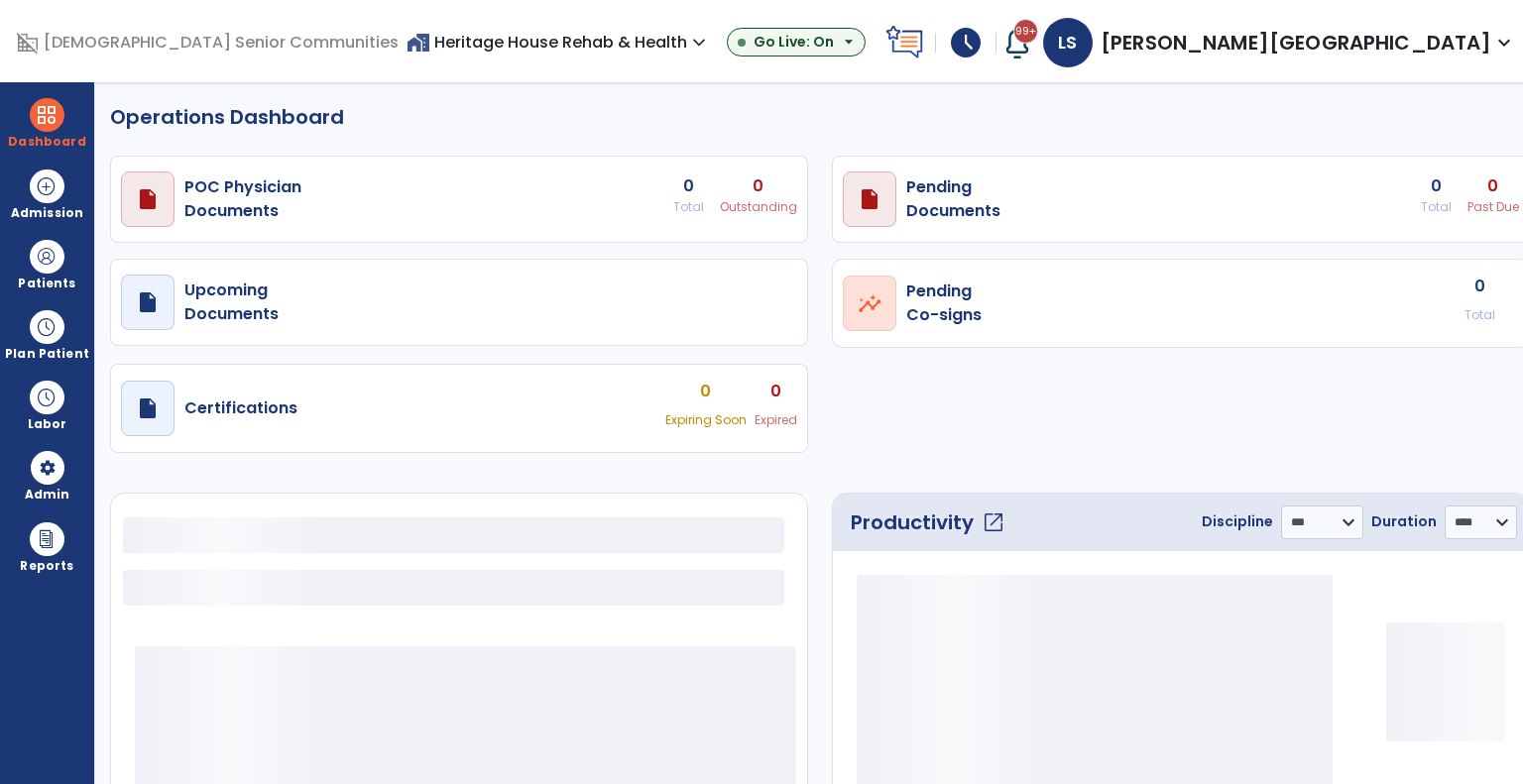 select on "***" 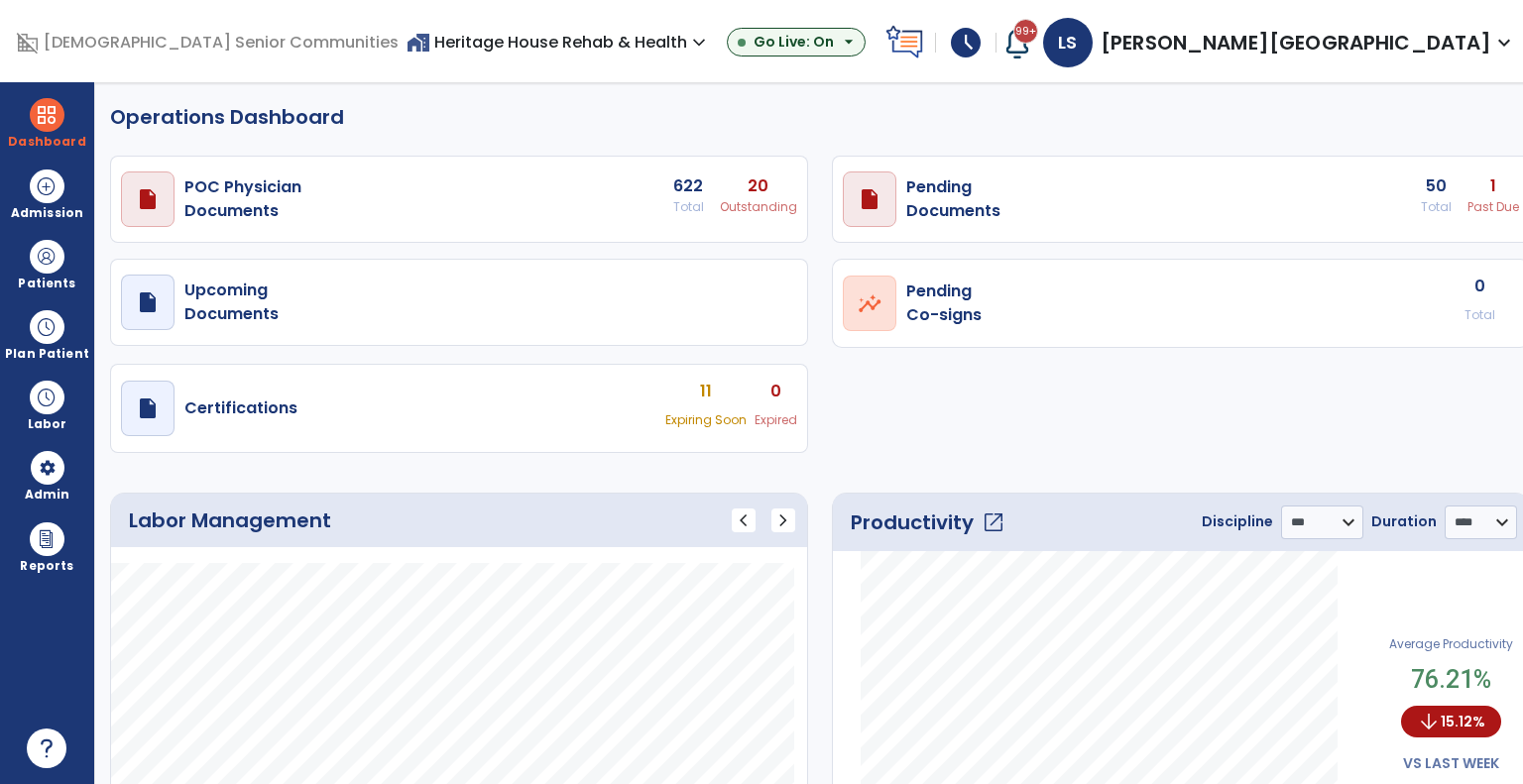 click on "Outstanding" at bounding box center [759, 207] 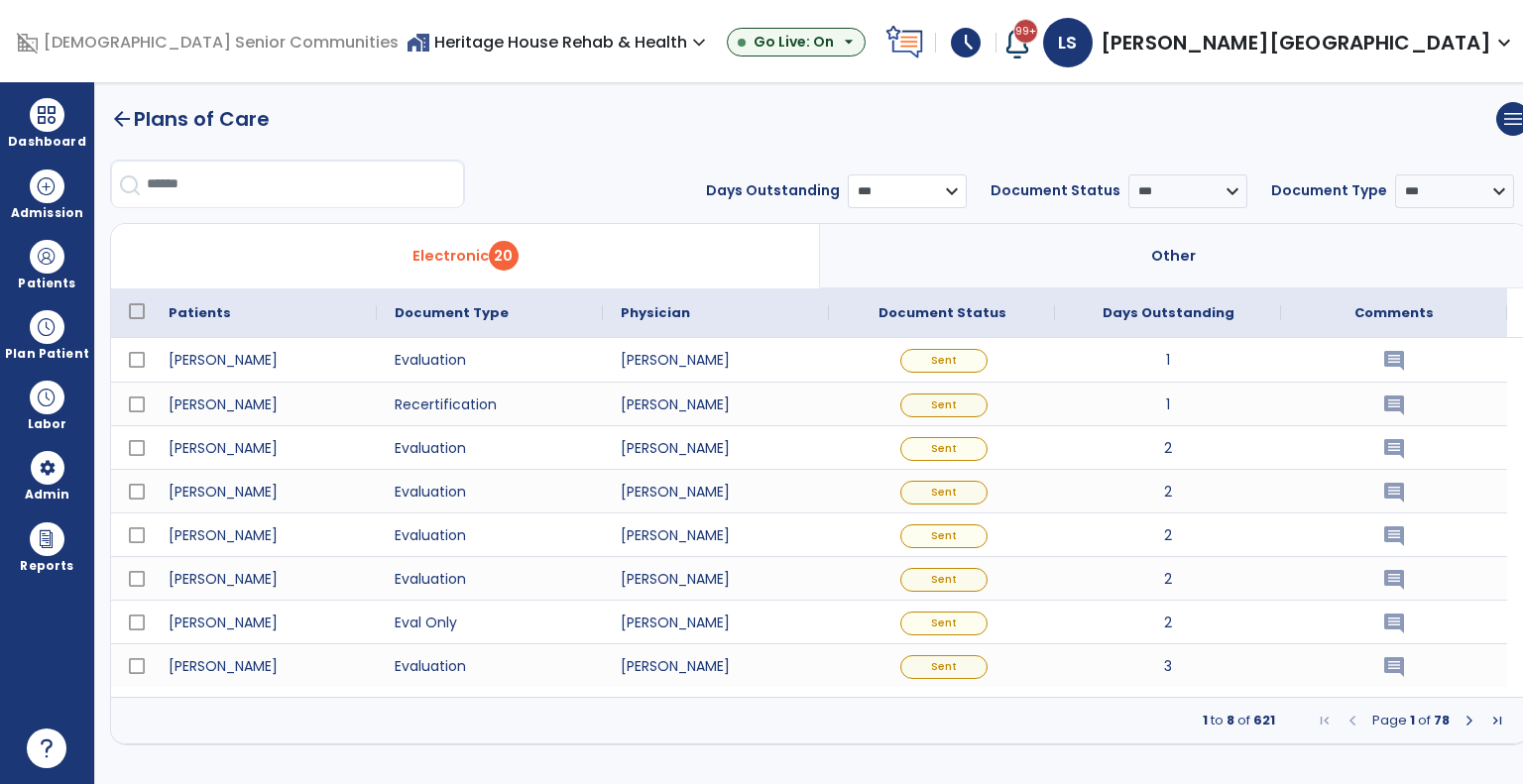 click on "**********" at bounding box center (907, 191) 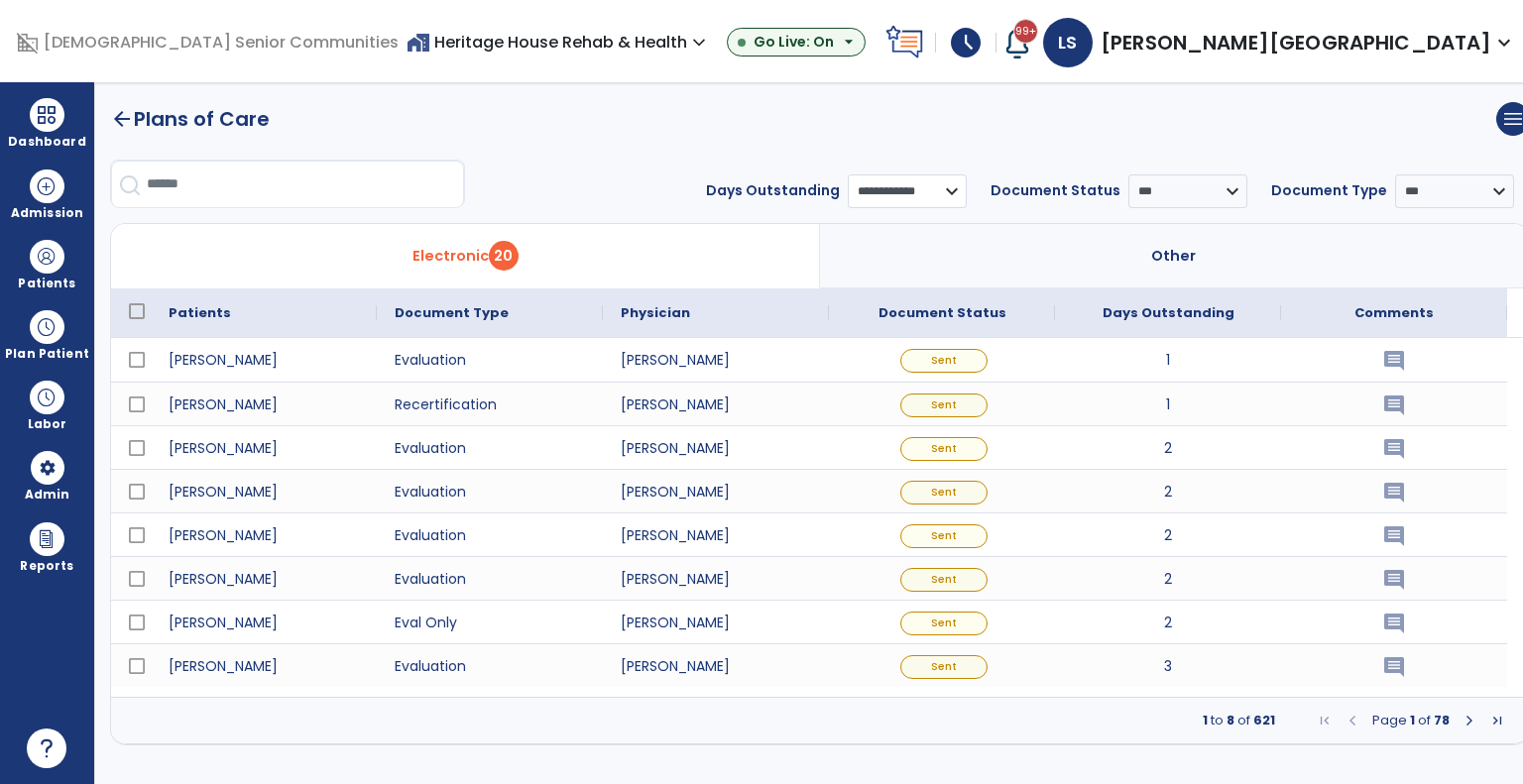 click on "**********" at bounding box center [907, 191] 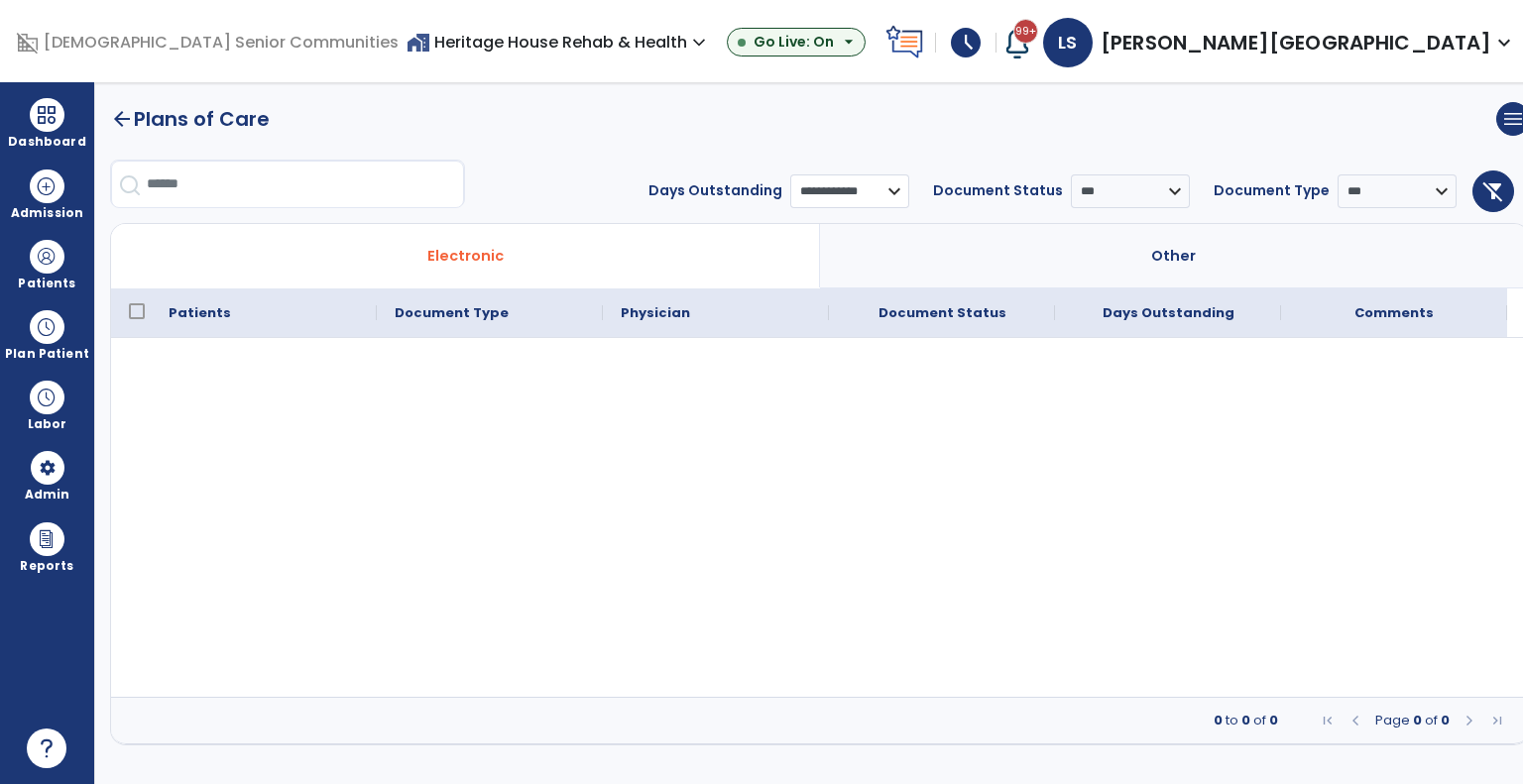 click on "**********" at bounding box center (850, 191) 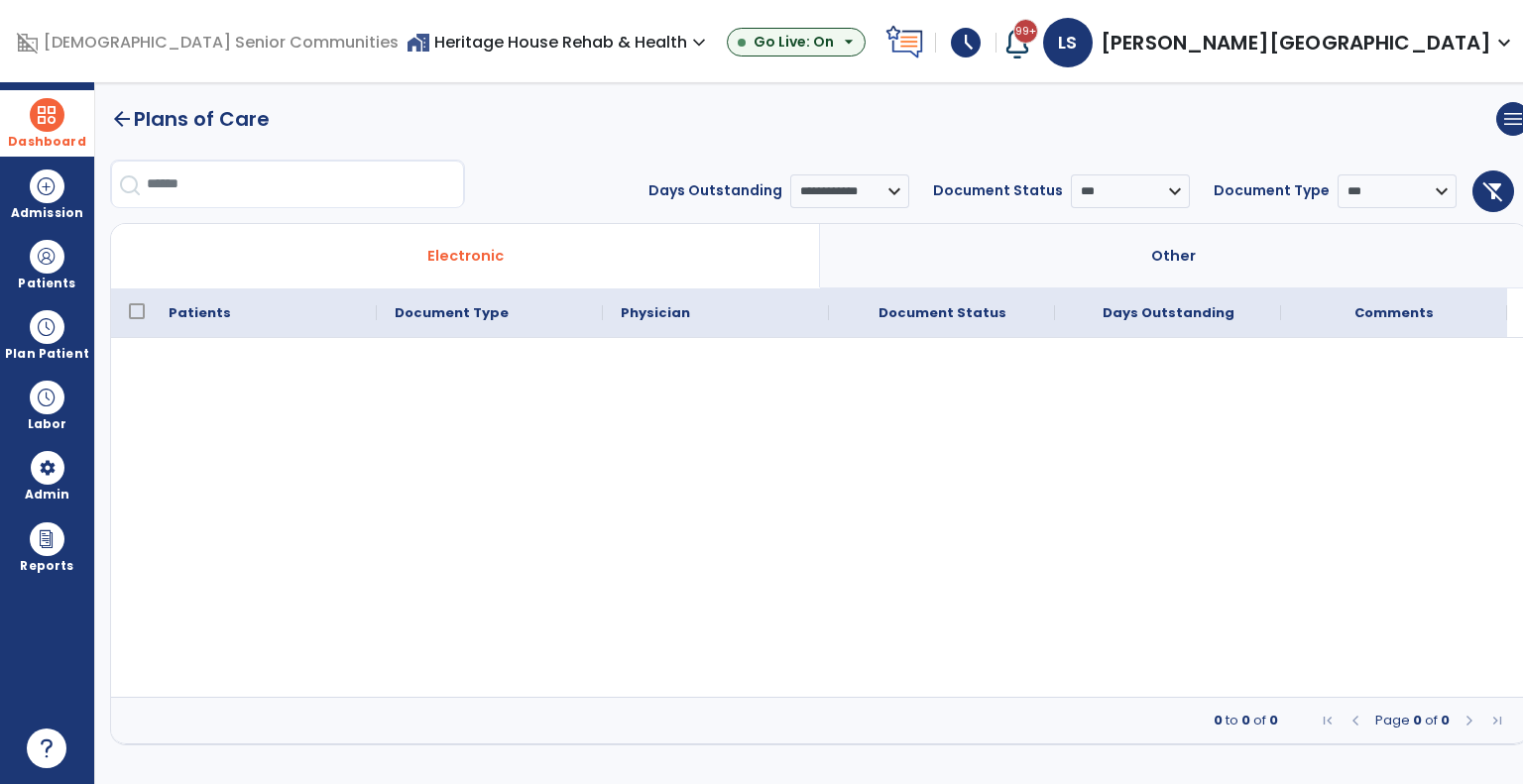 drag, startPoint x: 65, startPoint y: 130, endPoint x: 84, endPoint y: 139, distance: 21.023796 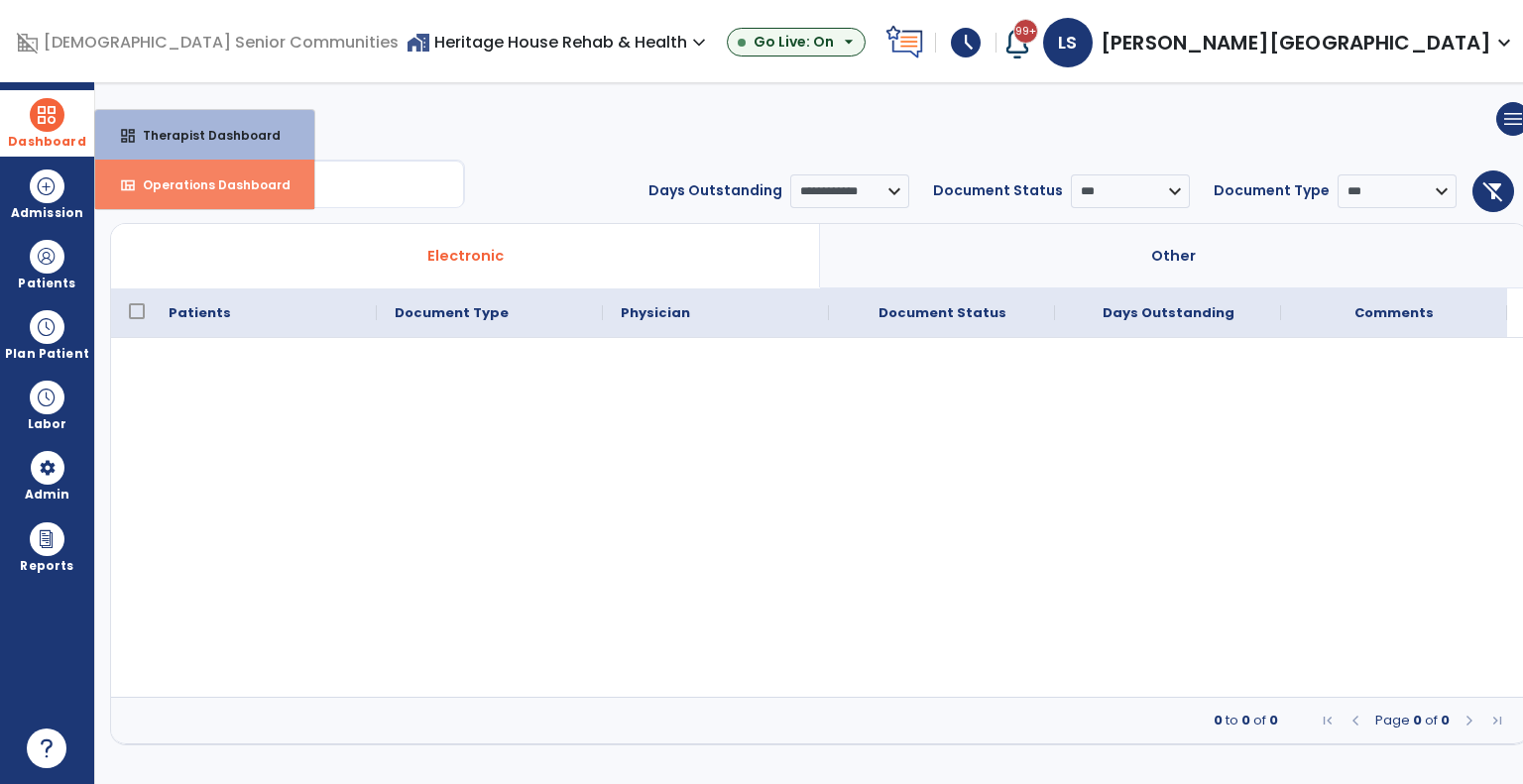 click on "Operations Dashboard" at bounding box center [208, 184] 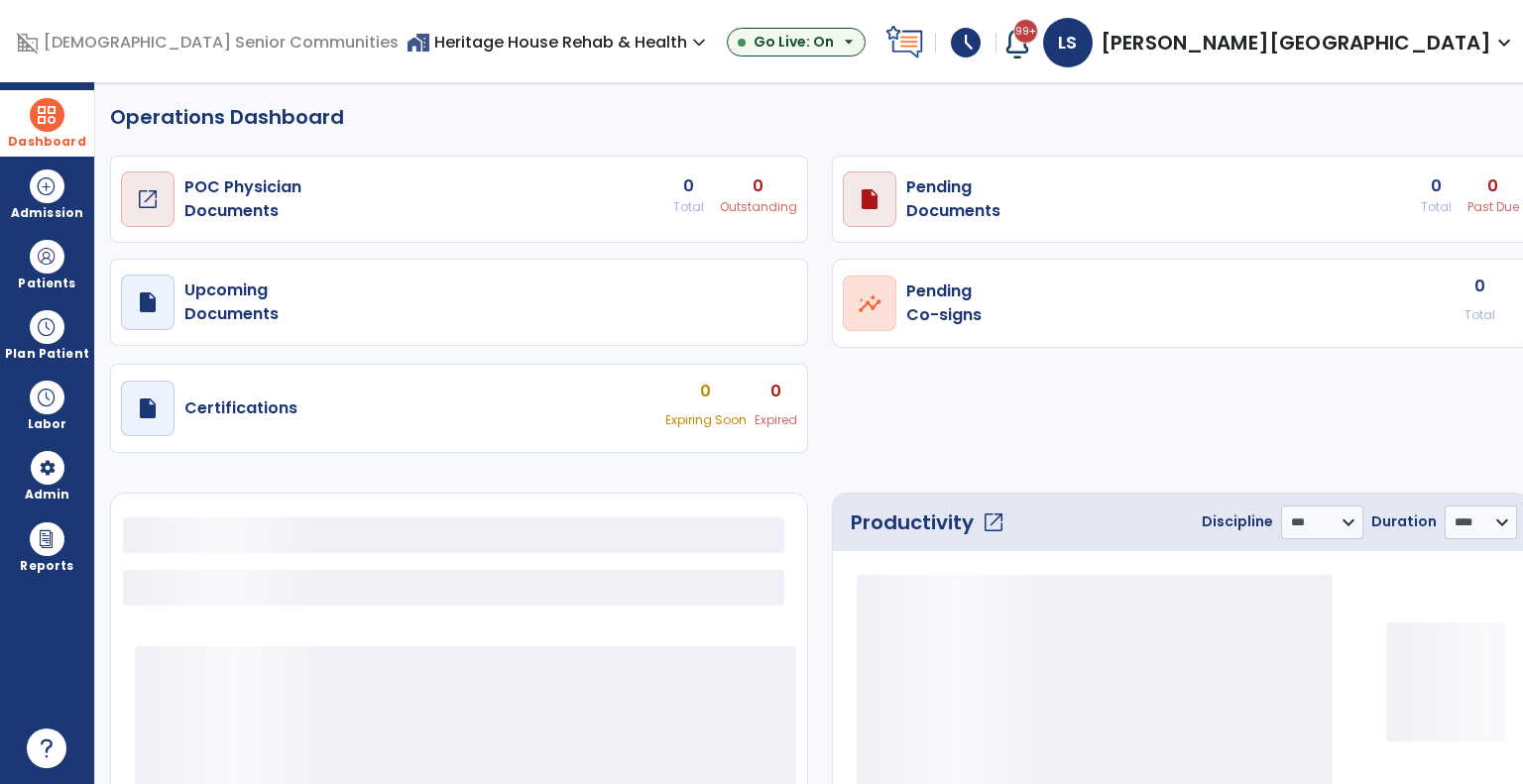 select on "***" 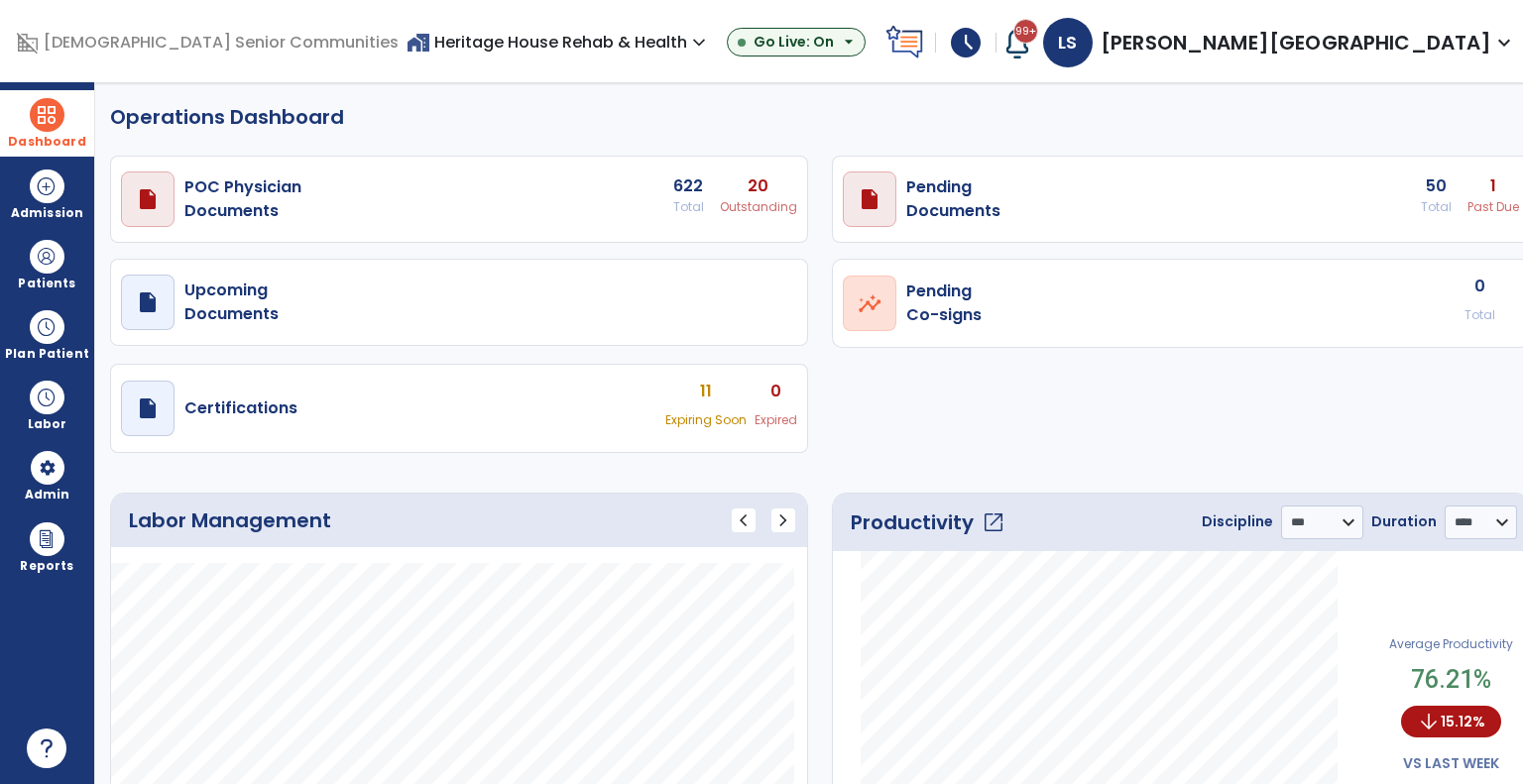 click on "home_work   Heritage House Rehab & Health   expand_more" at bounding box center [558, 42] 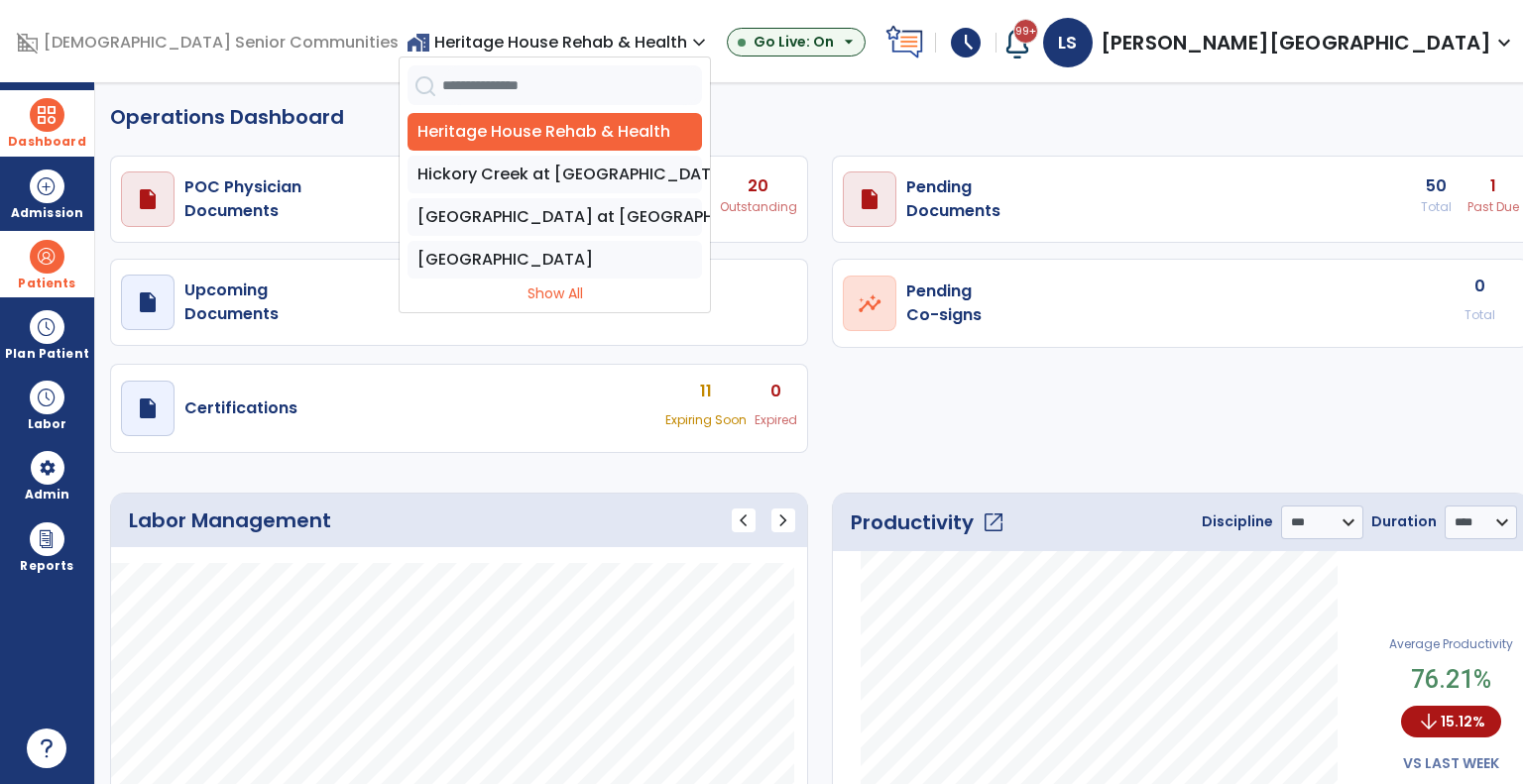 drag, startPoint x: 41, startPoint y: 270, endPoint x: 83, endPoint y: 272, distance: 42.047592 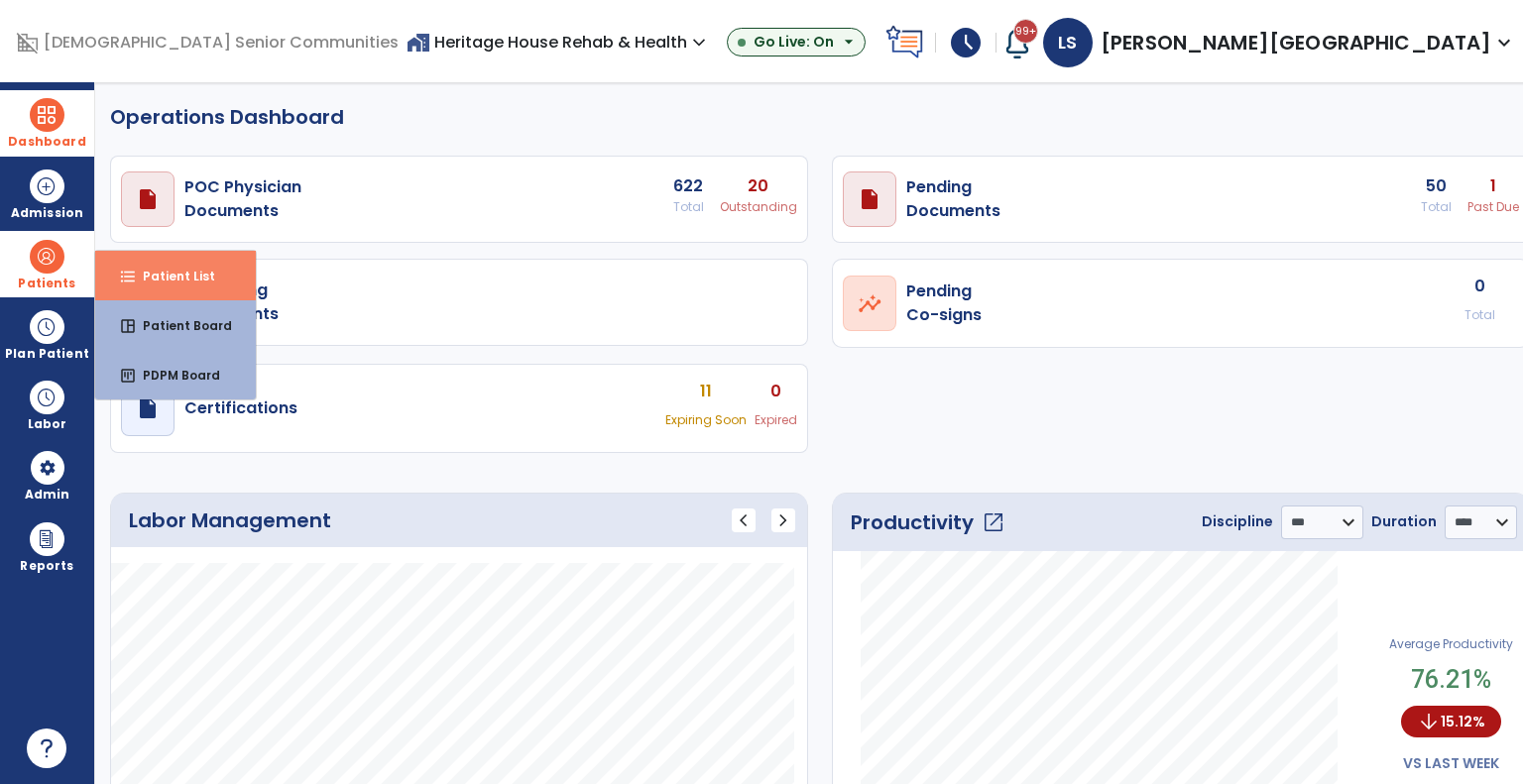 click on "Patient List" at bounding box center [171, 276] 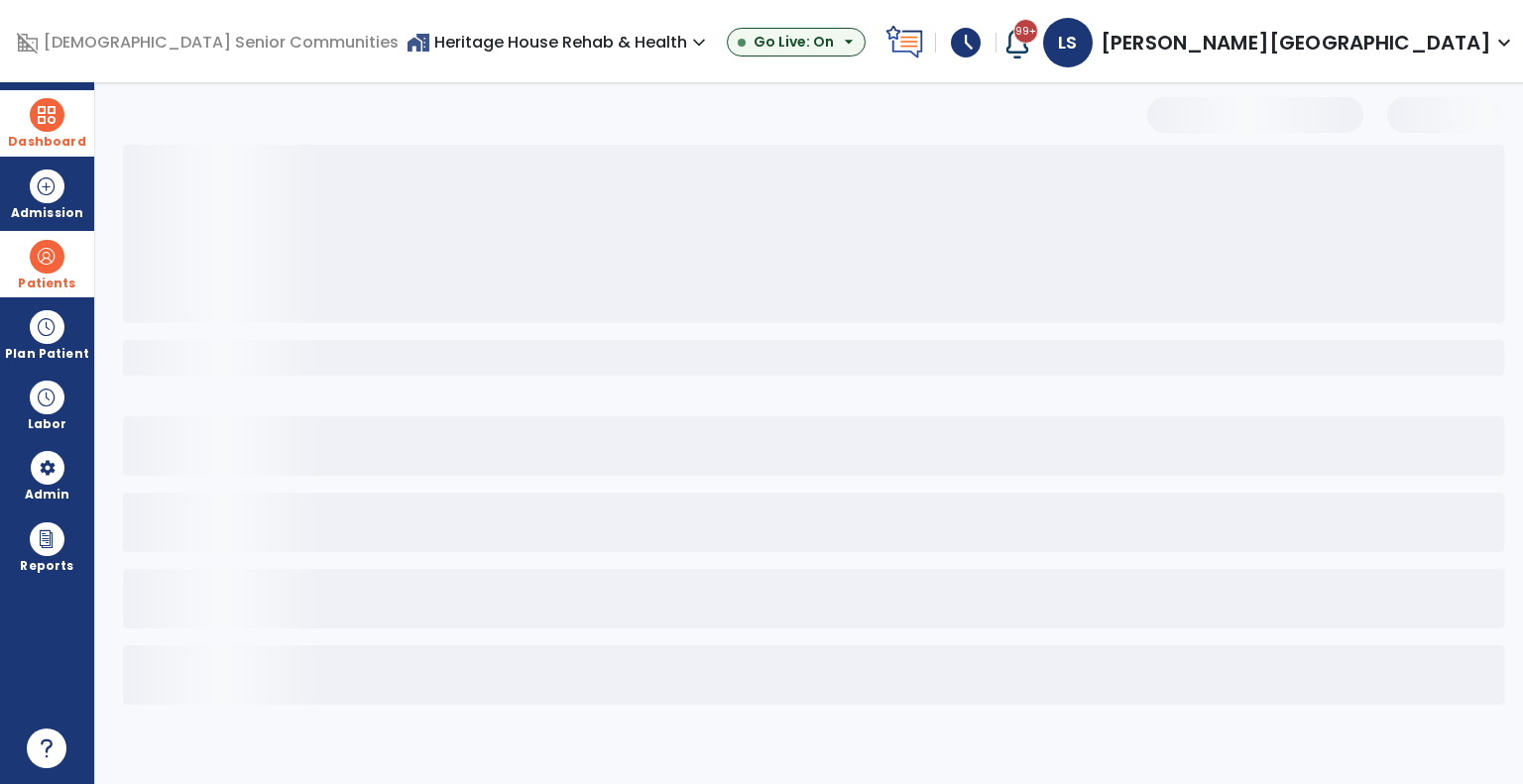 select on "***" 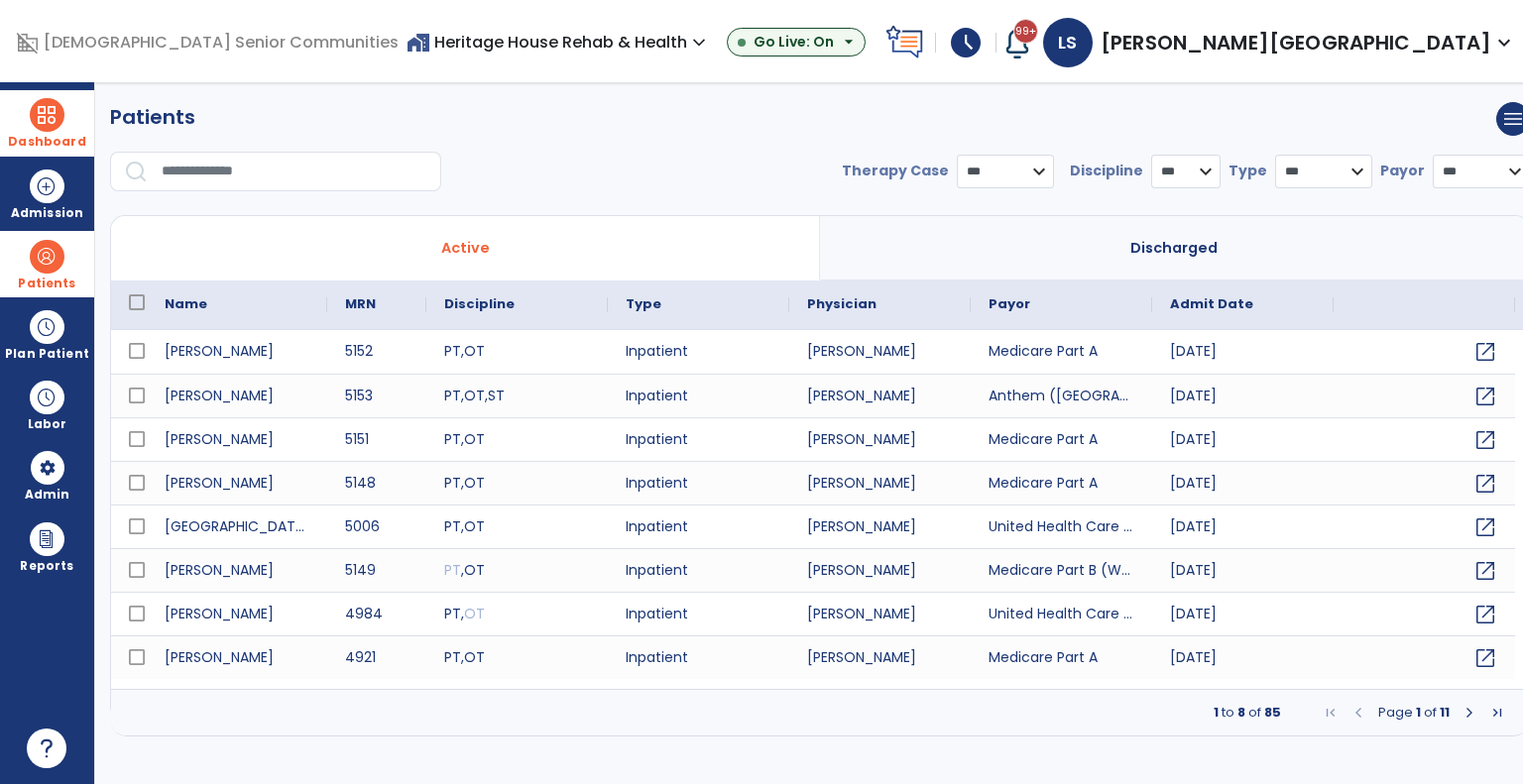 click at bounding box center (294, 171) 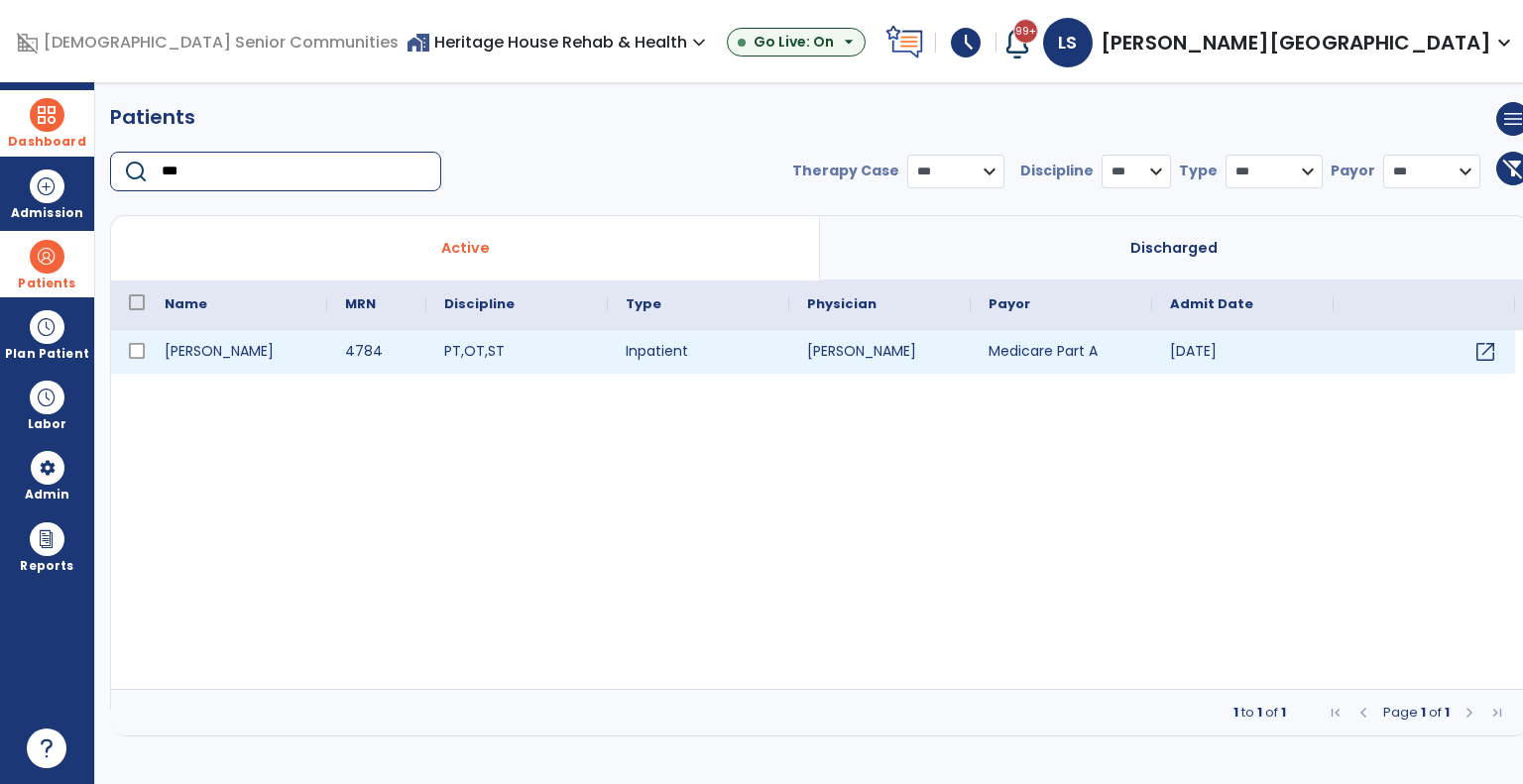 type on "***" 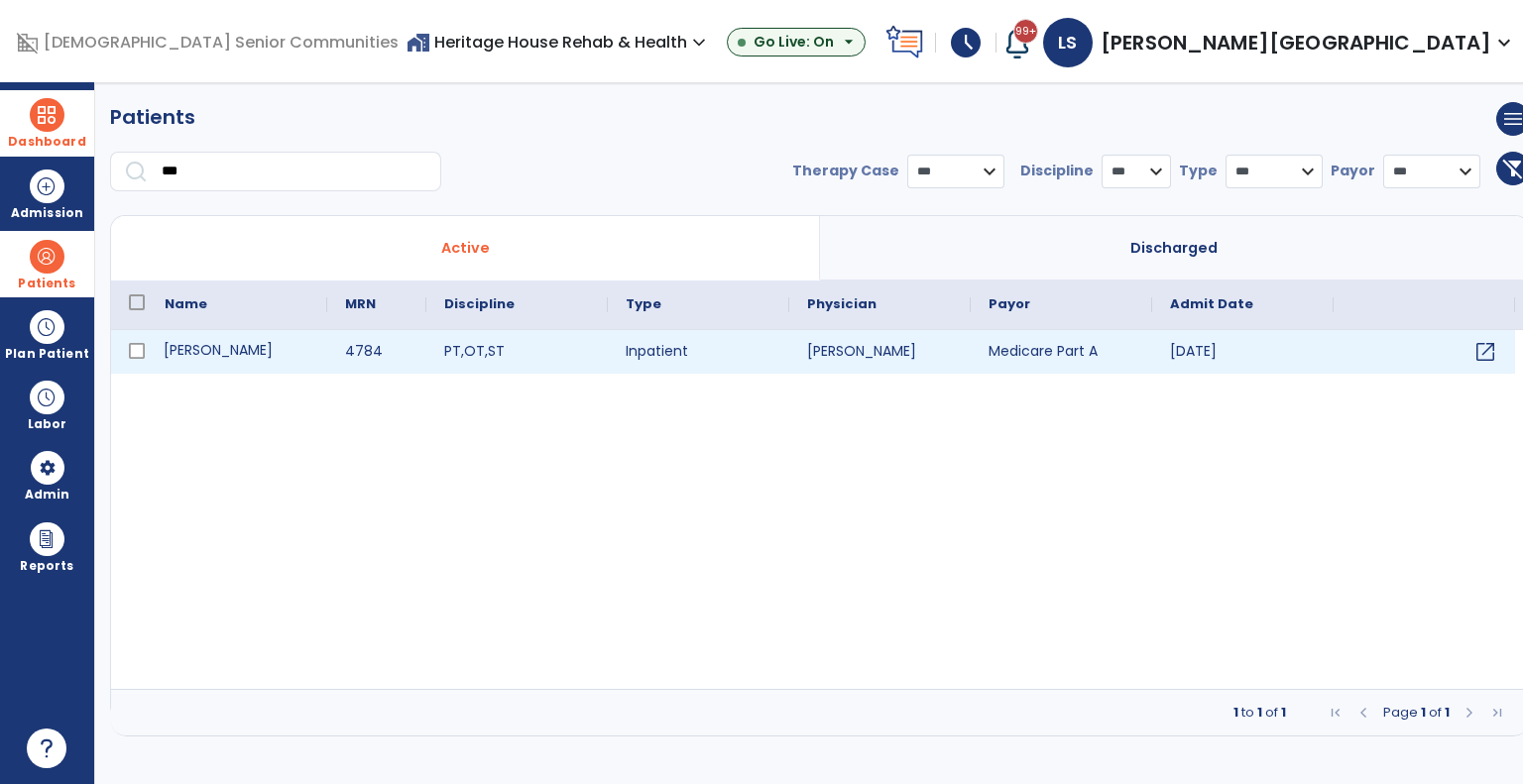 click on "Howell, Dolores" at bounding box center (237, 352) 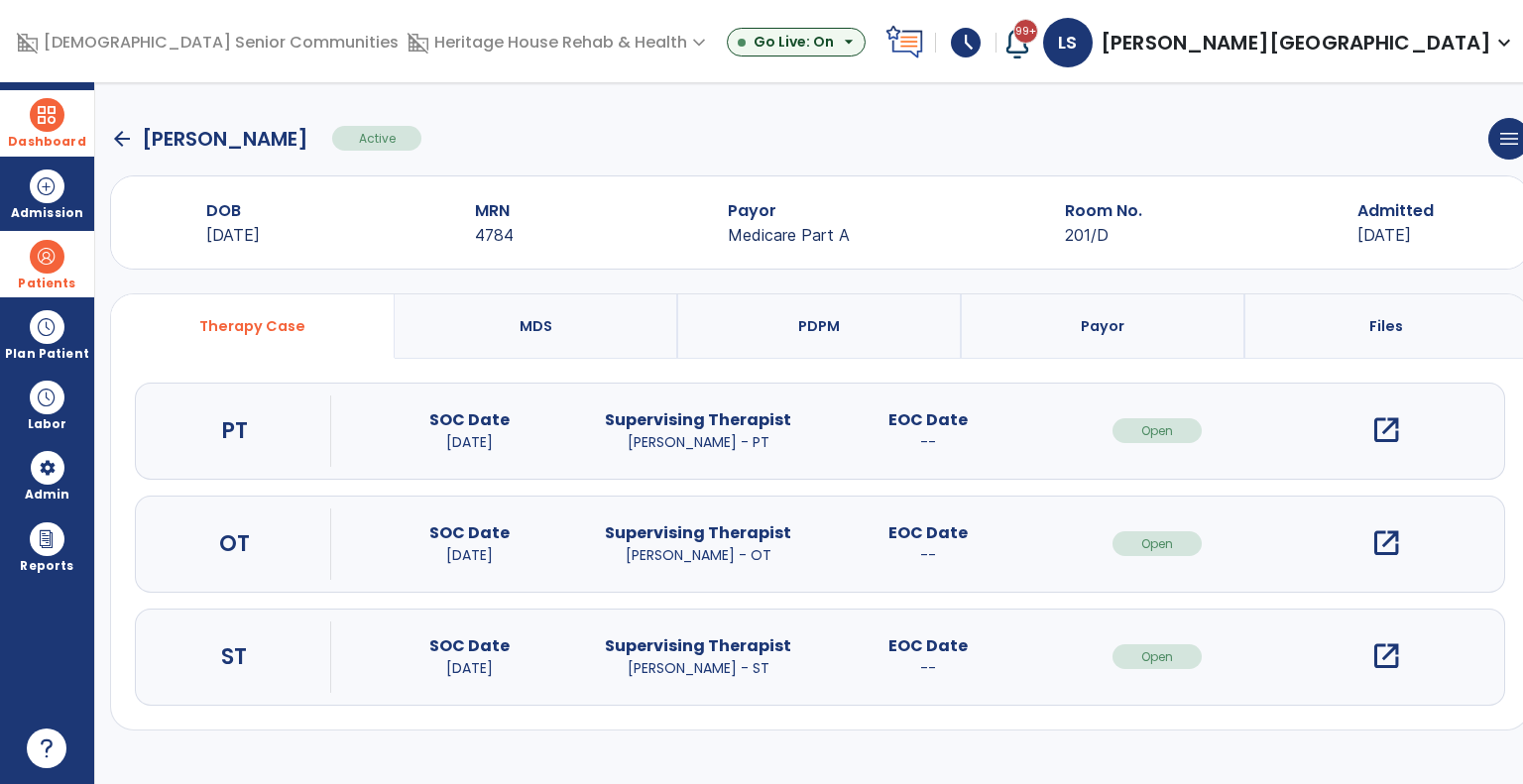 click on "open_in_new" at bounding box center [1386, 543] 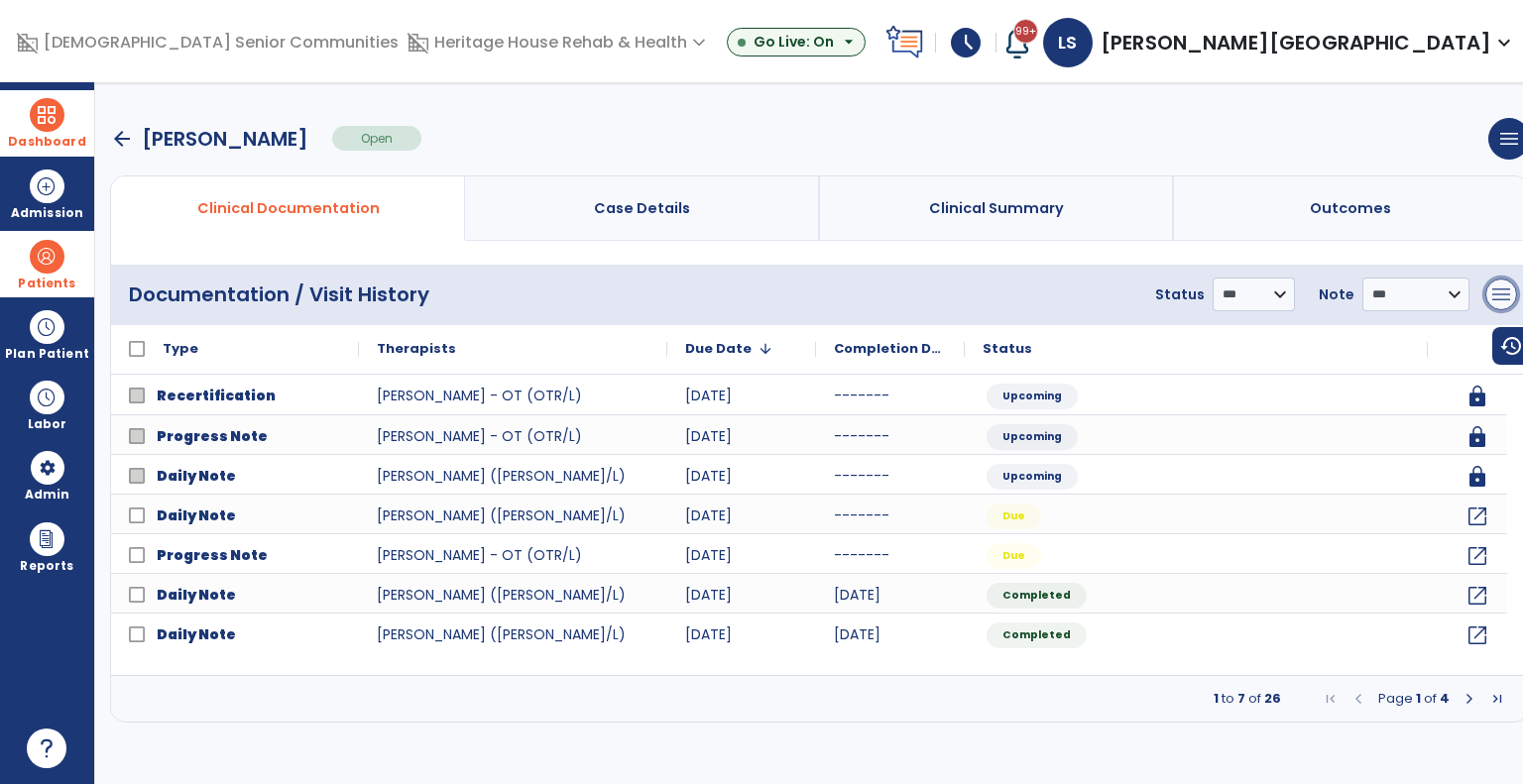 click on "menu" at bounding box center [1501, 294] 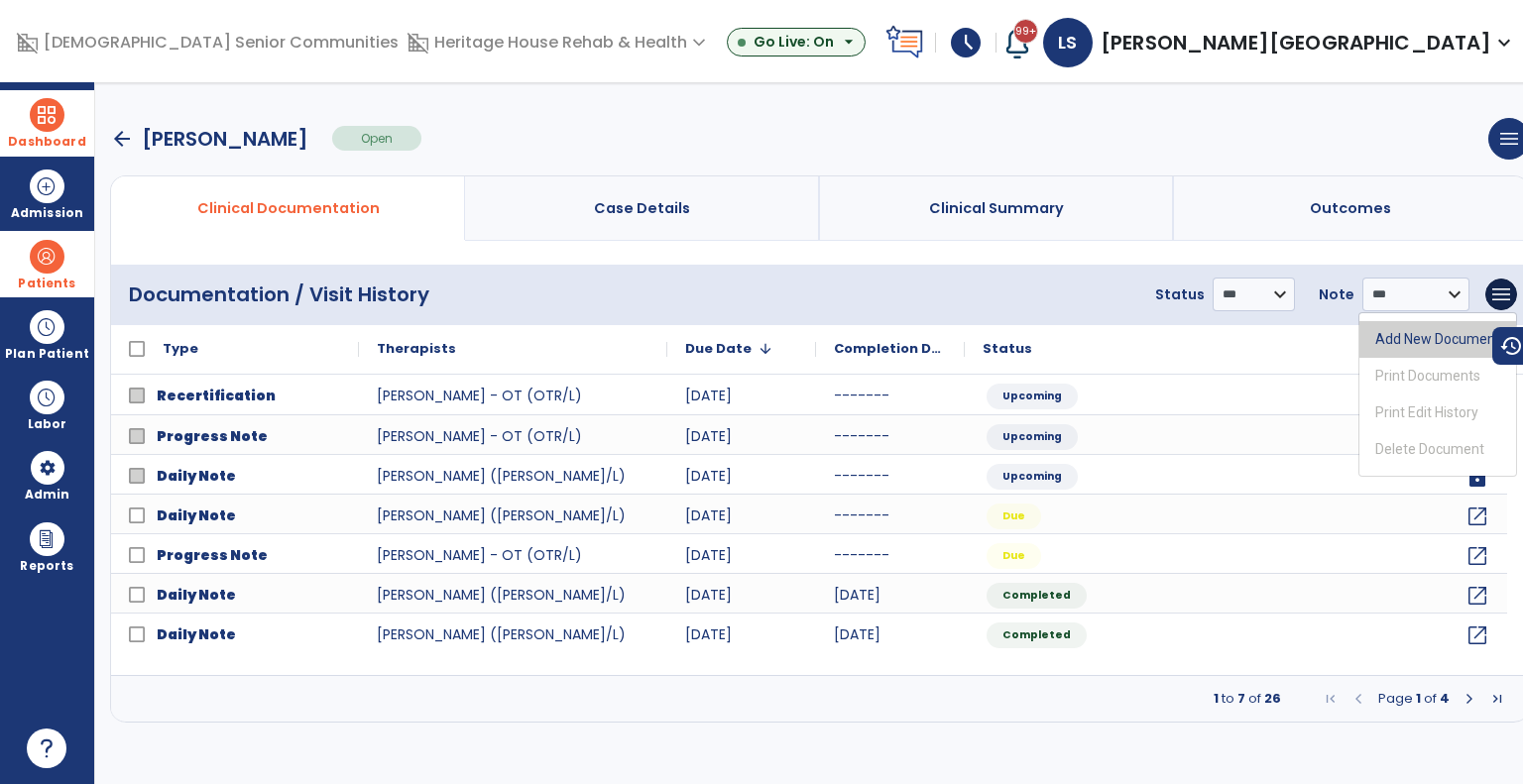 click on "Add New Document" at bounding box center [1438, 339] 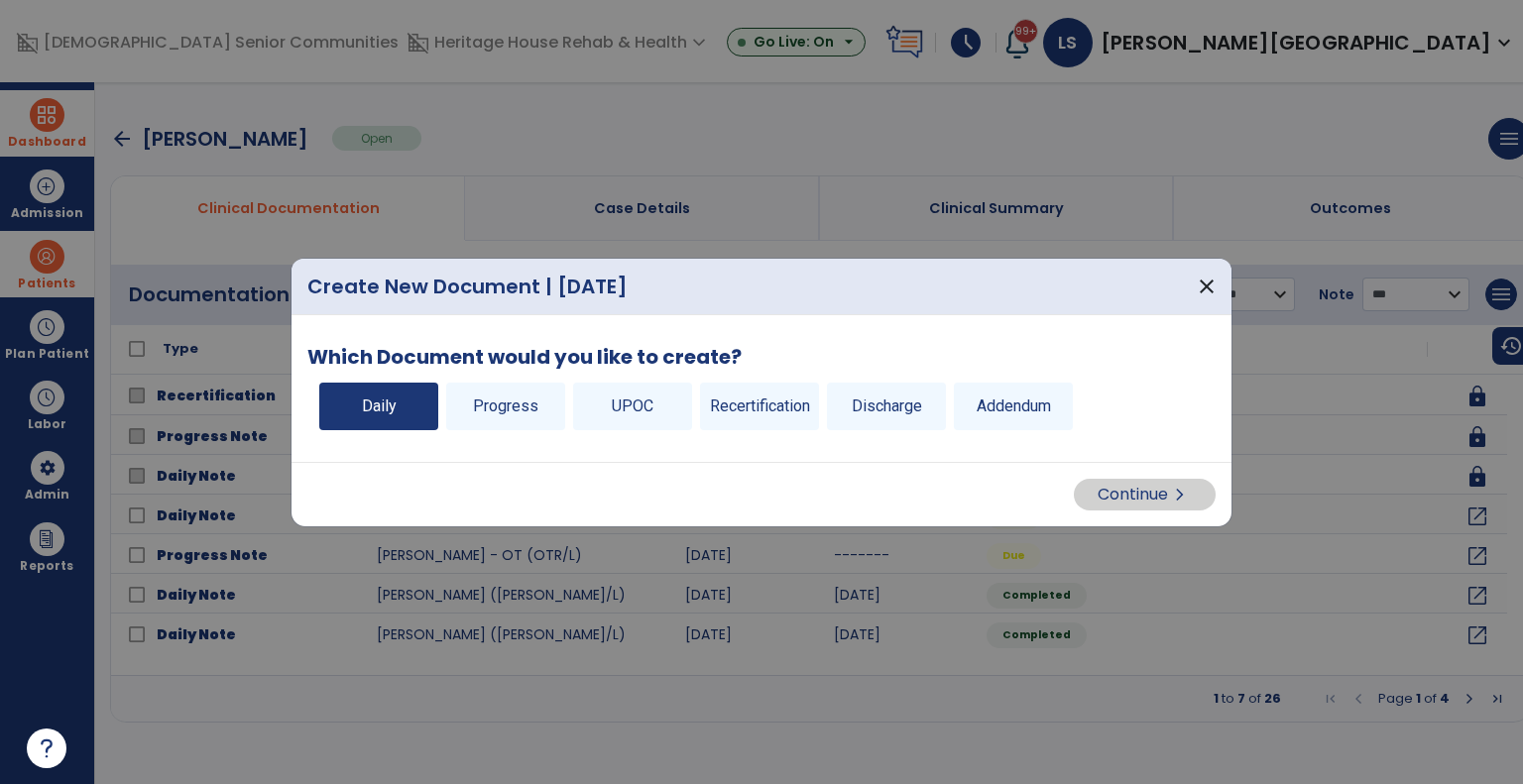 click on "Daily" at bounding box center [379, 406] 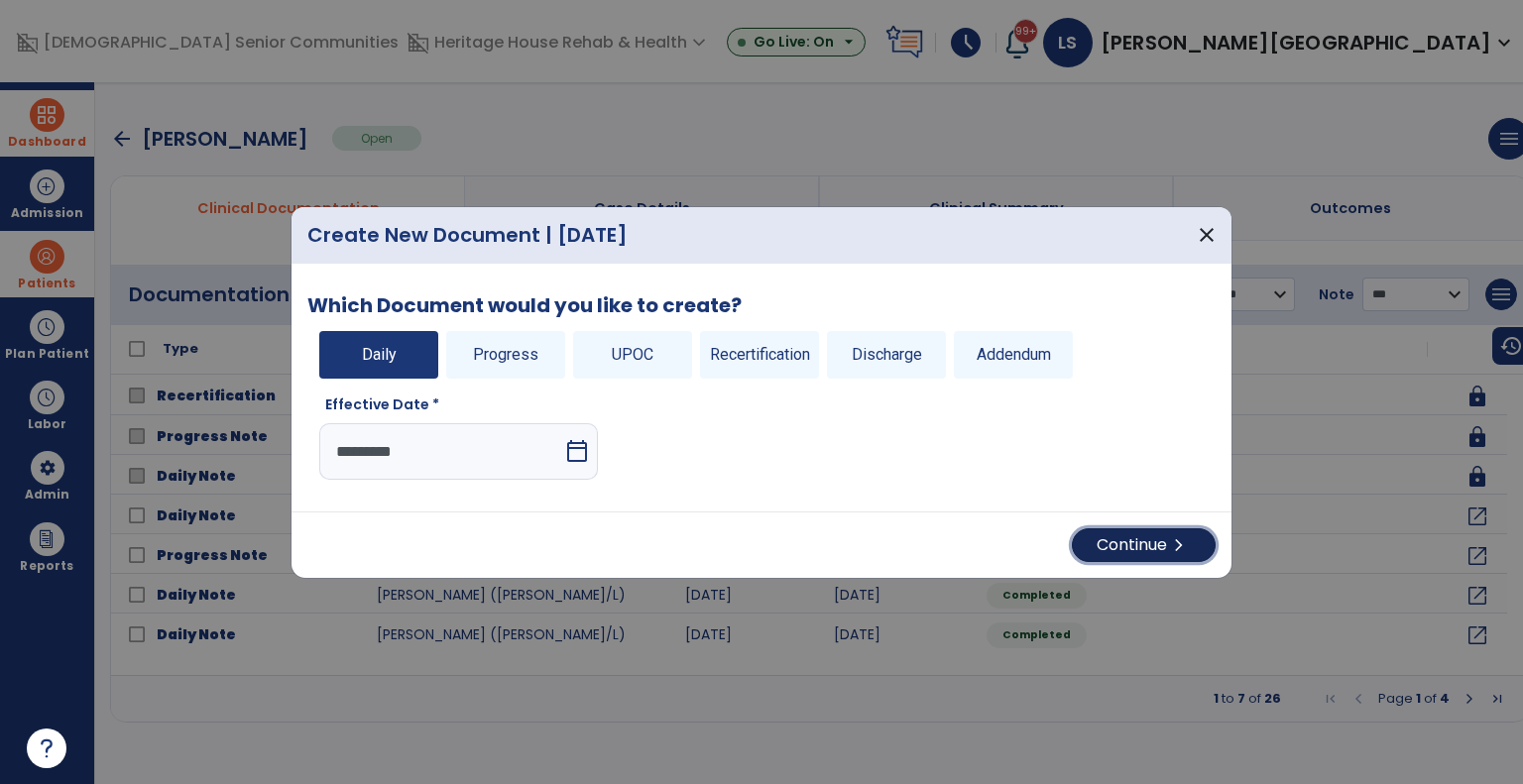 click on "Continue   chevron_right" at bounding box center (1143, 545) 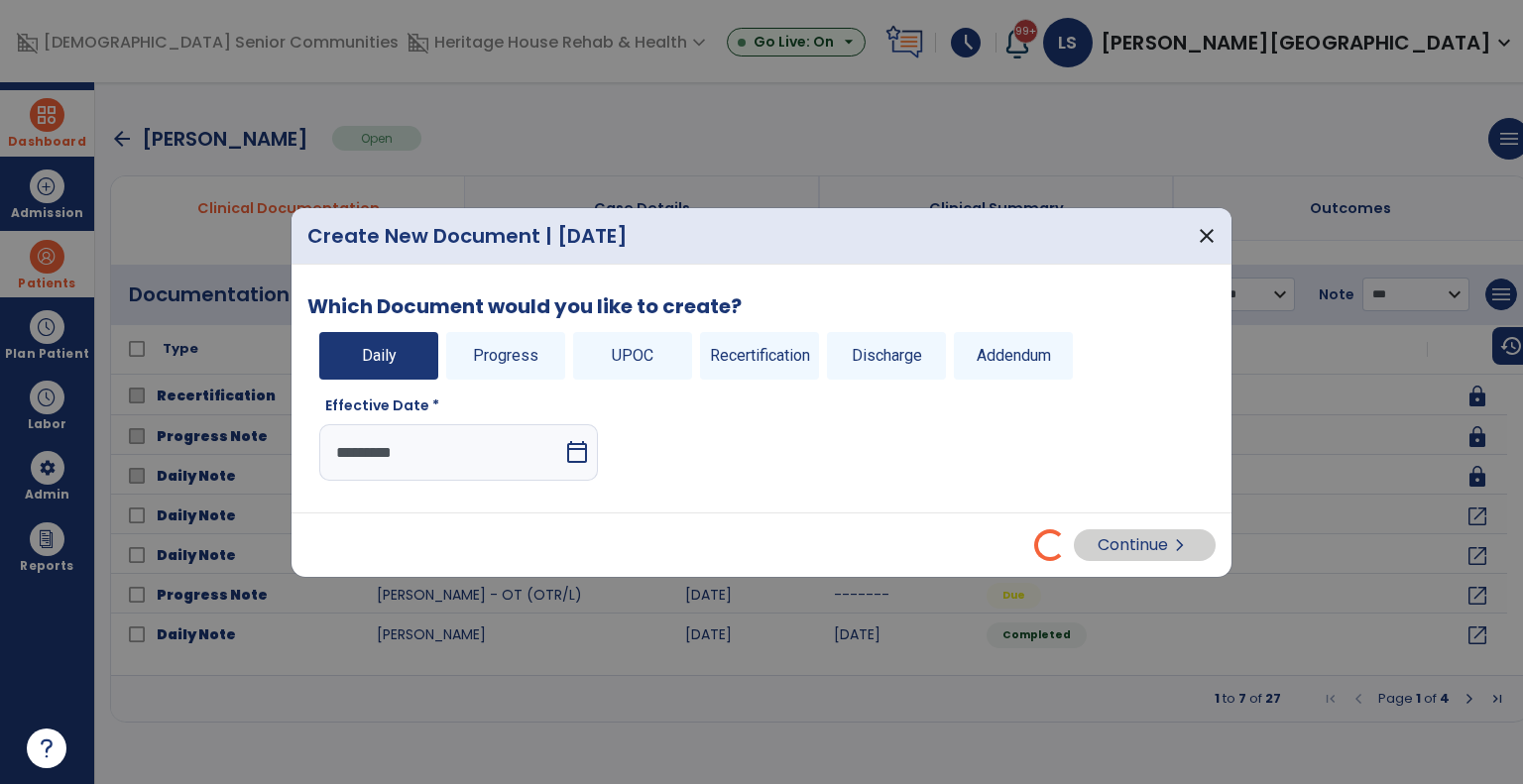 select on "*" 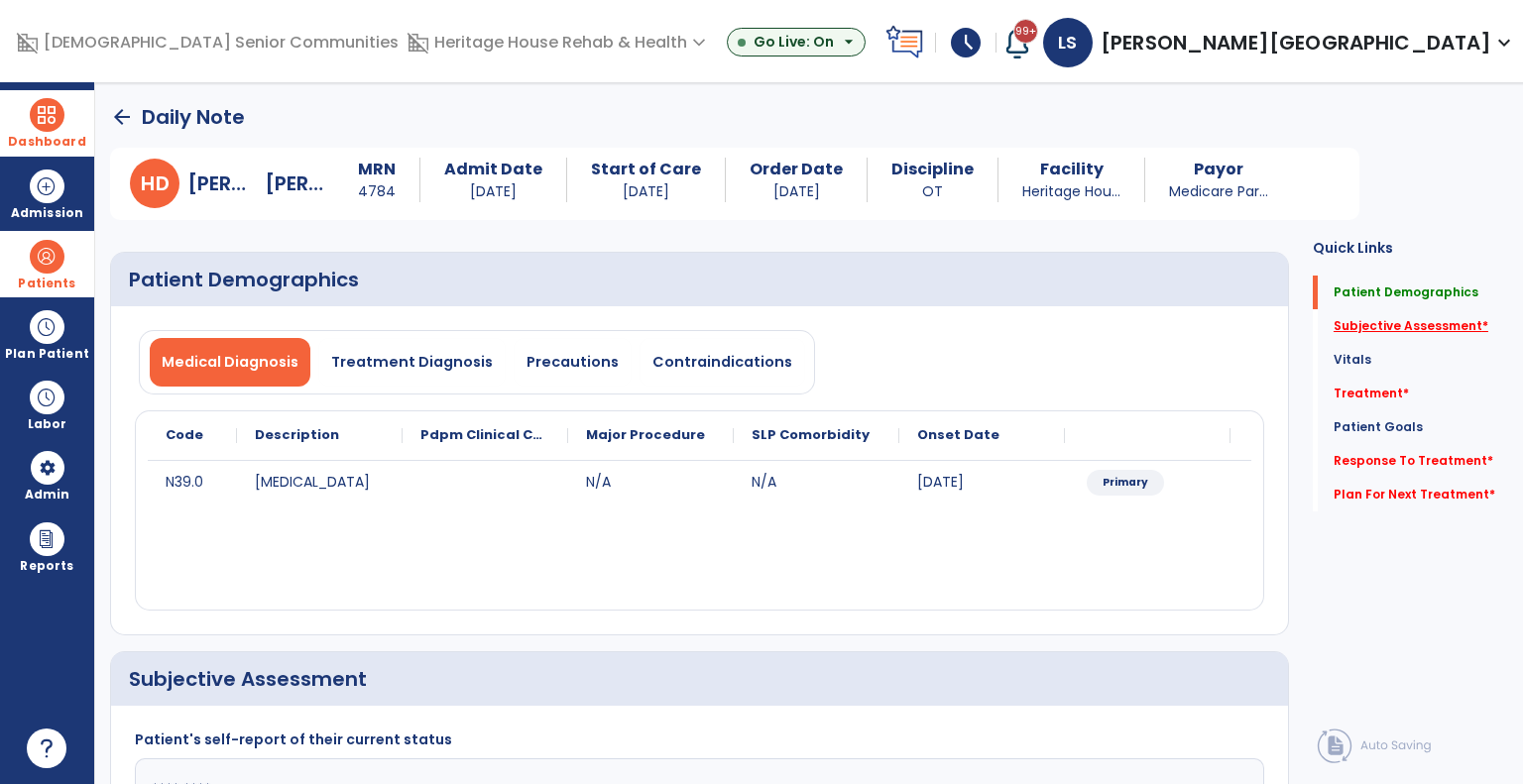 click on "Subjective Assessment   *" 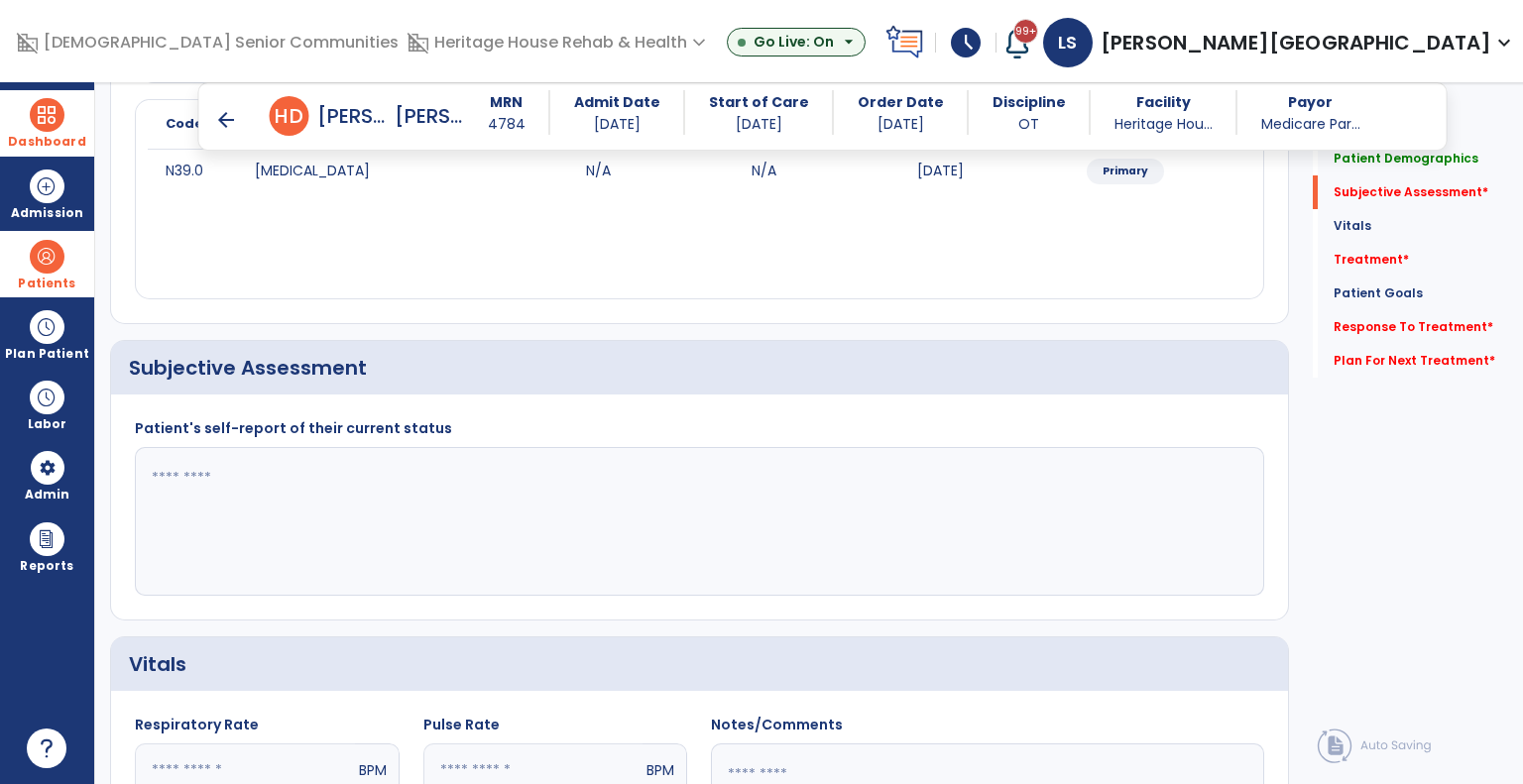 scroll, scrollTop: 357, scrollLeft: 0, axis: vertical 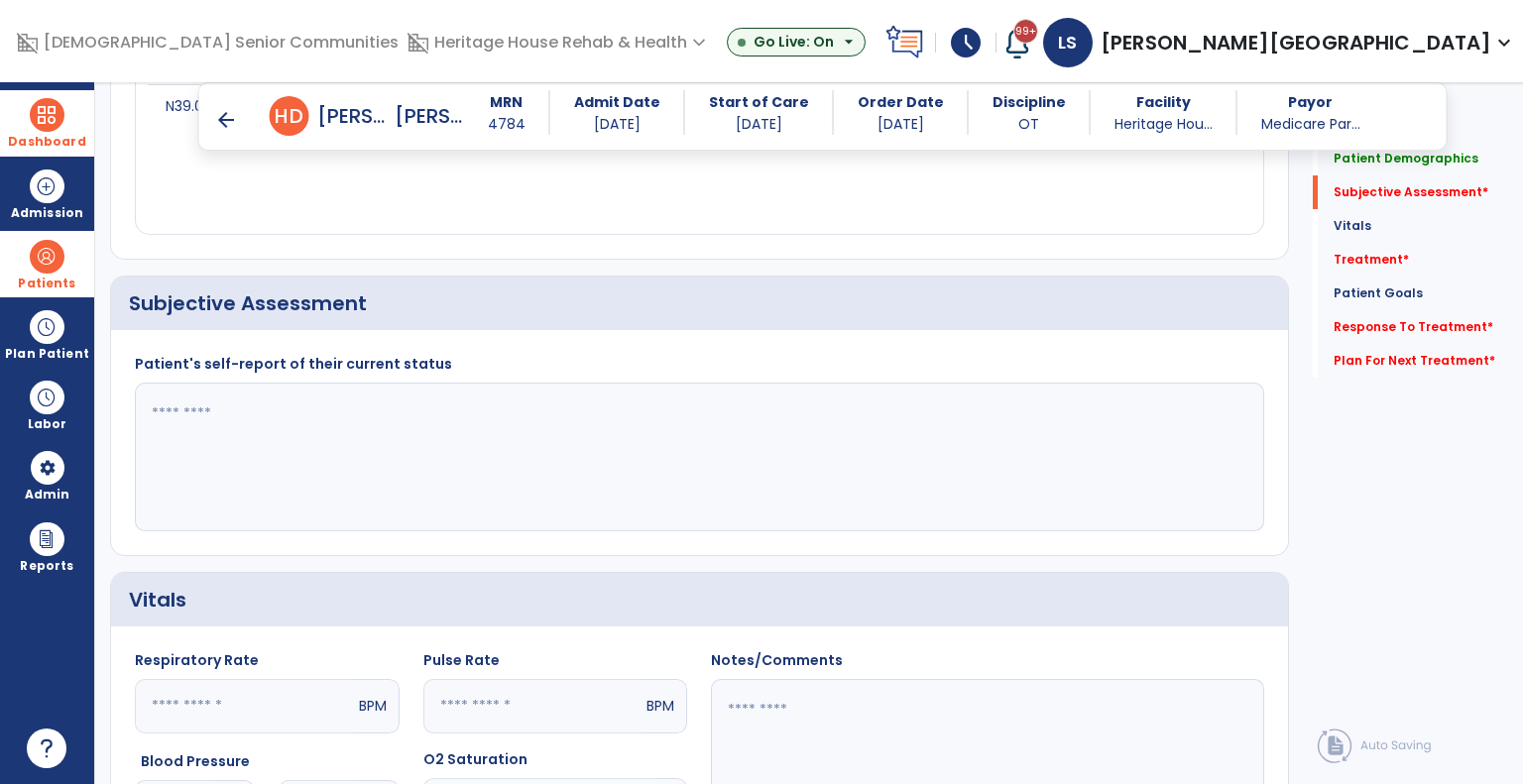 click 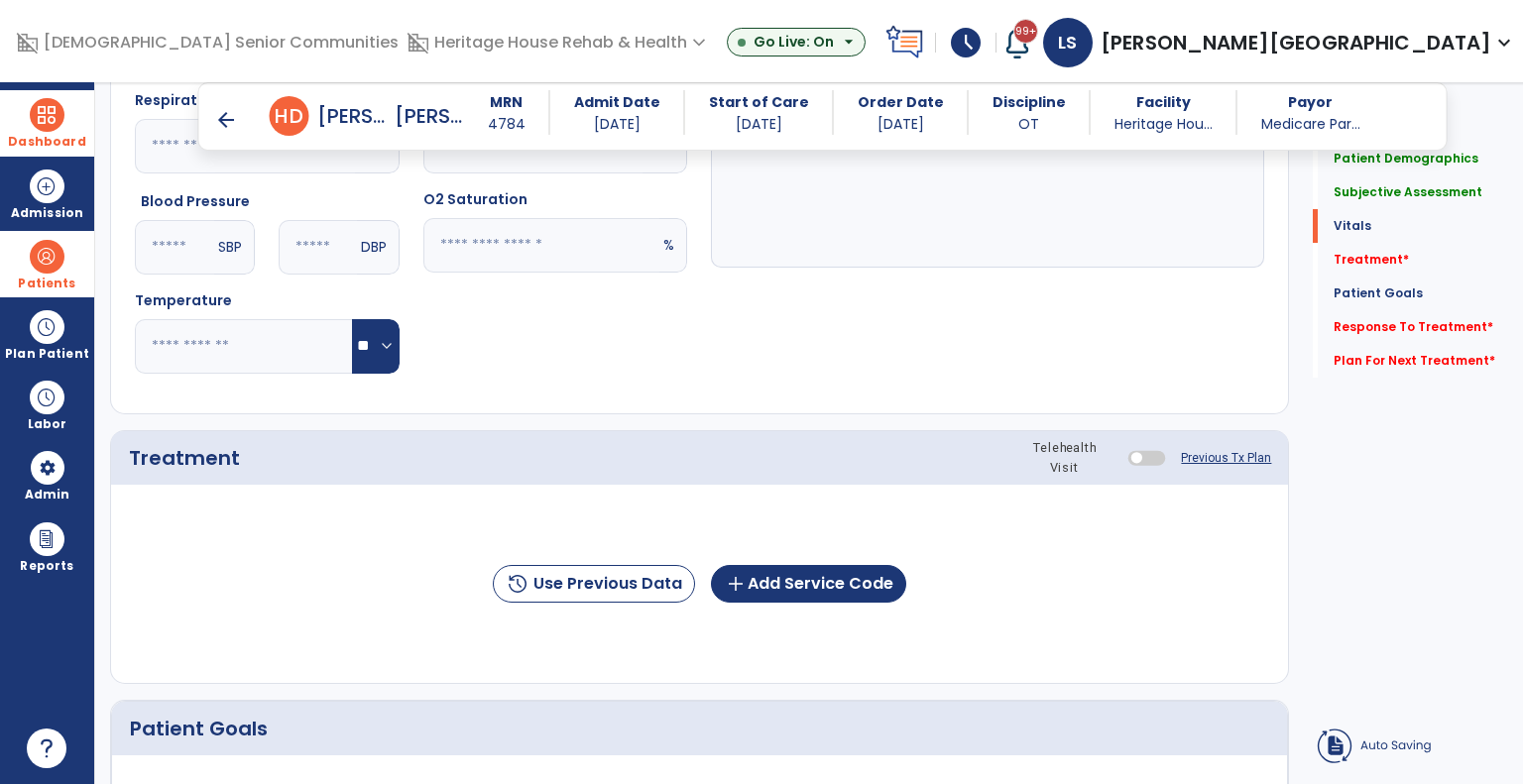 scroll, scrollTop: 952, scrollLeft: 0, axis: vertical 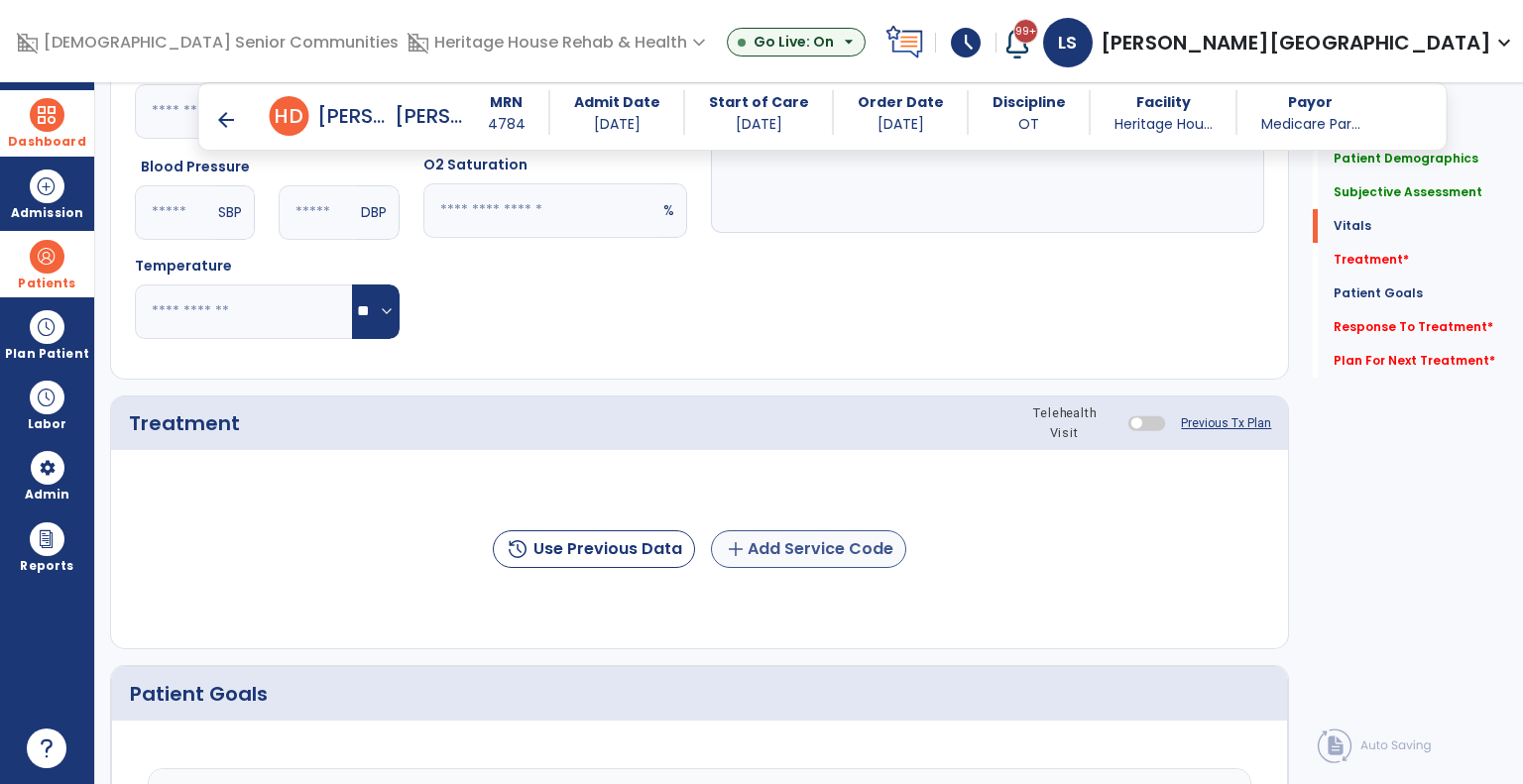type on "**********" 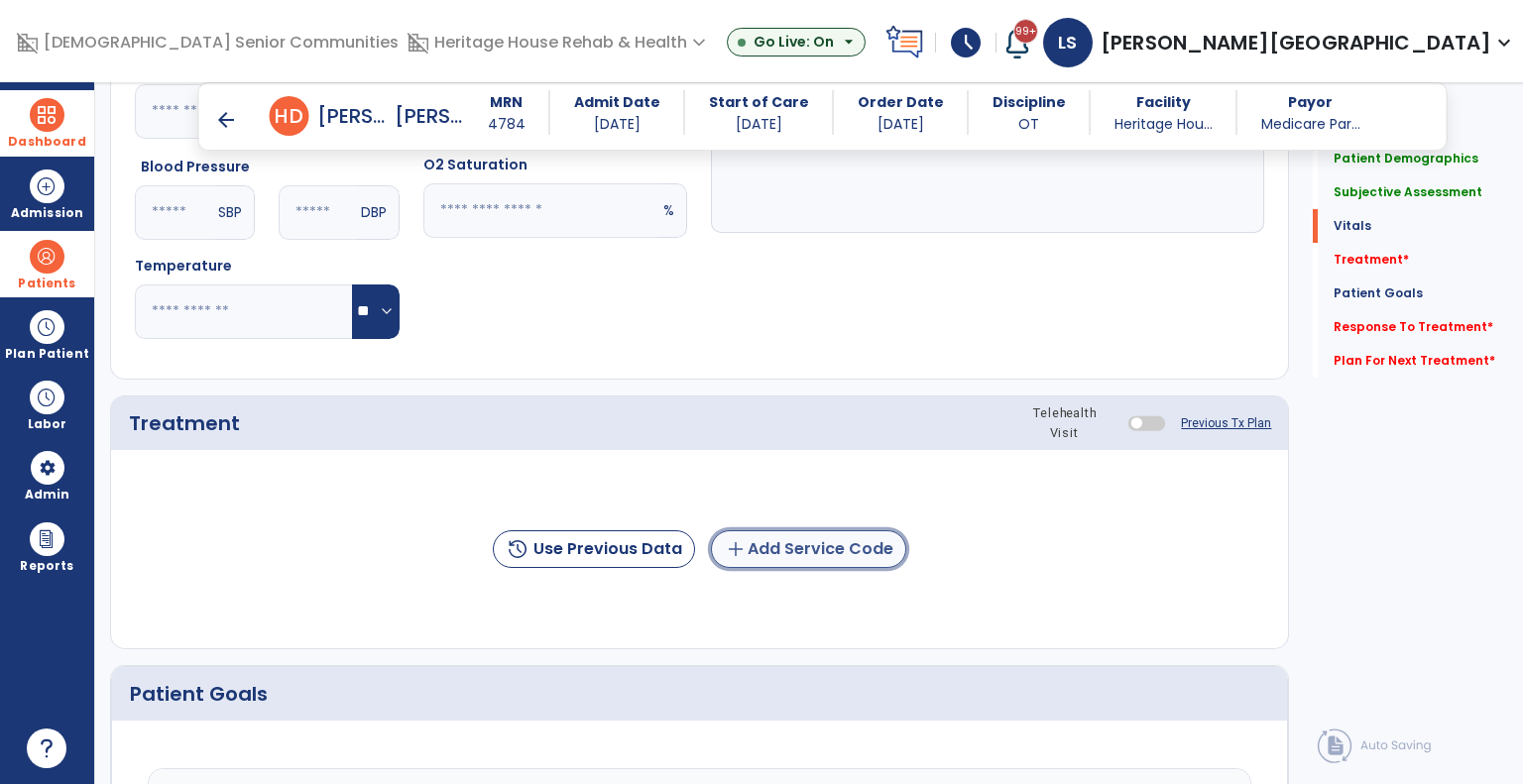 click on "add" 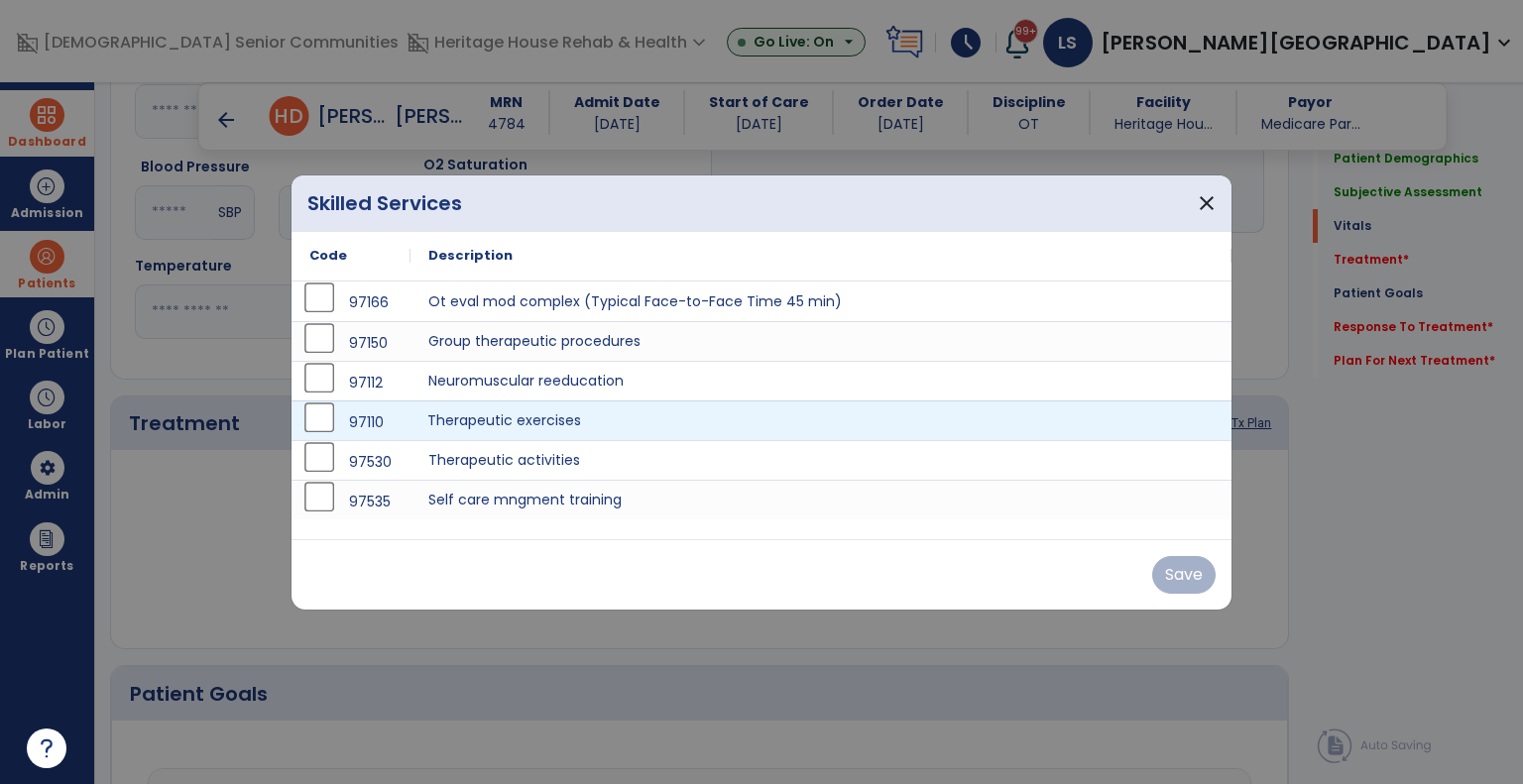 click on "Therapeutic exercises" at bounding box center (821, 420) 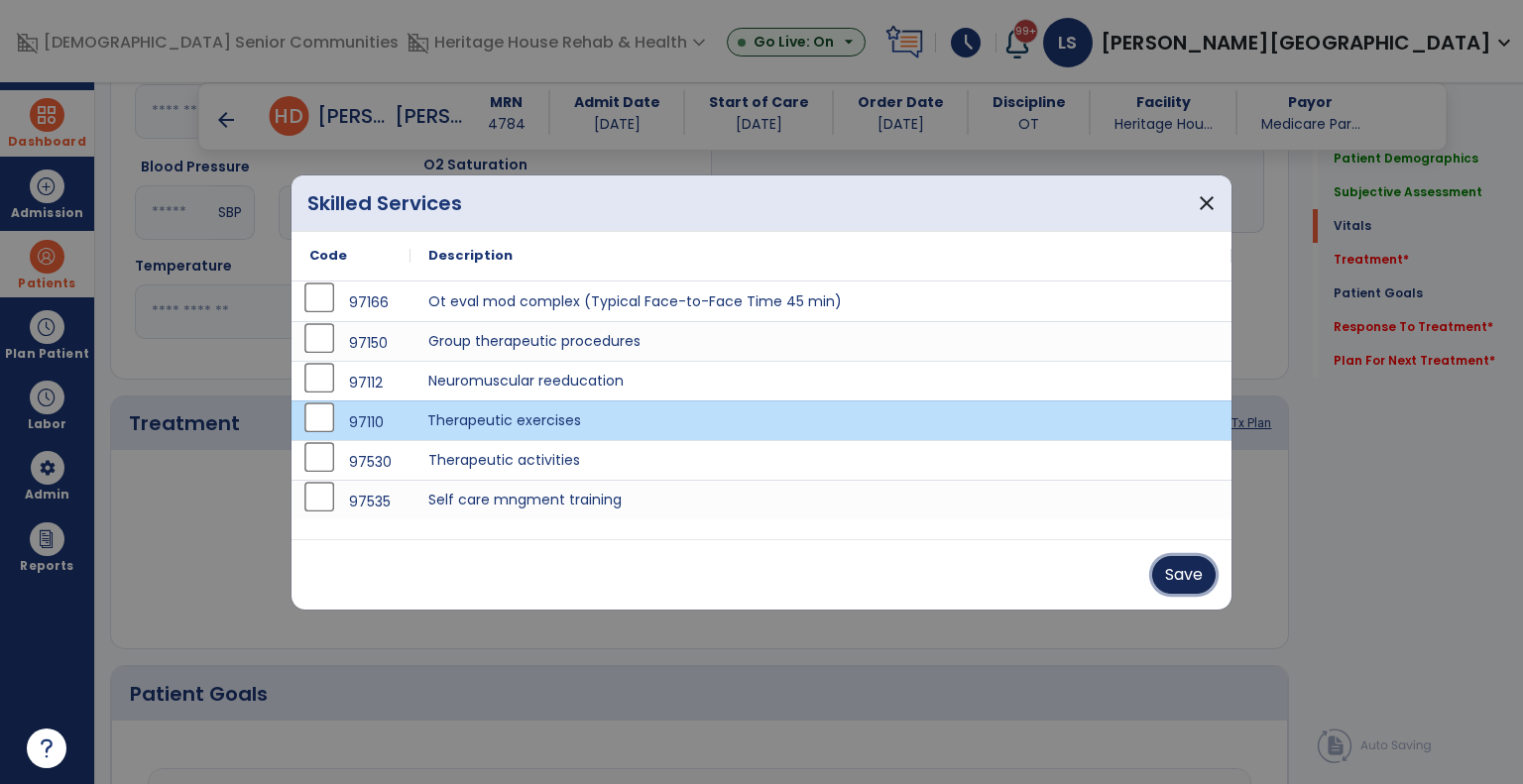 click on "Save" at bounding box center [1184, 575] 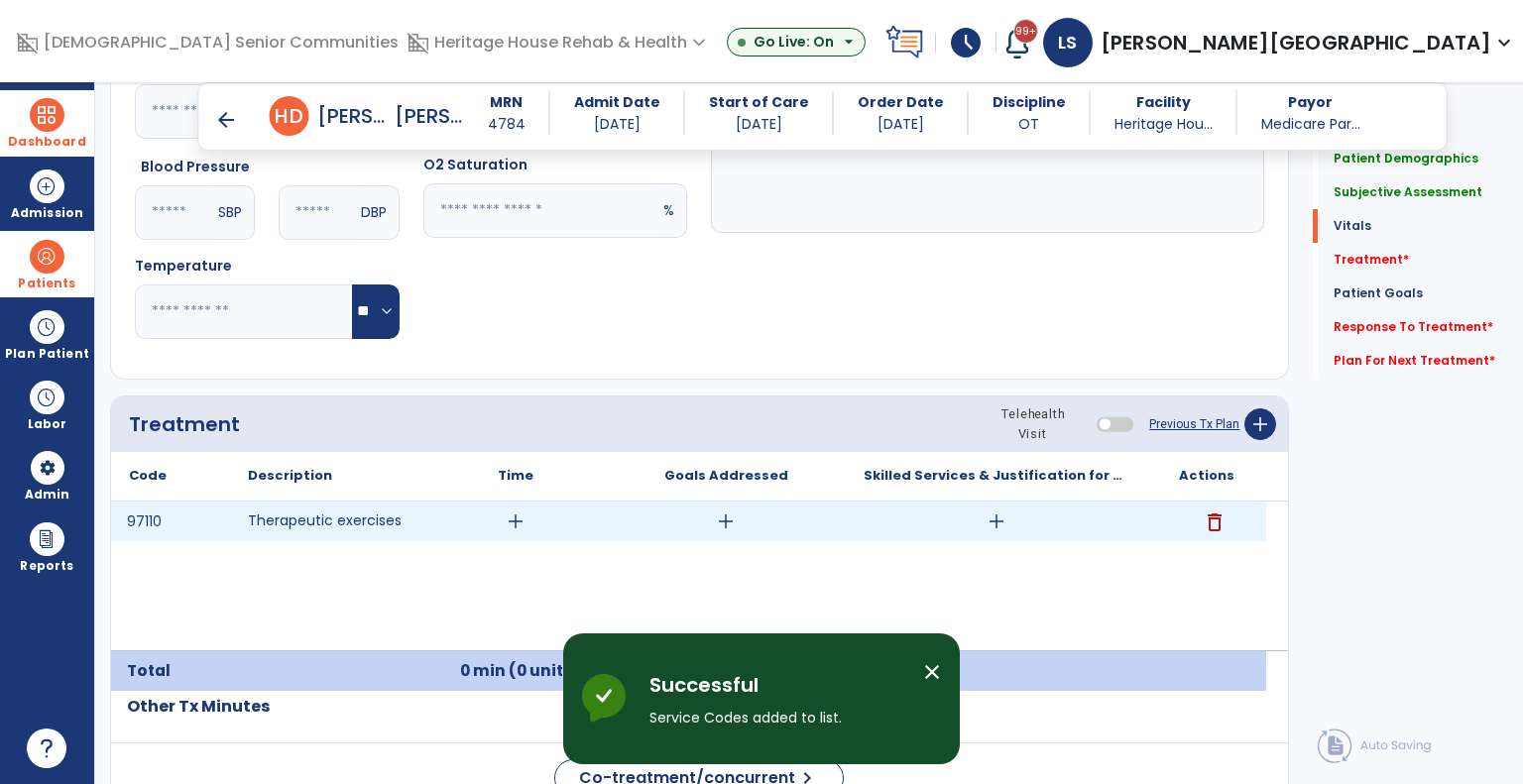 click on "add" at bounding box center [516, 521] 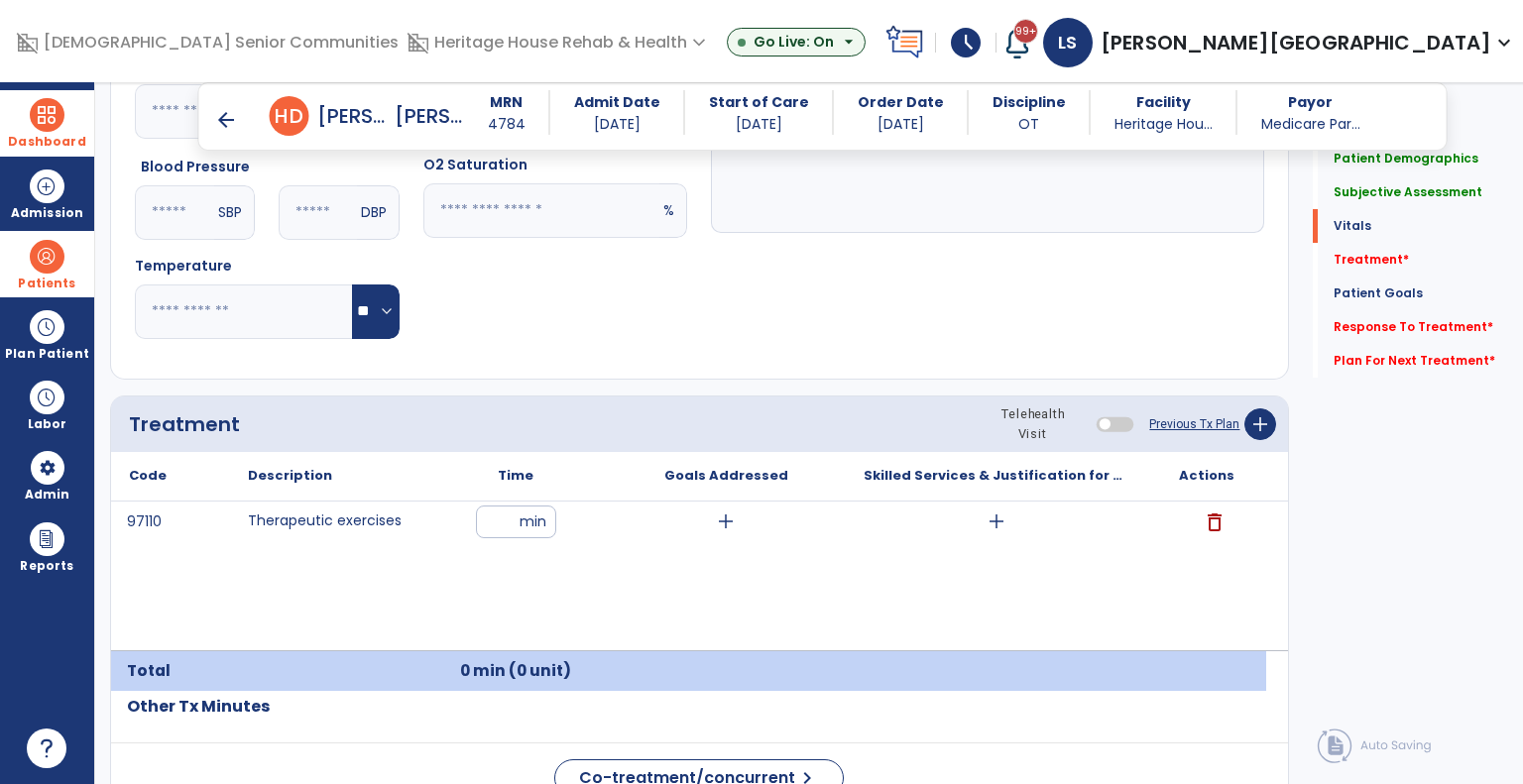 type on "**" 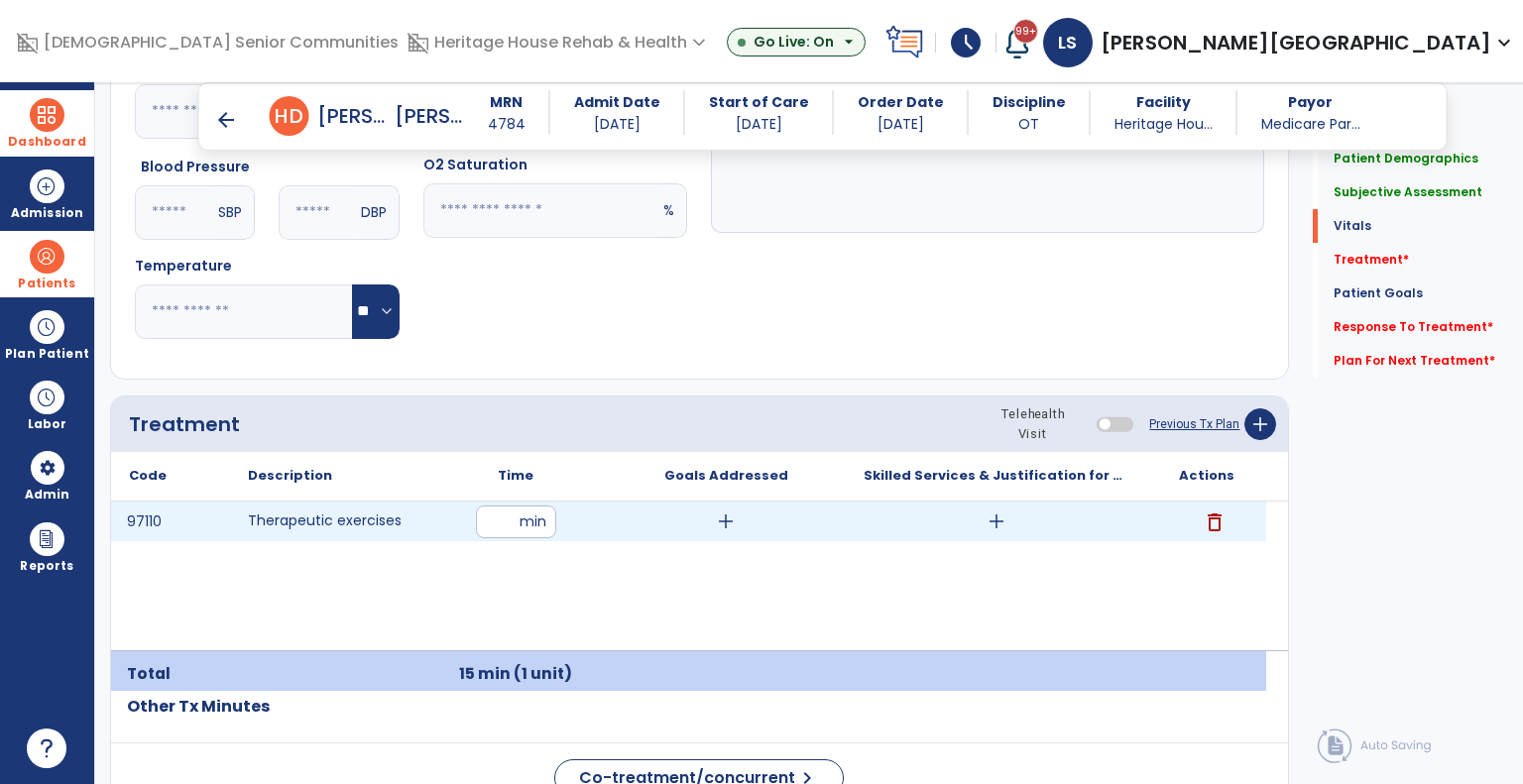 click on "add" at bounding box center [996, 521] 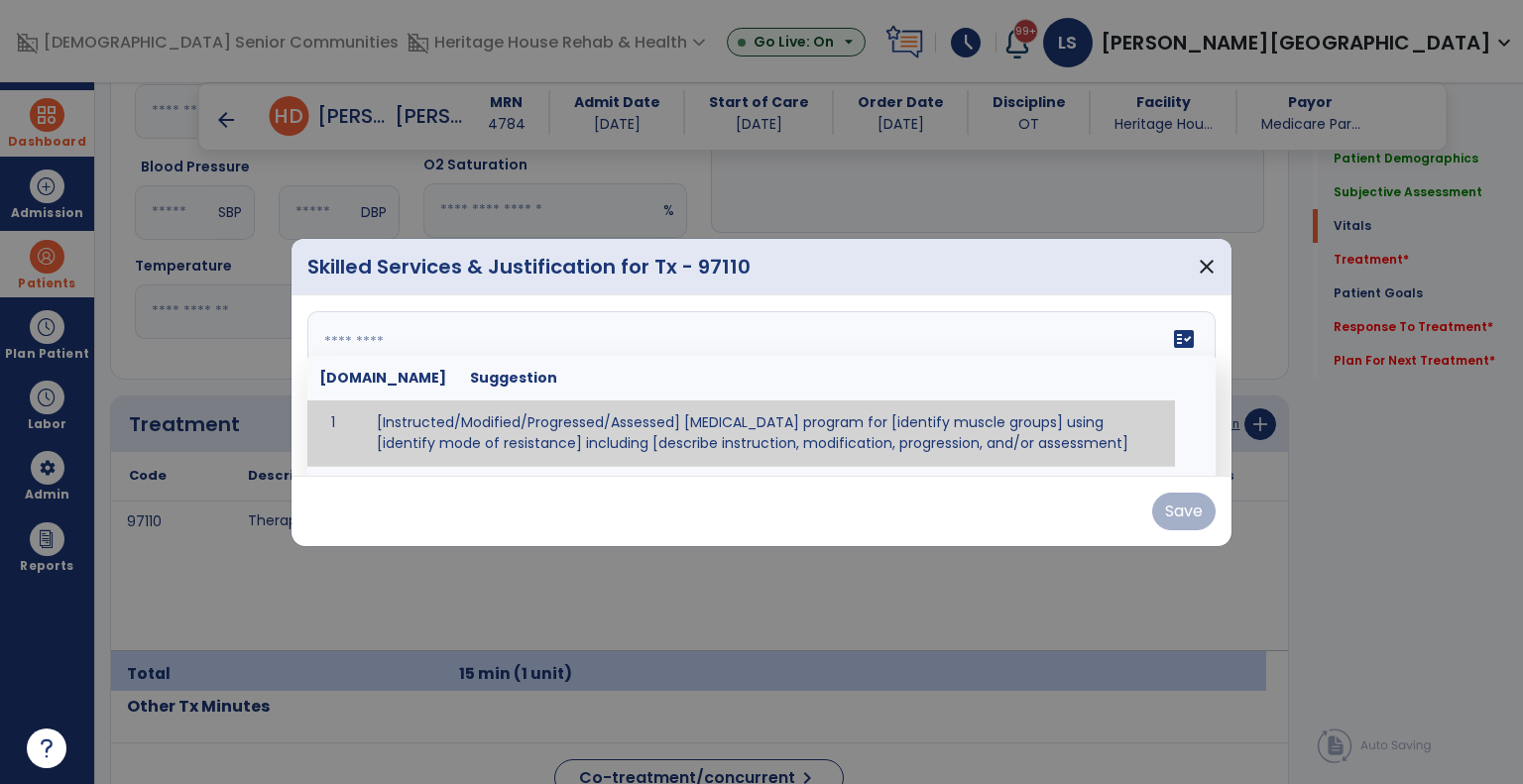 click at bounding box center (760, 386) 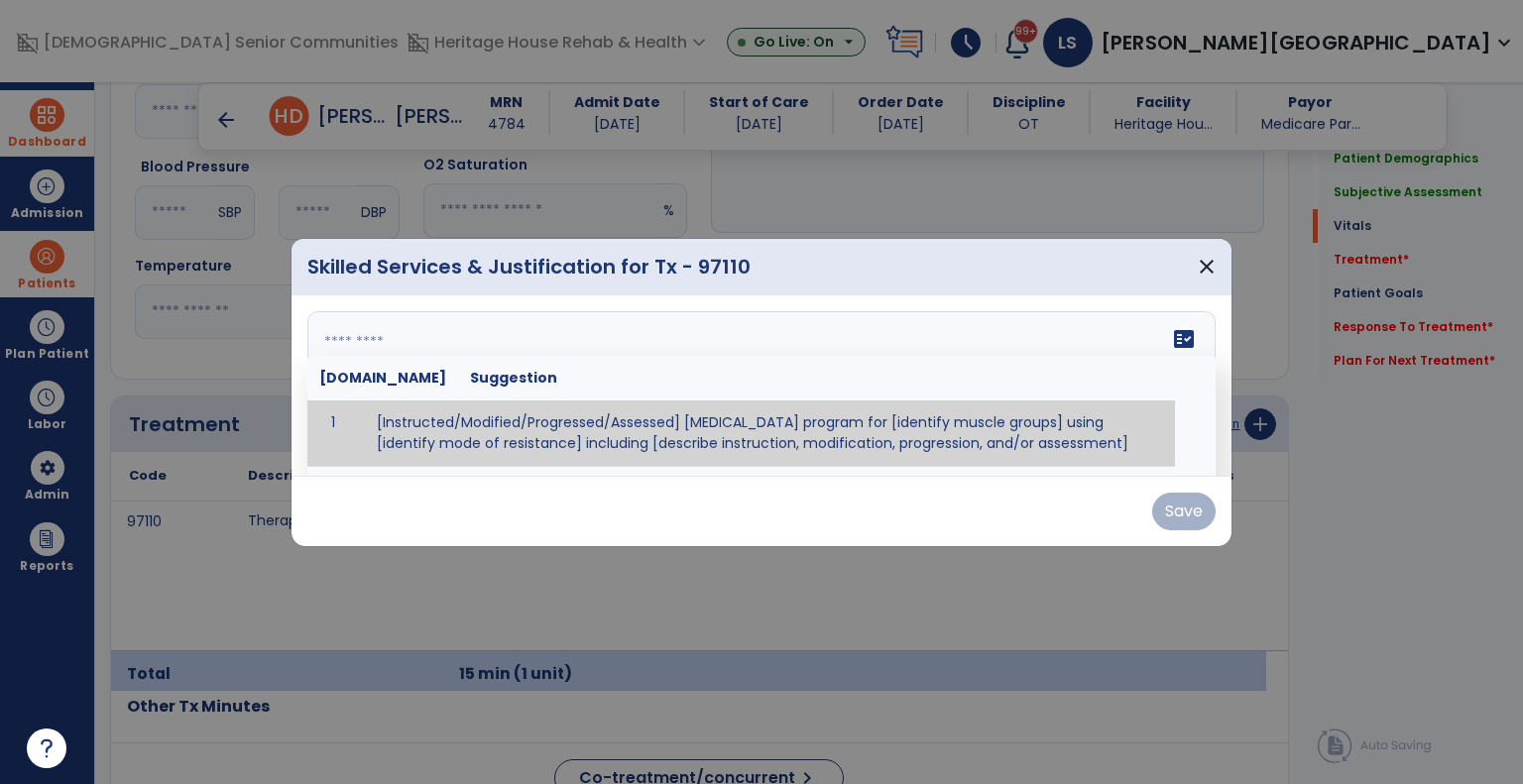 paste on "**********" 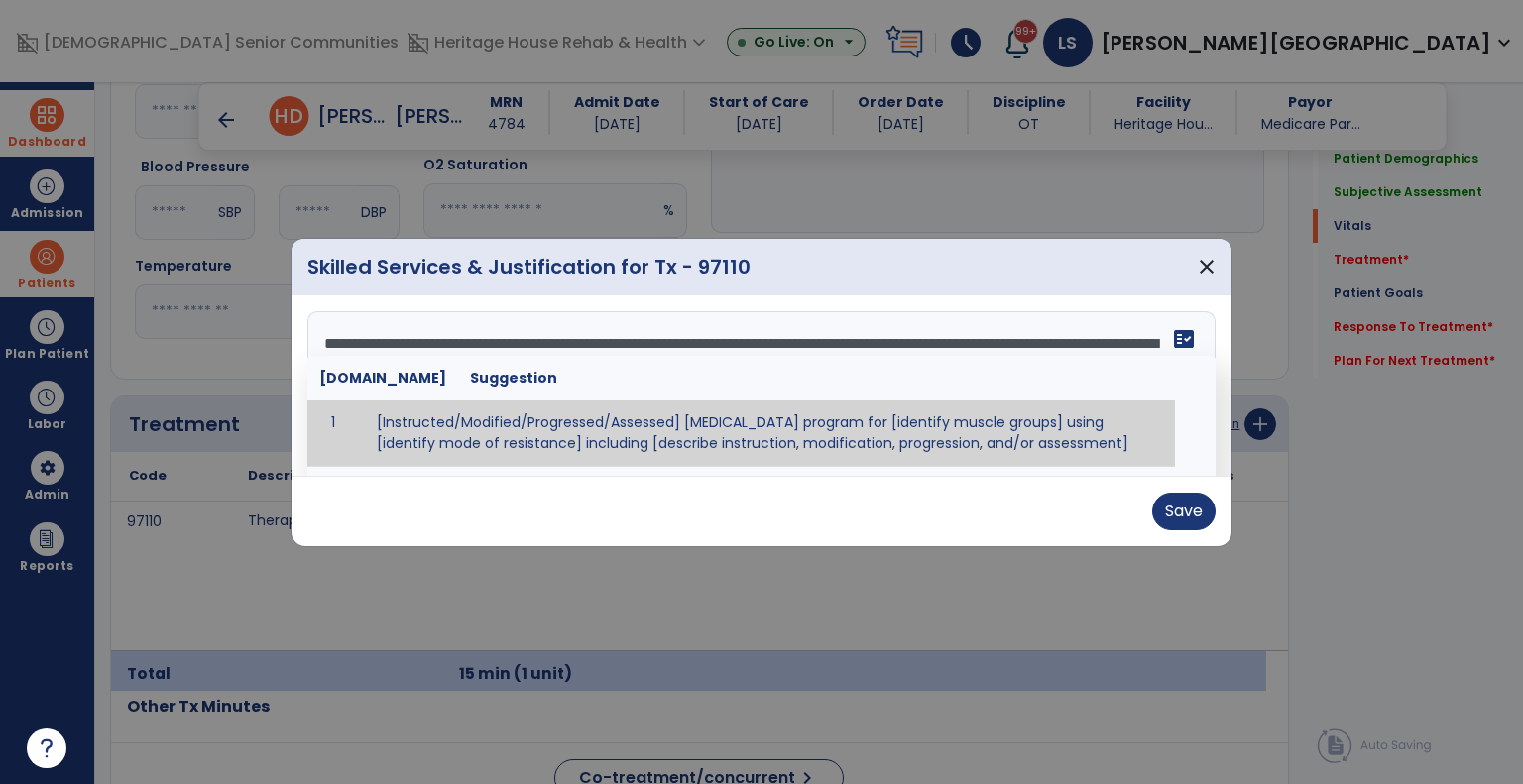 type on "**********" 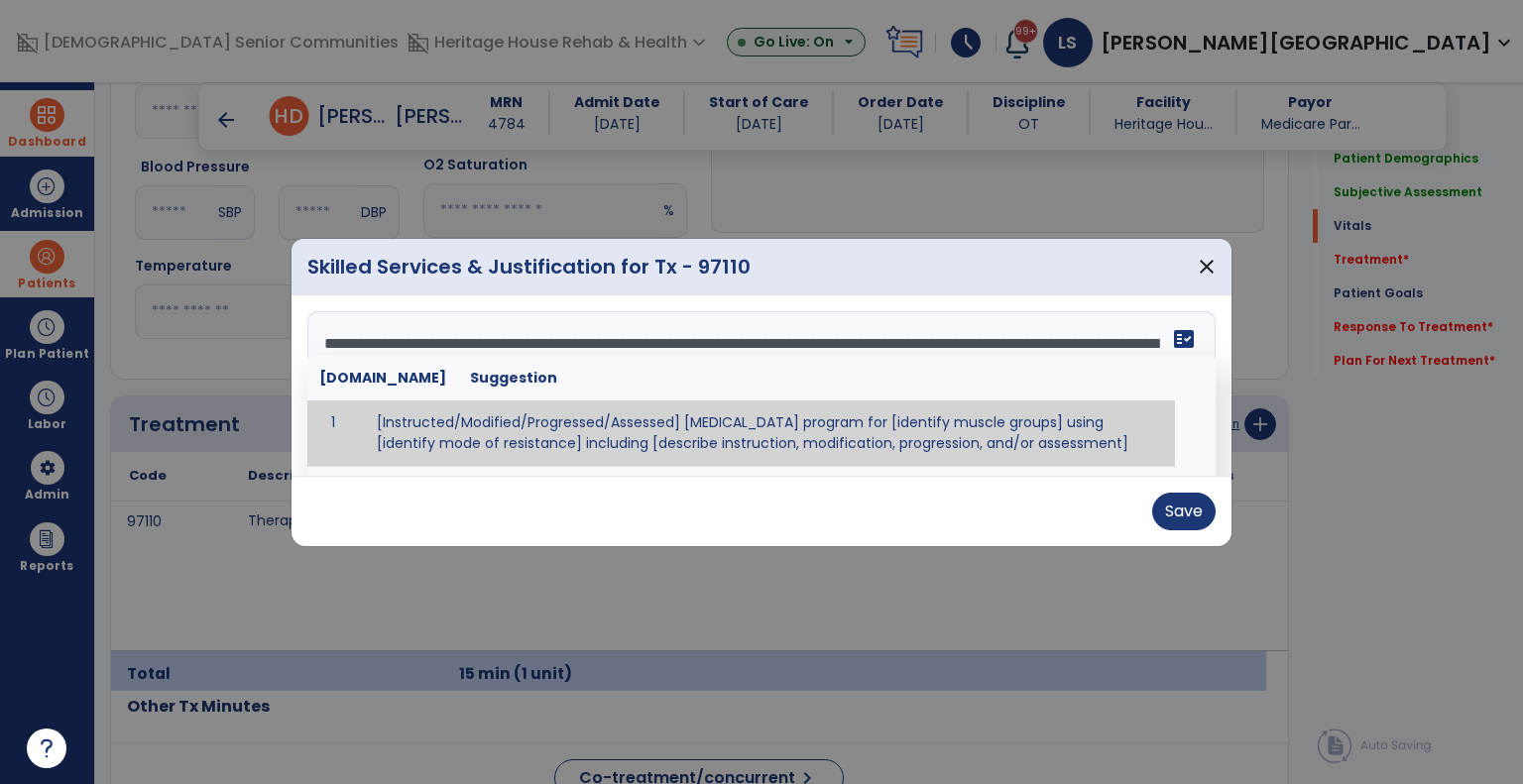 click on "Save" at bounding box center [762, 511] 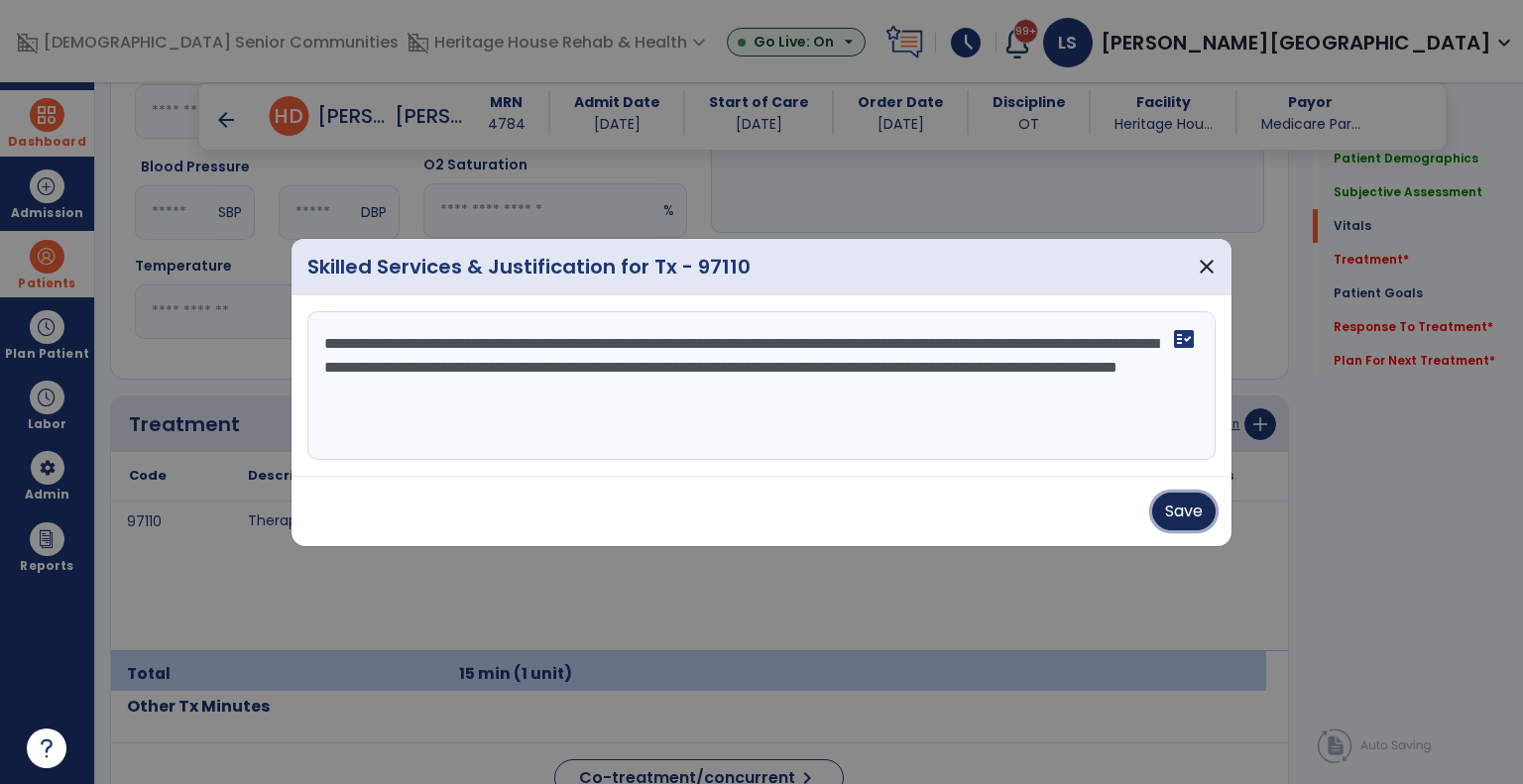click on "Save" at bounding box center (1184, 511) 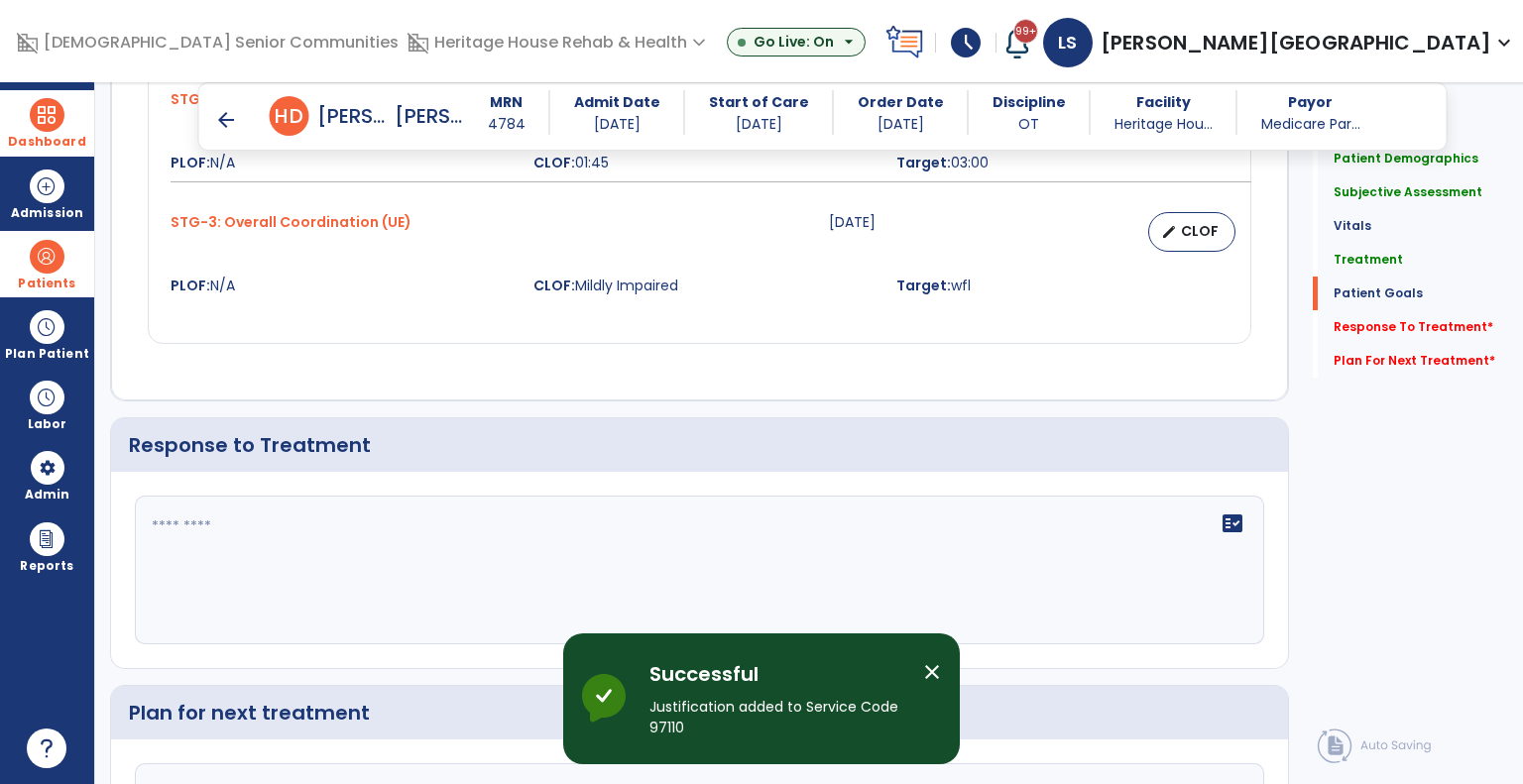 scroll, scrollTop: 2736, scrollLeft: 0, axis: vertical 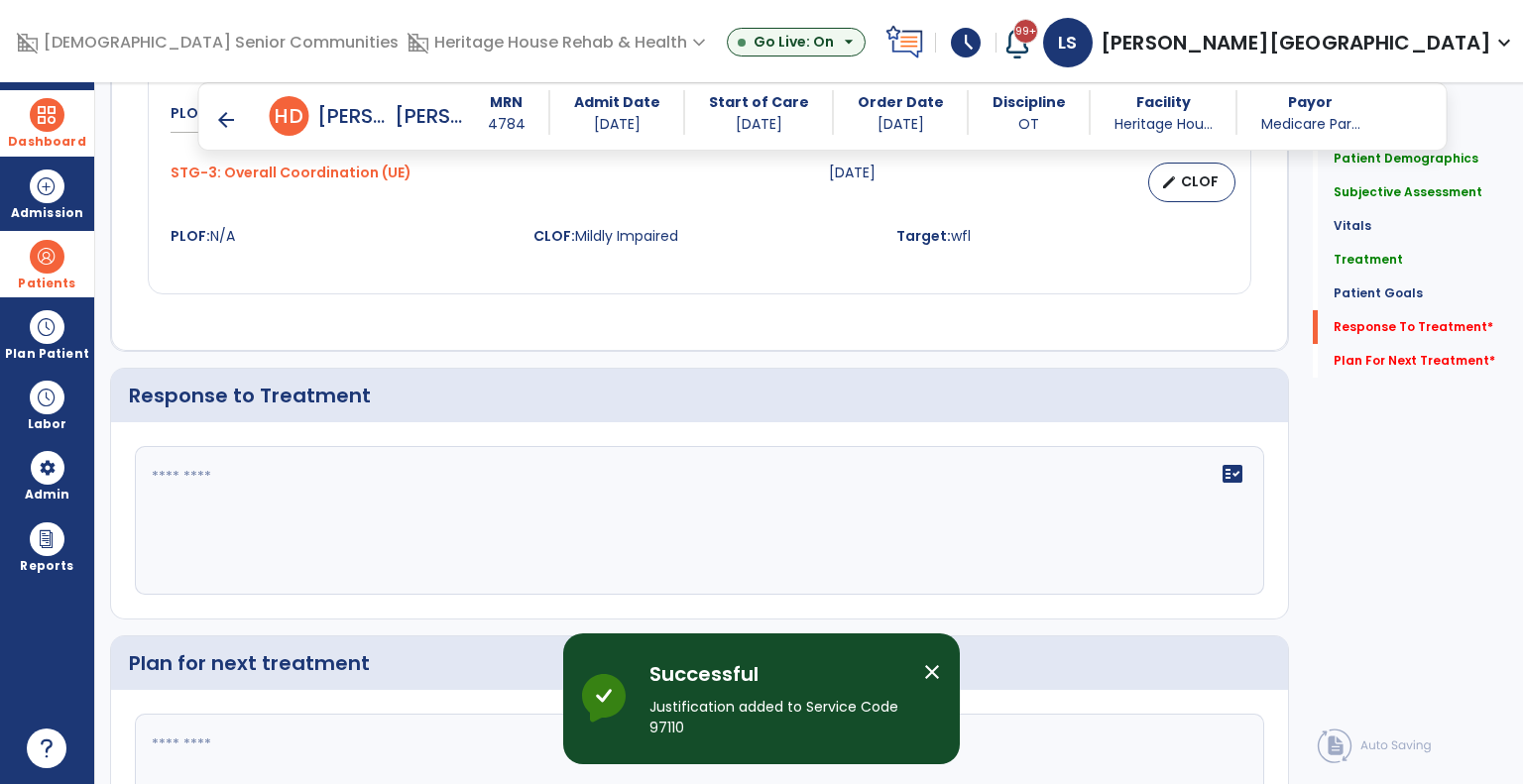 click on "fact_check" 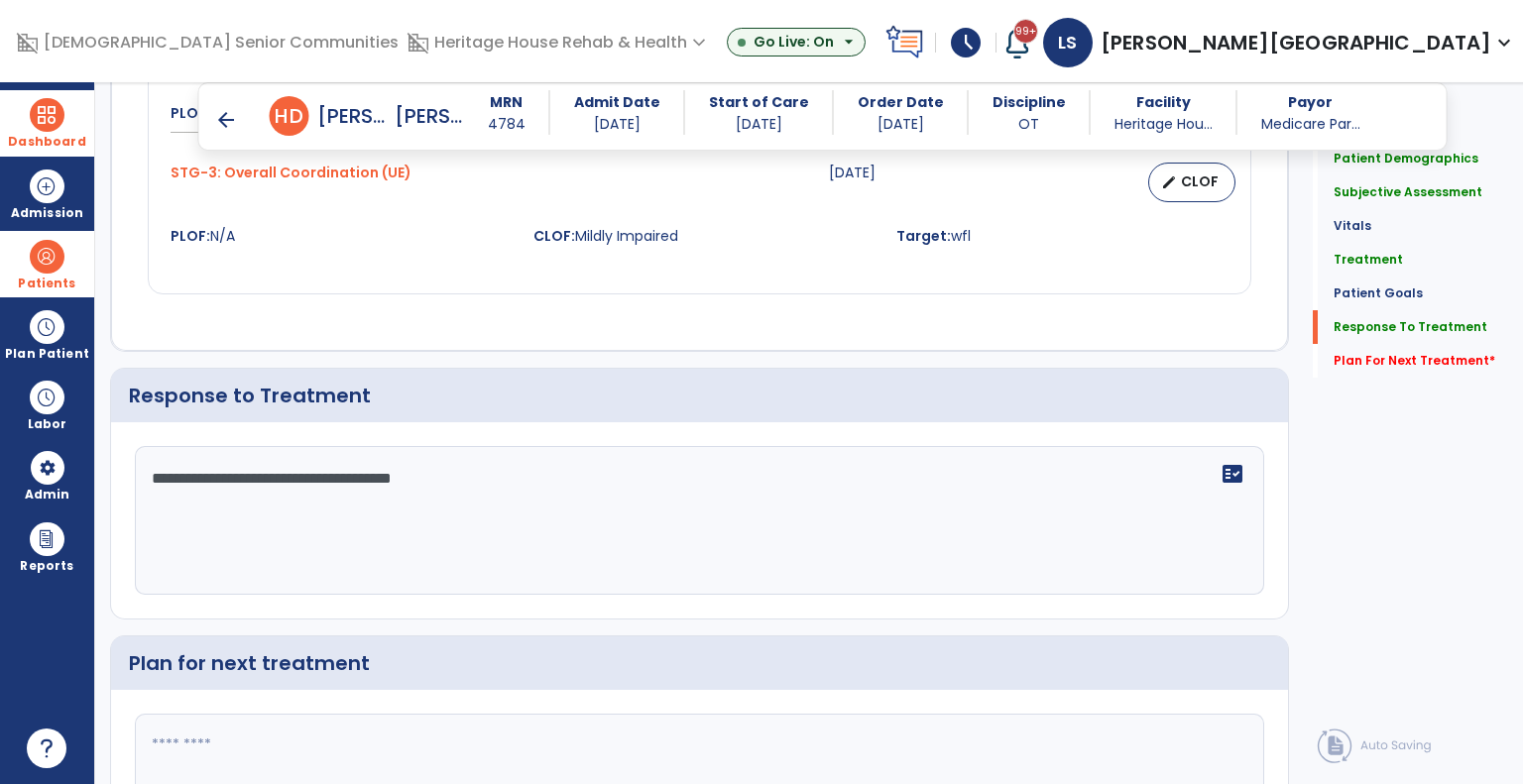 type on "**********" 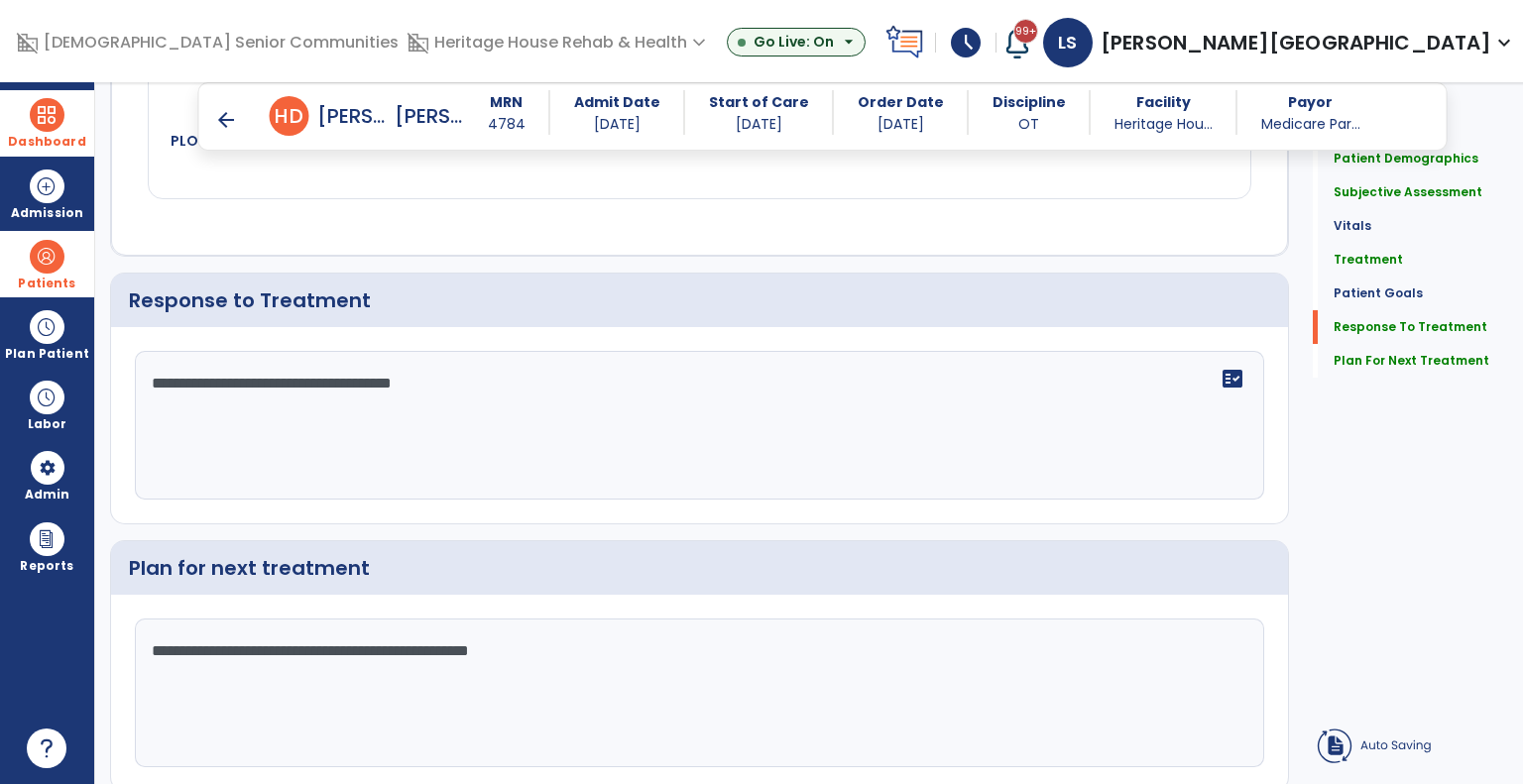 scroll, scrollTop: 2897, scrollLeft: 0, axis: vertical 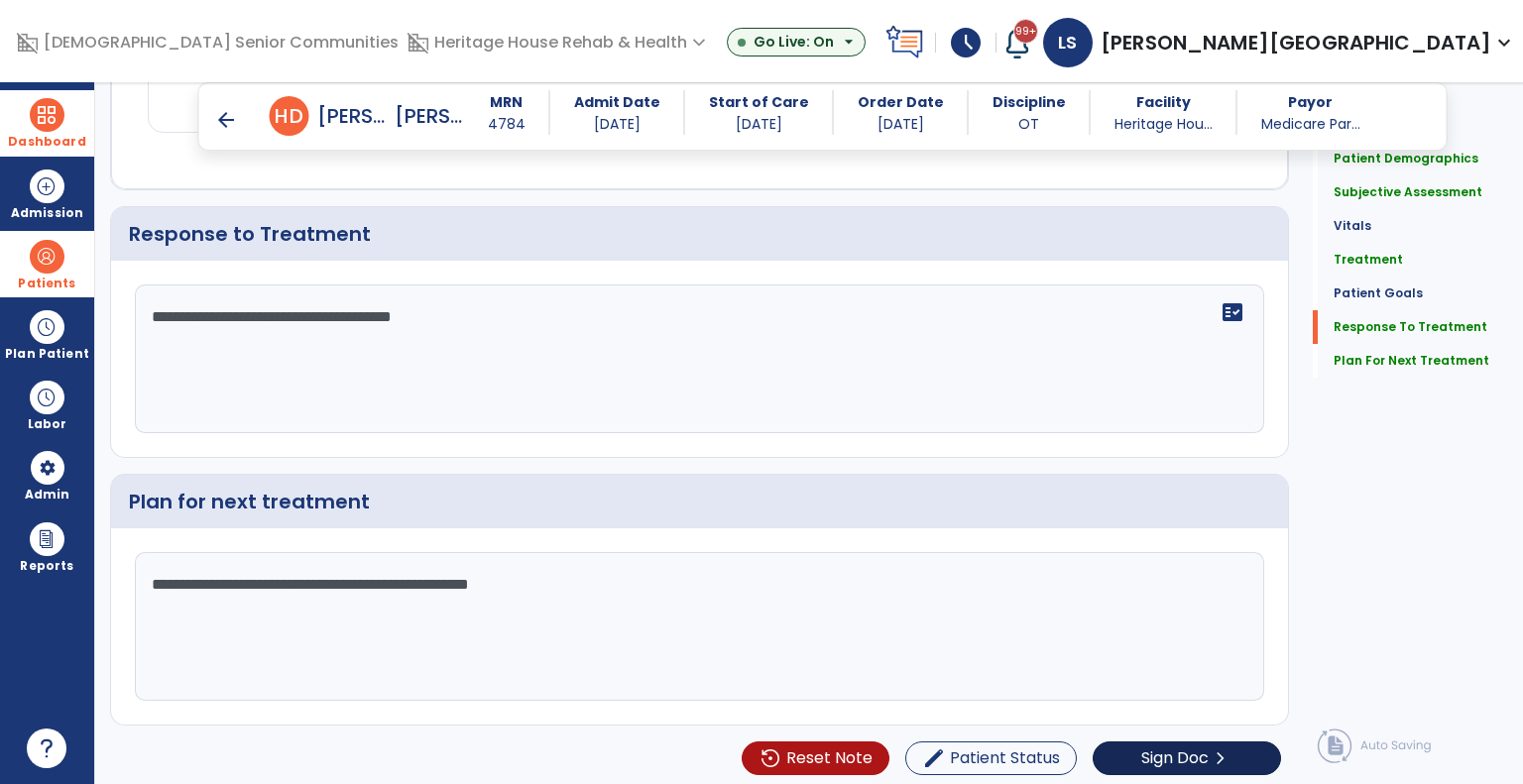 type on "**********" 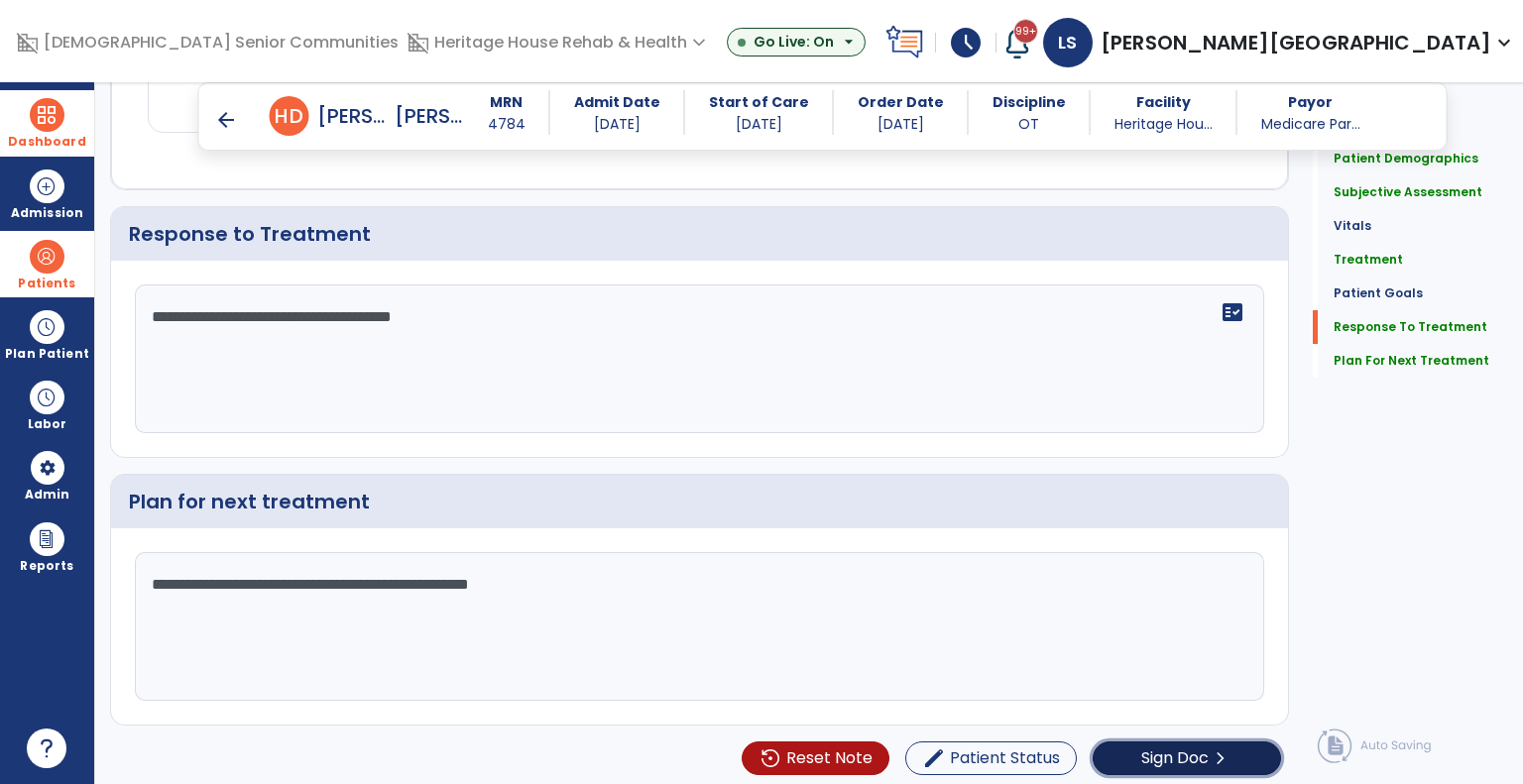 click on "Sign Doc" 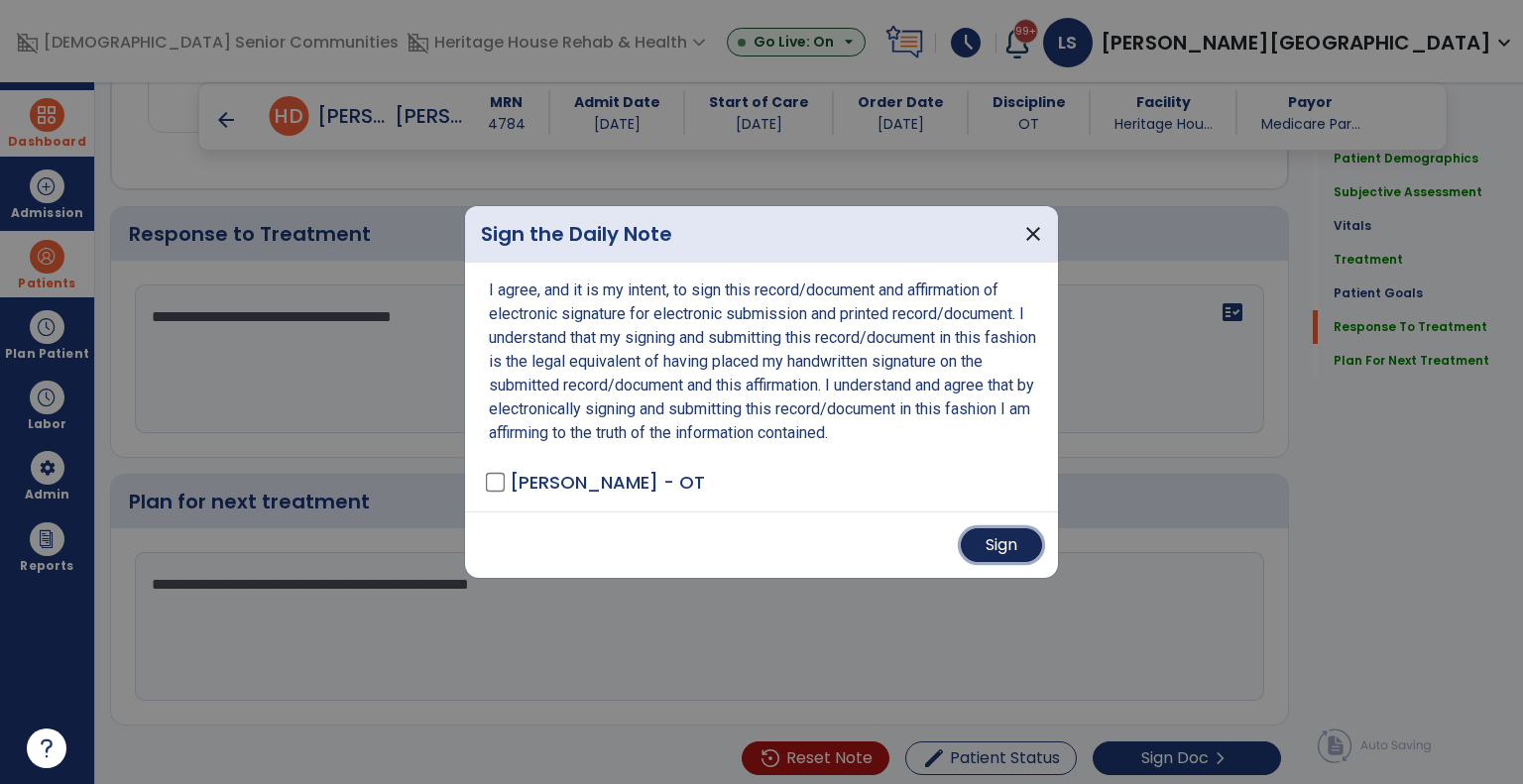 click on "Sign" at bounding box center [1001, 545] 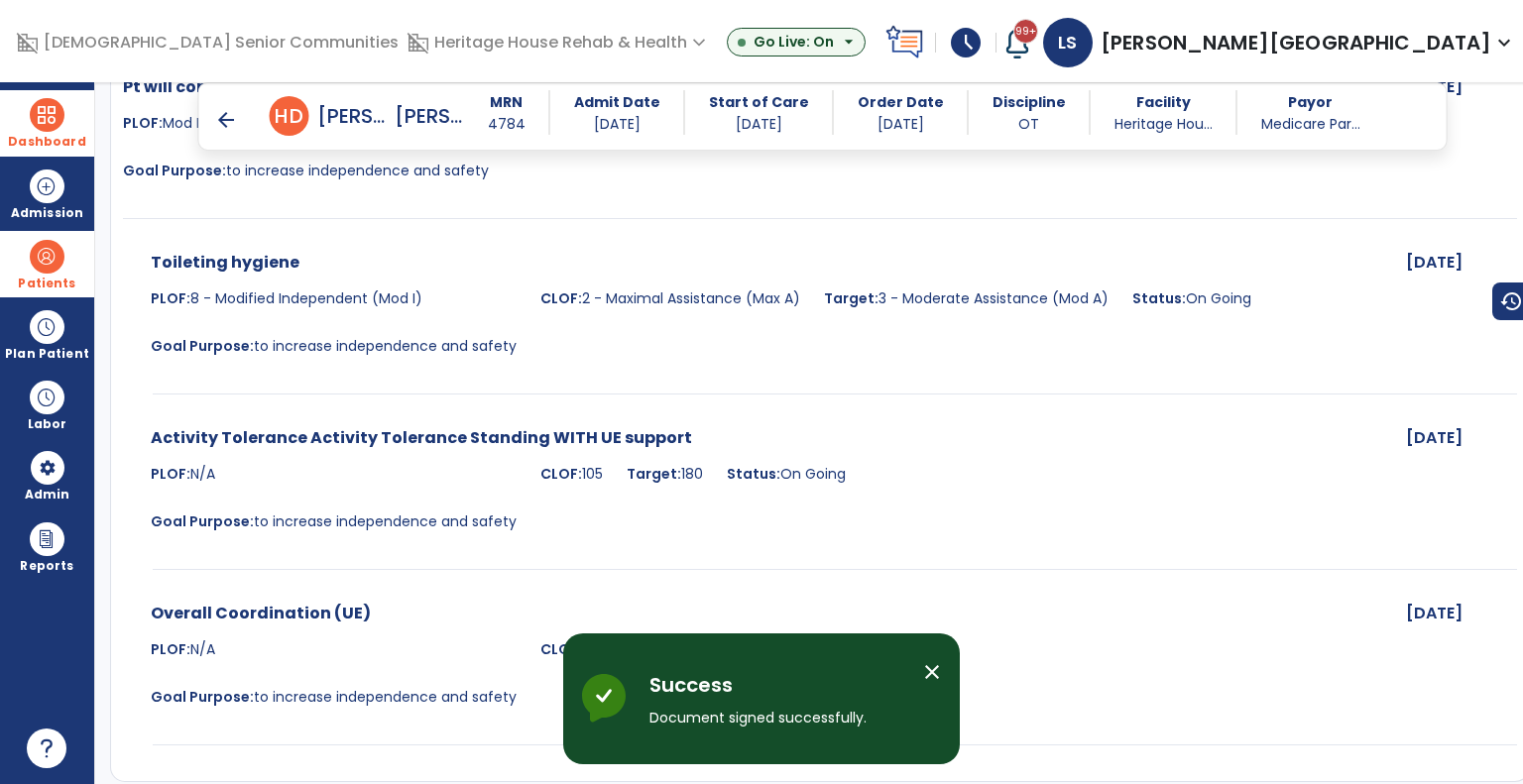 scroll, scrollTop: 2729, scrollLeft: 0, axis: vertical 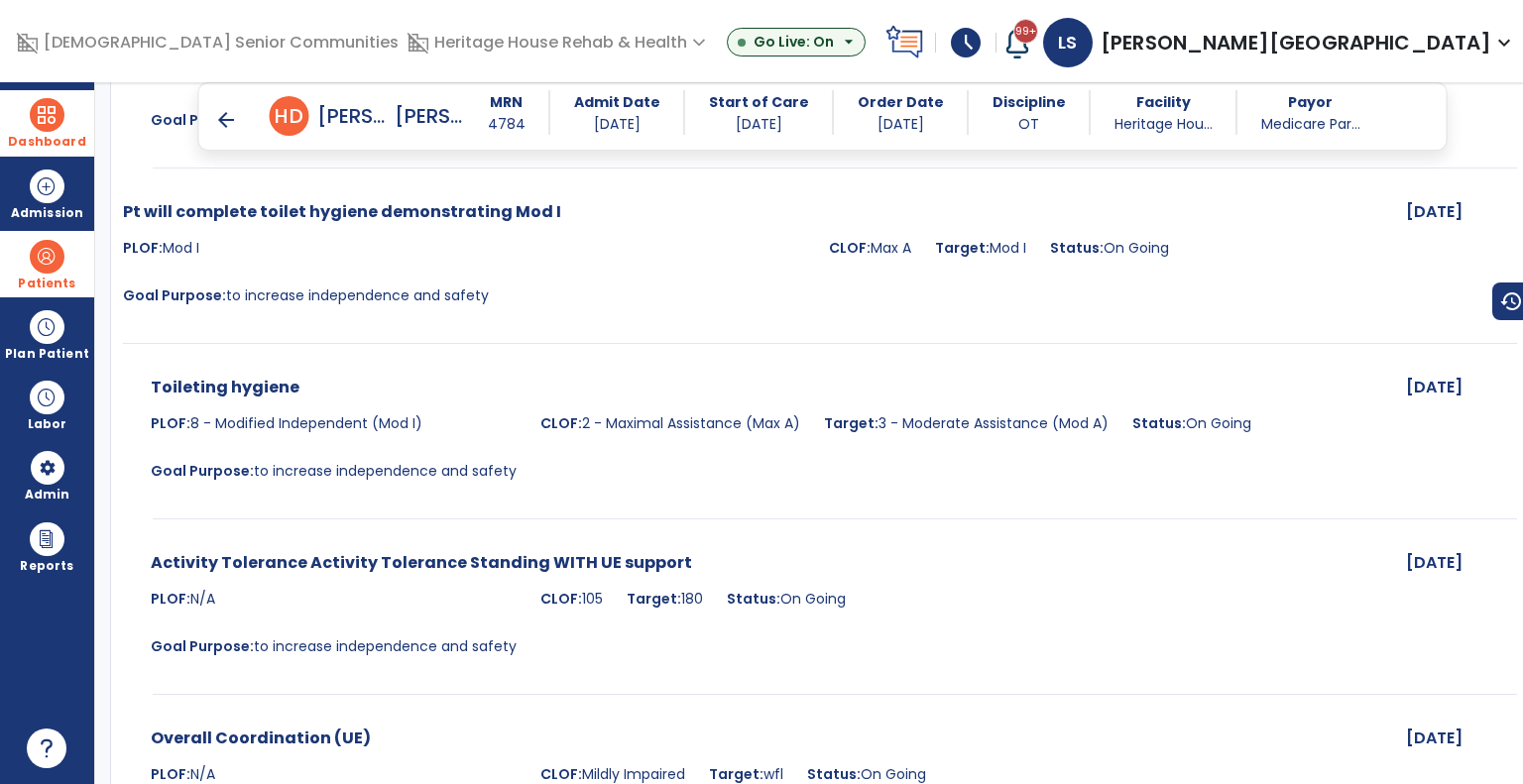 click on "arrow_back" at bounding box center [226, 120] 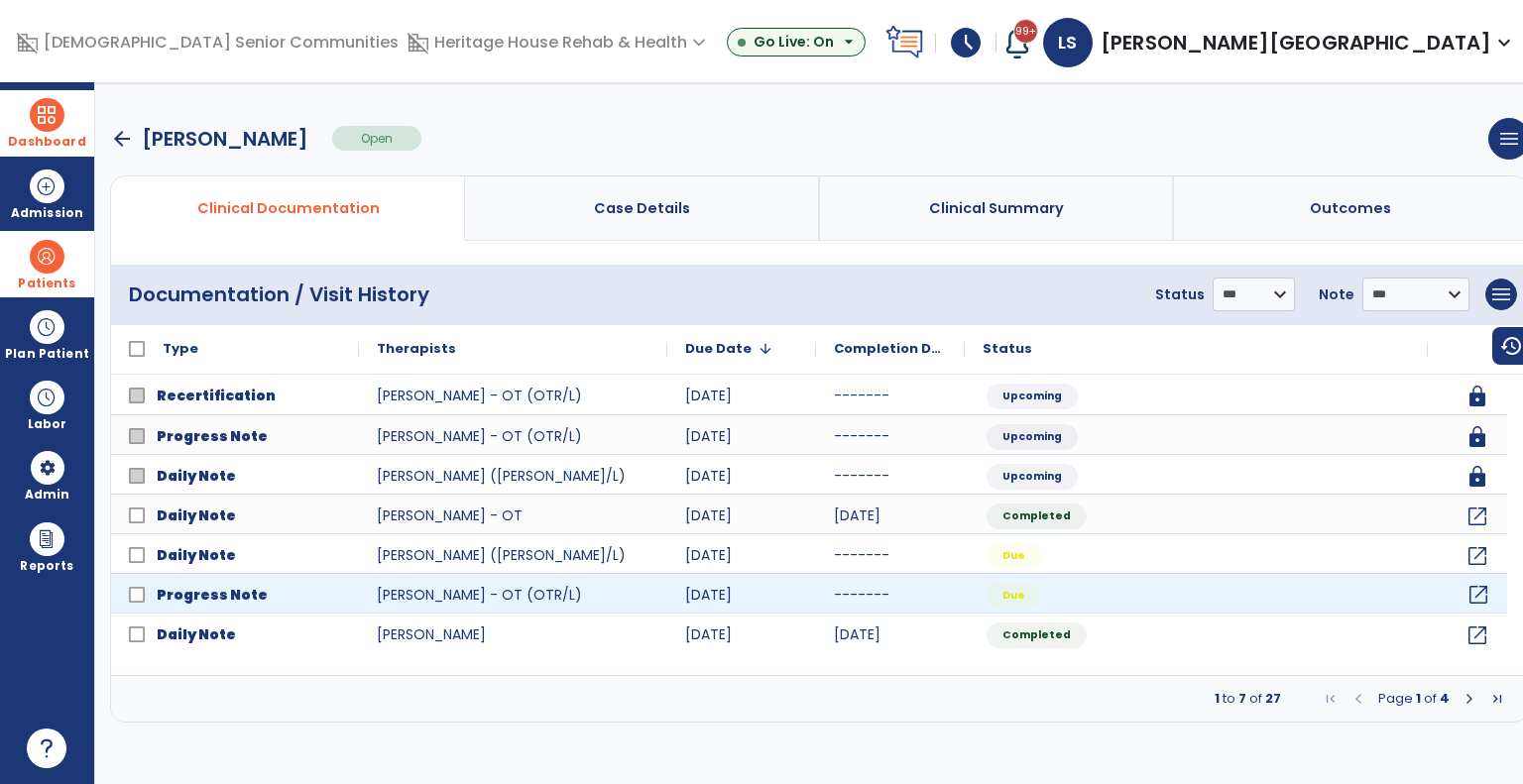 click on "open_in_new" 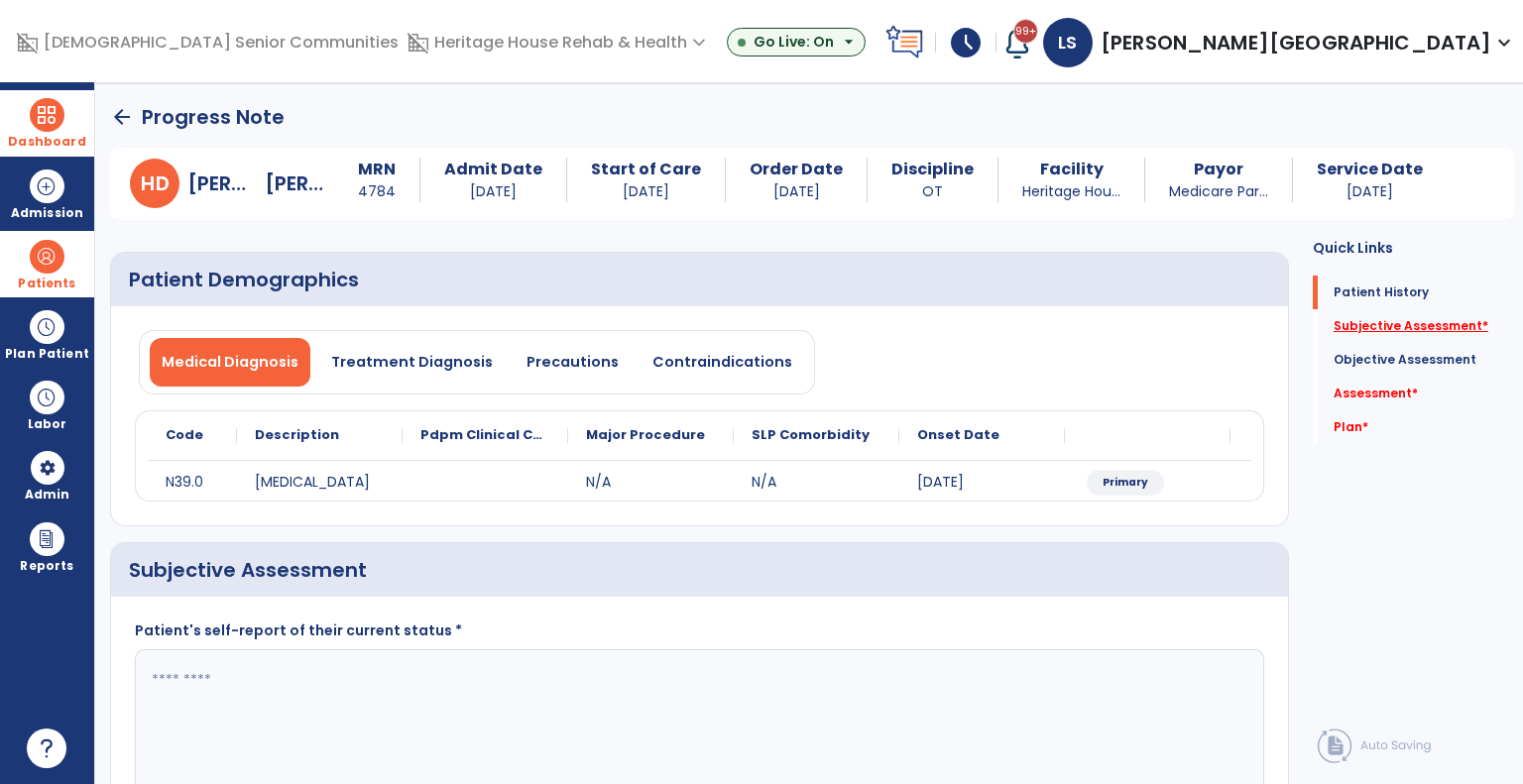 click on "Subjective Assessment   *" 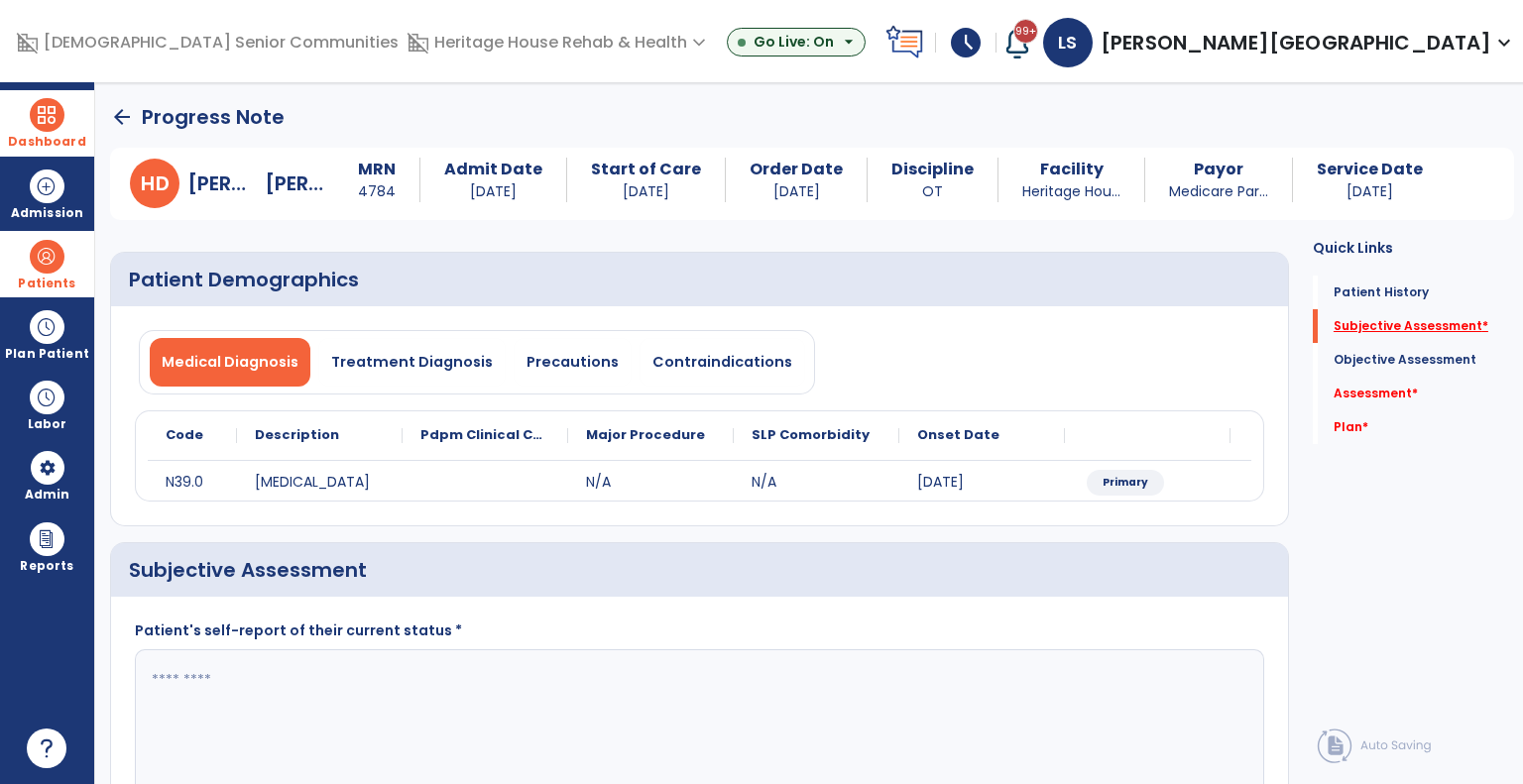scroll, scrollTop: 40, scrollLeft: 0, axis: vertical 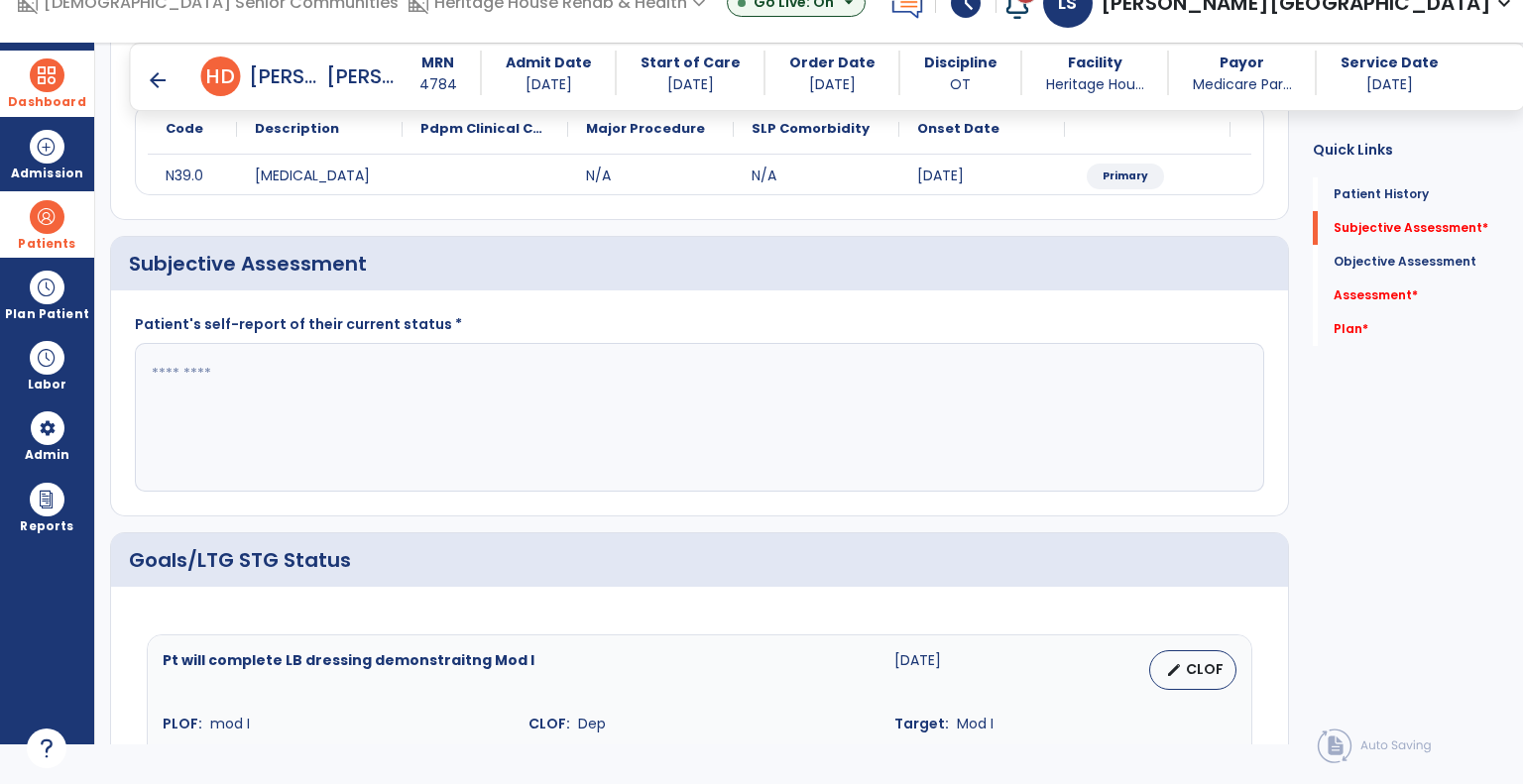 click 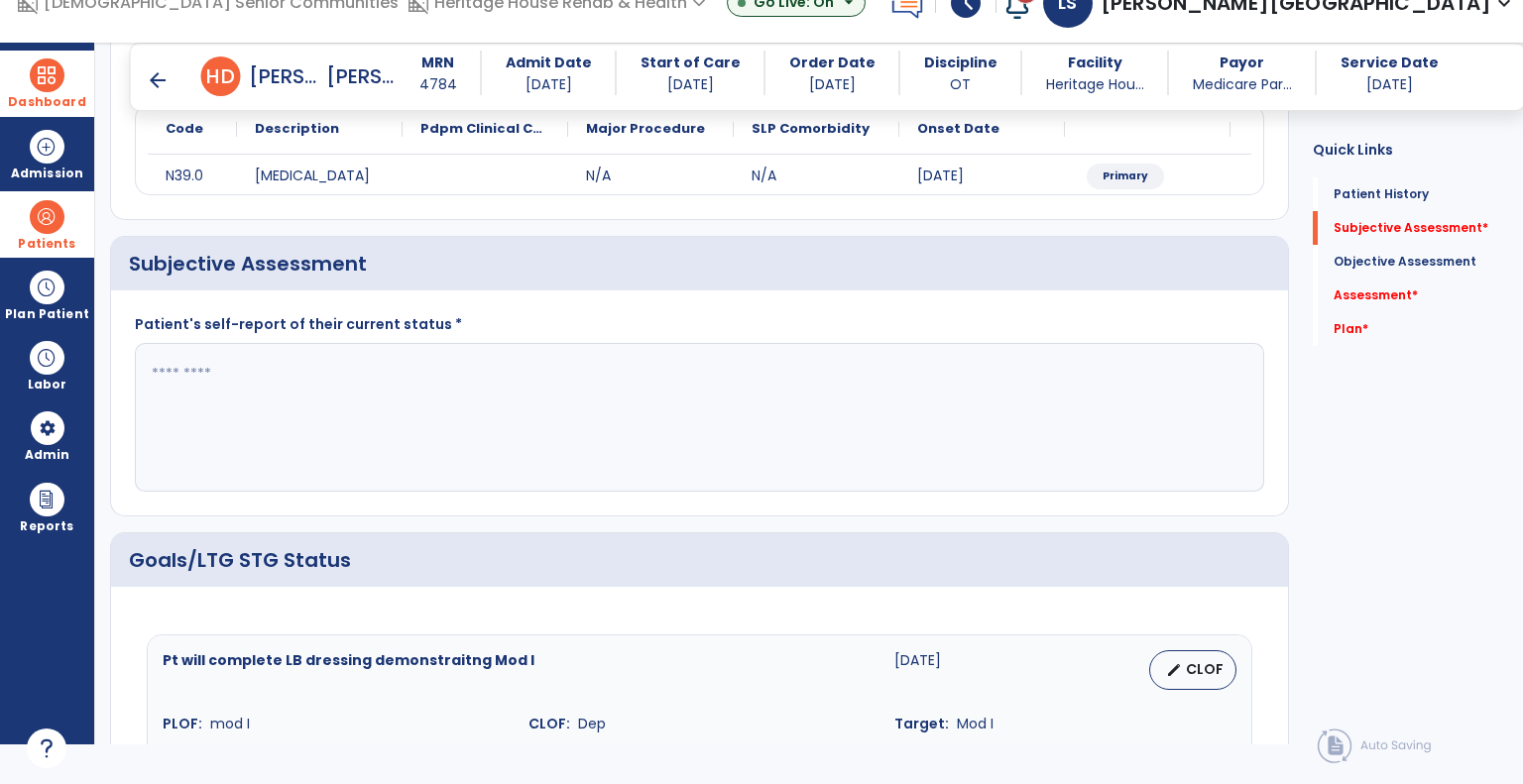 click 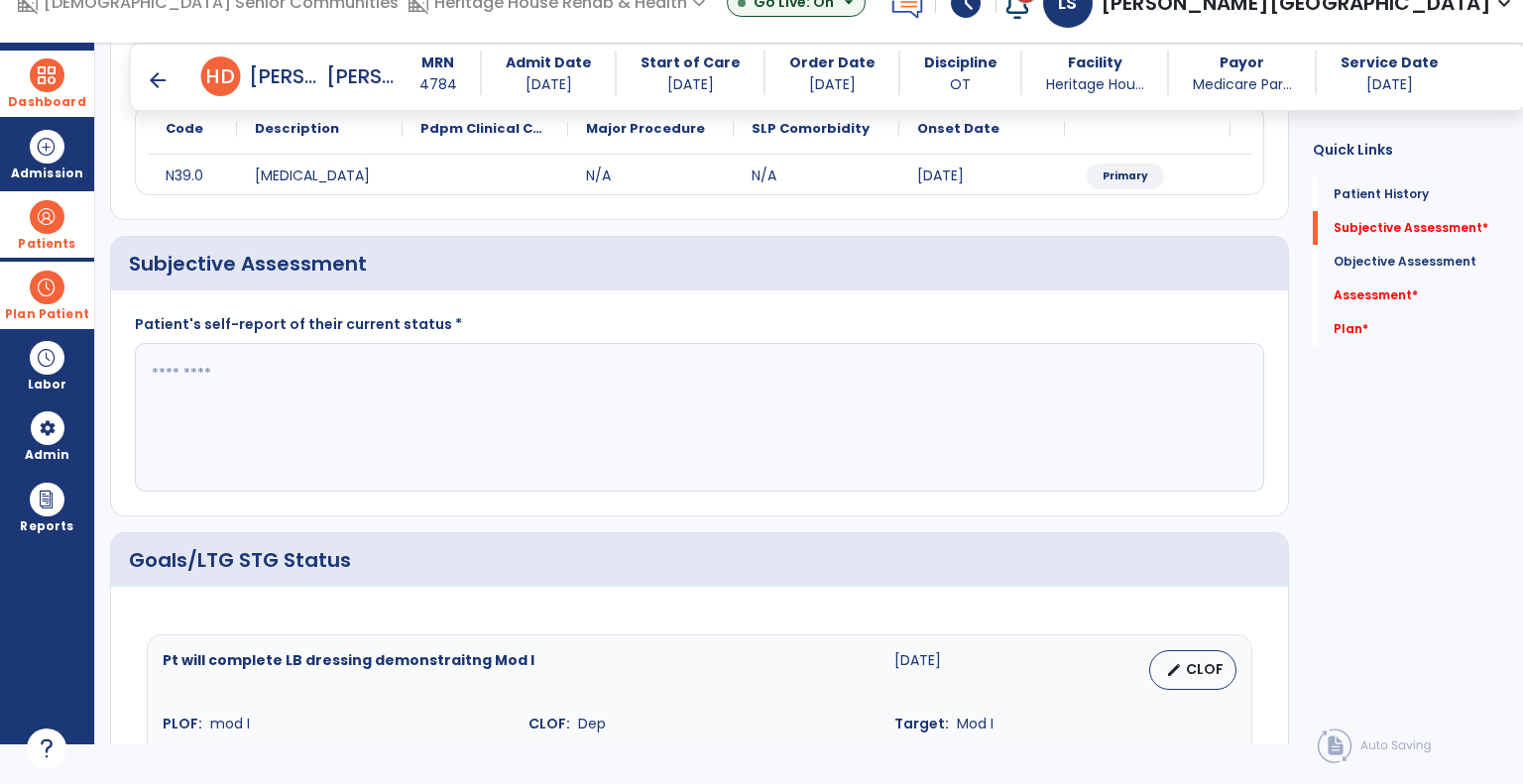 drag, startPoint x: 35, startPoint y: 303, endPoint x: 53, endPoint y: 306, distance: 18.248288 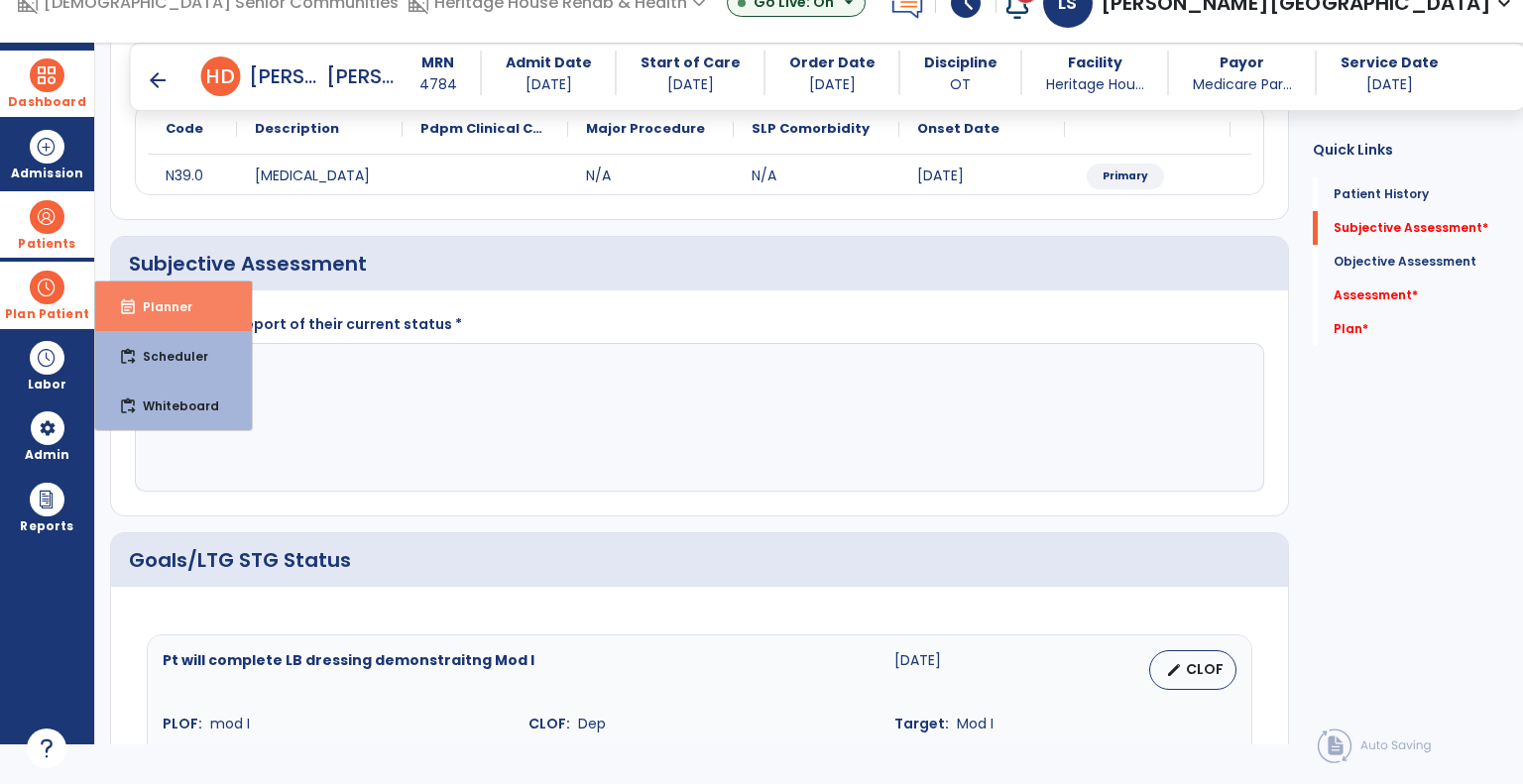 click on "event_note  Planner" at bounding box center (174, 306) 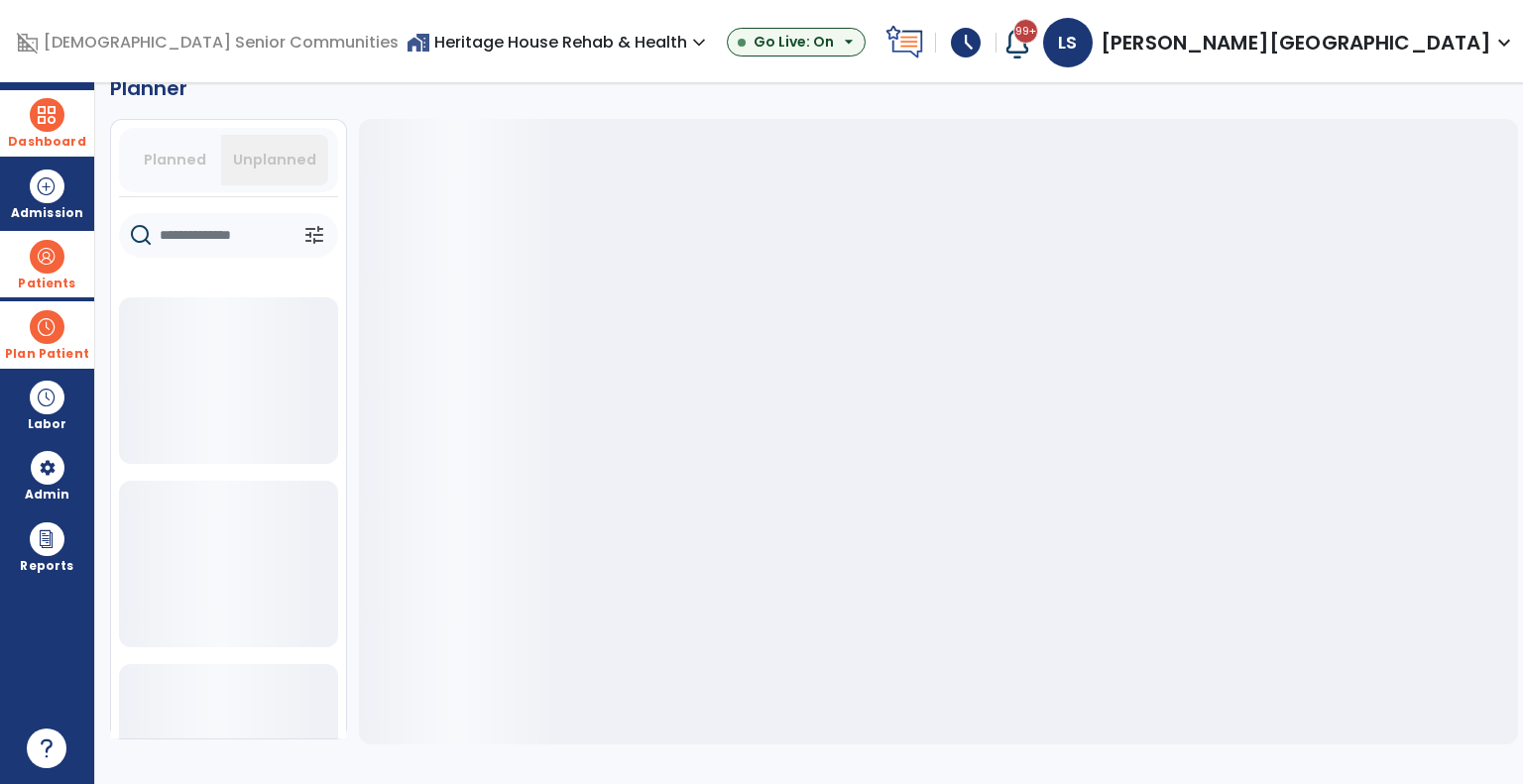 scroll, scrollTop: 0, scrollLeft: 0, axis: both 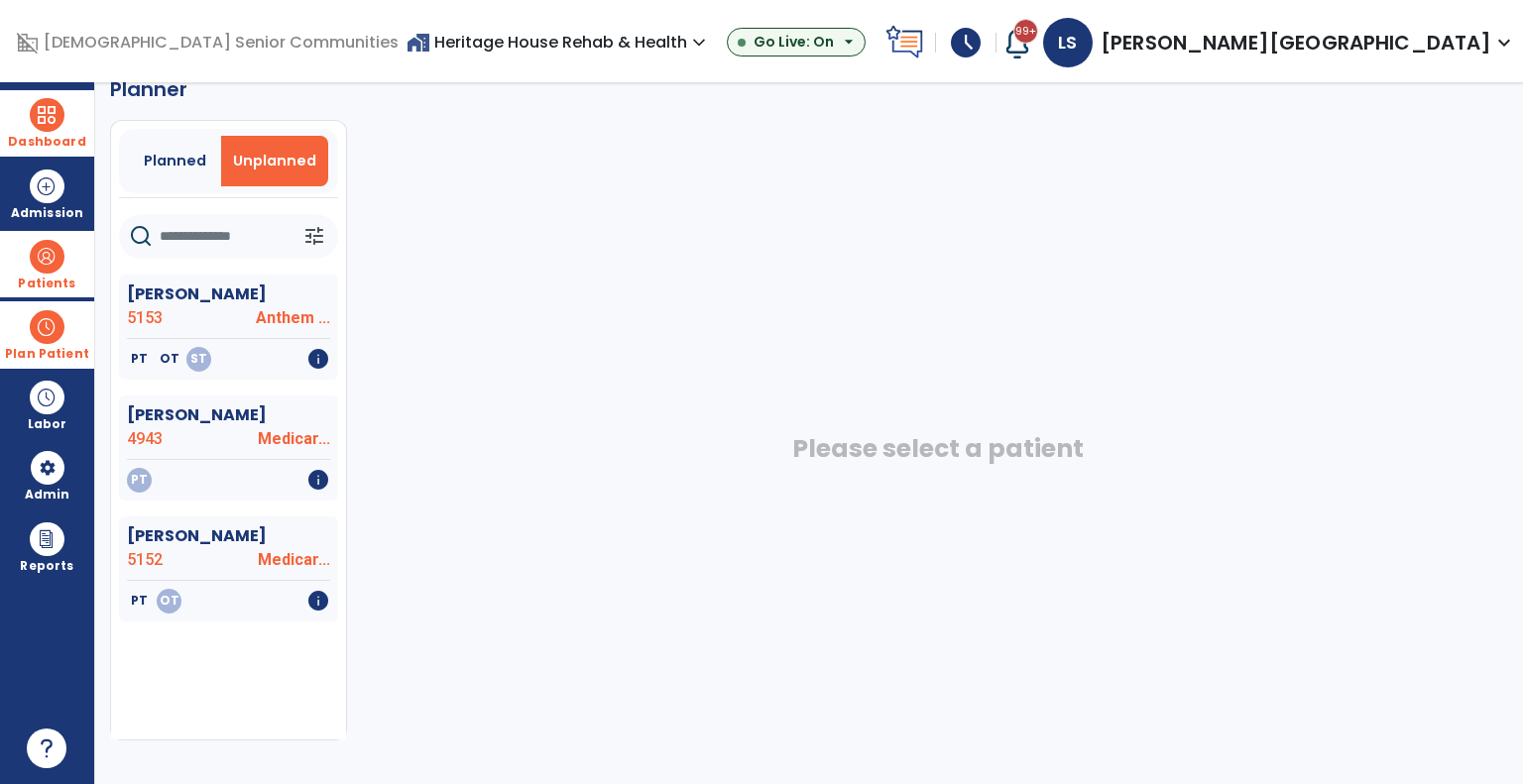 click on "Planned" at bounding box center (175, 161) 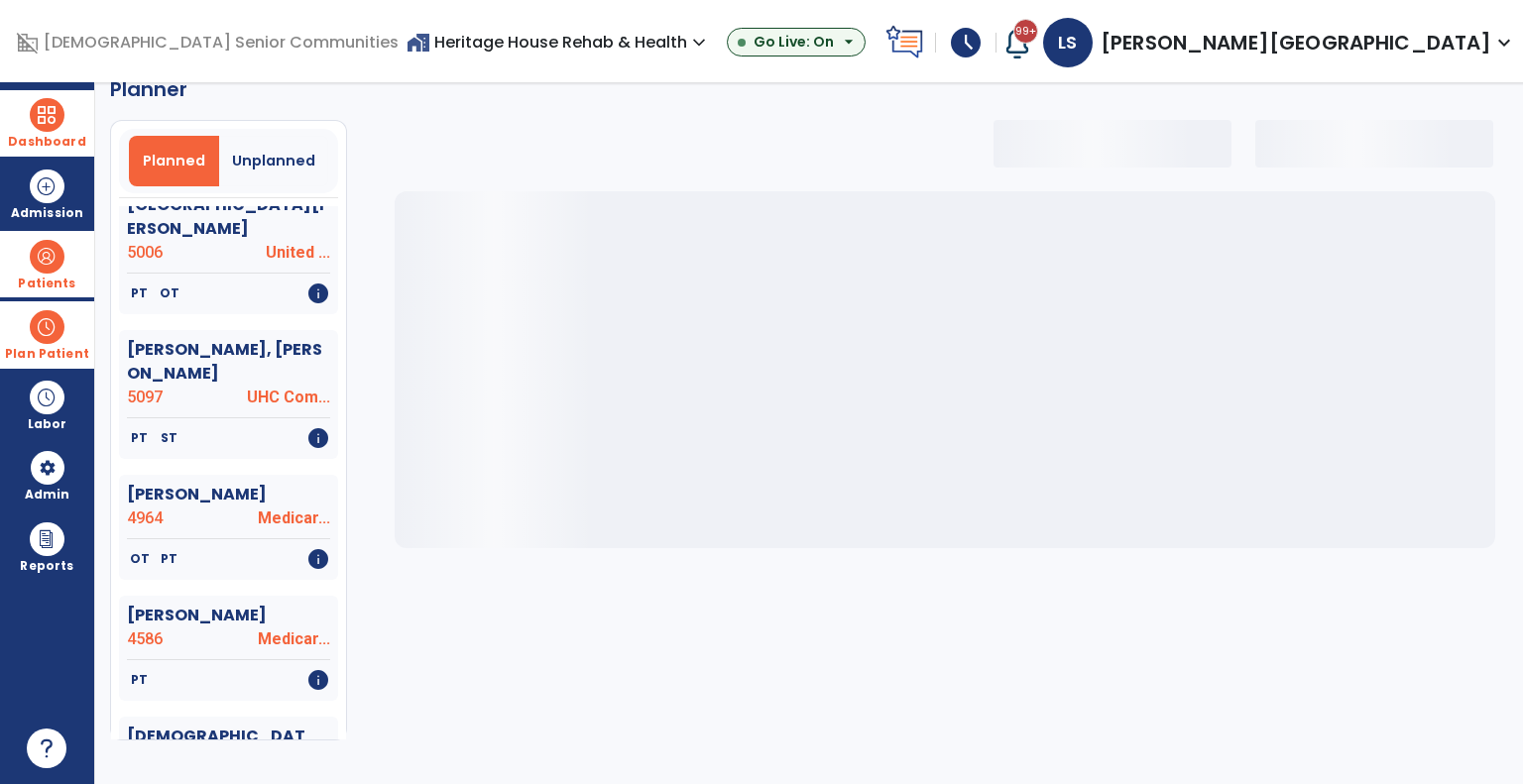 select on "***" 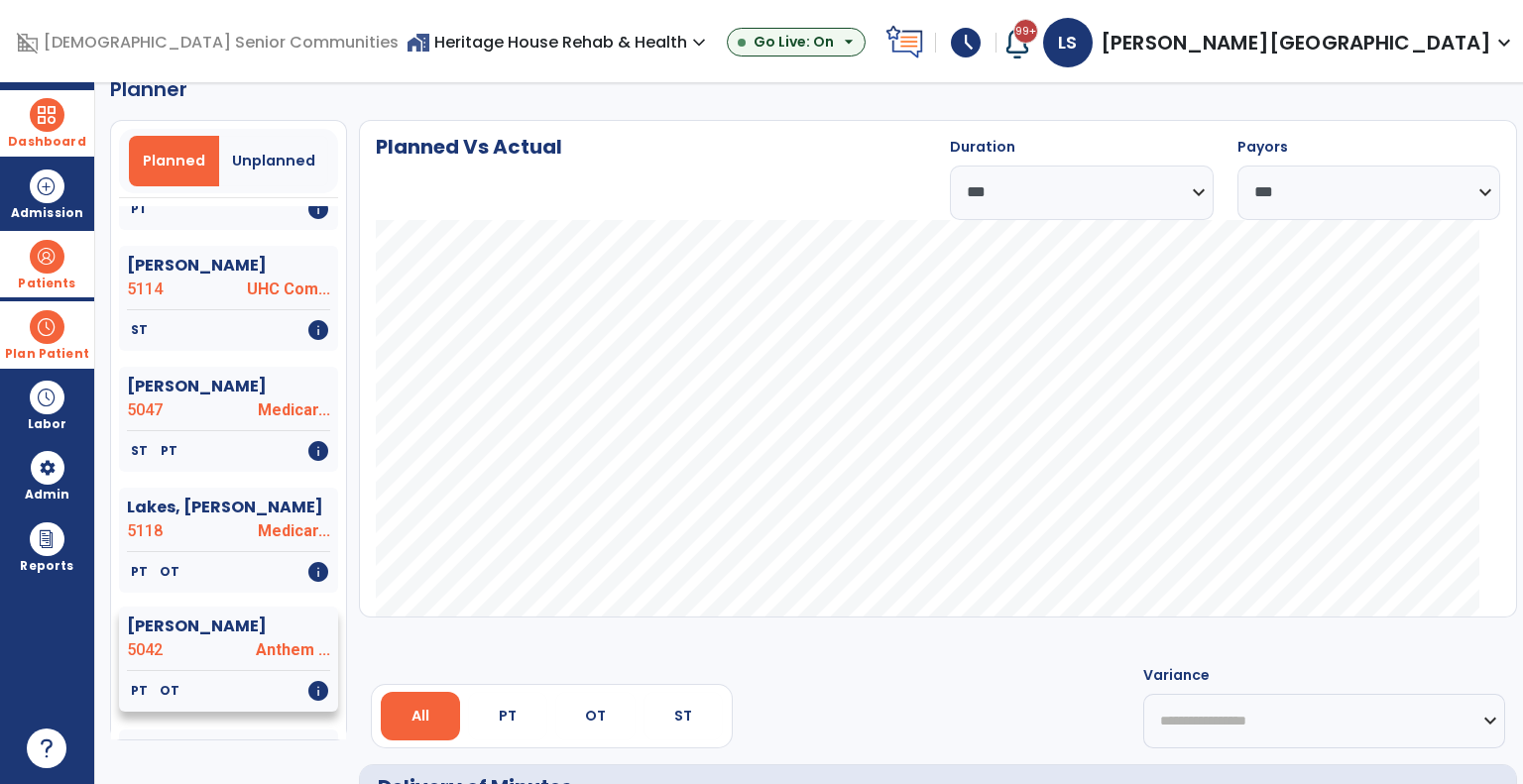 scroll, scrollTop: 1982, scrollLeft: 0, axis: vertical 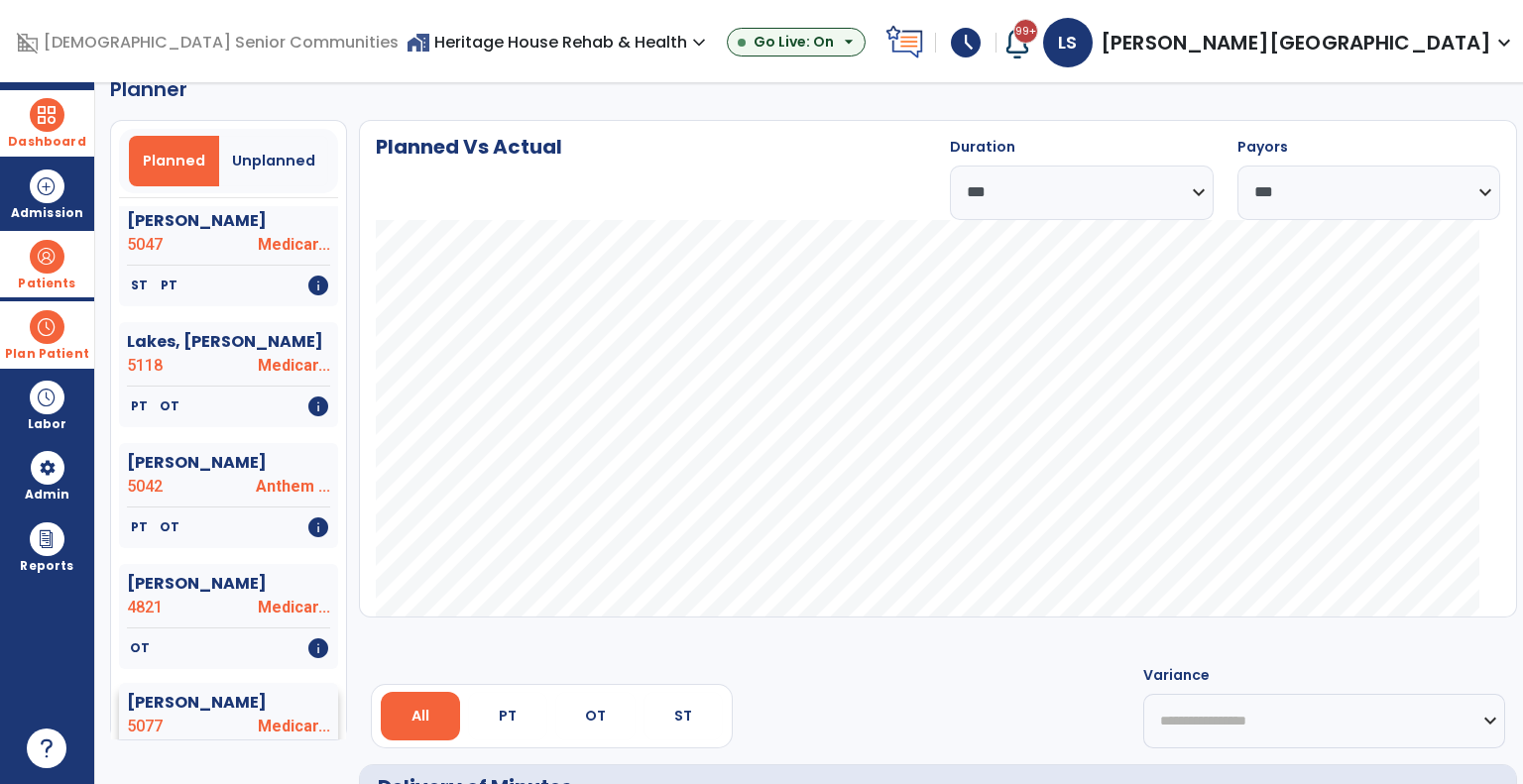 click on "5077" 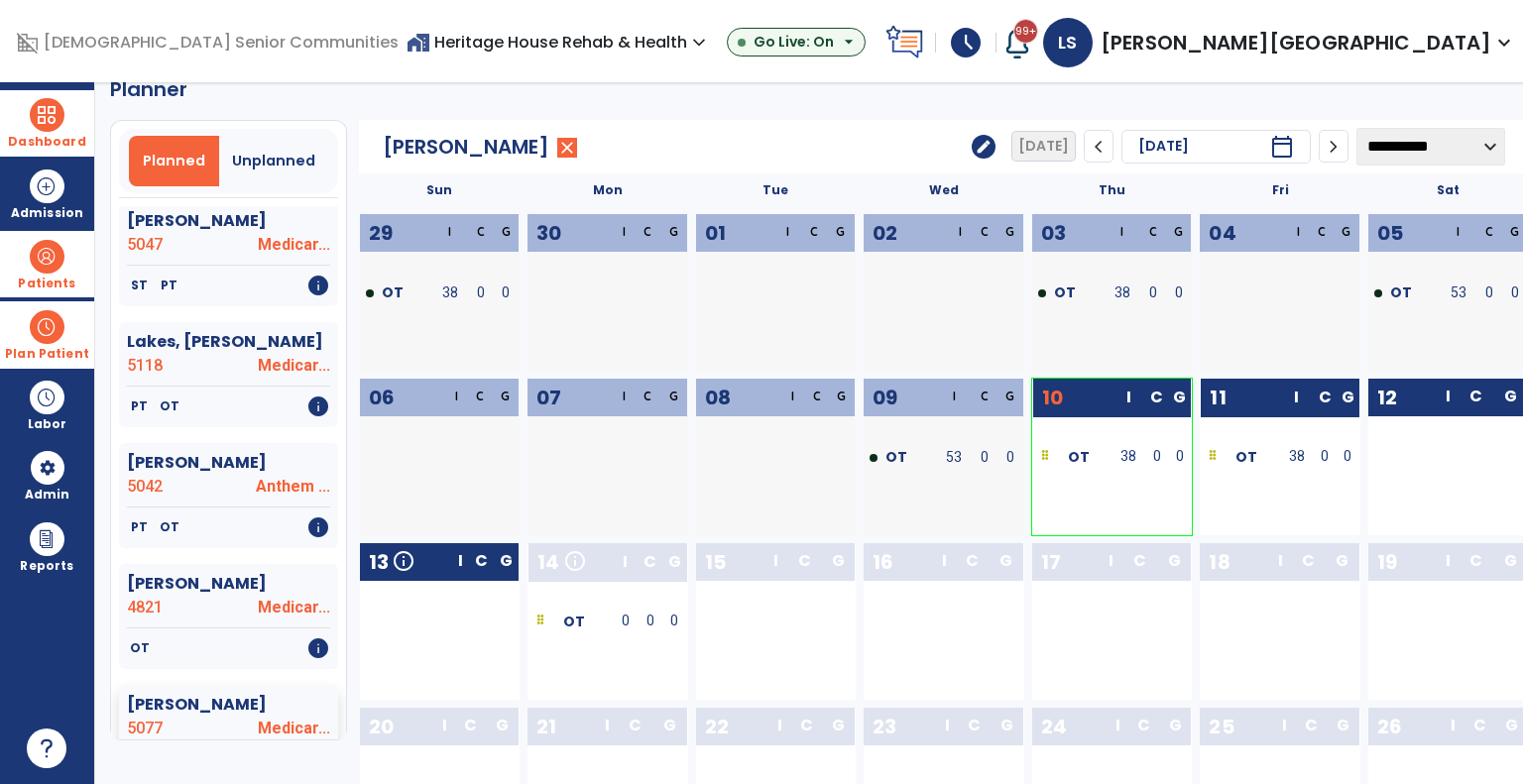 click on "home_work   Heritage House Rehab & Health   expand_more" at bounding box center (558, 42) 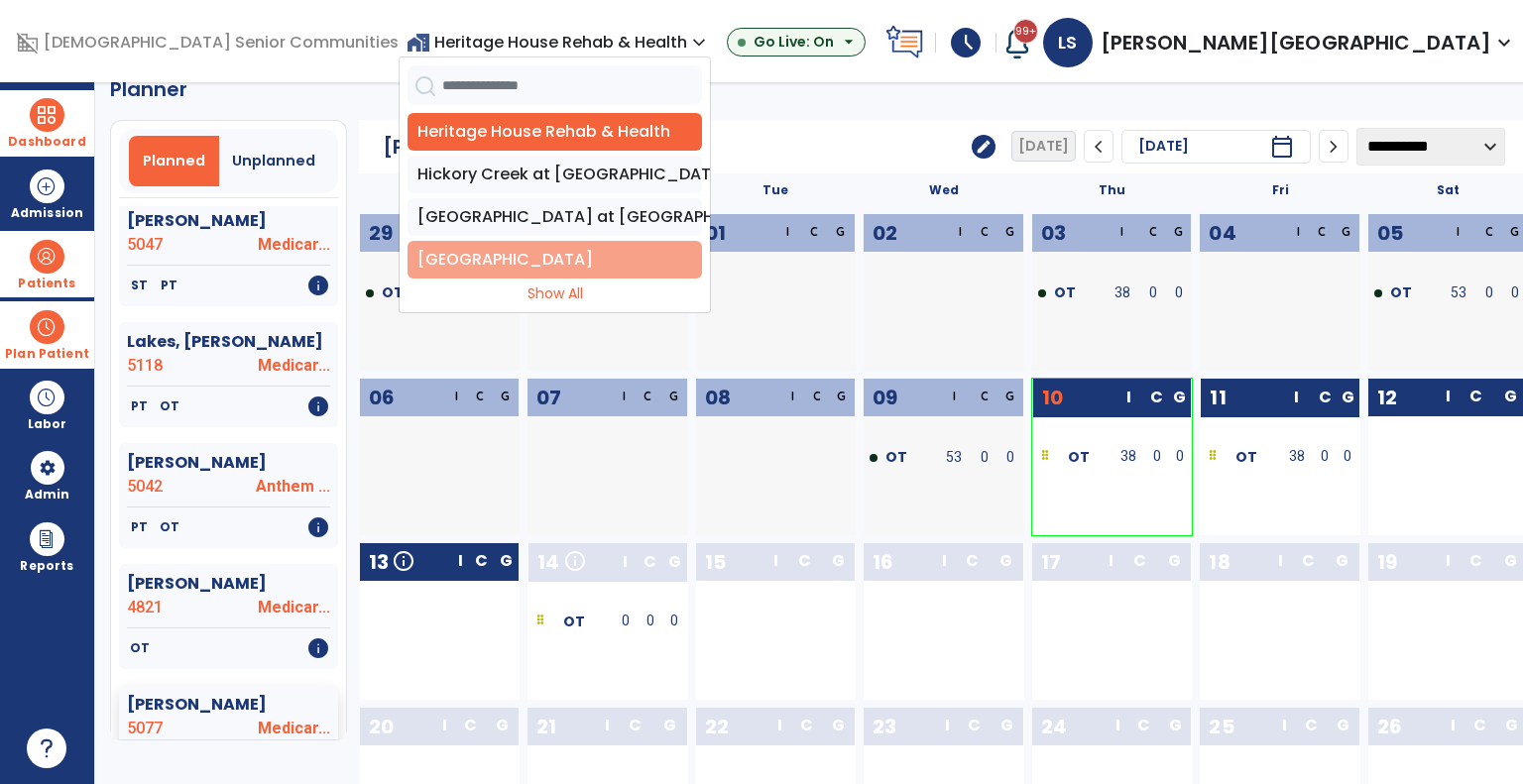 click on "[GEOGRAPHIC_DATA]" at bounding box center (554, 260) 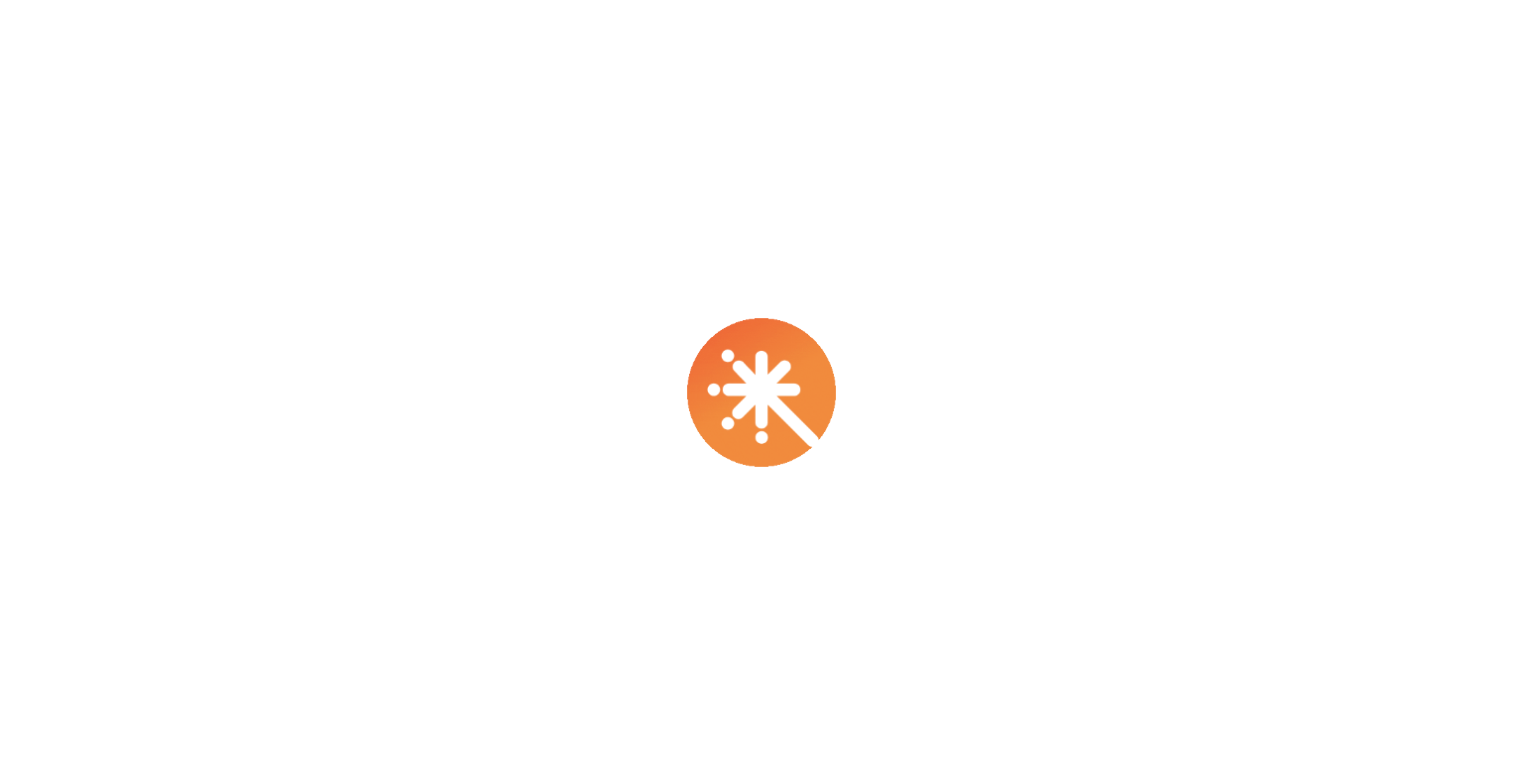 scroll, scrollTop: 0, scrollLeft: 0, axis: both 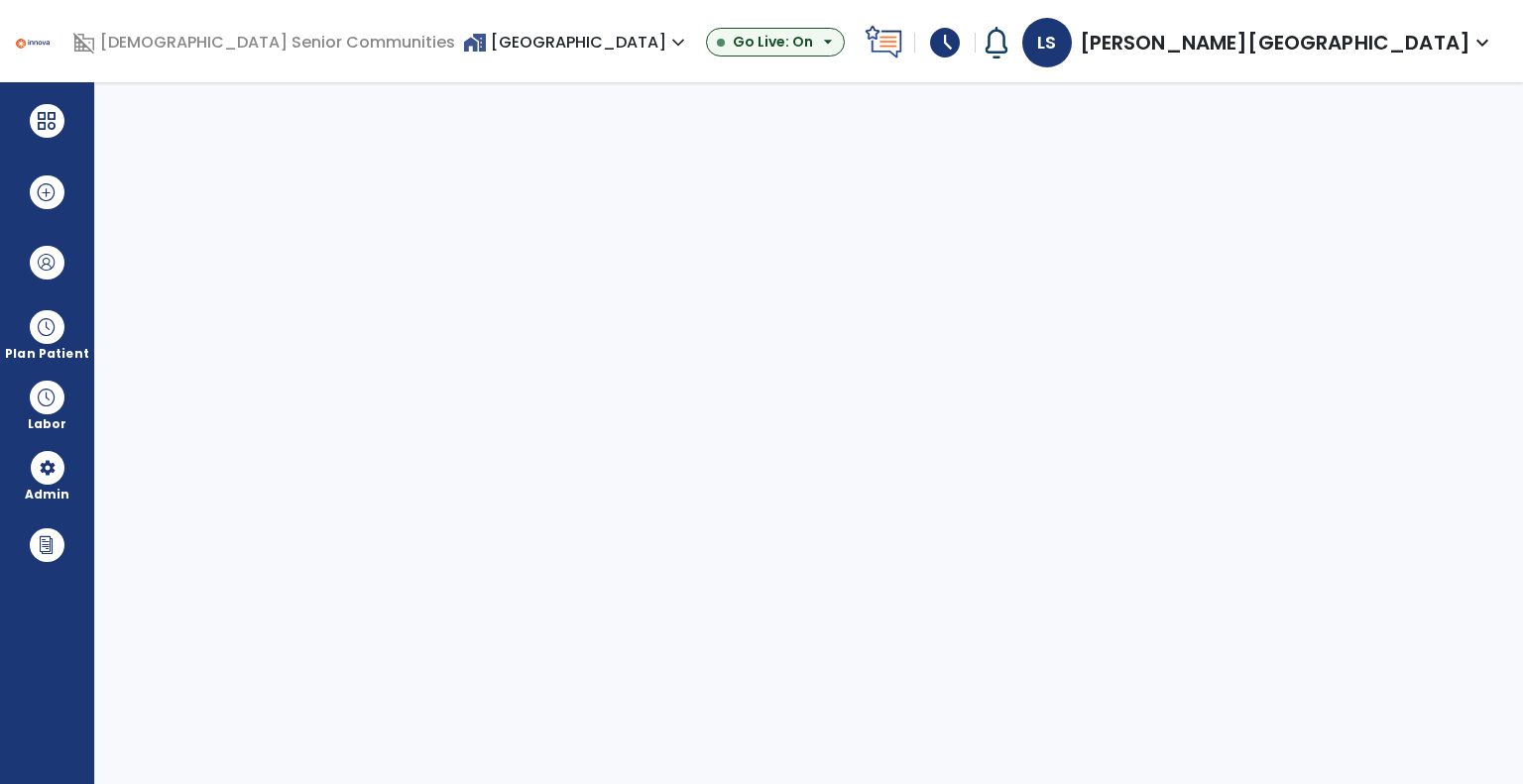 select on "***" 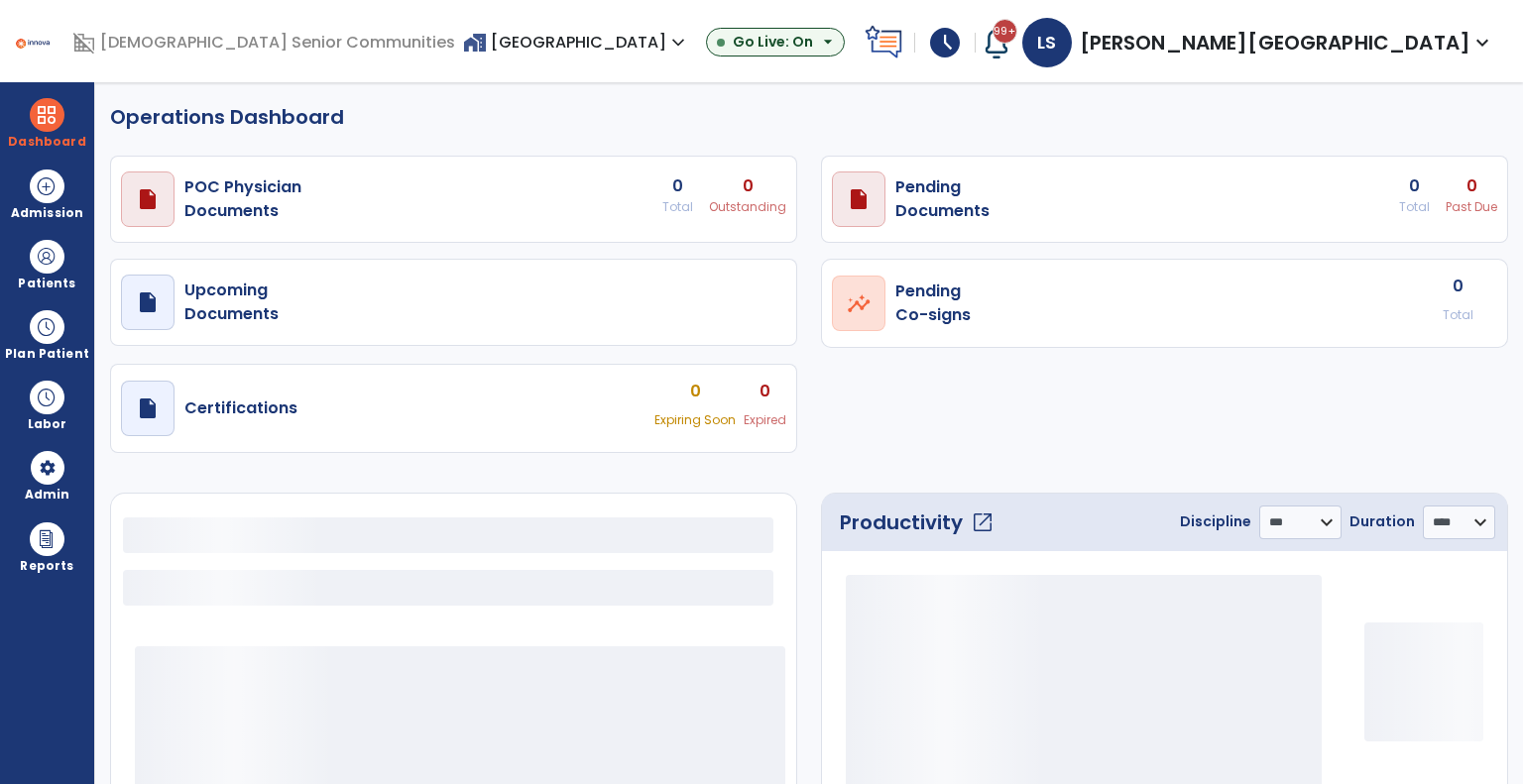 select on "***" 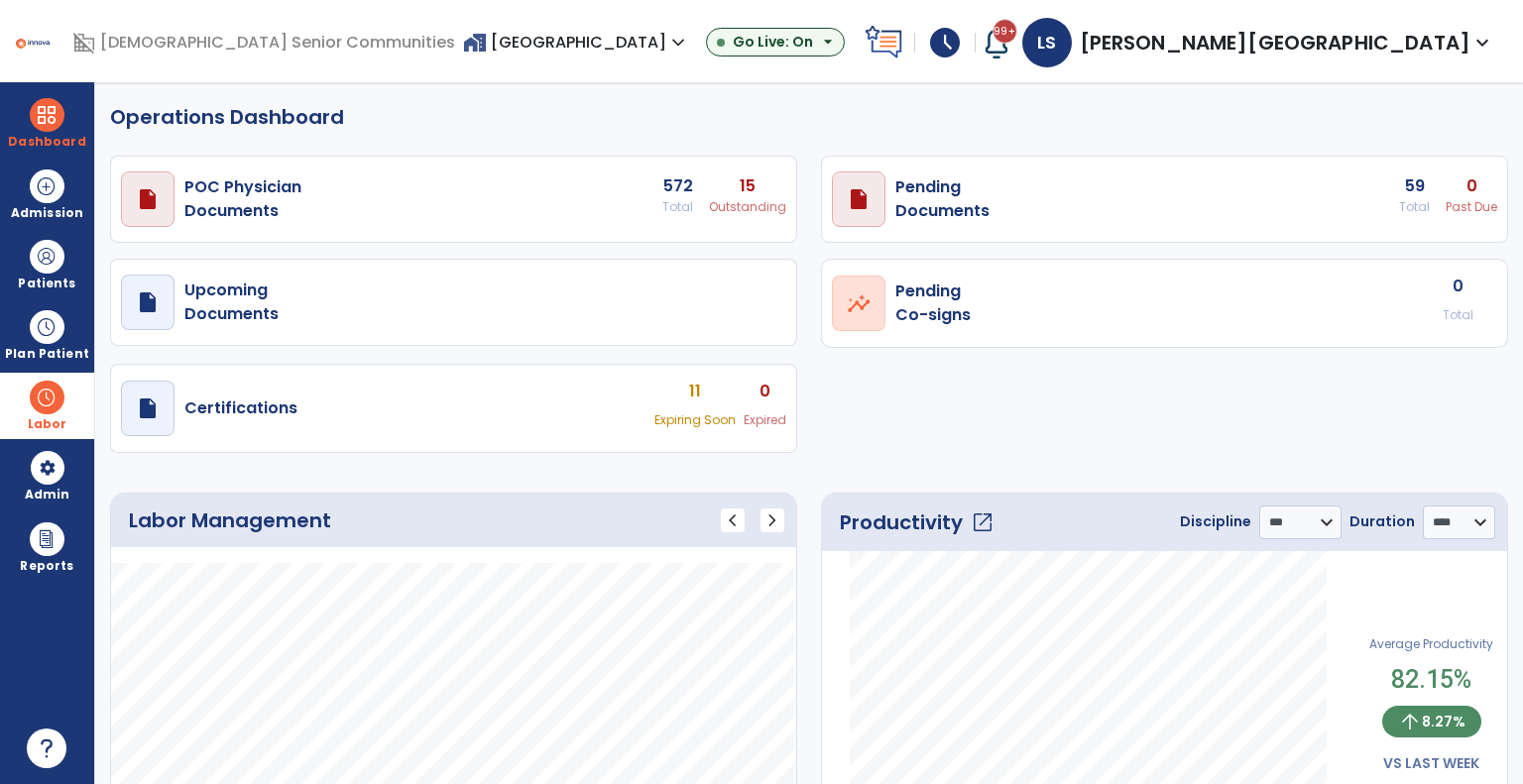 drag, startPoint x: 35, startPoint y: 348, endPoint x: 36, endPoint y: 380, distance: 32.01562 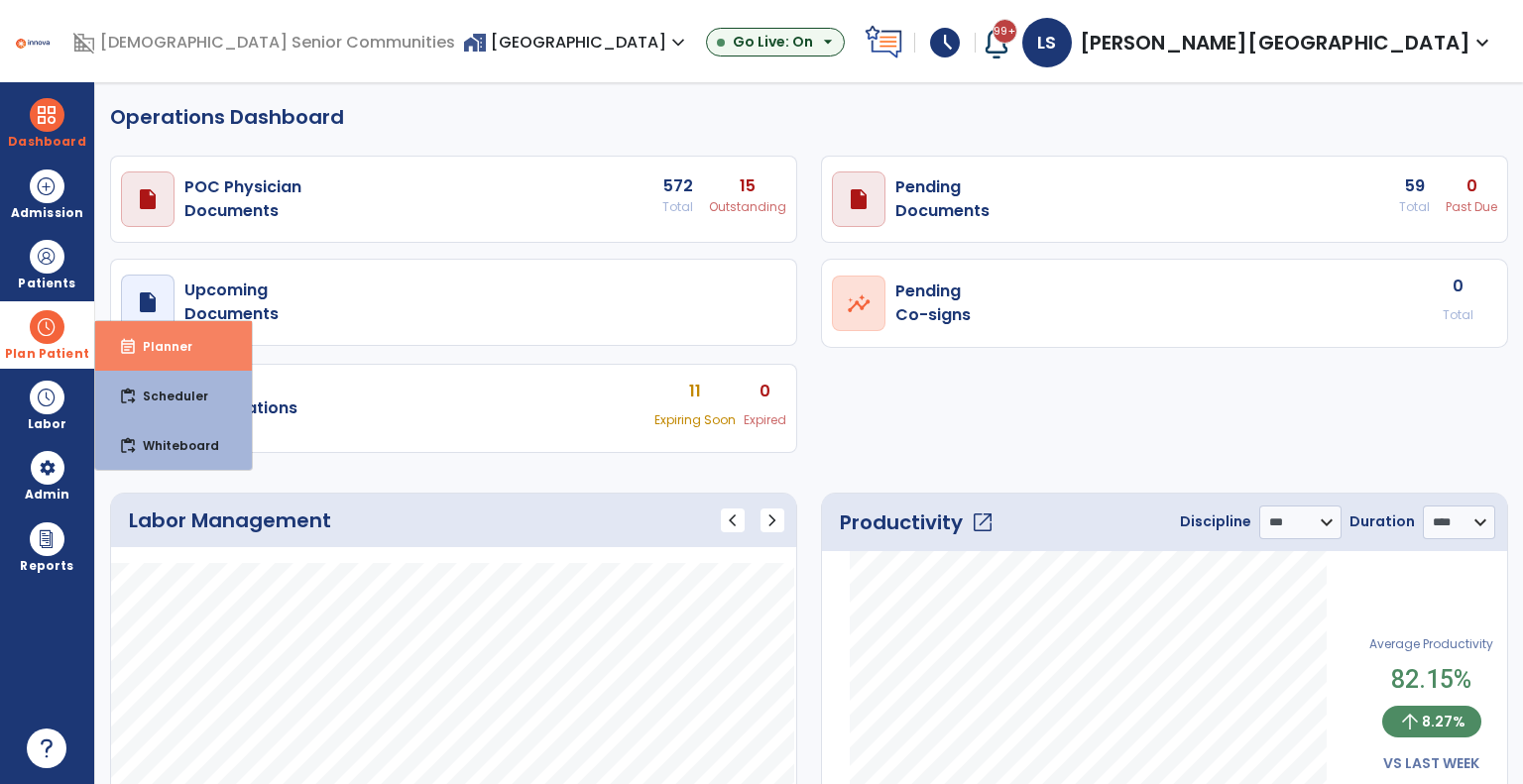 click on "event_note  Planner" at bounding box center (174, 346) 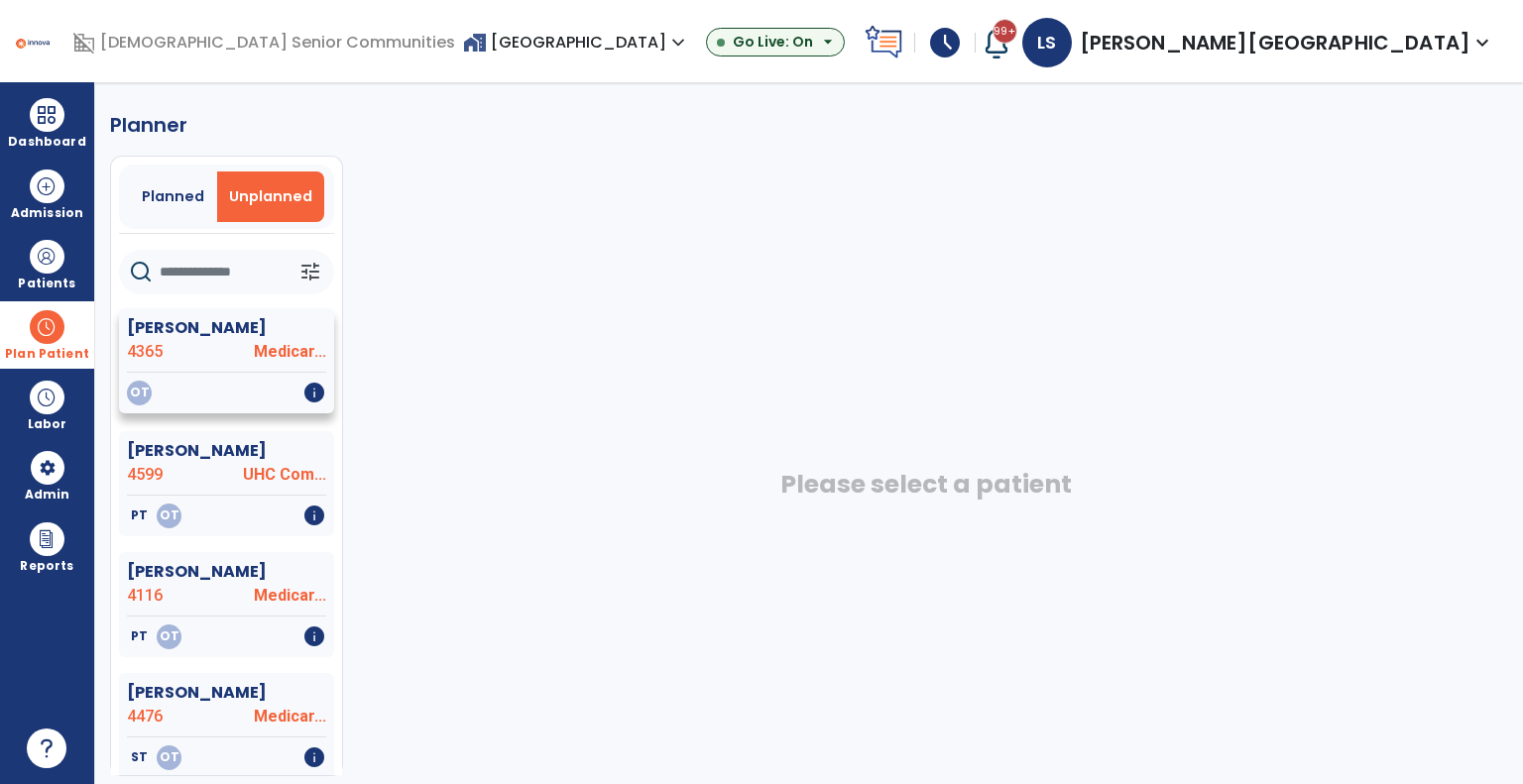 click on "4365" 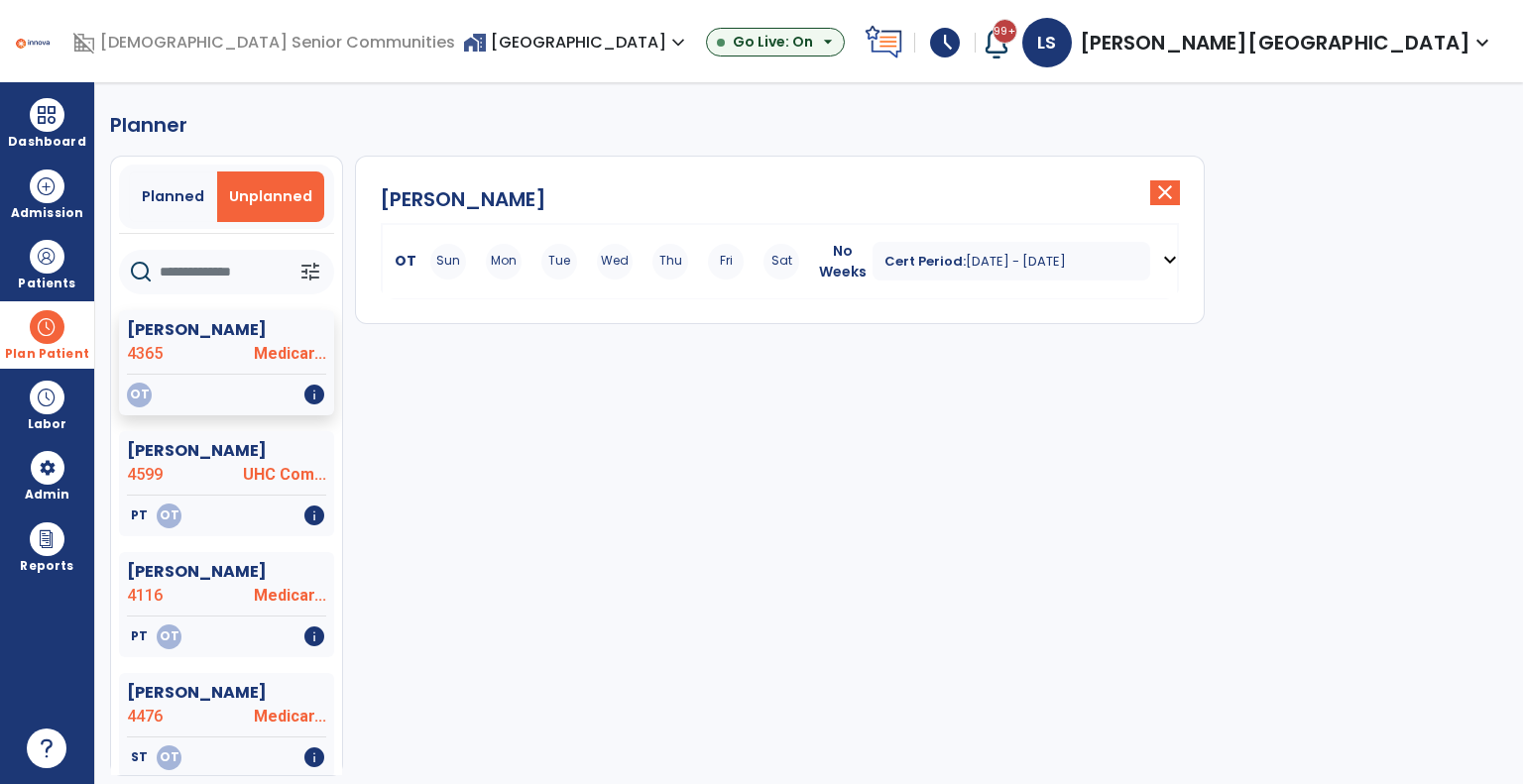 click on "OT Sun Mon Tue Wed Thu Fri Sat" at bounding box center (600, 262) 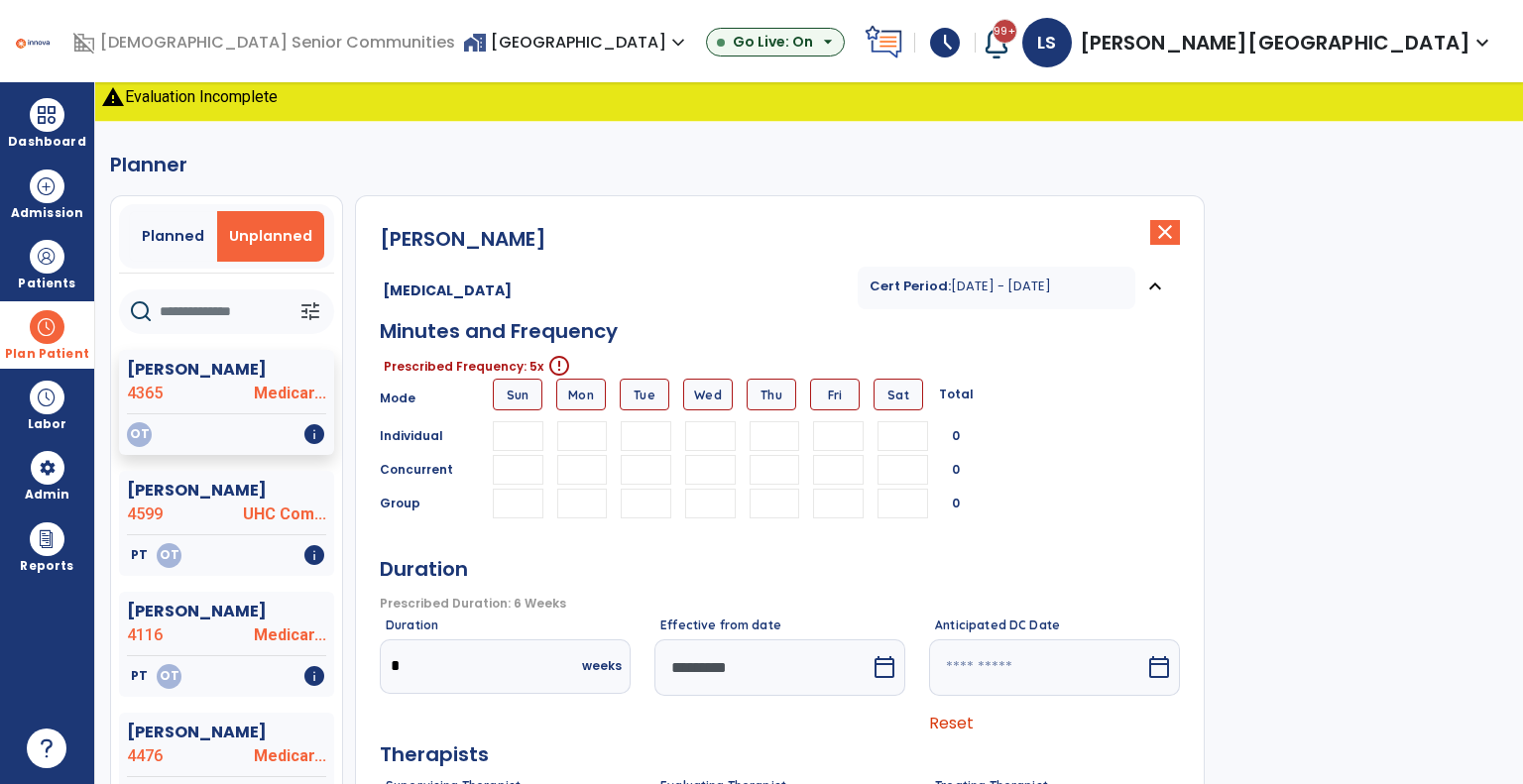 click at bounding box center (582, 436) 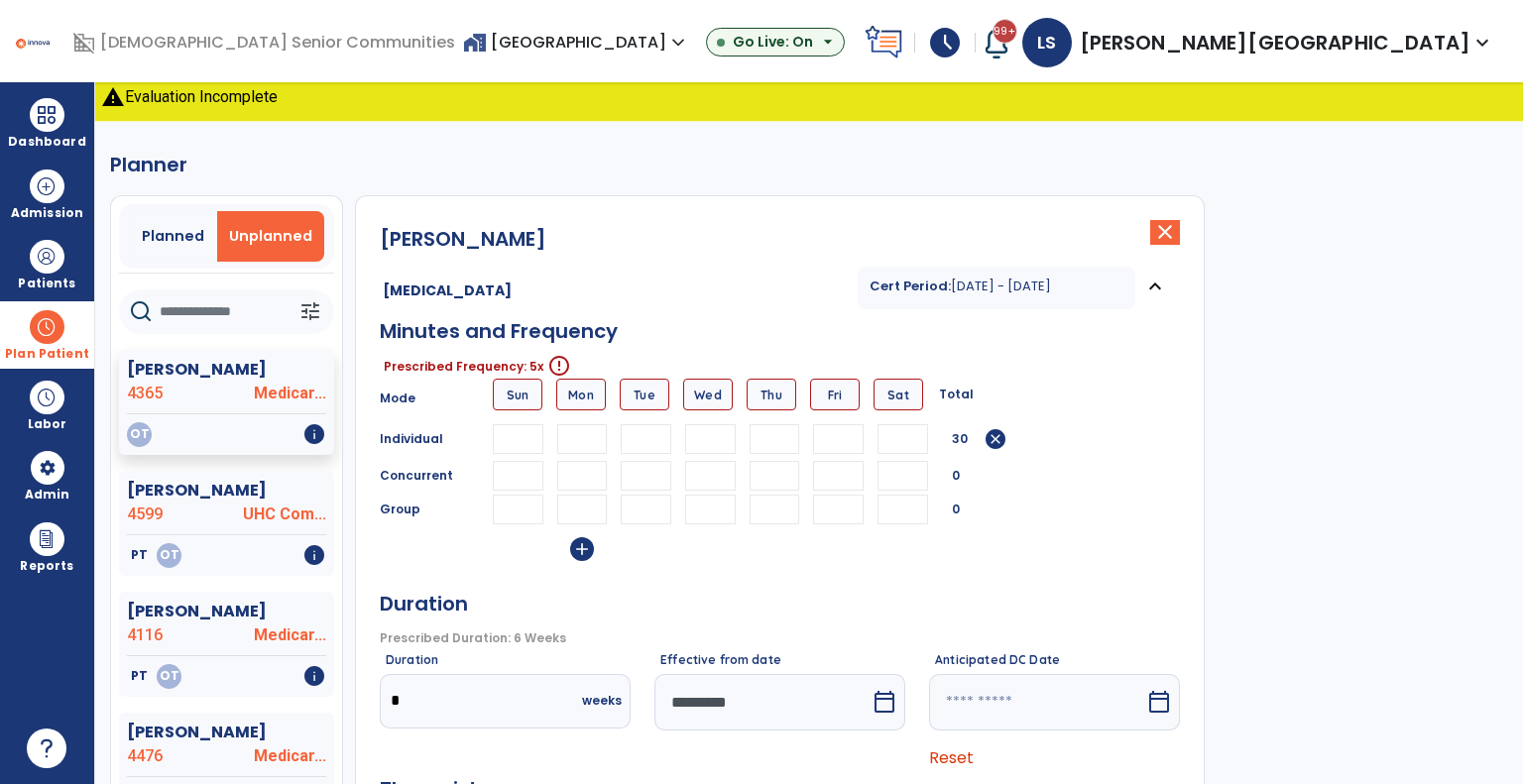 type on "**" 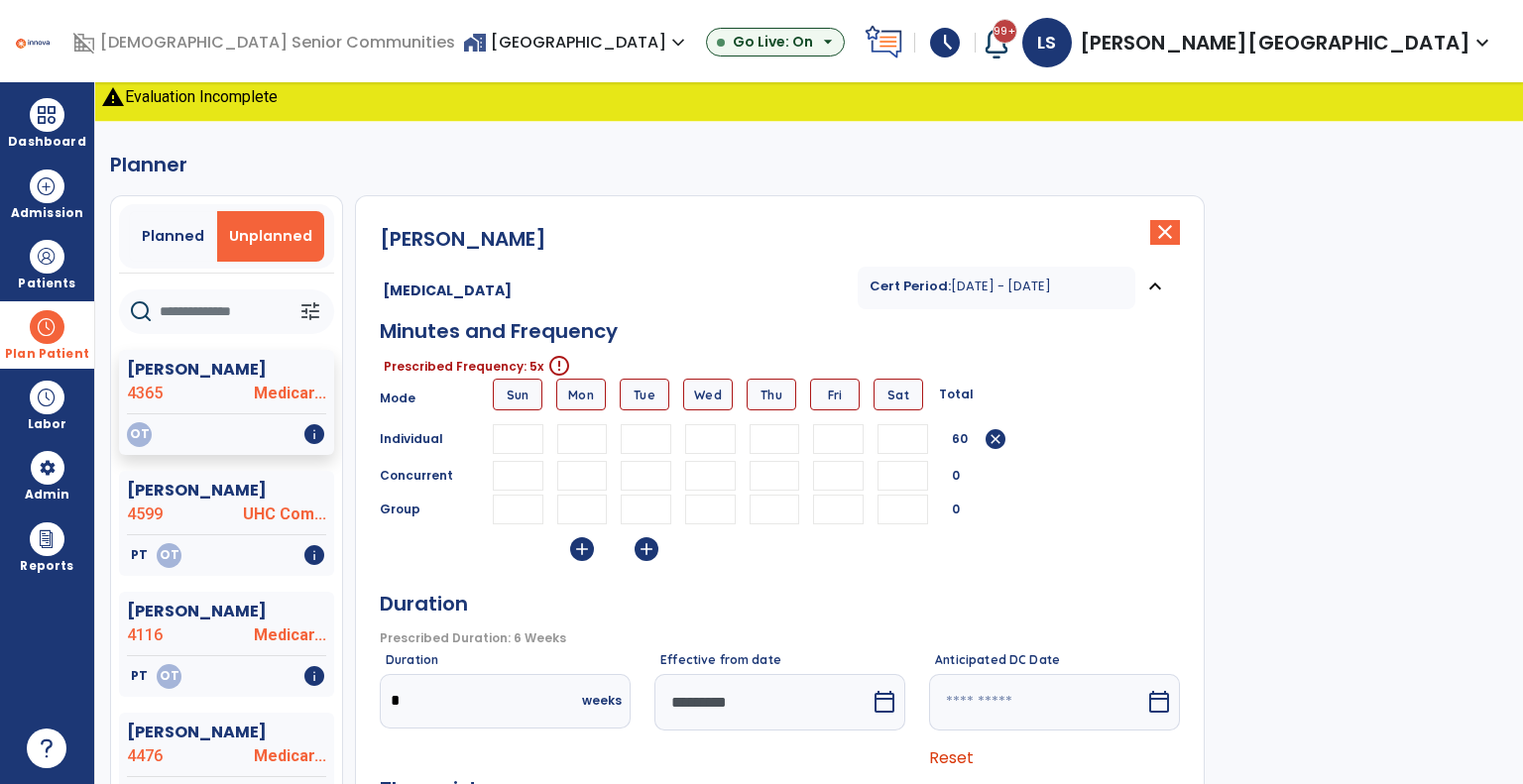 type on "**" 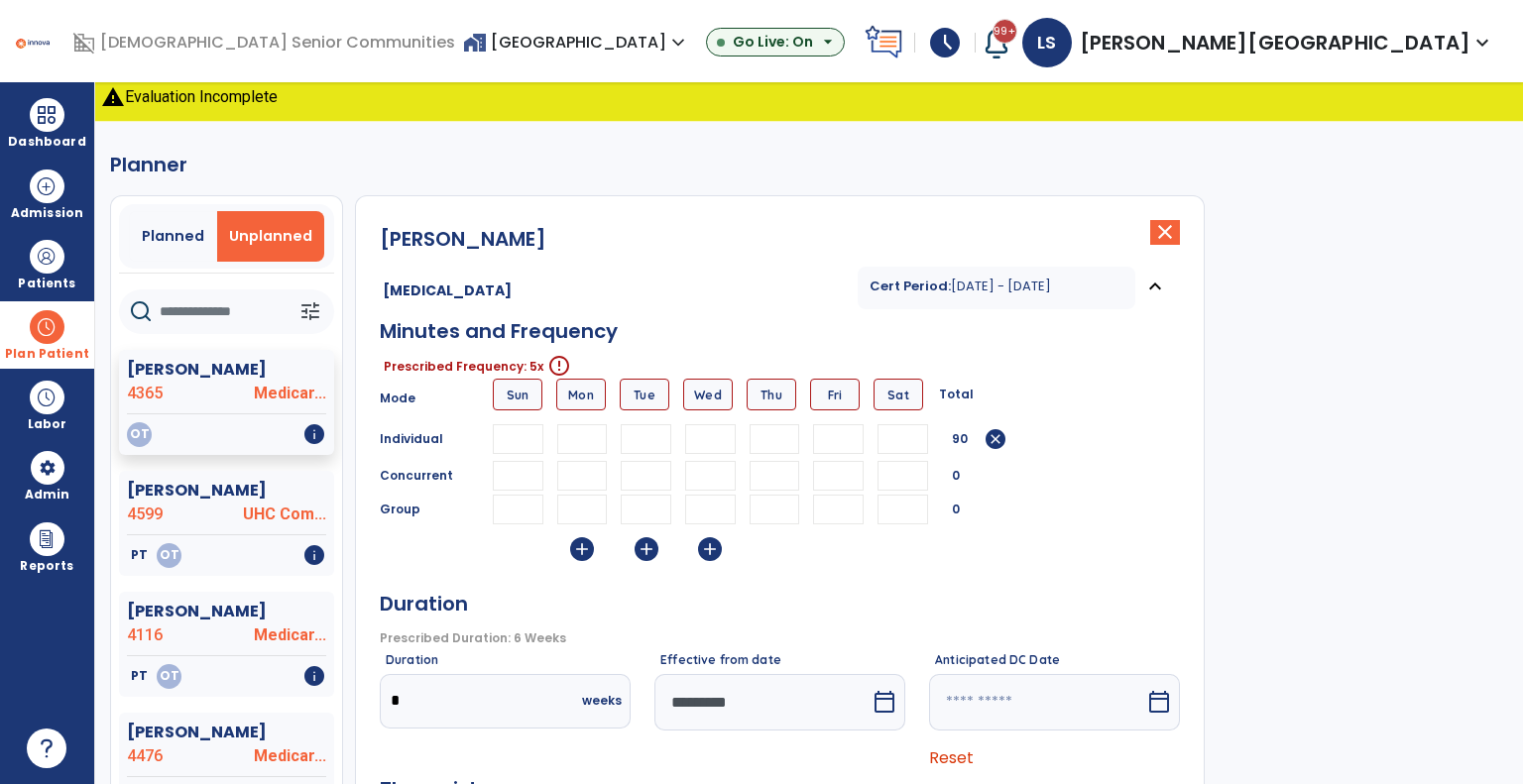 type on "**" 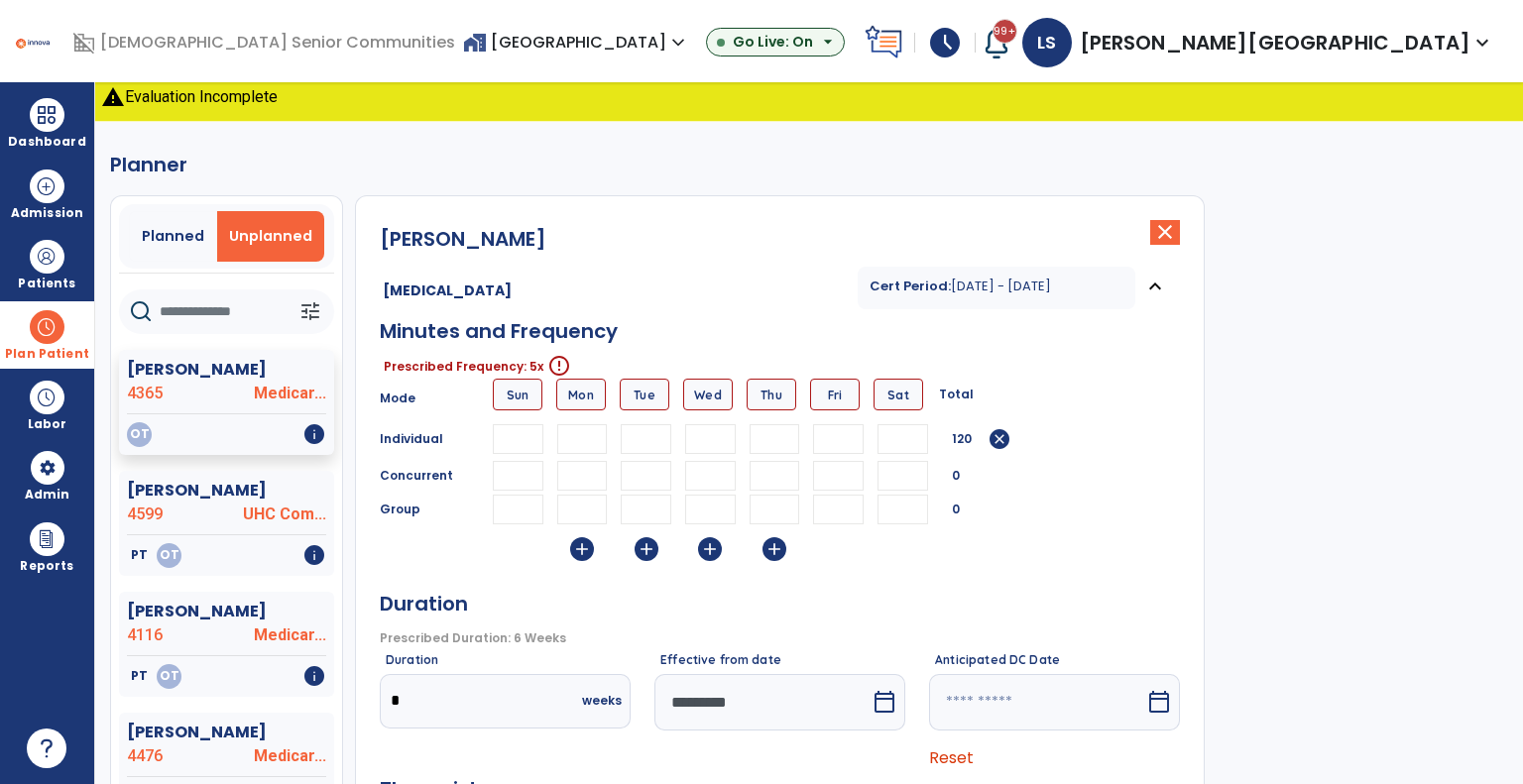 type on "**" 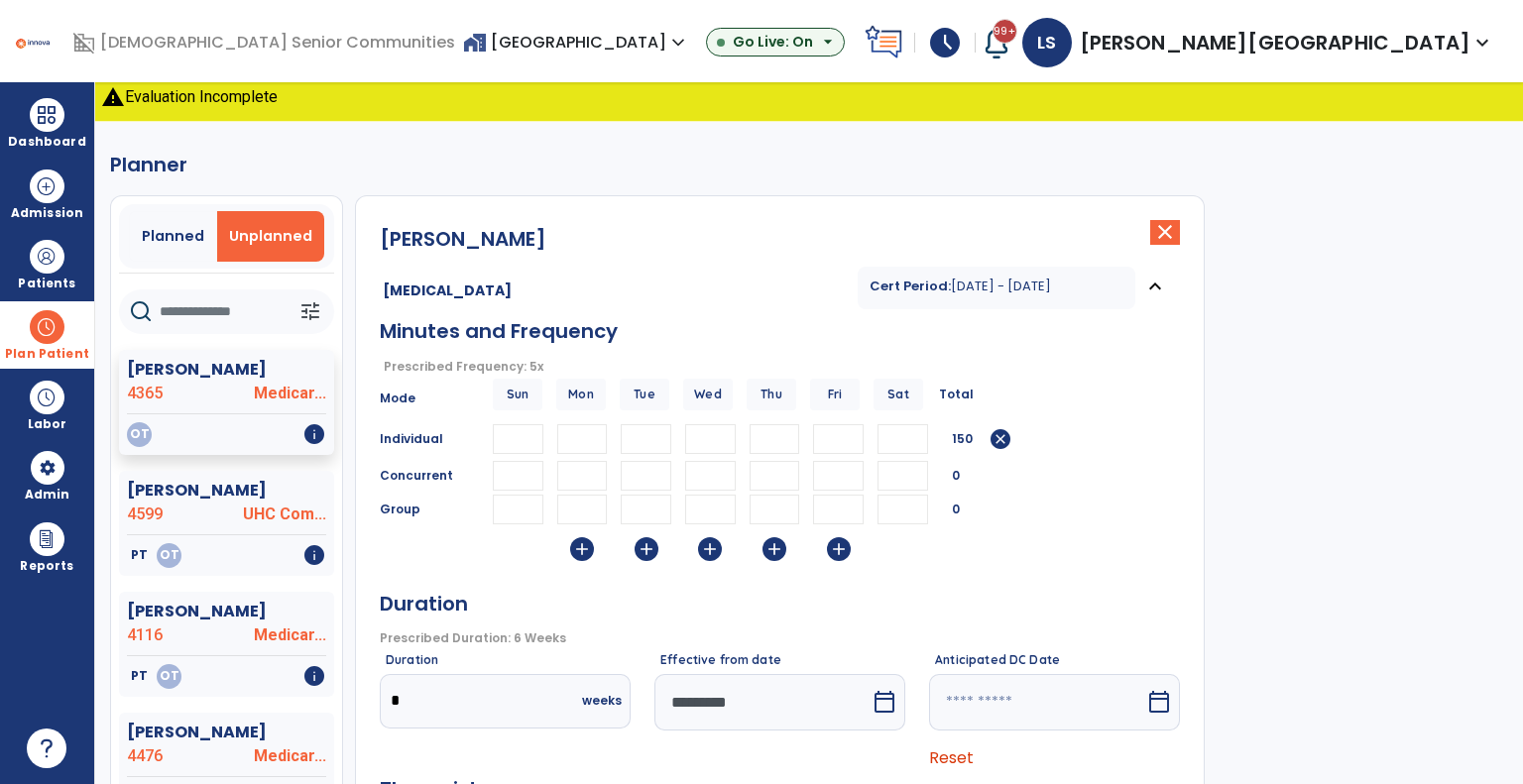 type on "**" 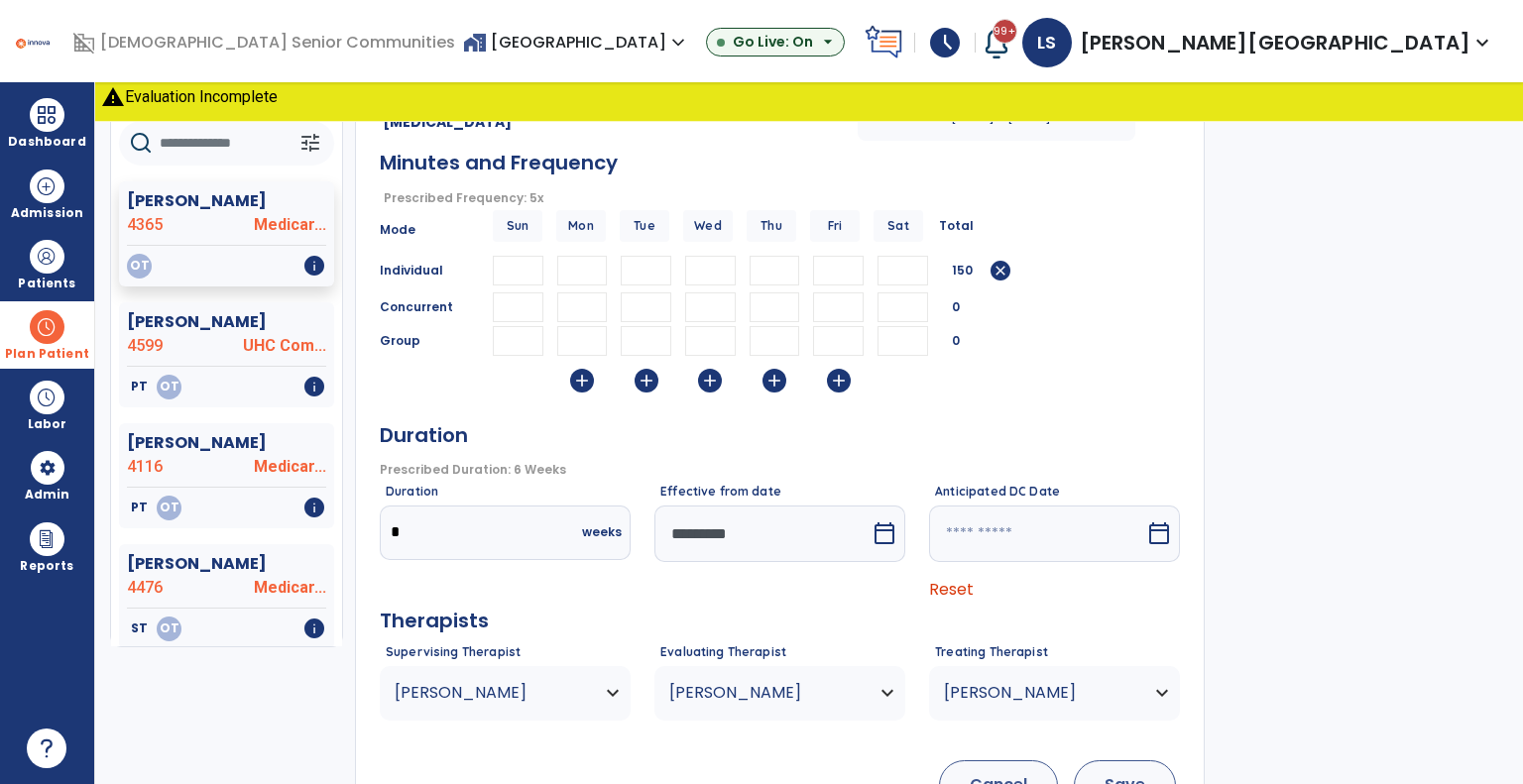 scroll, scrollTop: 242, scrollLeft: 0, axis: vertical 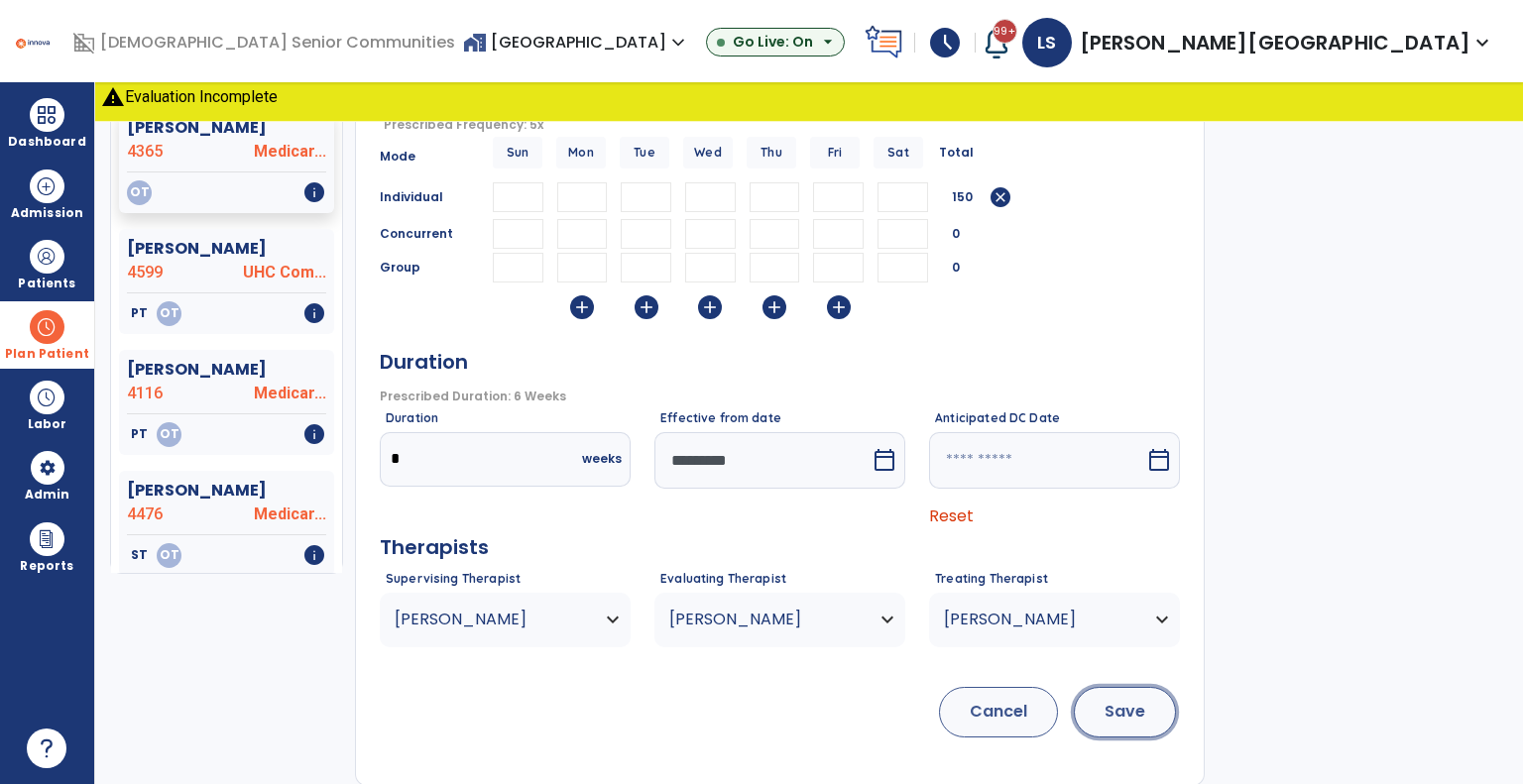 click on "Save" at bounding box center (1124, 712) 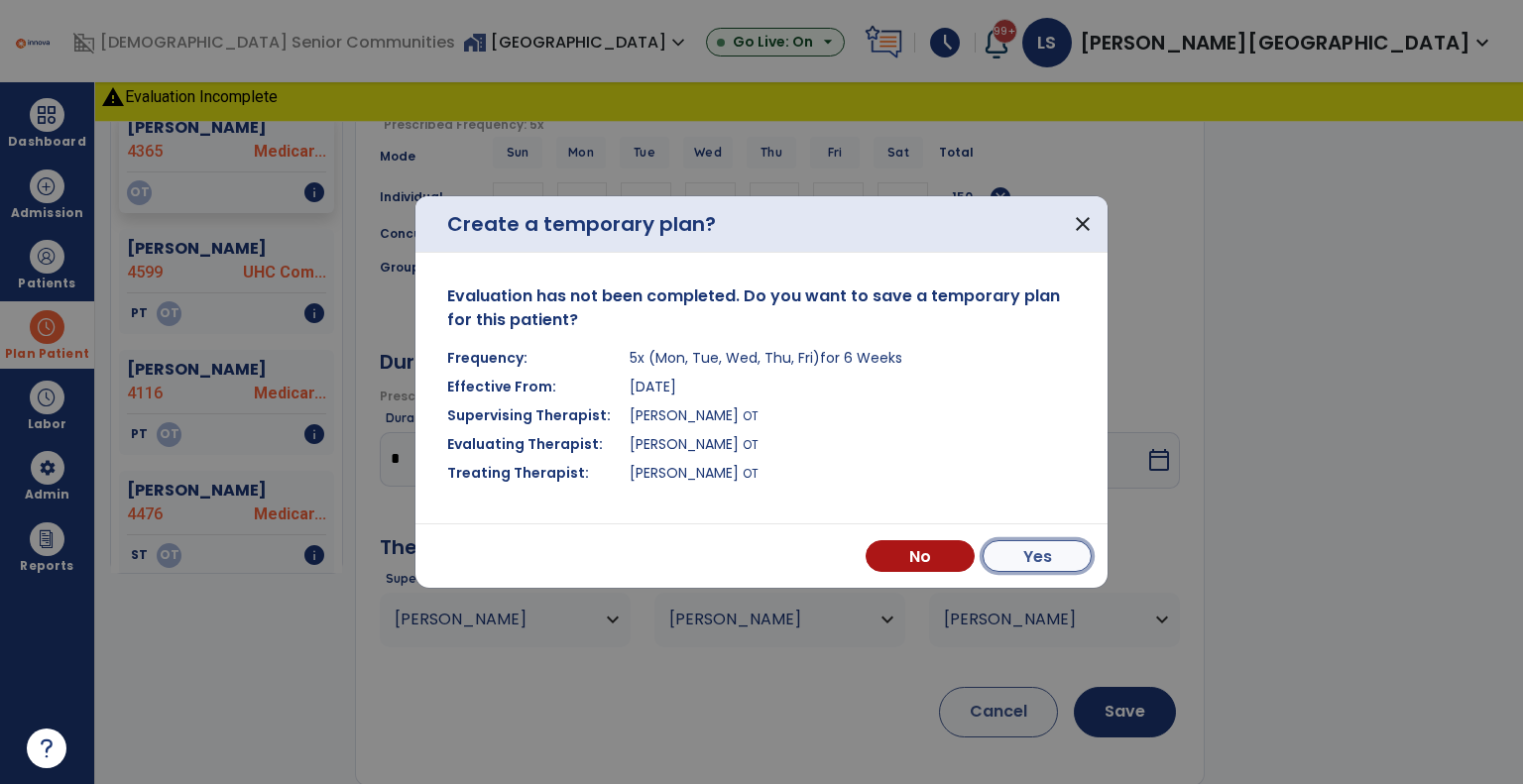 click on "Yes" at bounding box center [1037, 556] 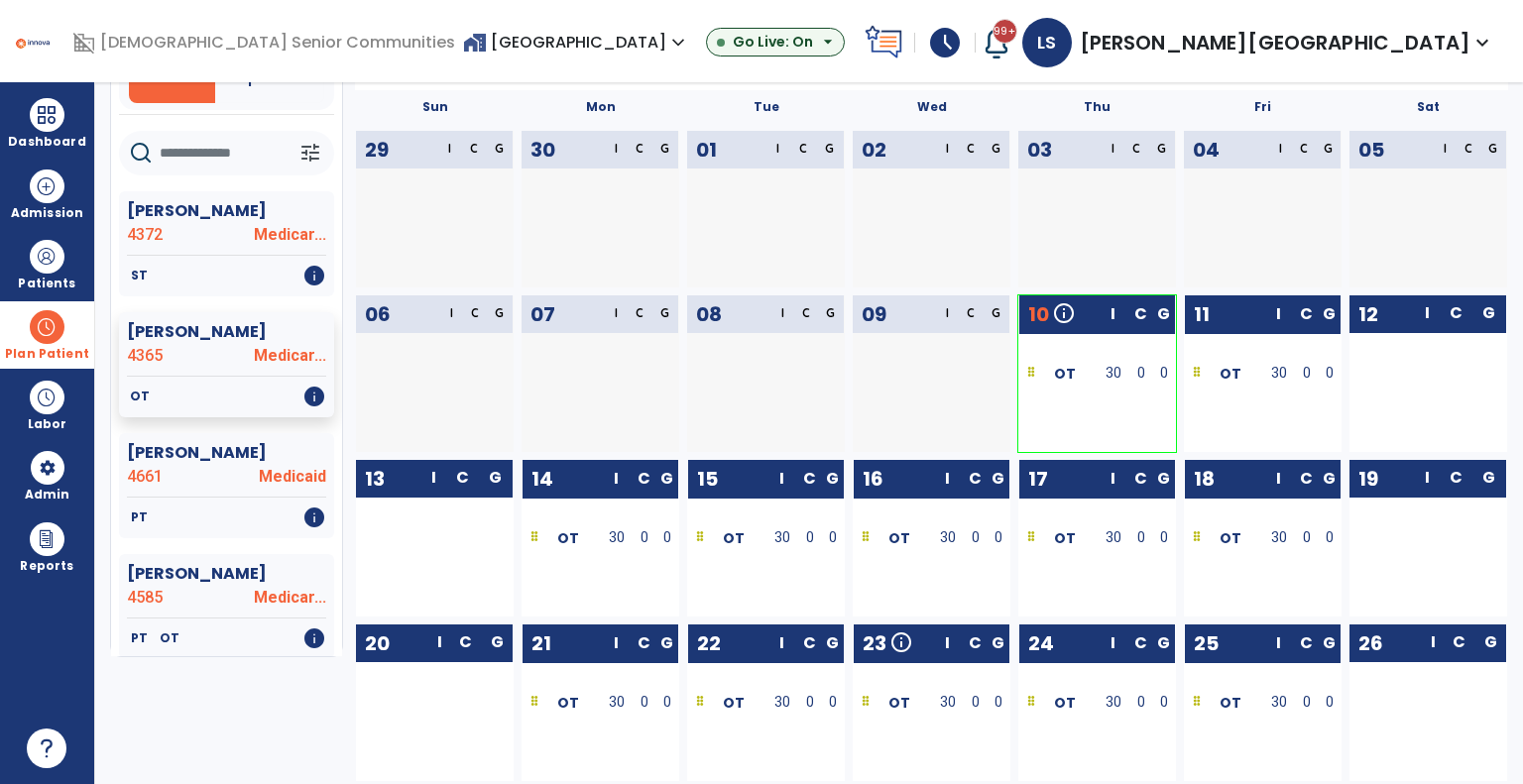 scroll, scrollTop: 0, scrollLeft: 0, axis: both 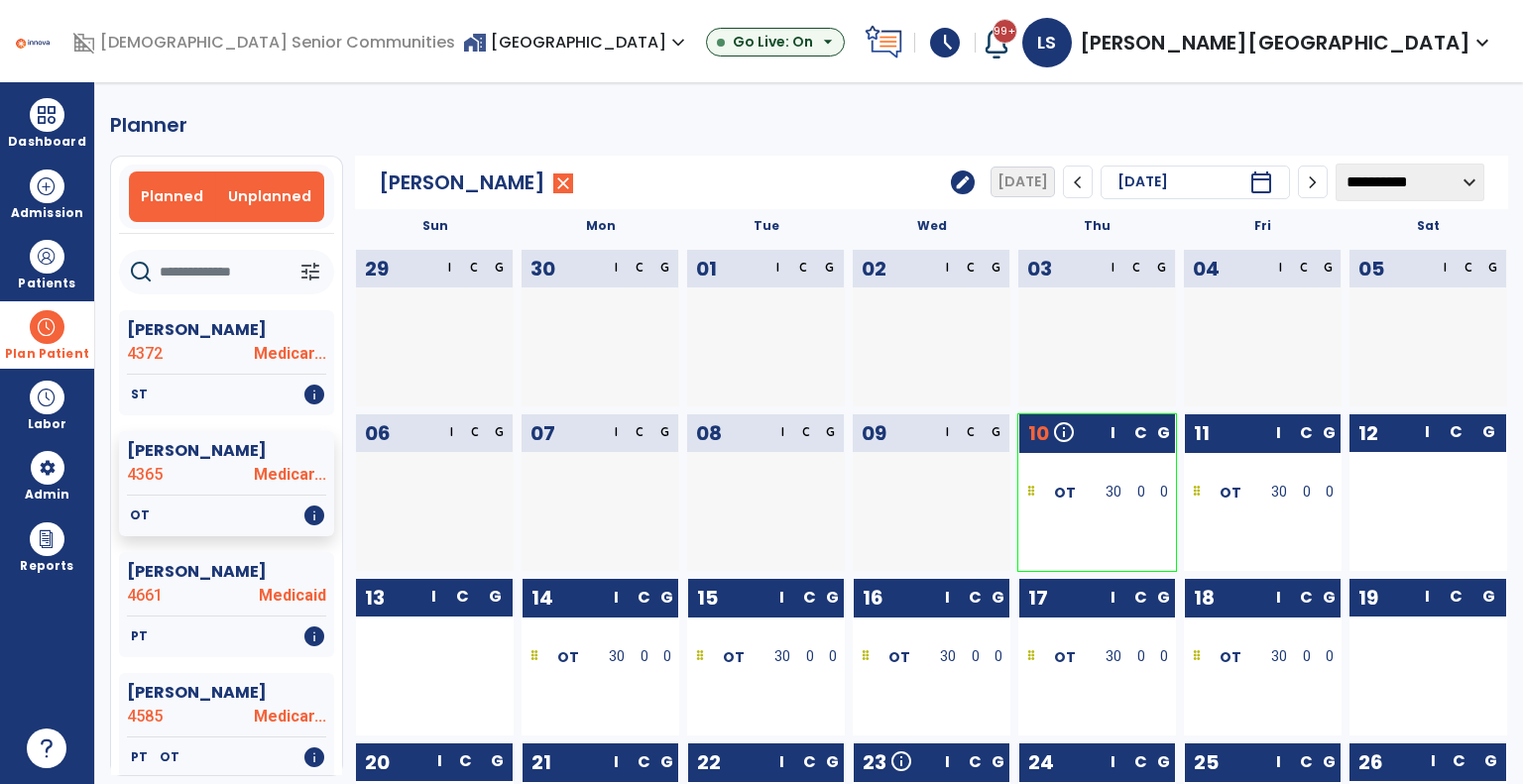 click on "Unplanned" at bounding box center (270, 196) 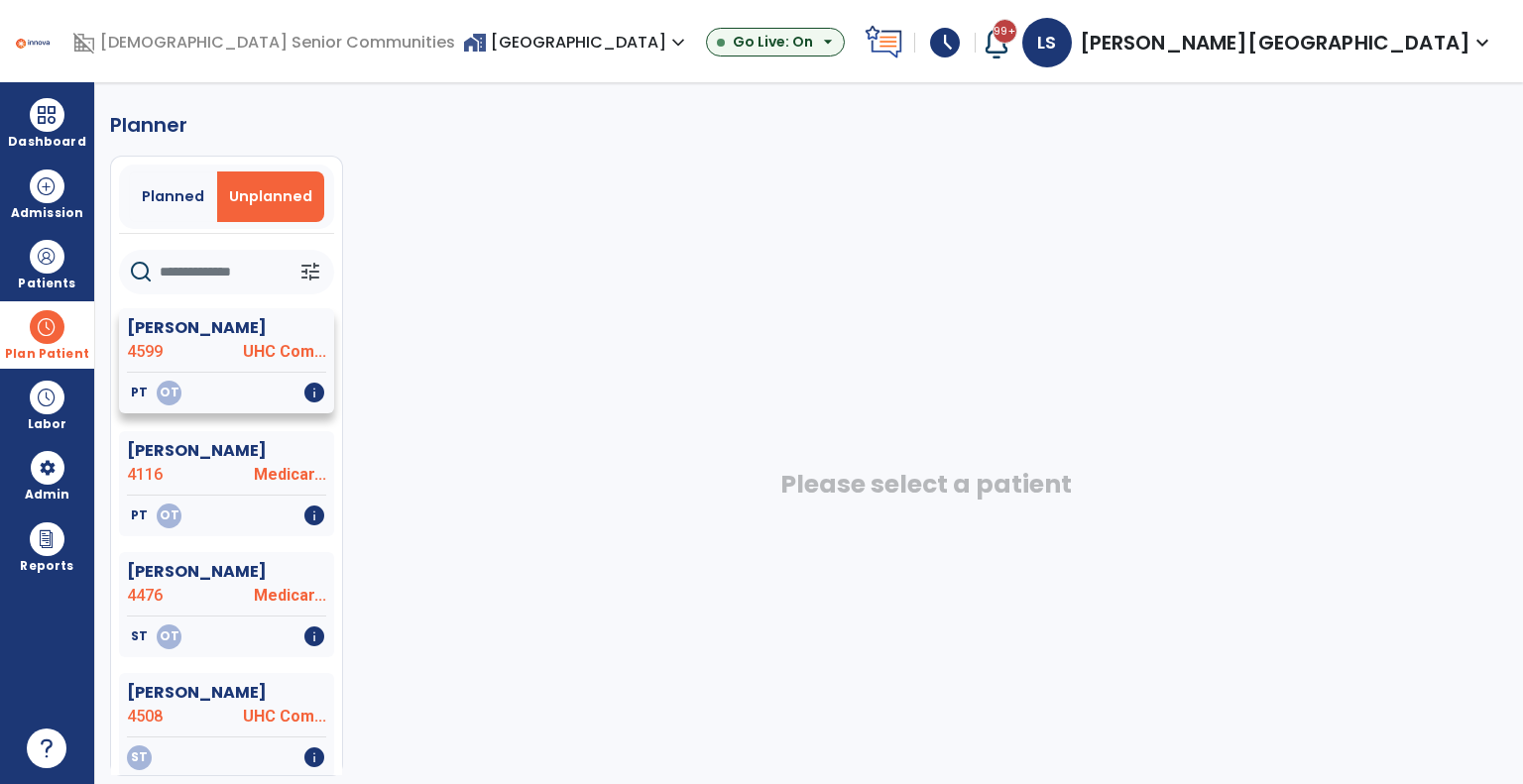 click on "PT   OT   info" 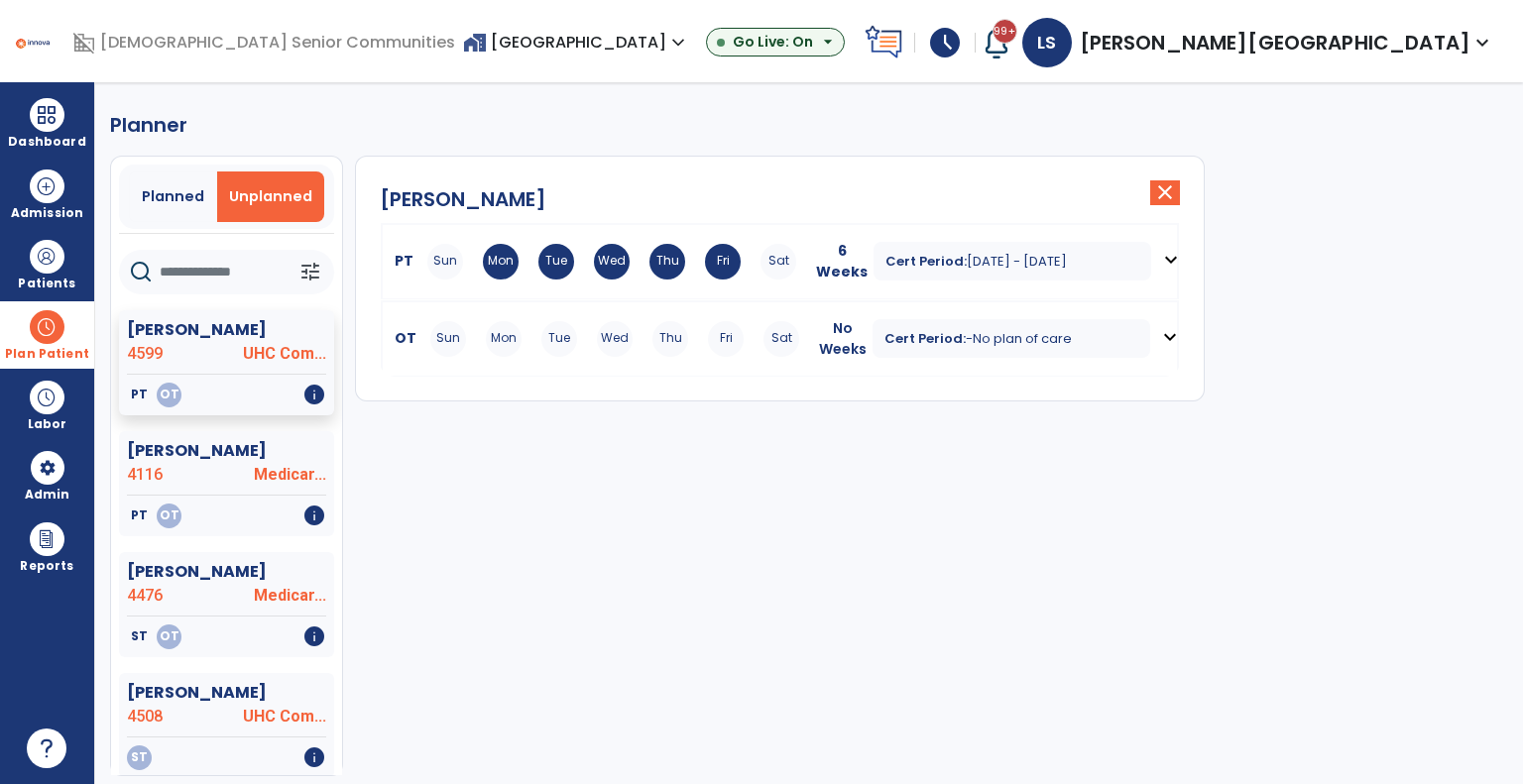 click on "Mon" at bounding box center [504, 339] 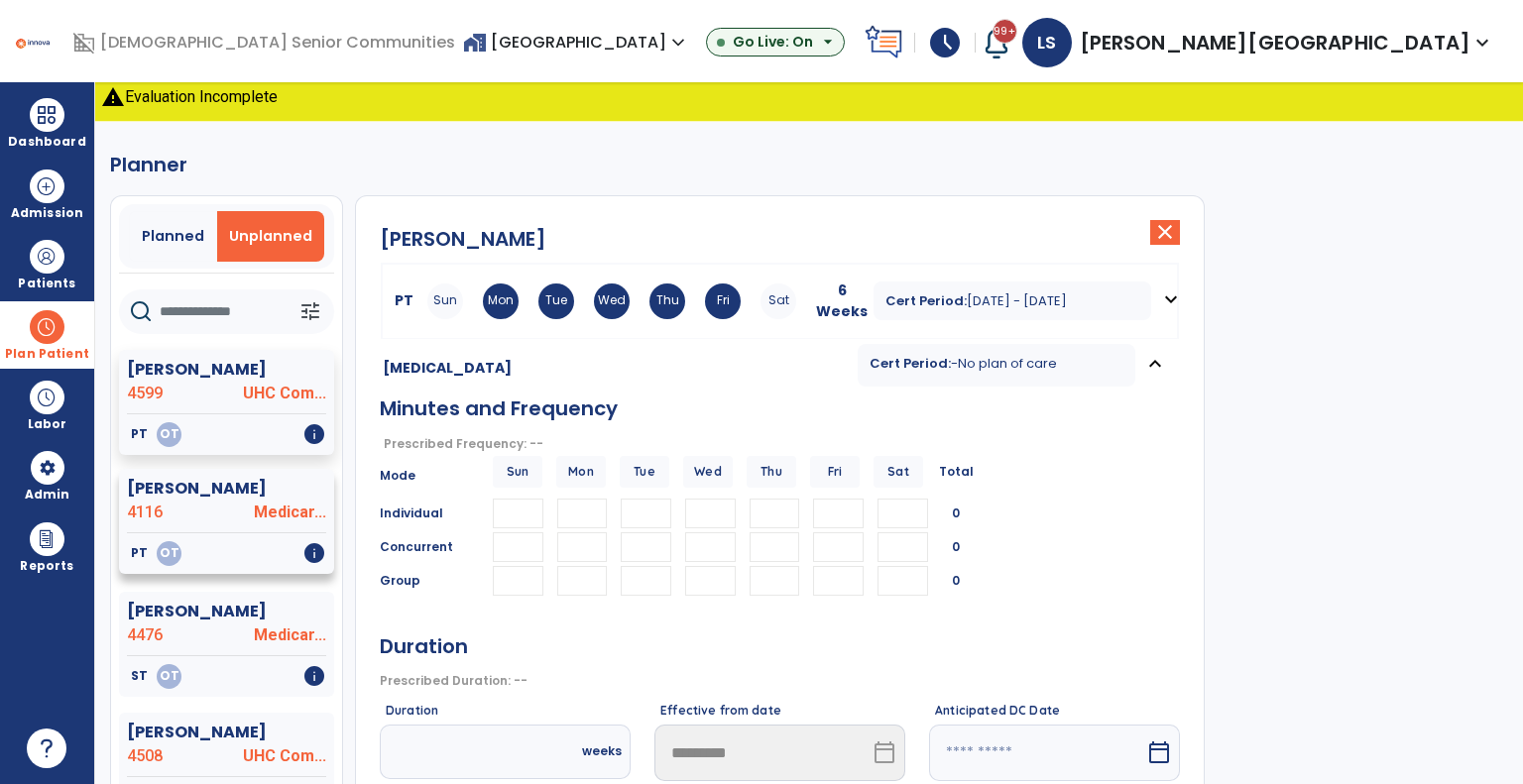 click on "PT   OT   info" 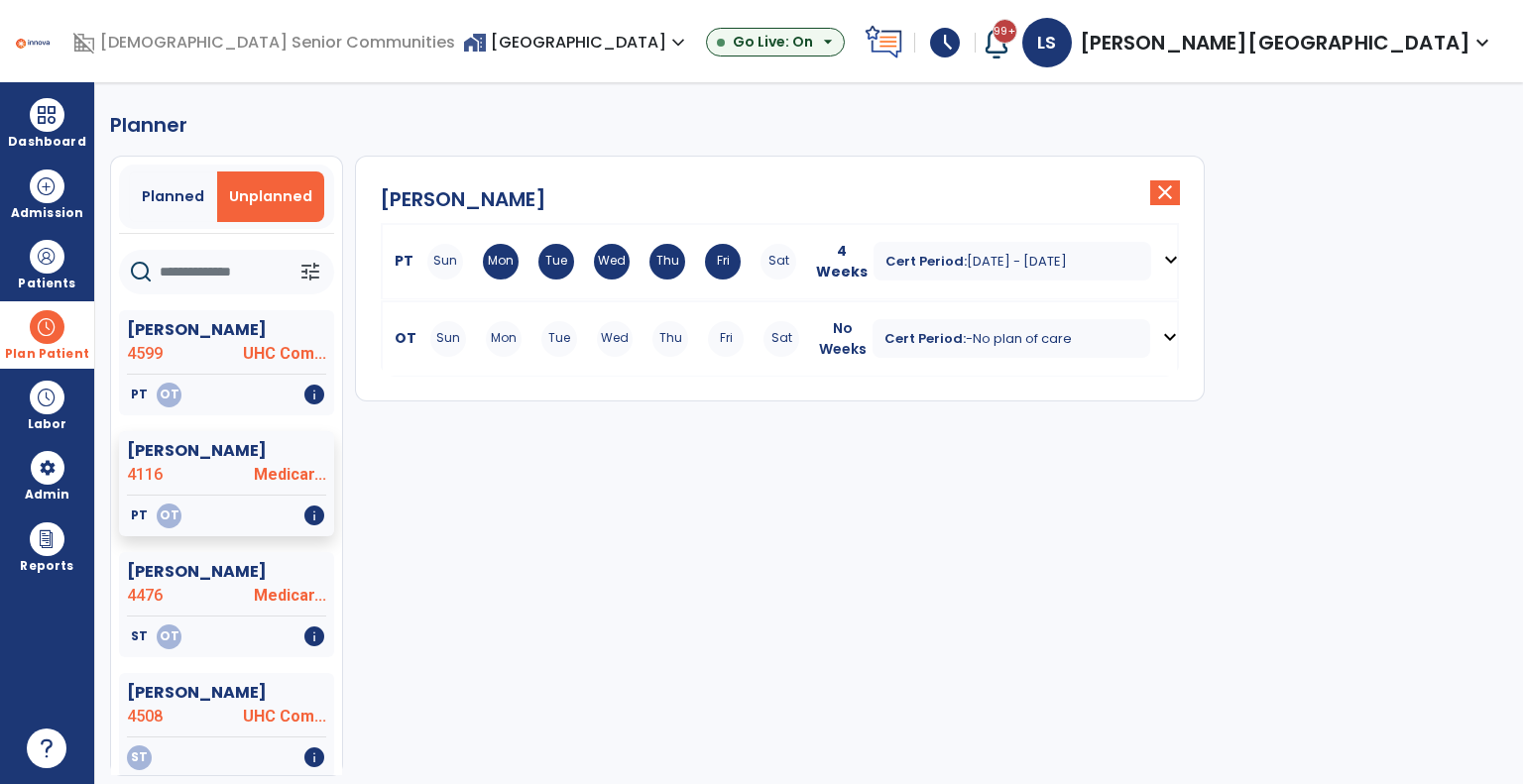 click on "Tue" at bounding box center (559, 339) 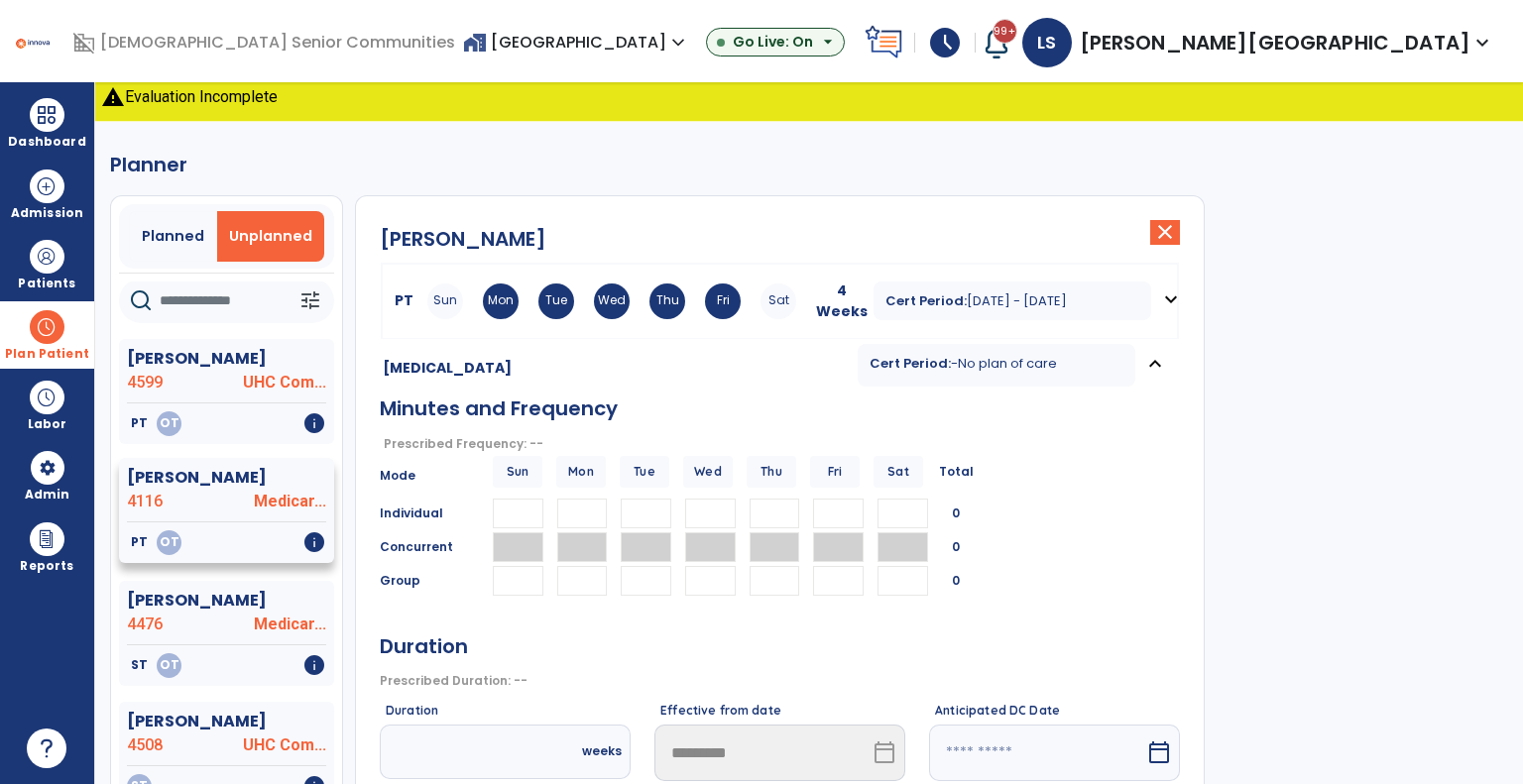 scroll, scrollTop: 13, scrollLeft: 0, axis: vertical 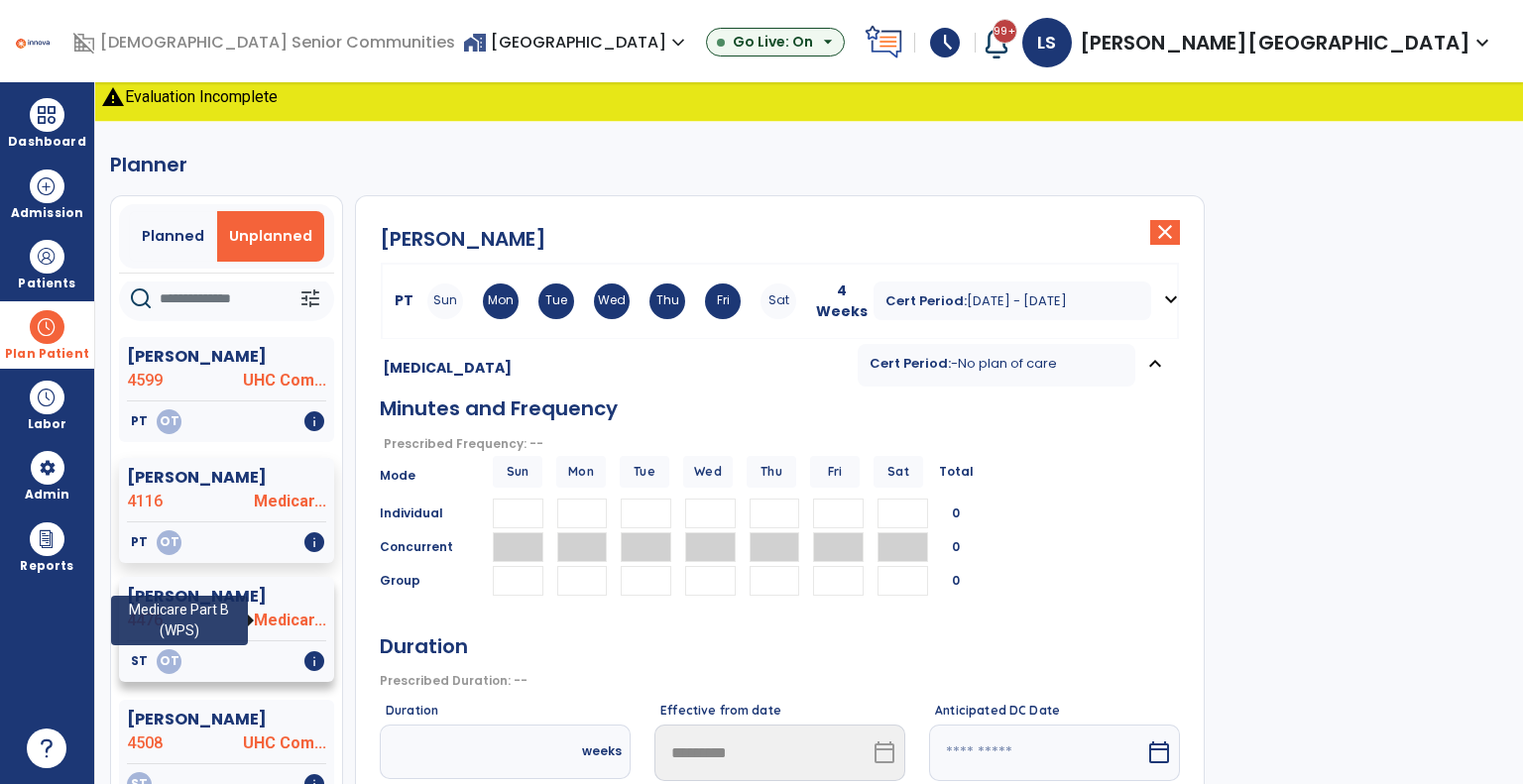 click on "Medicar..." 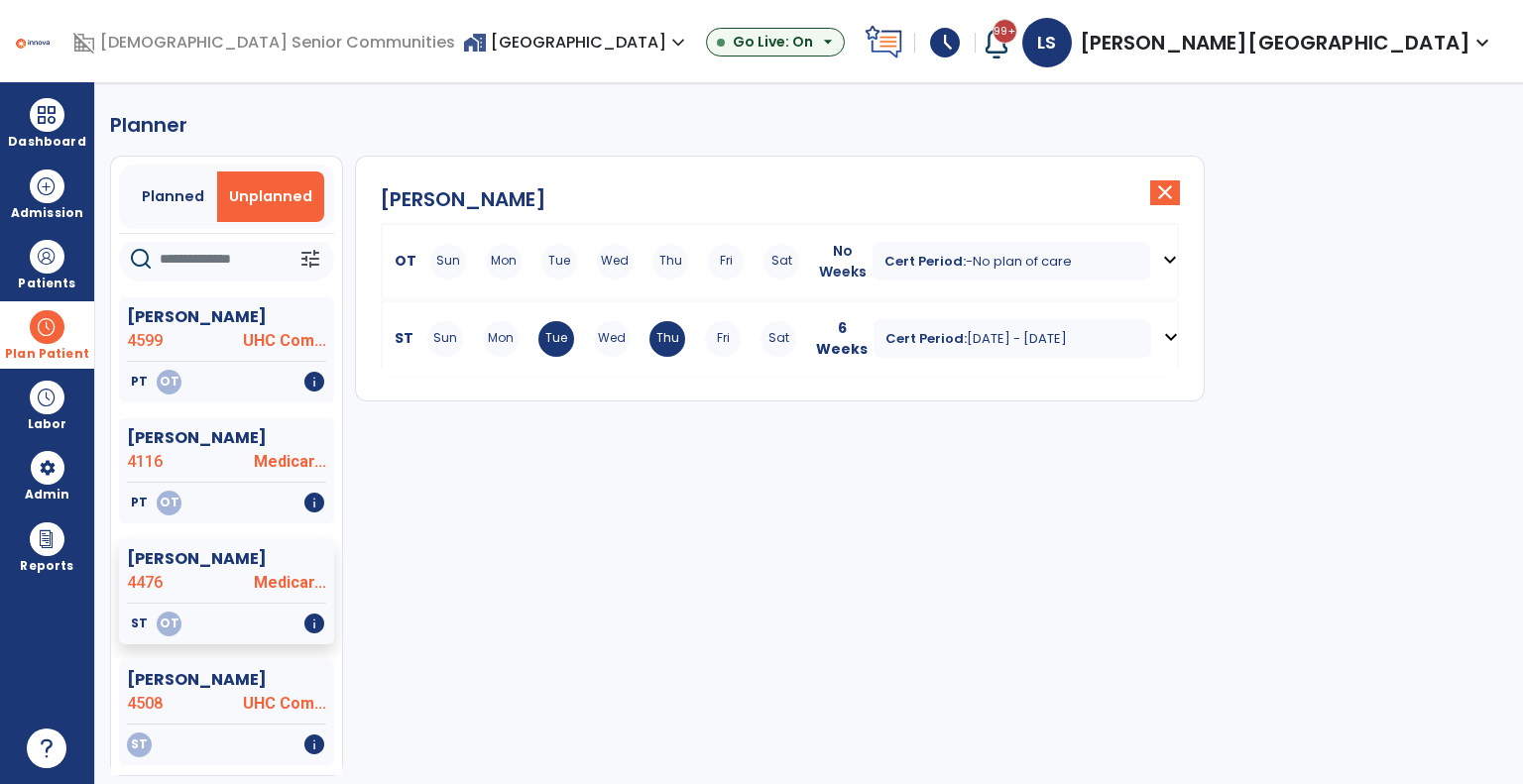 click on "Tue" at bounding box center [559, 262] 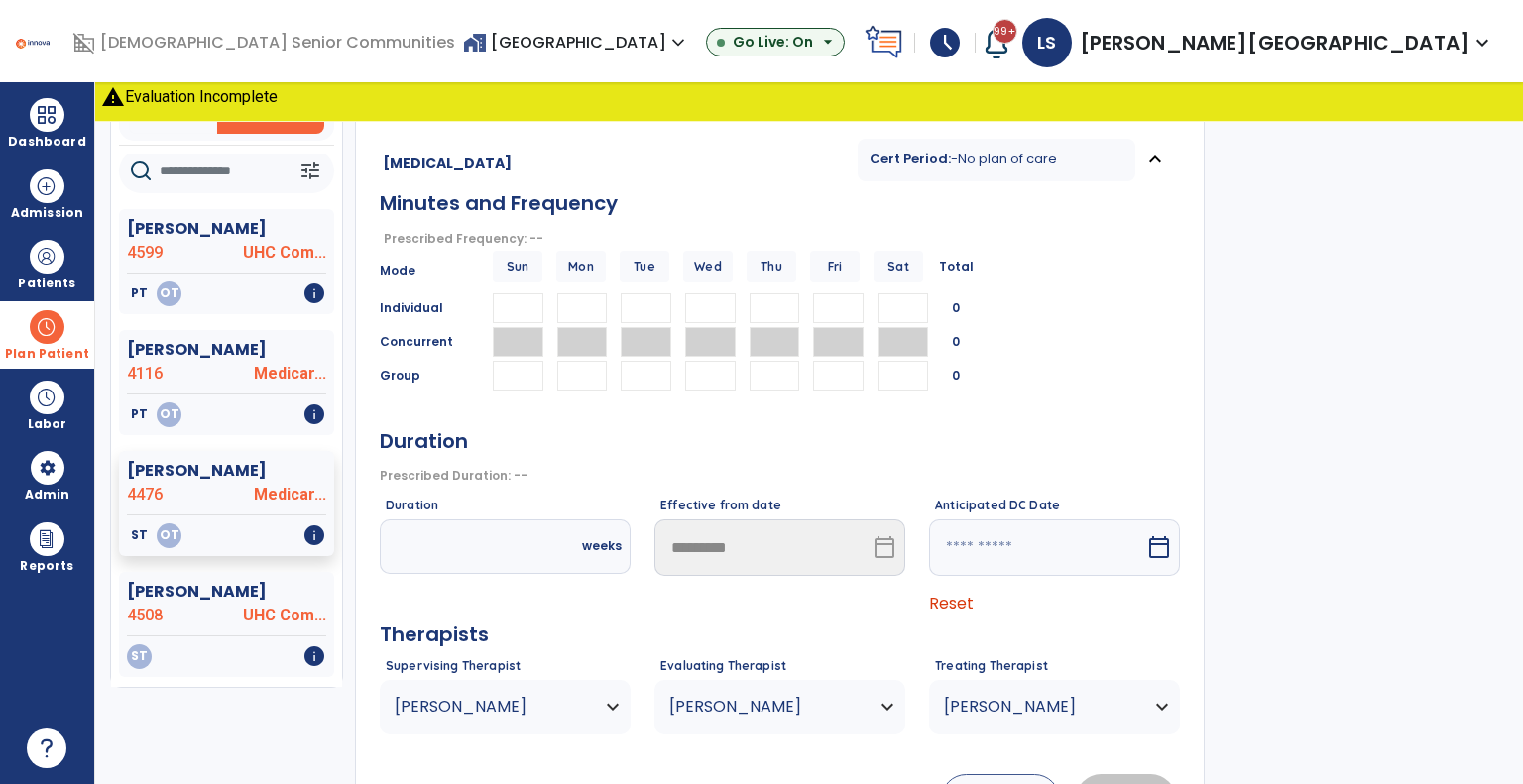 scroll, scrollTop: 291, scrollLeft: 0, axis: vertical 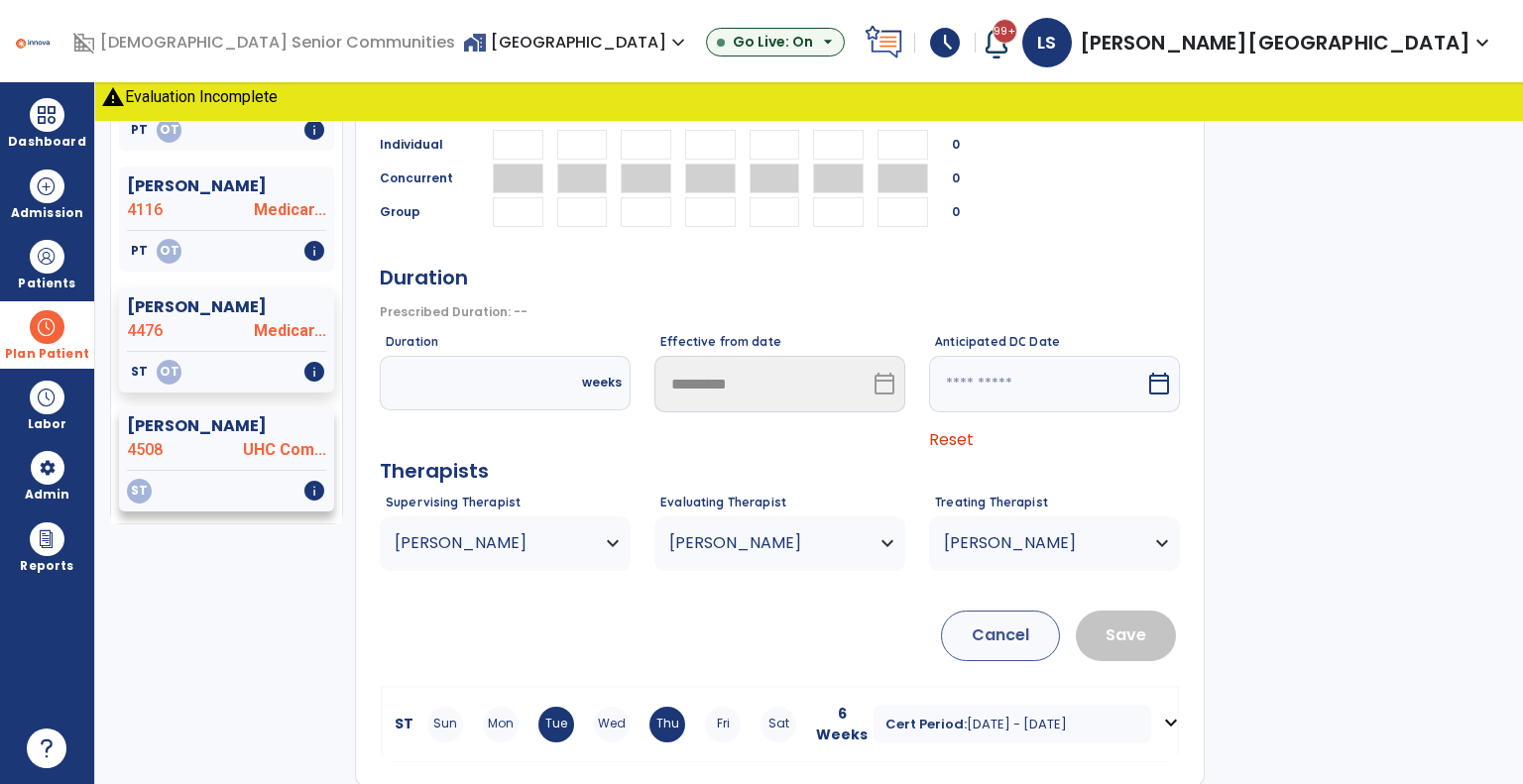 click on "Ramsey, Nancy  4508 UHC Com..." 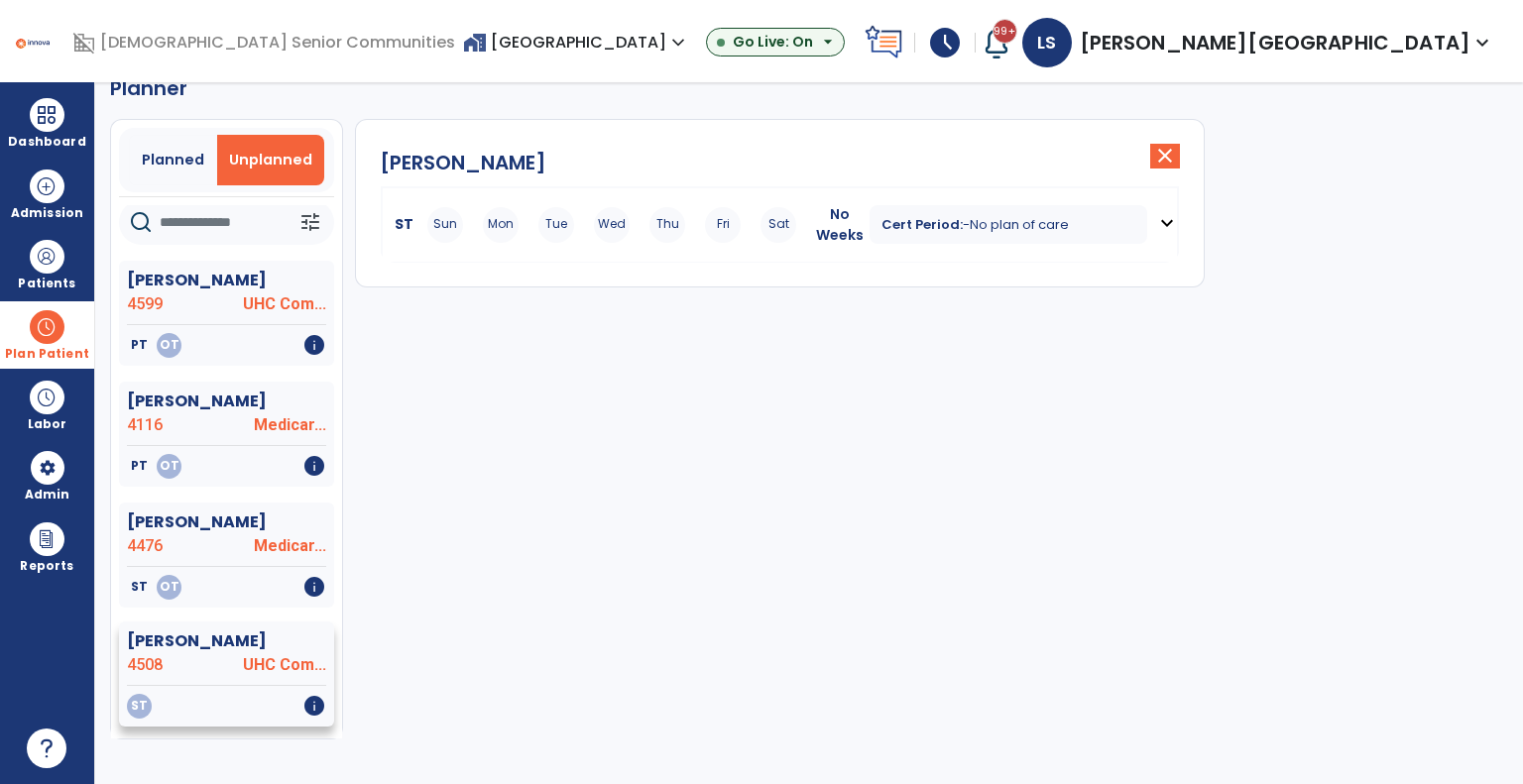 scroll, scrollTop: 36, scrollLeft: 0, axis: vertical 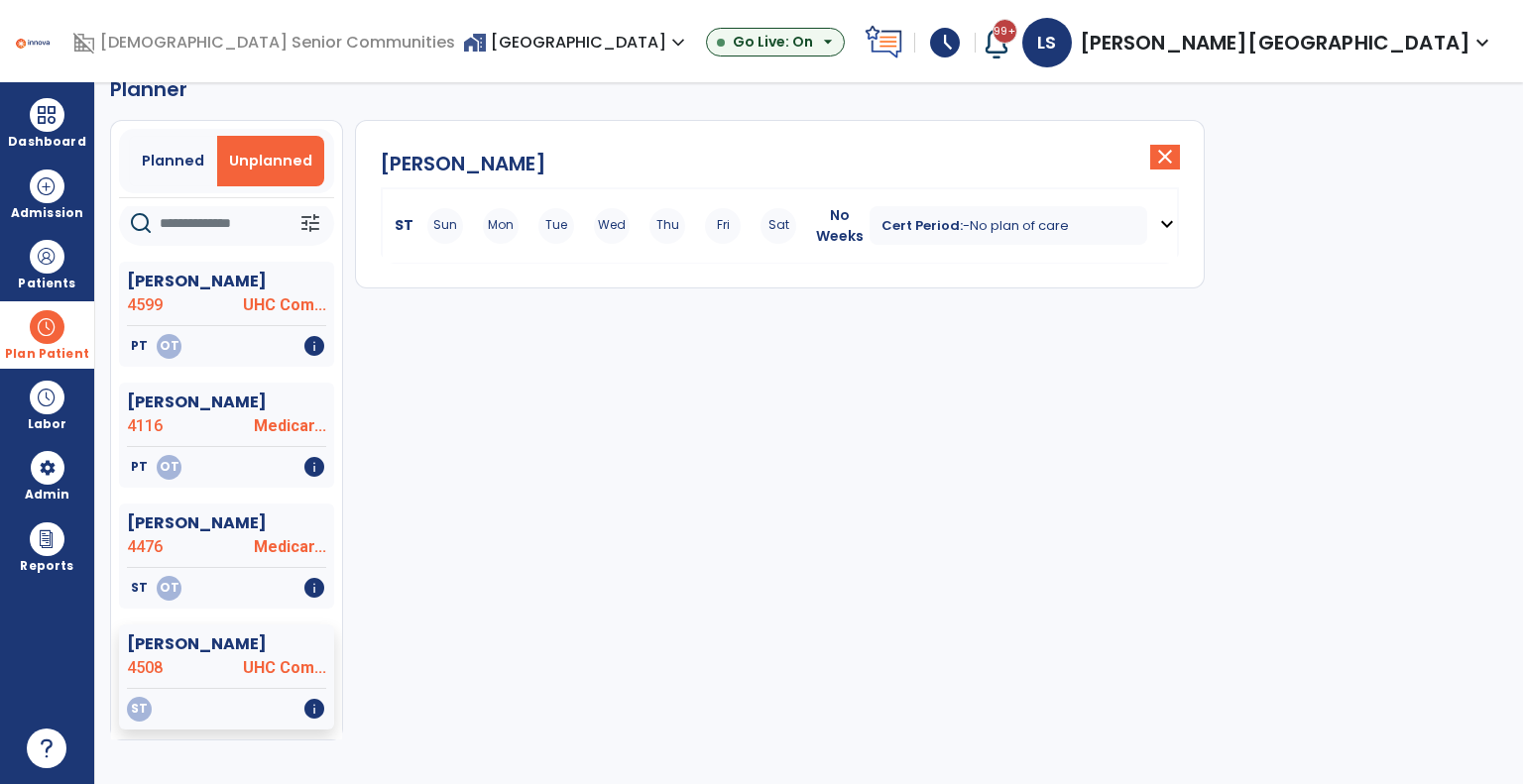 click on "Tue" at bounding box center [556, 226] 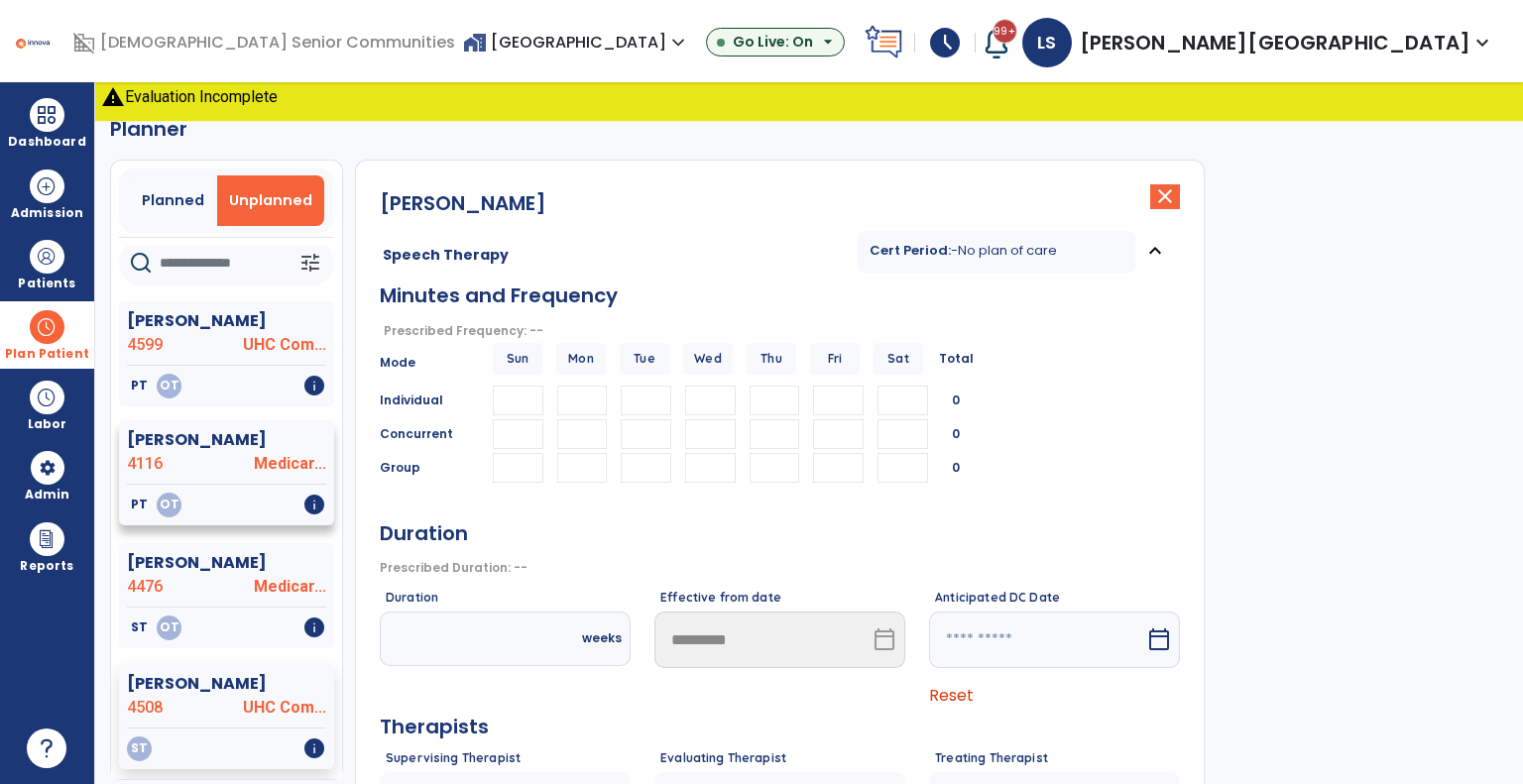 scroll, scrollTop: 0, scrollLeft: 0, axis: both 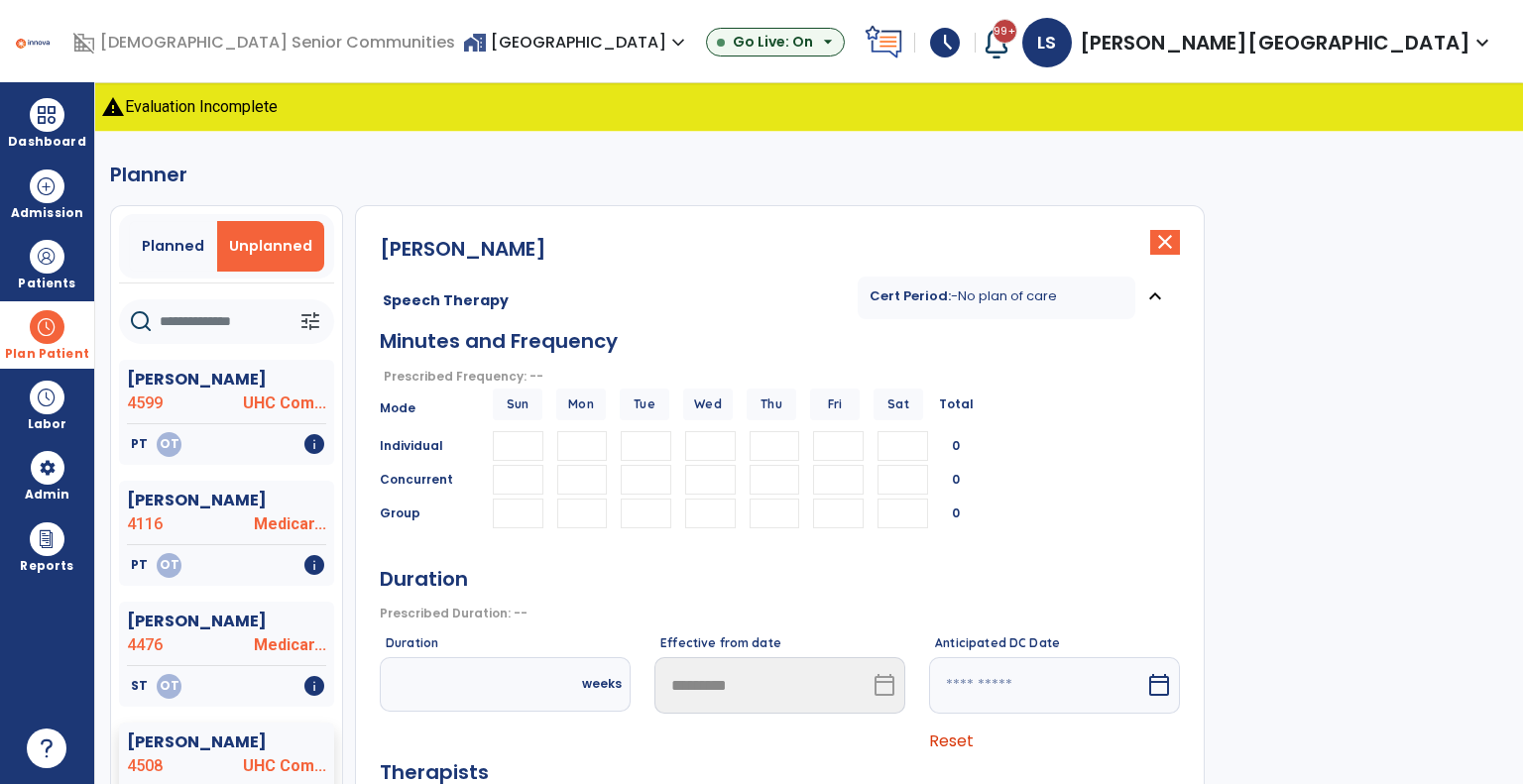 click on "Plan Patient" at bounding box center (47, 334) 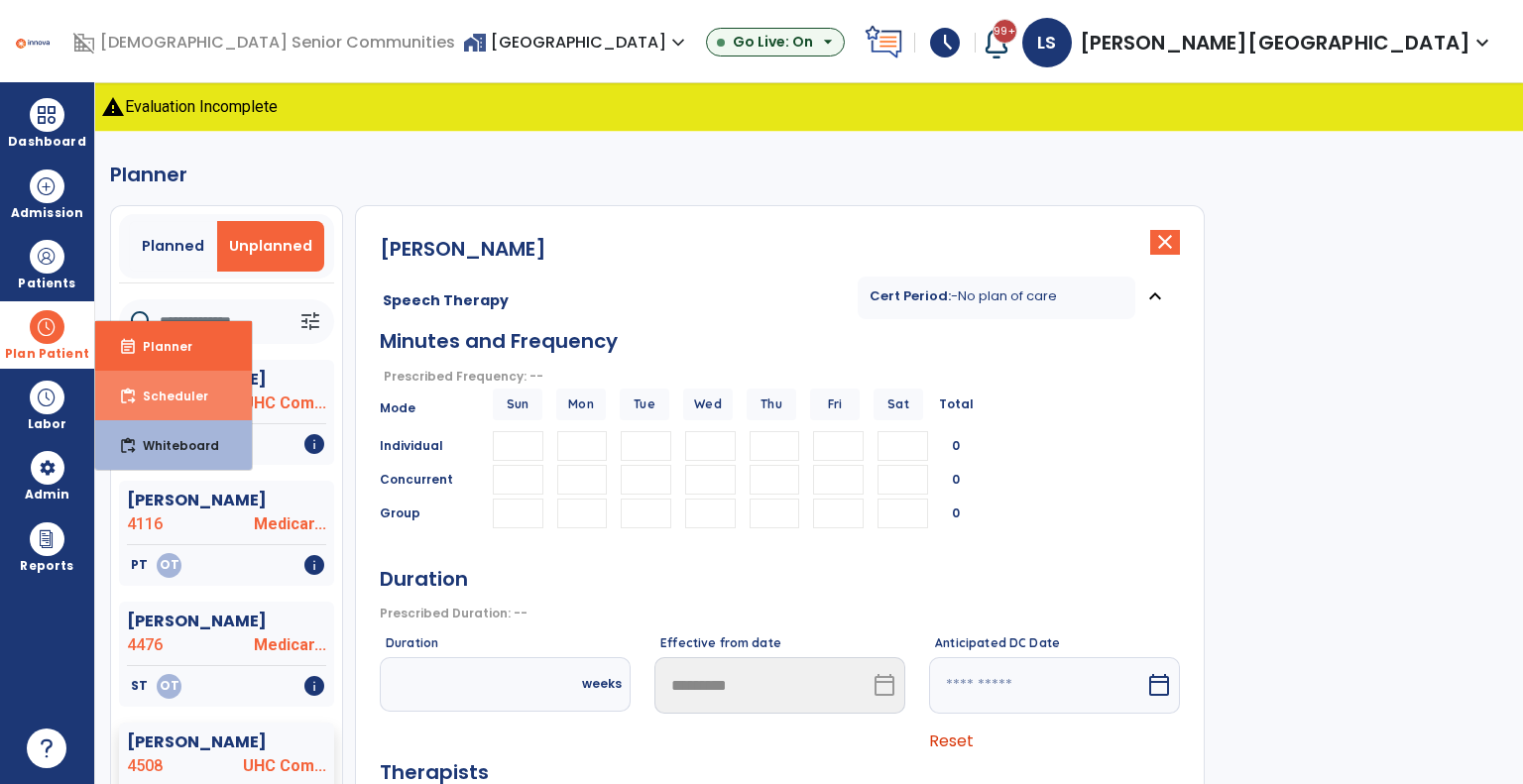 click on "Scheduler" at bounding box center [168, 395] 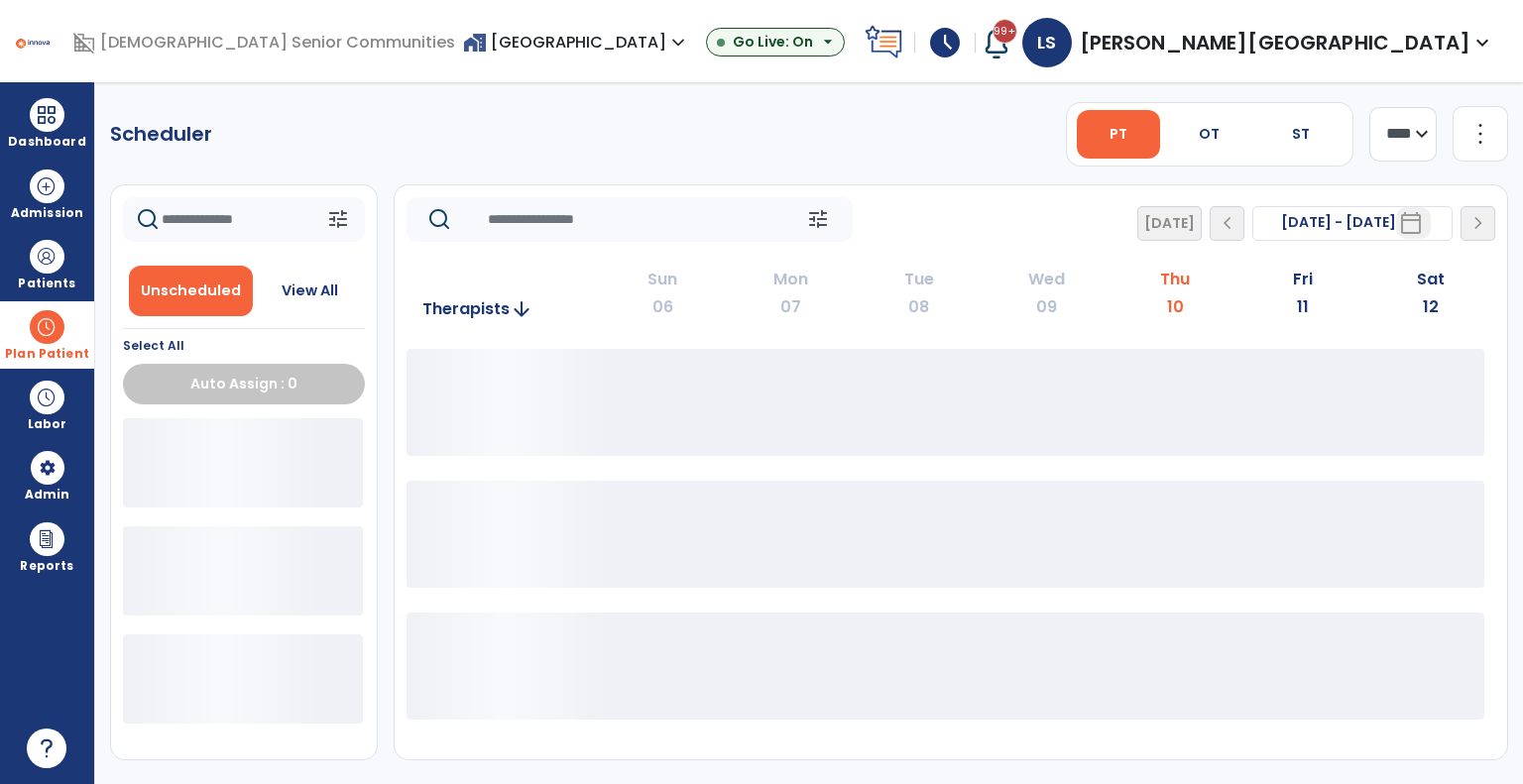 scroll, scrollTop: 0, scrollLeft: 0, axis: both 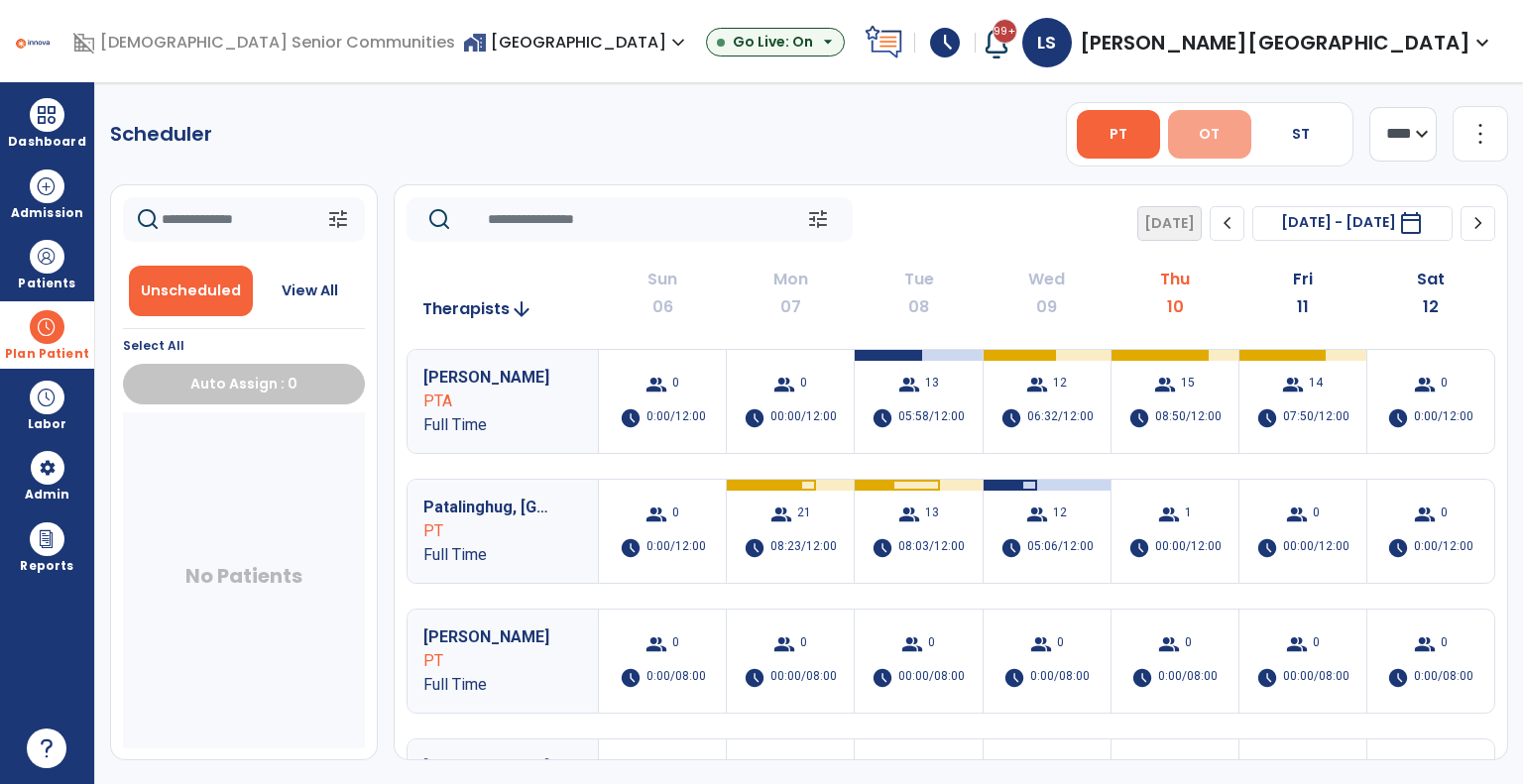 click on "OT" at bounding box center (1209, 134) 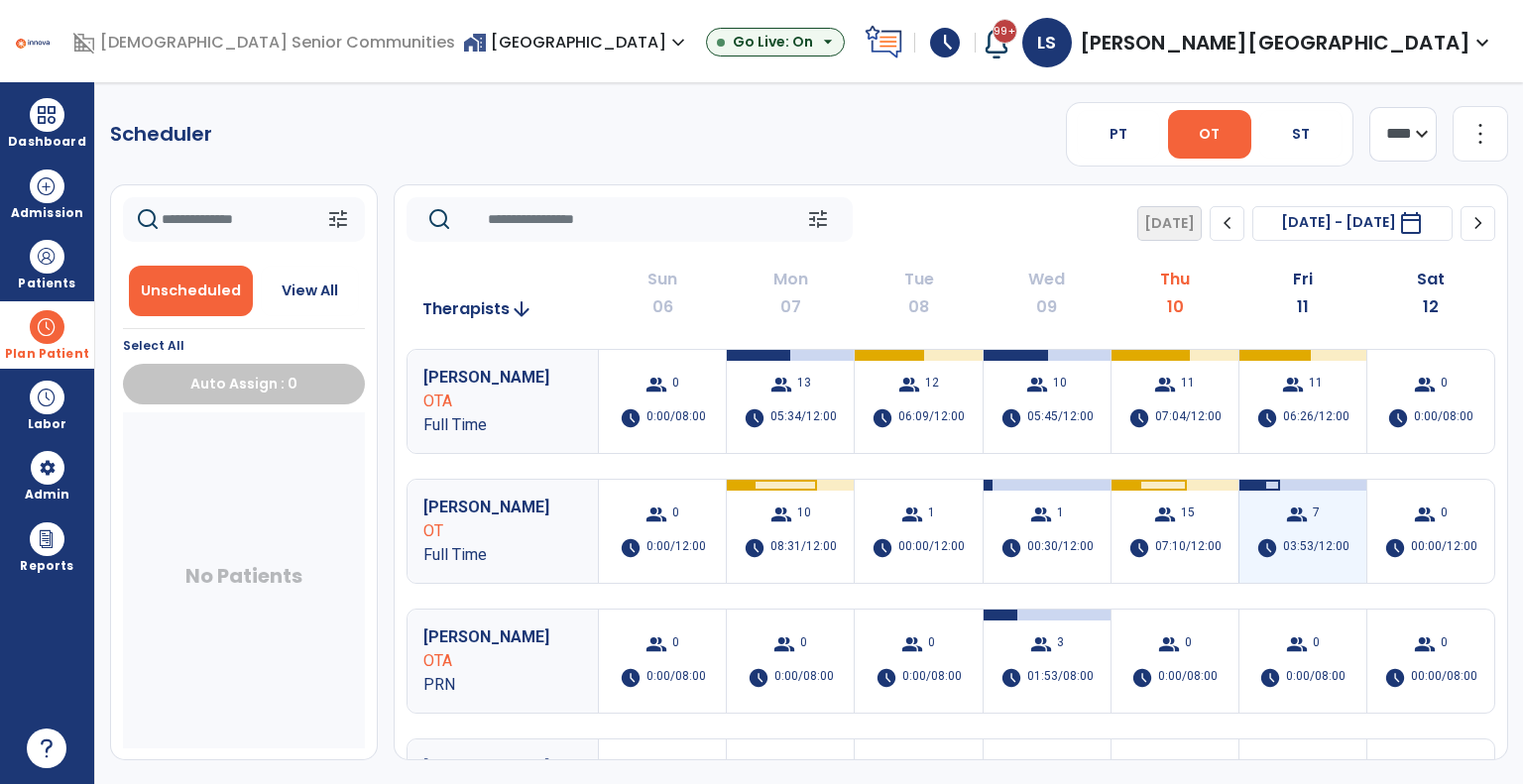 click on "group  7  schedule  03:53/12:00" at bounding box center (1303, 531) 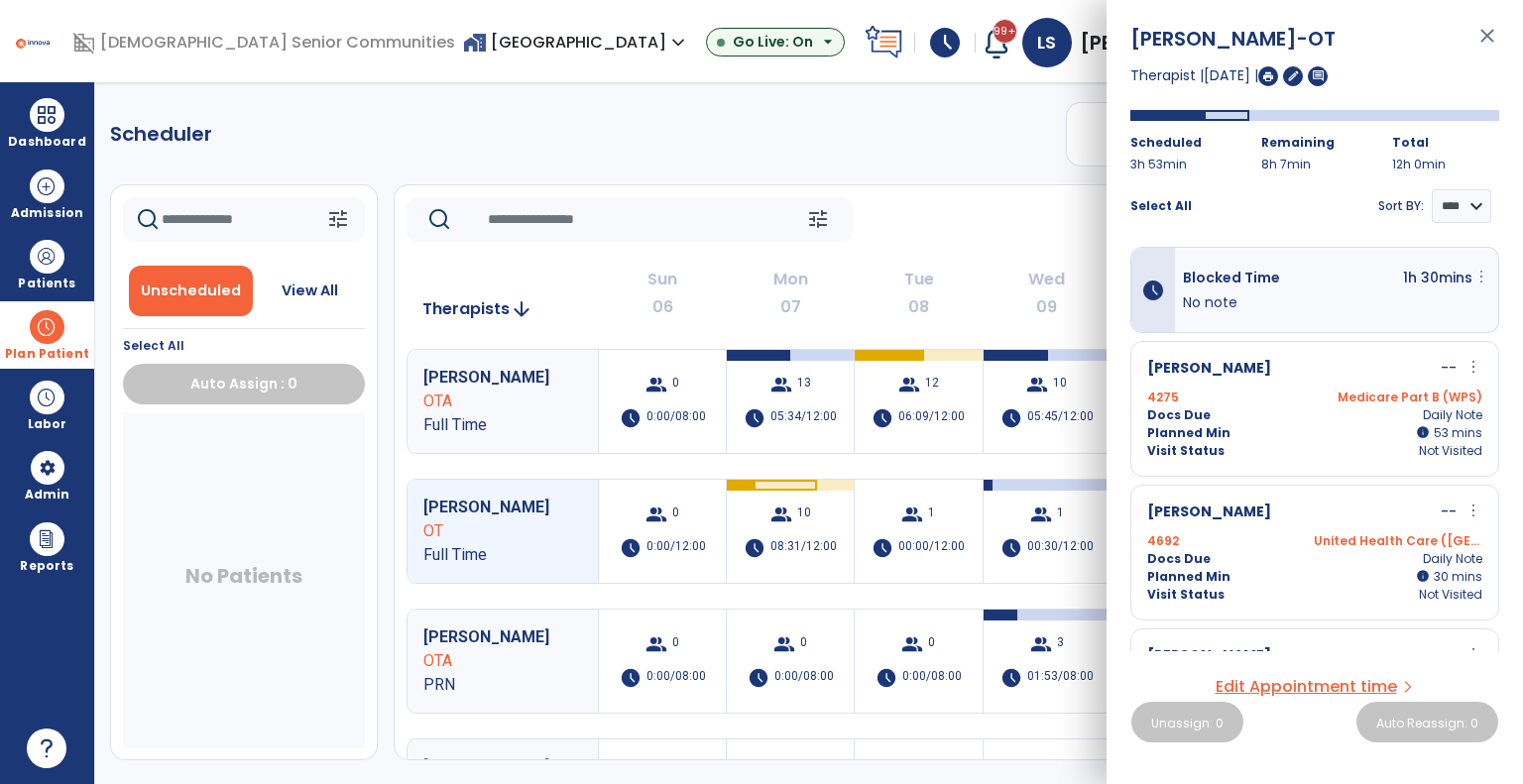 click on "more_vert" at bounding box center (1481, 277) 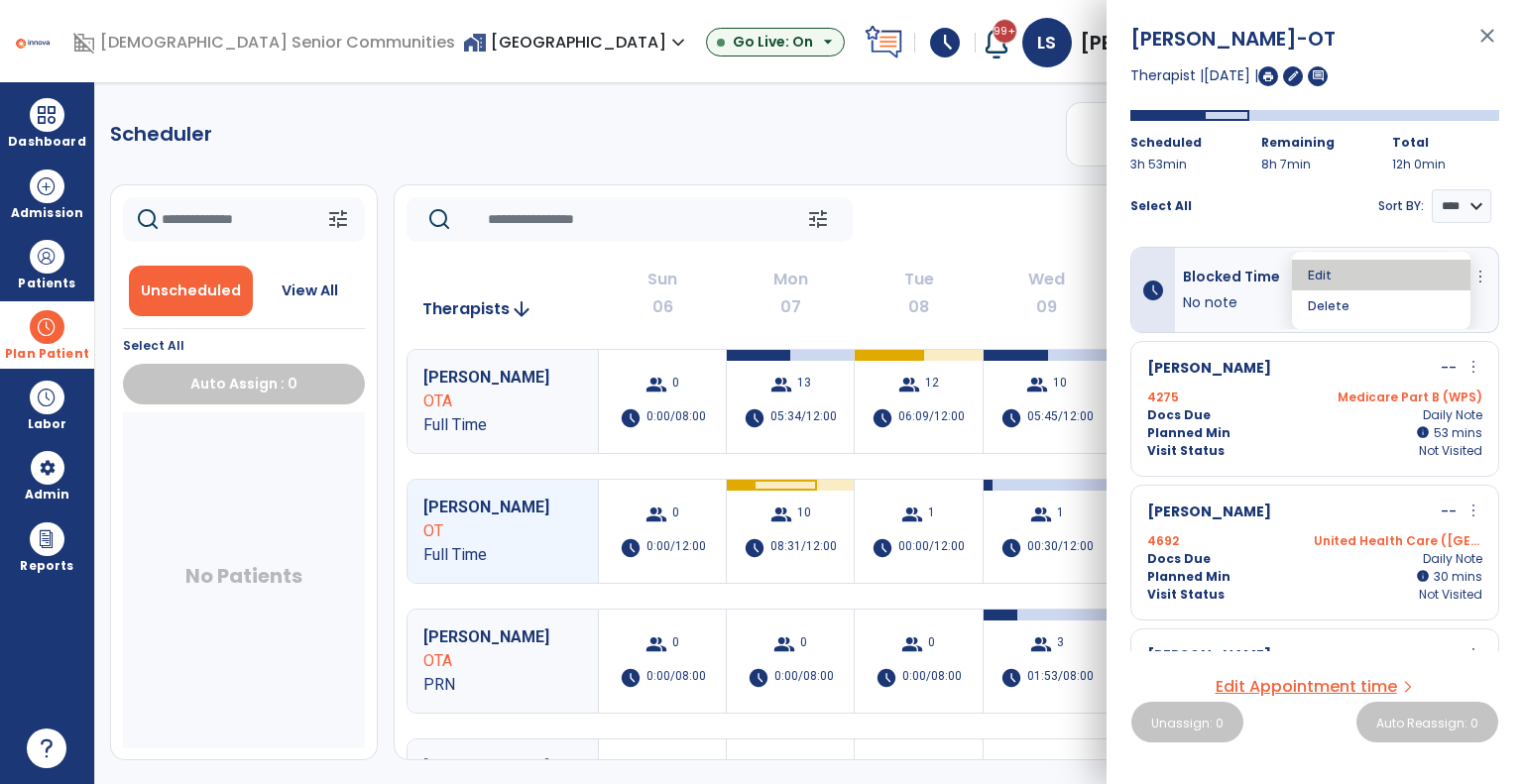 click on "Edit" at bounding box center [1381, 275] 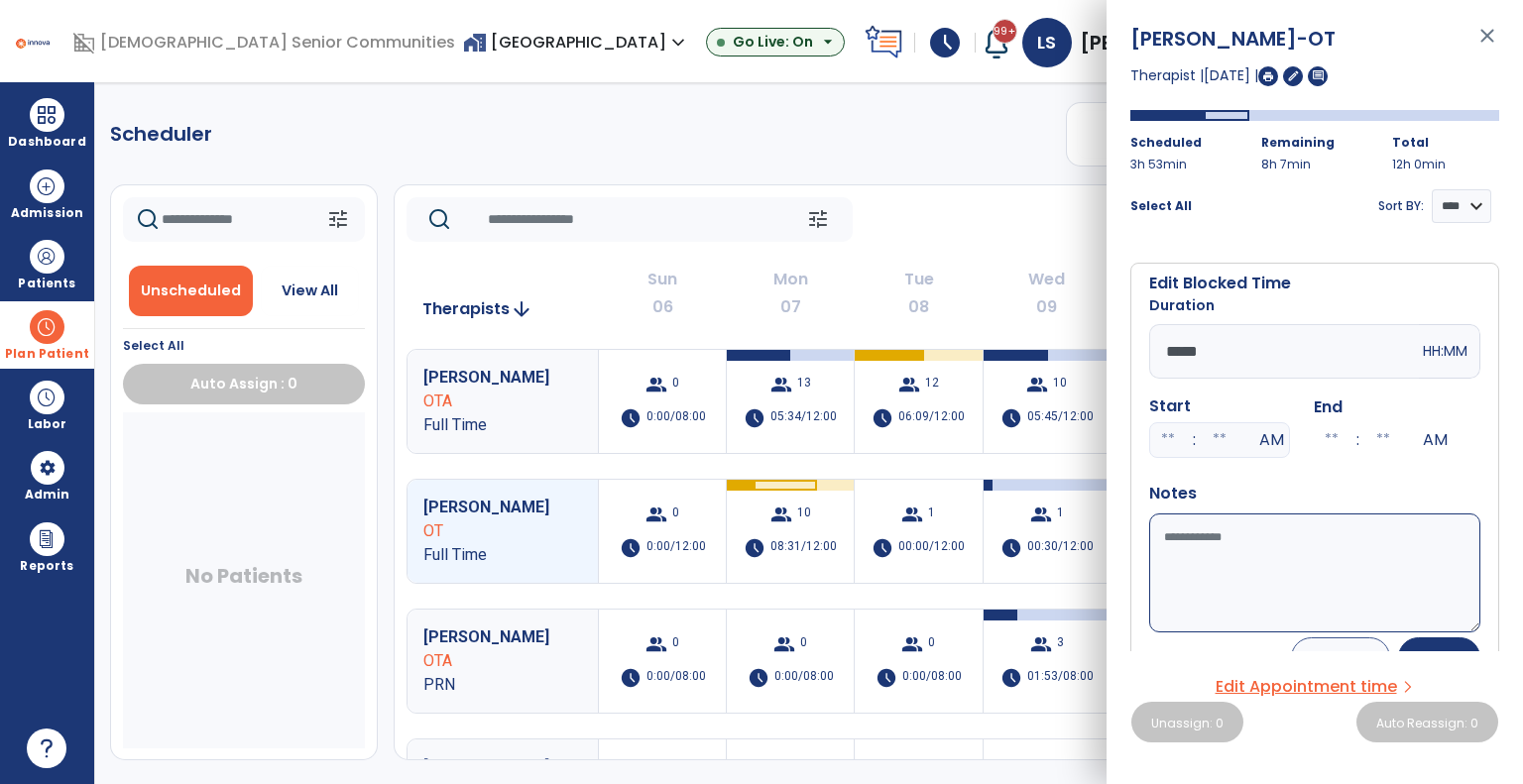 click on "*****" at bounding box center [1284, 351] 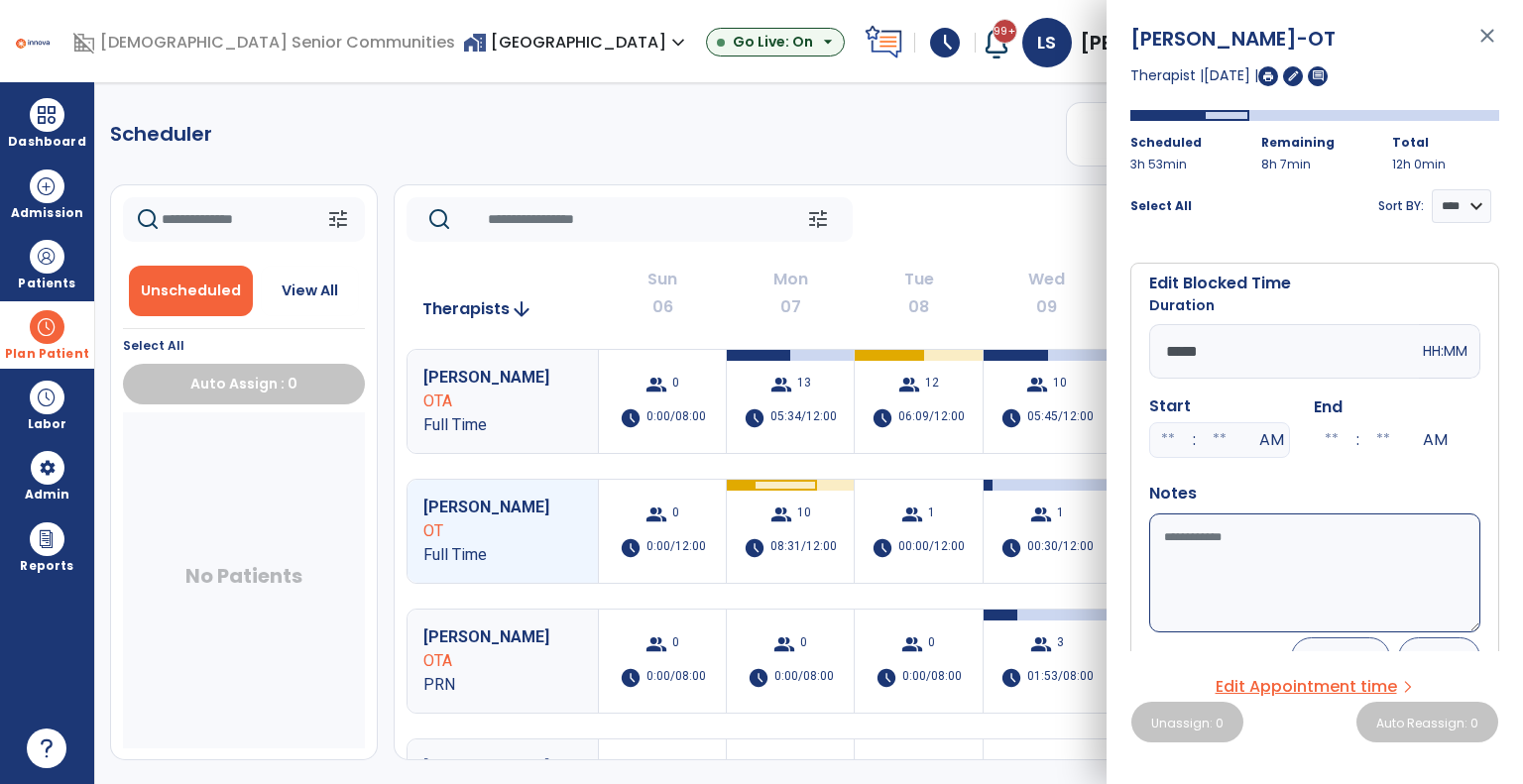 type on "*****" 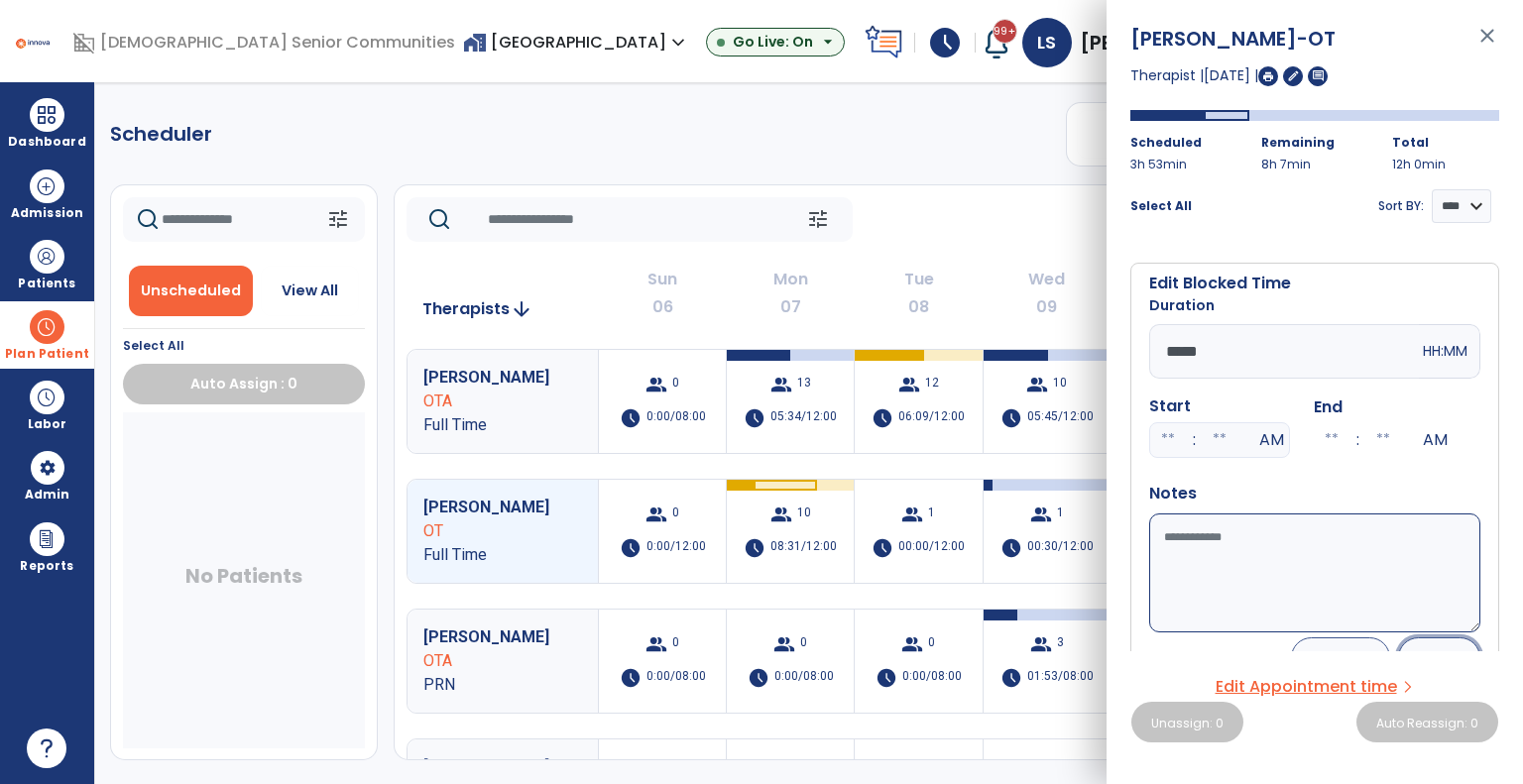 click on "Save" at bounding box center (1439, 657) 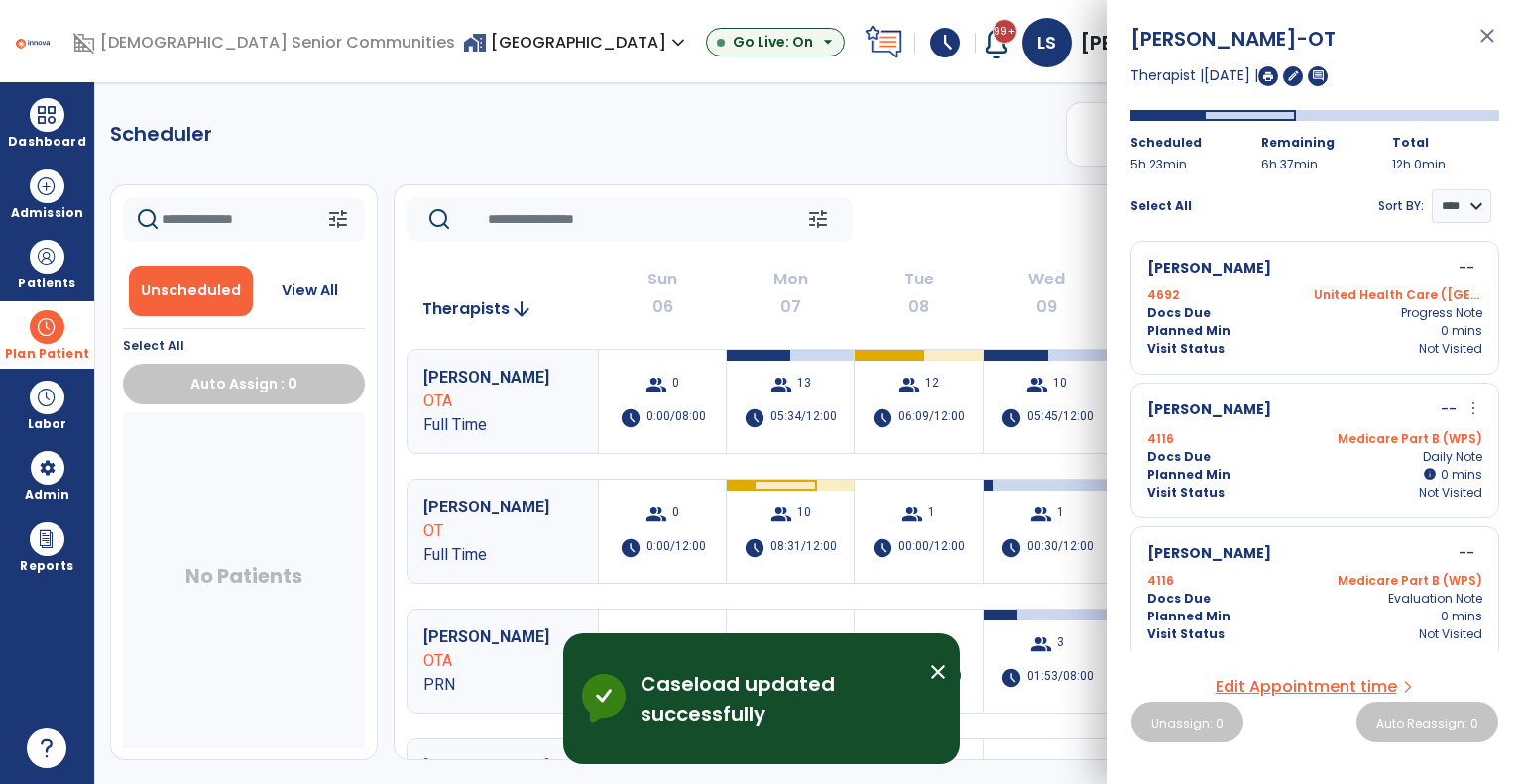 scroll, scrollTop: 679, scrollLeft: 0, axis: vertical 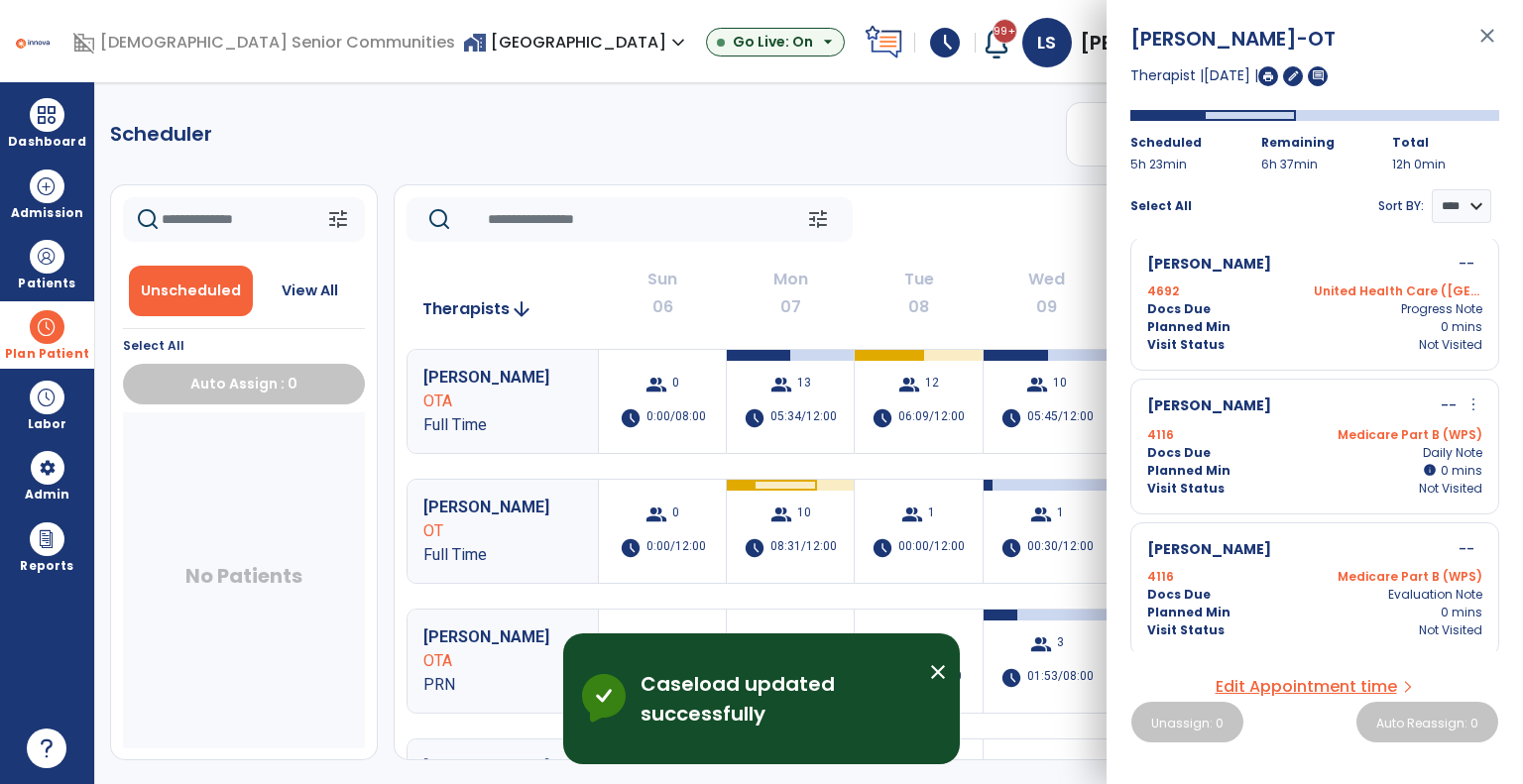 click on "tune   Today  chevron_left Jul 6, 2025 - Jul 12, 2025  *********  calendar_today  chevron_right" 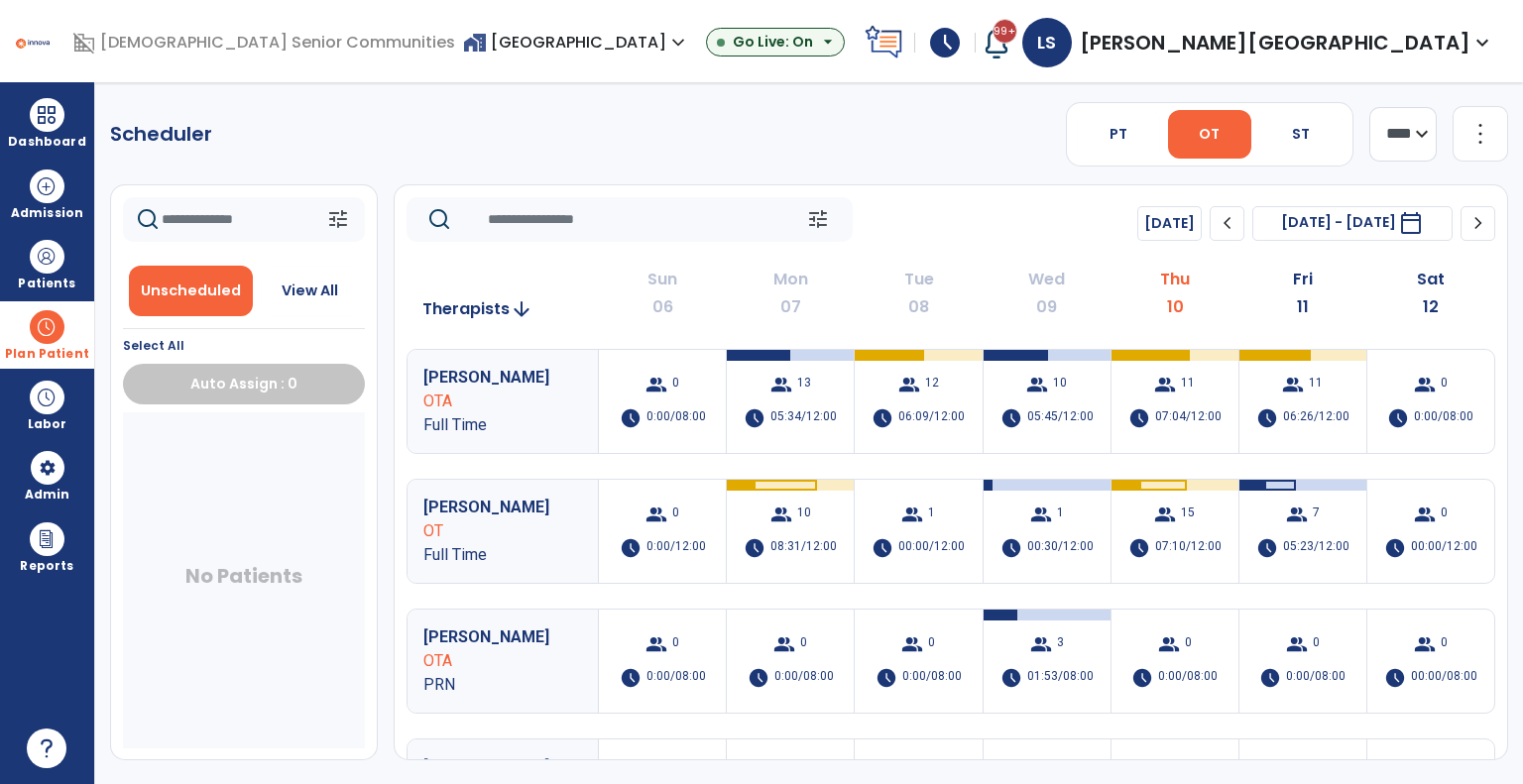 click on "tune   Today  chevron_left Jul 6, 2025 - Jul 12, 2025  *********  calendar_today  chevron_right" 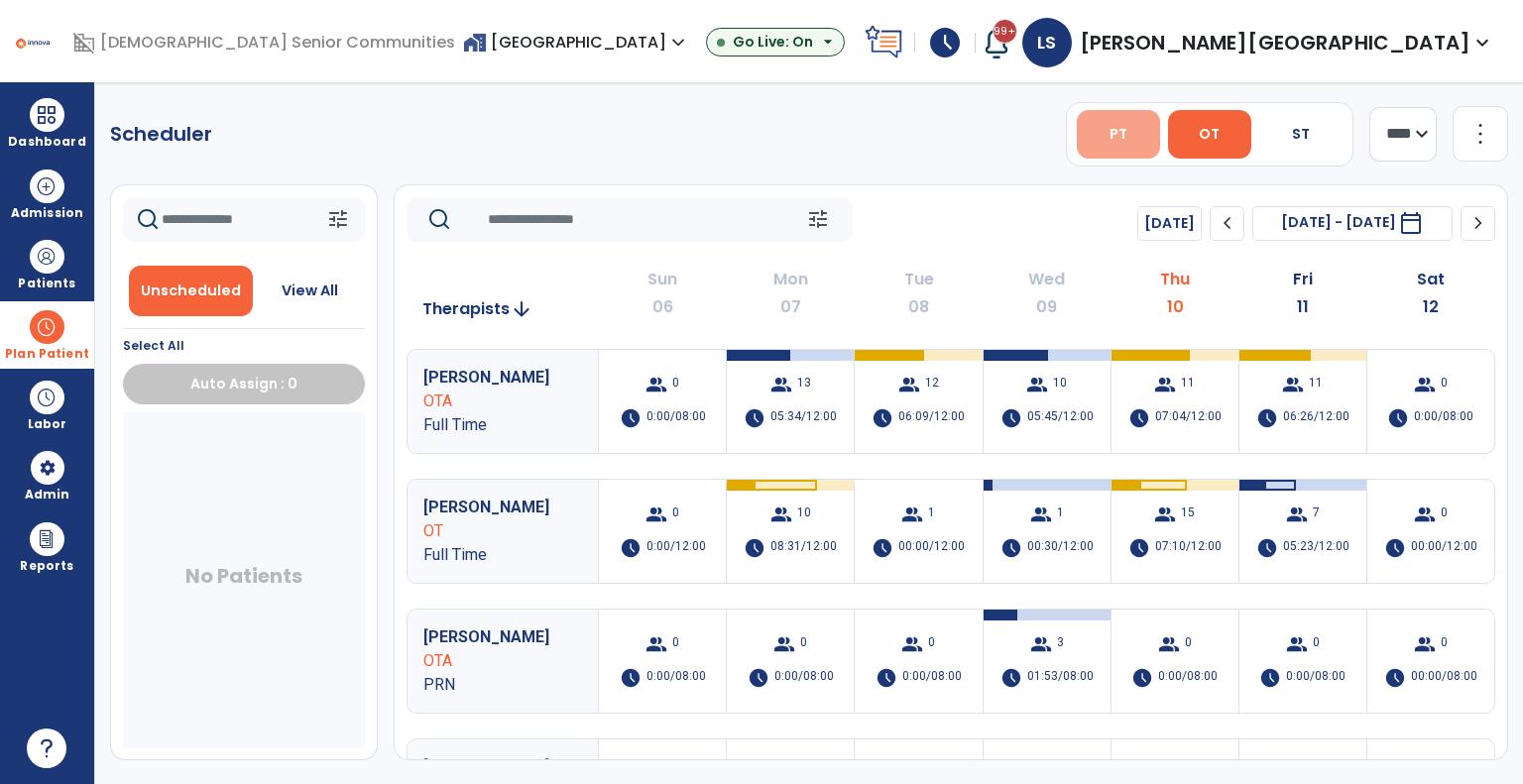 click on "PT" at bounding box center [1118, 134] 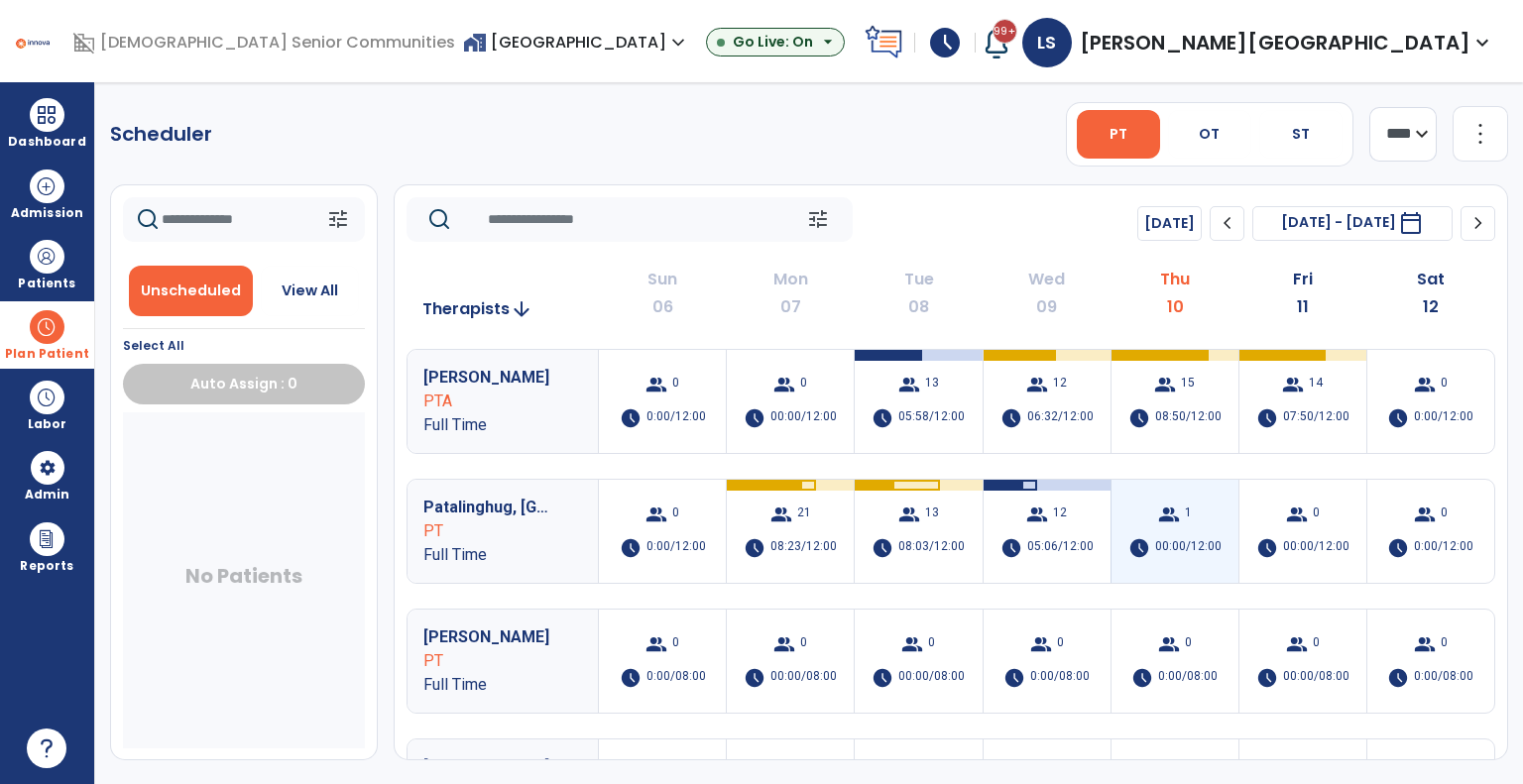 click on "00:00/12:00" at bounding box center [1188, 548] 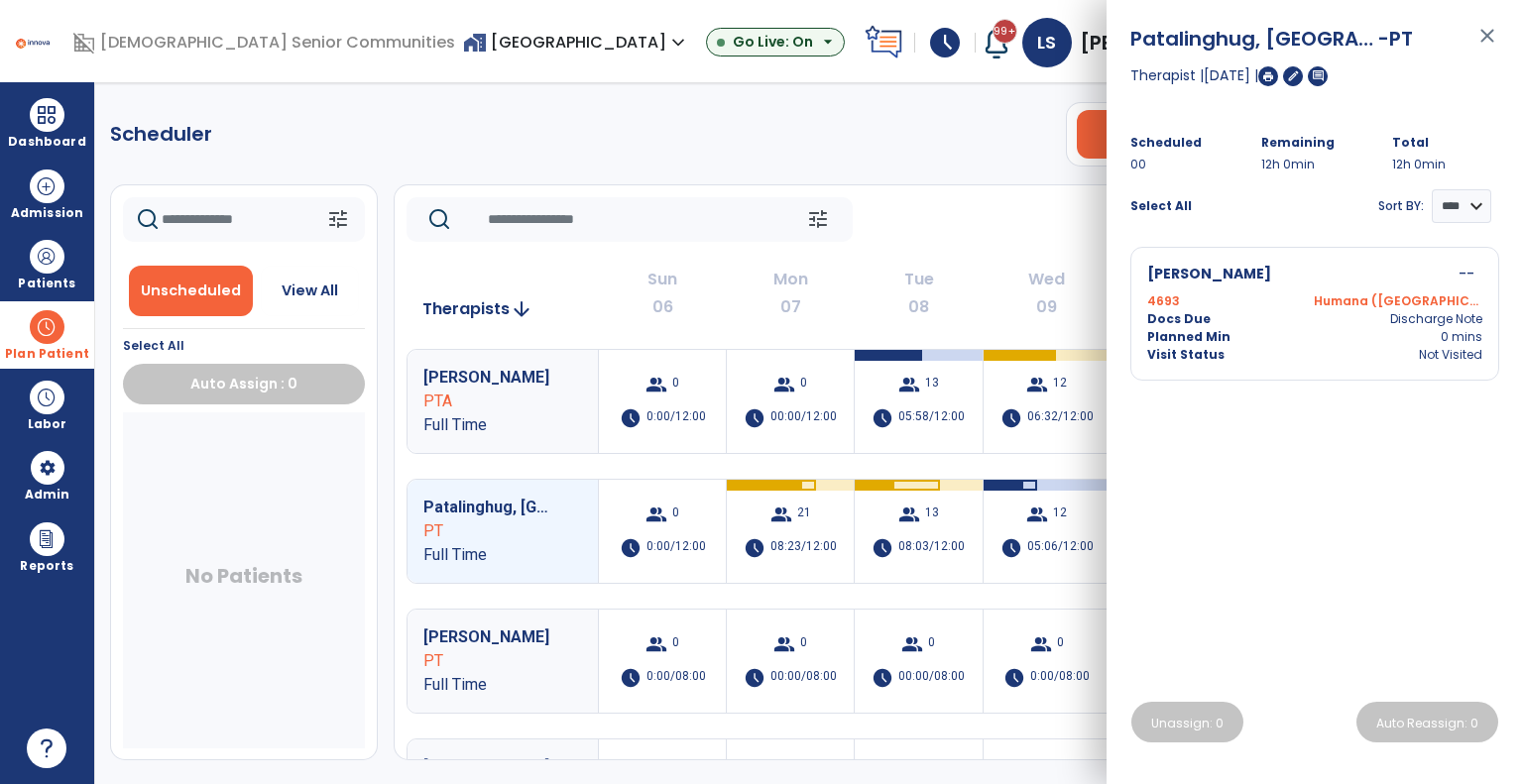 click on "tune   Today  chevron_left Jul 6, 2025 - Jul 12, 2025  *********  calendar_today  chevron_right" 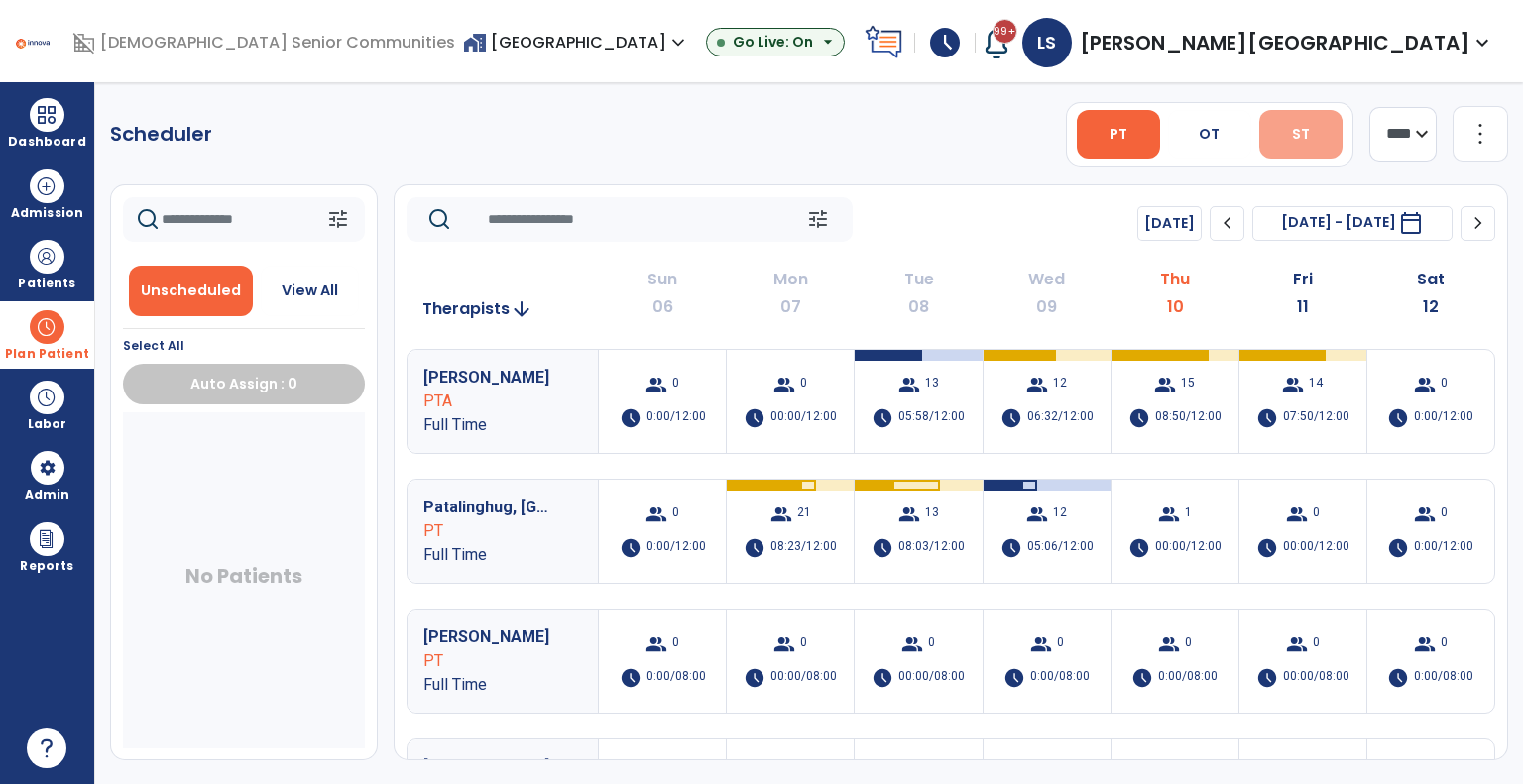 click on "ST" at bounding box center [1301, 134] 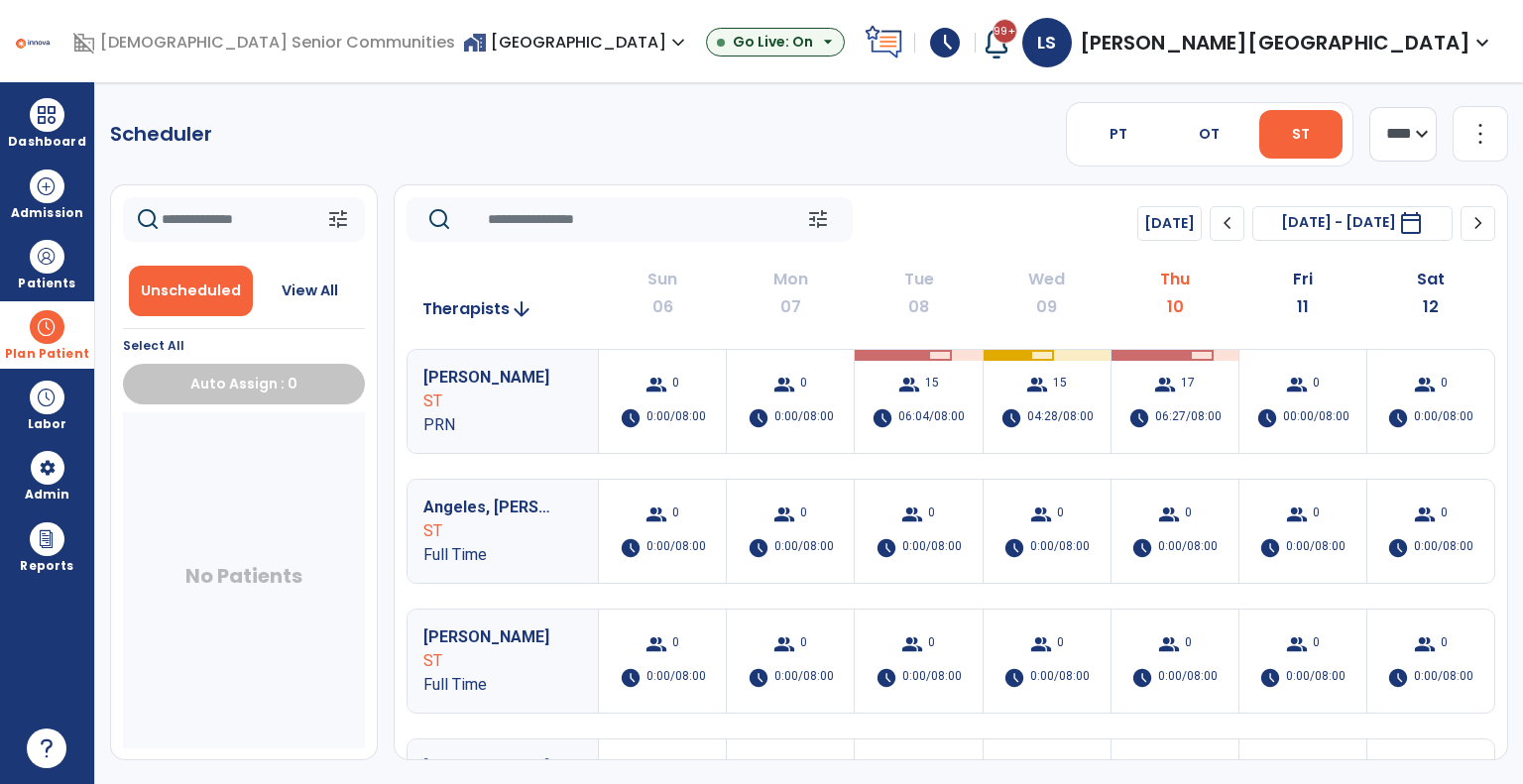 click on "home_work   Rosebud Village   expand_more" at bounding box center [576, 42] 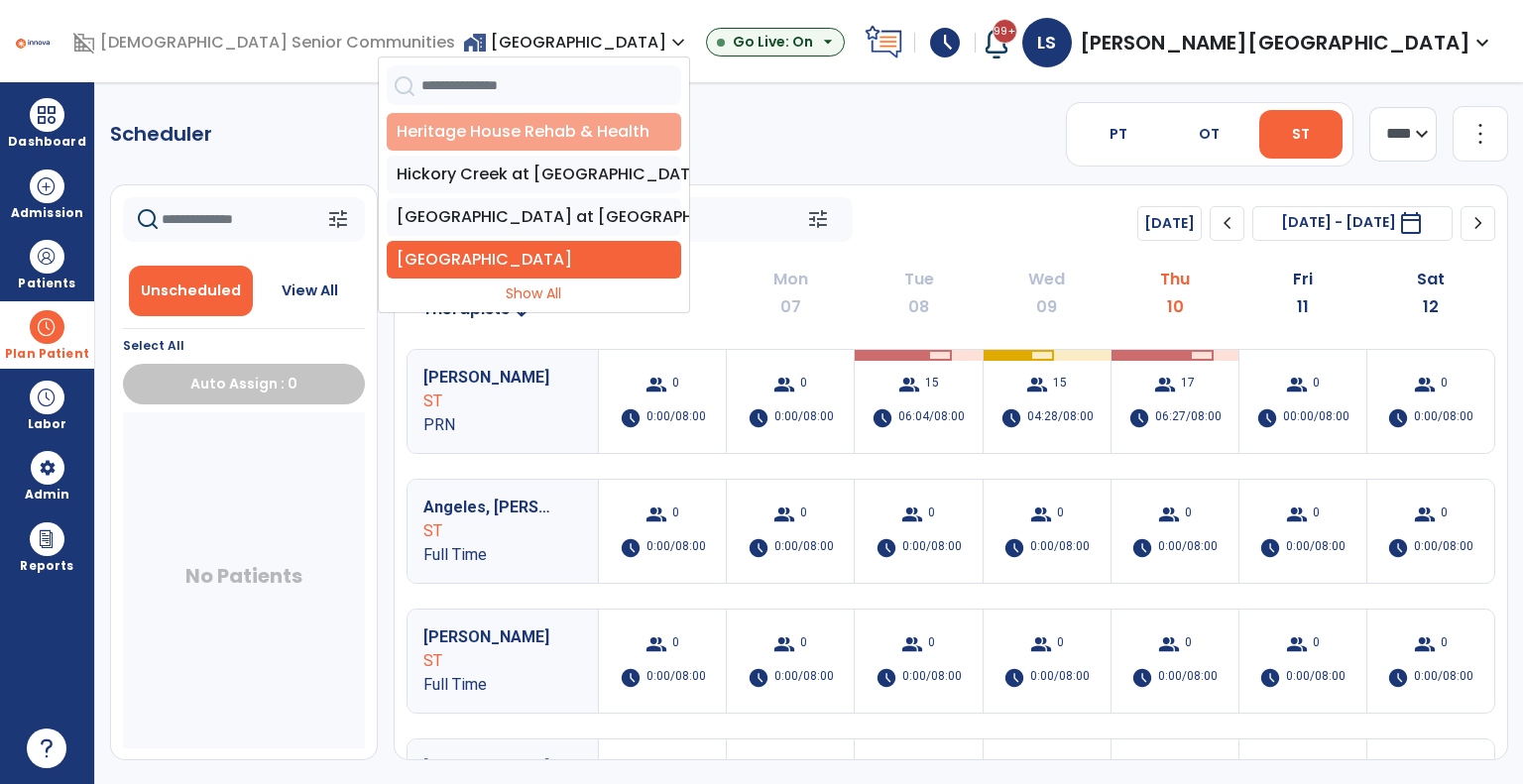 click on "Heritage House Rehab & Health" at bounding box center [533, 132] 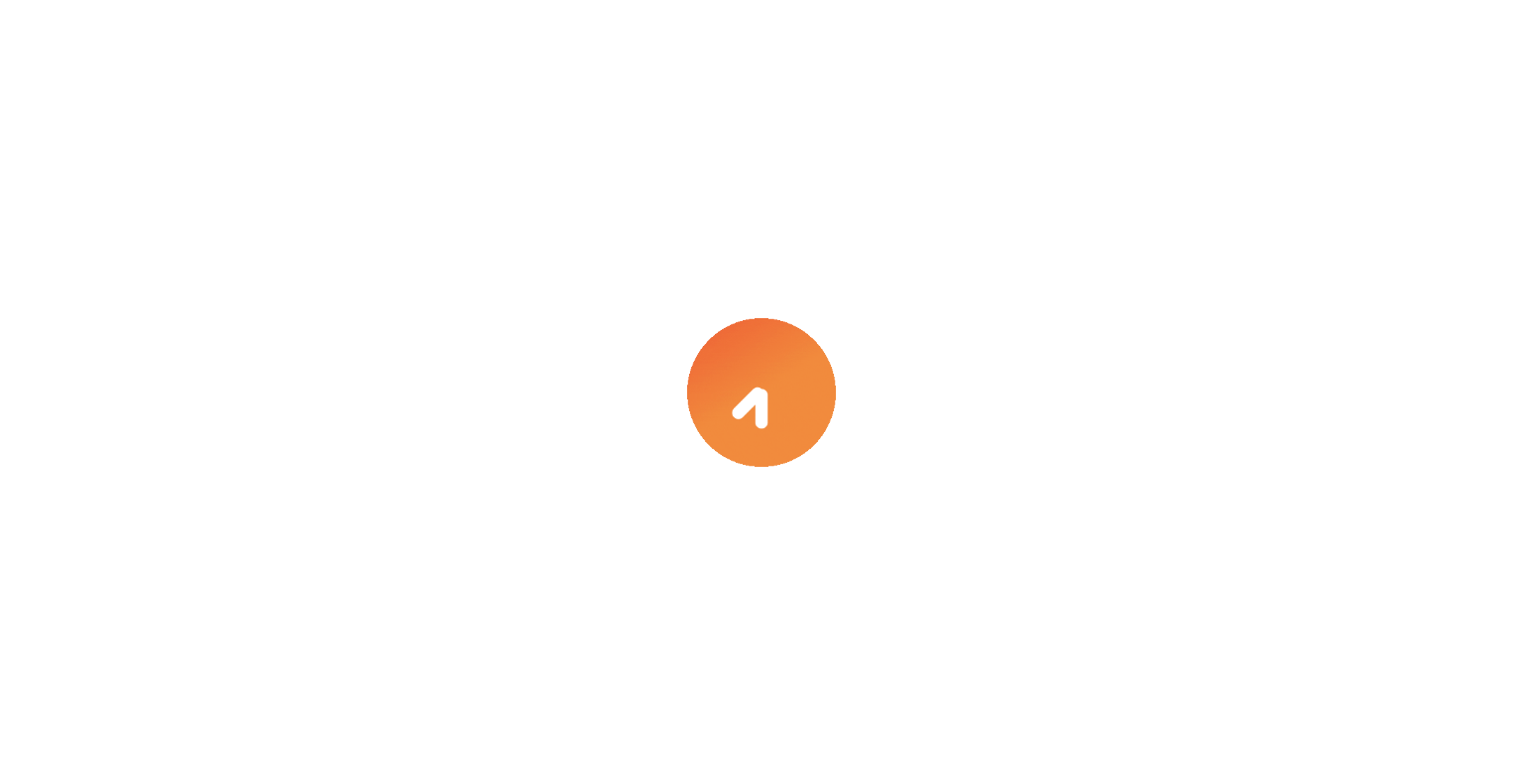 scroll, scrollTop: 0, scrollLeft: 0, axis: both 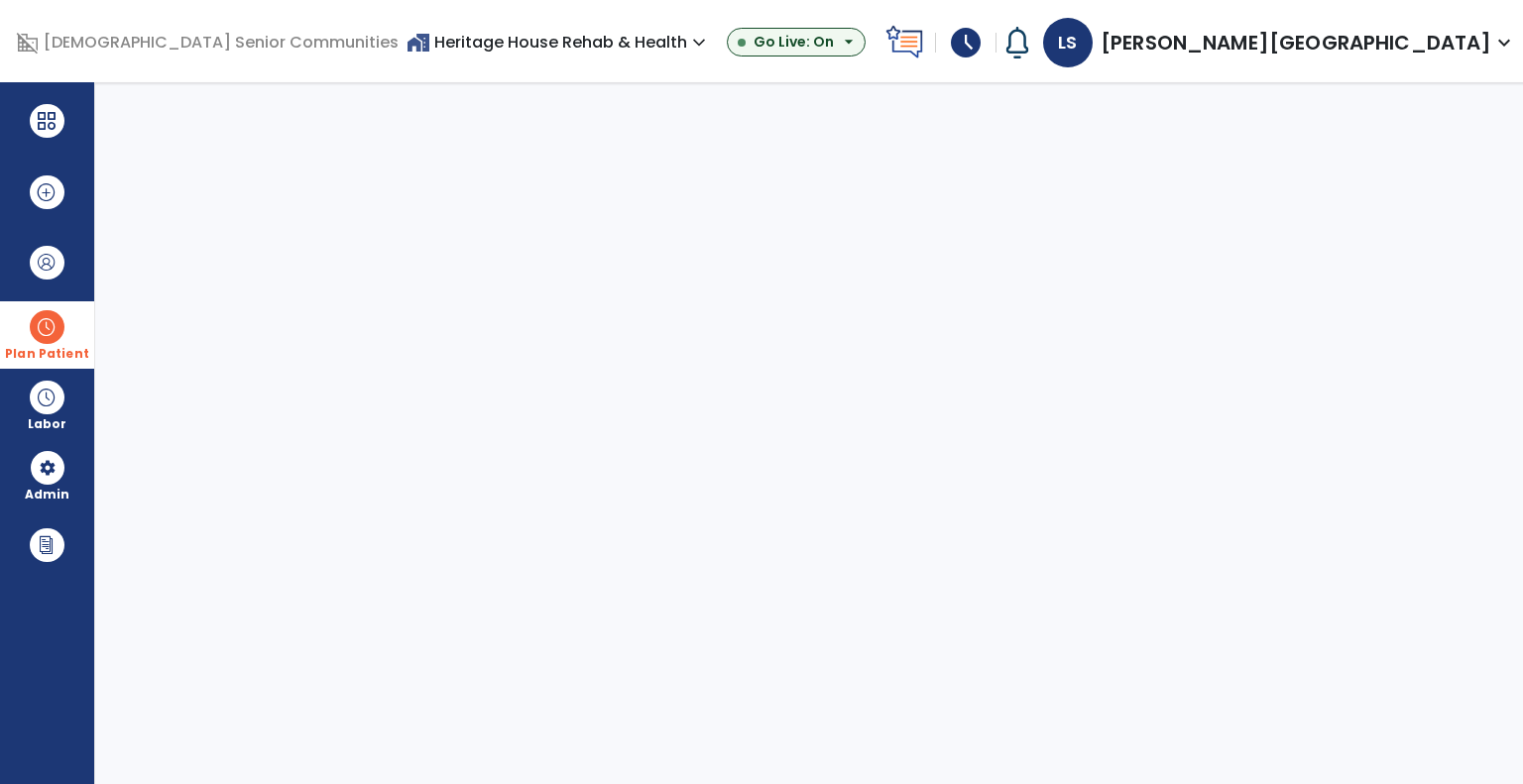 select on "***" 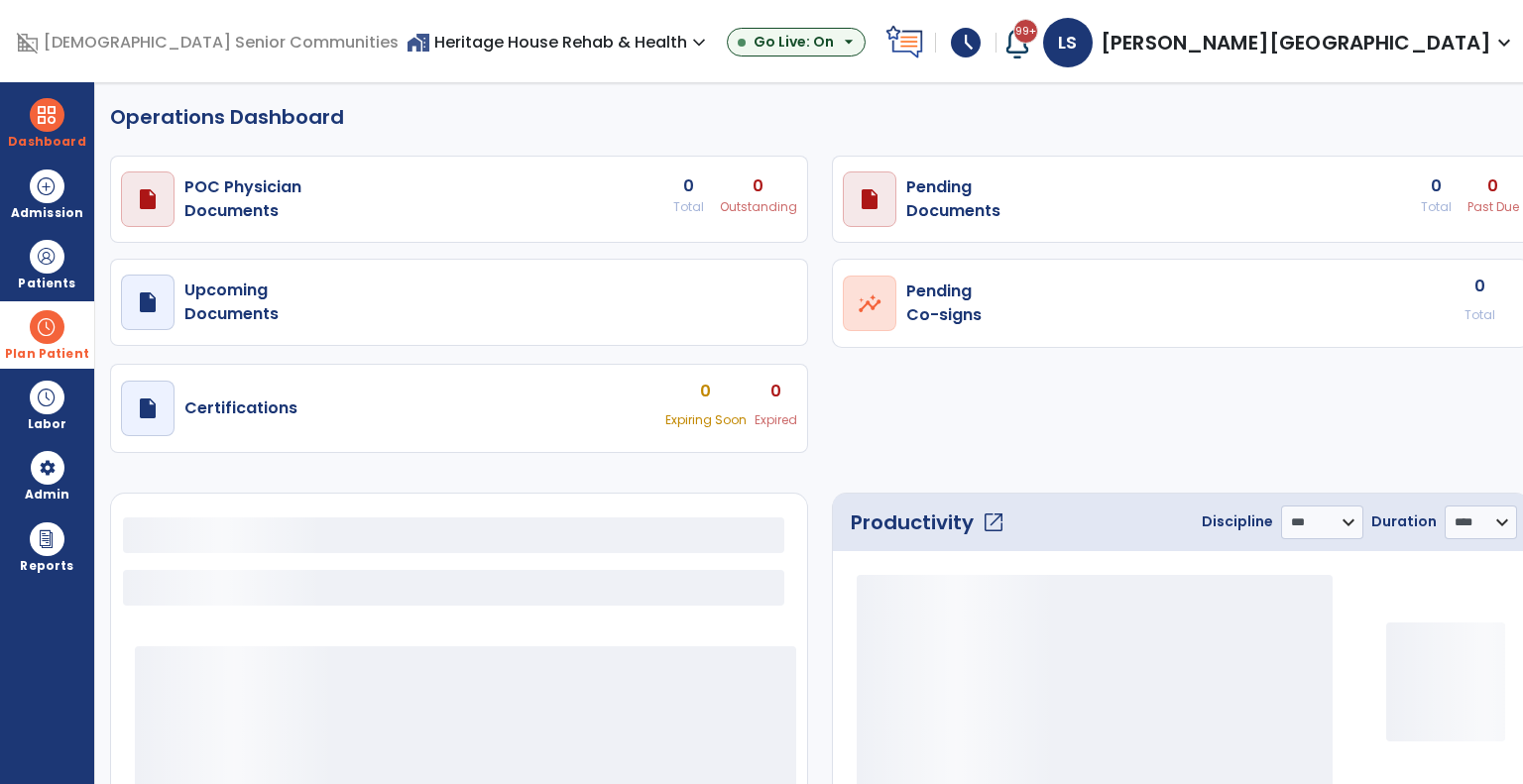 click at bounding box center [47, 327] 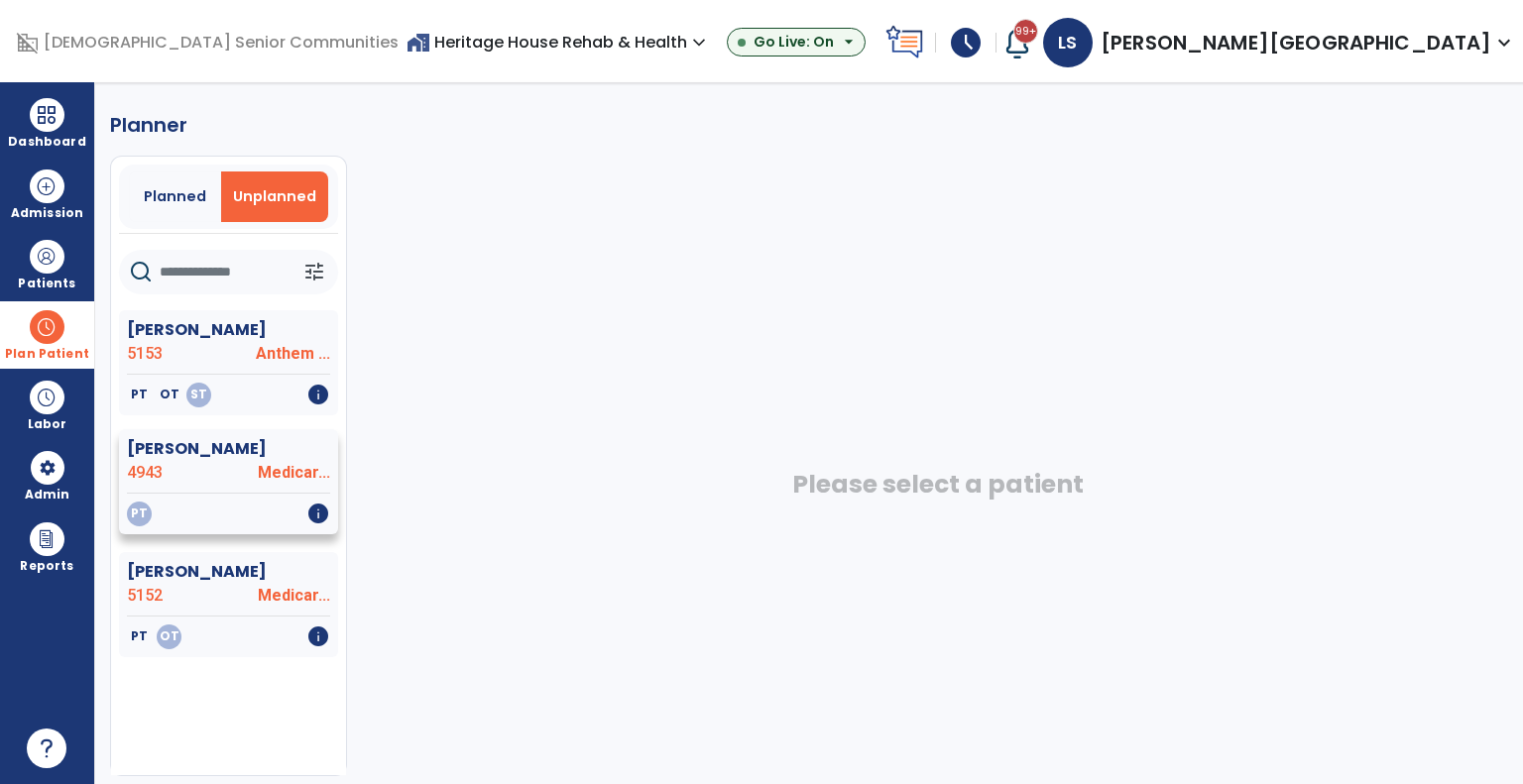 click on "PT   info" 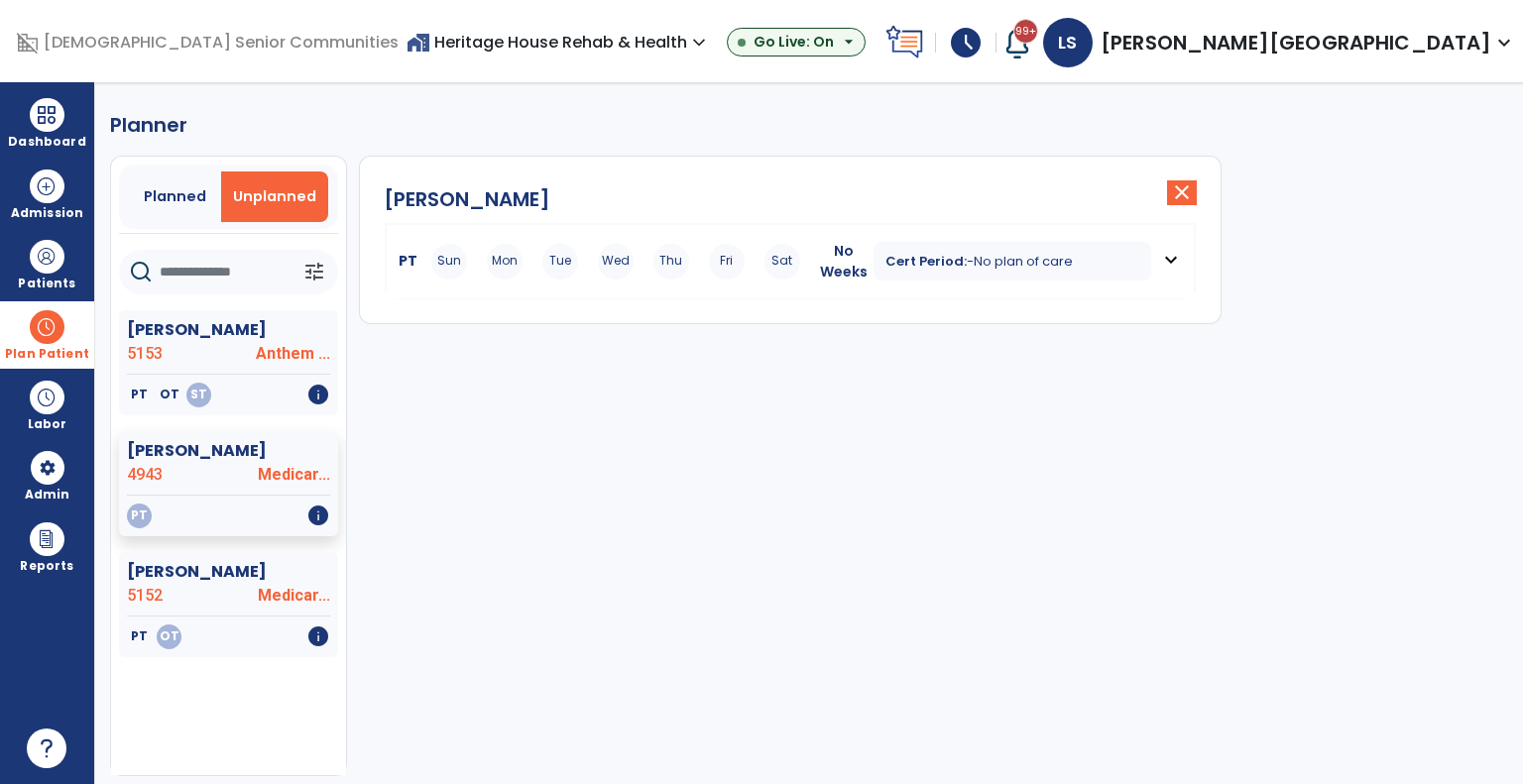 click on "Tue" at bounding box center (560, 262) 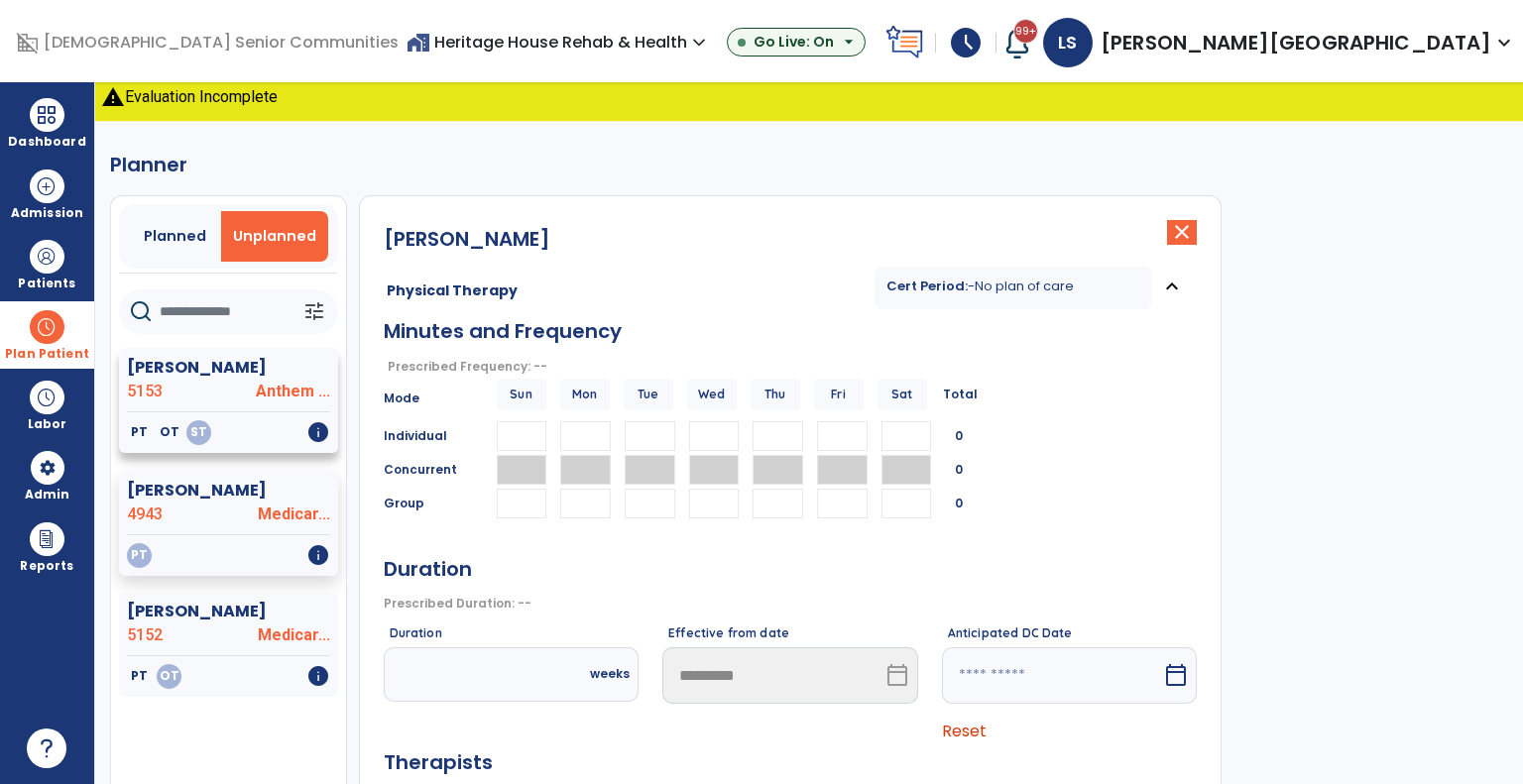 click on "PT   OT   ST   info" 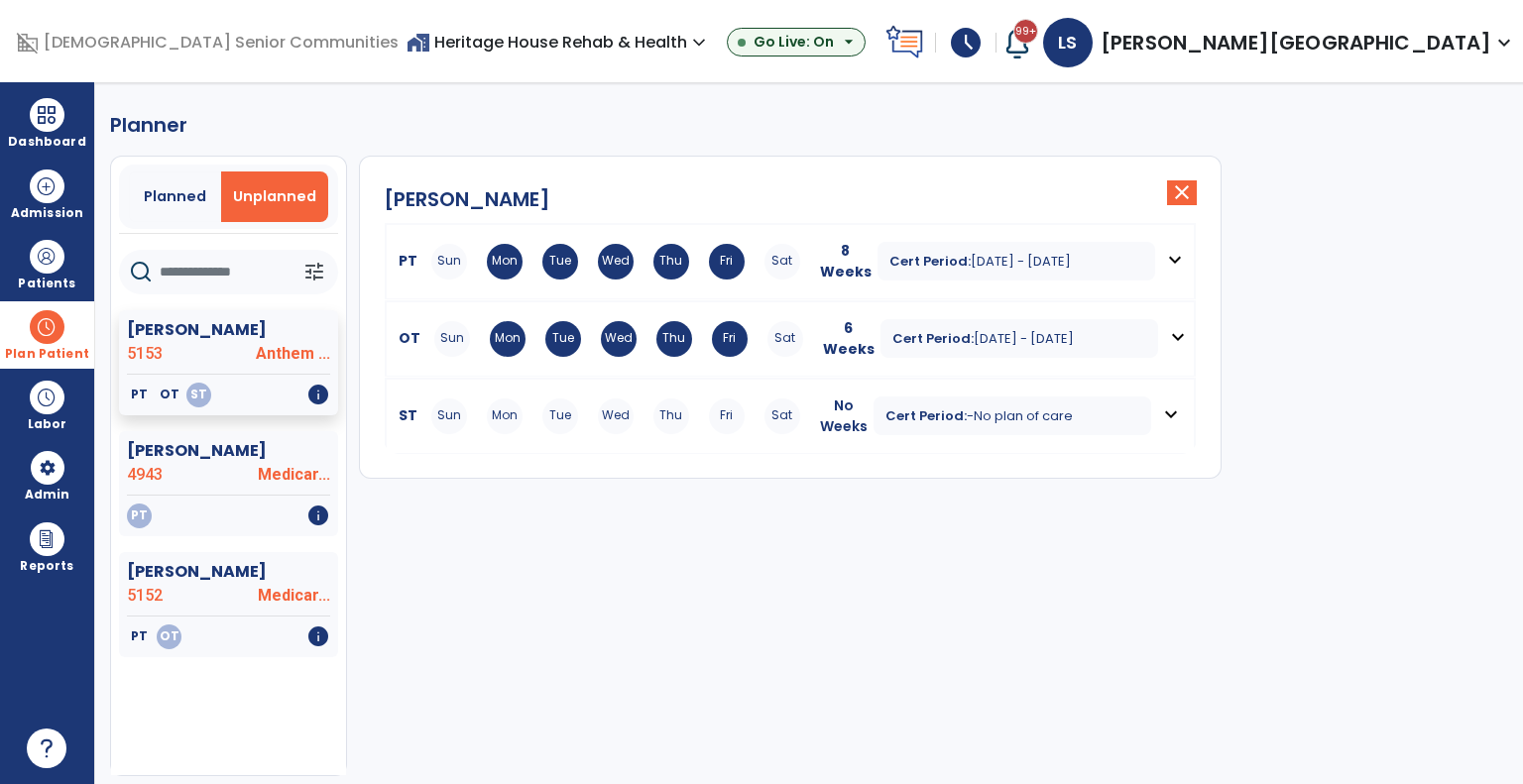 click on "Sun Mon Tue Wed Thu Fri Sat" at bounding box center [616, 416] 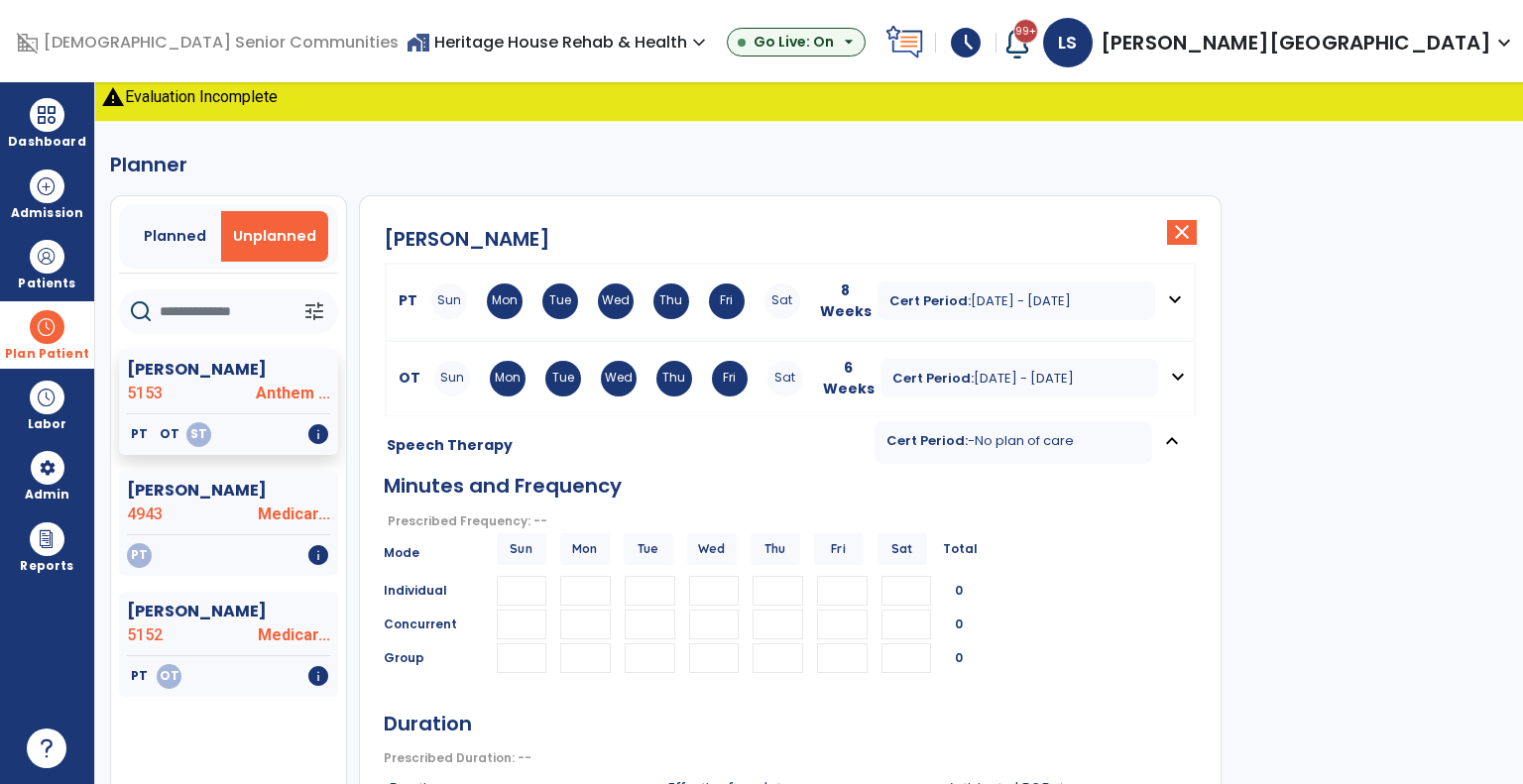 click on "close" 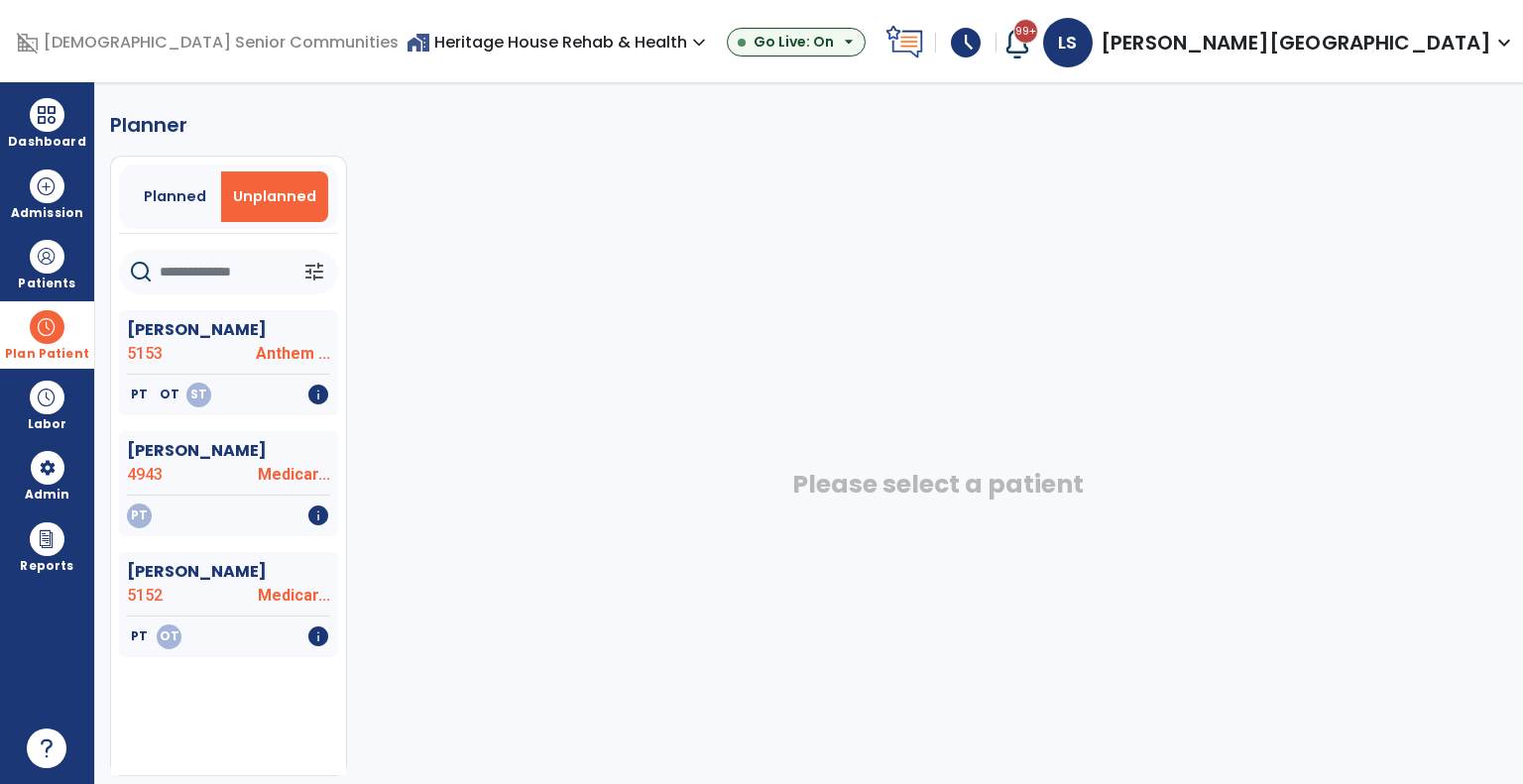 click at bounding box center [47, 327] 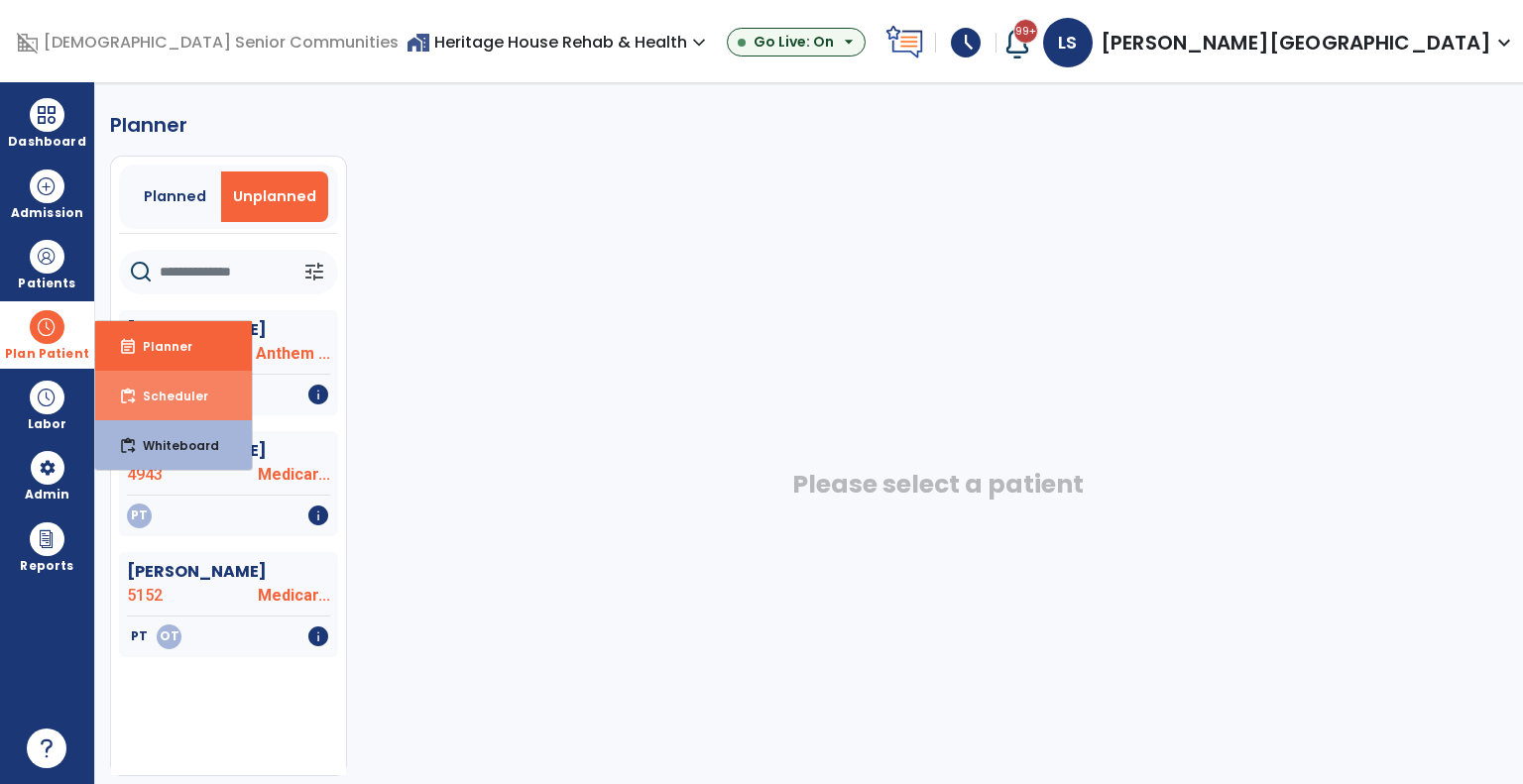 click on "Scheduler" at bounding box center (168, 395) 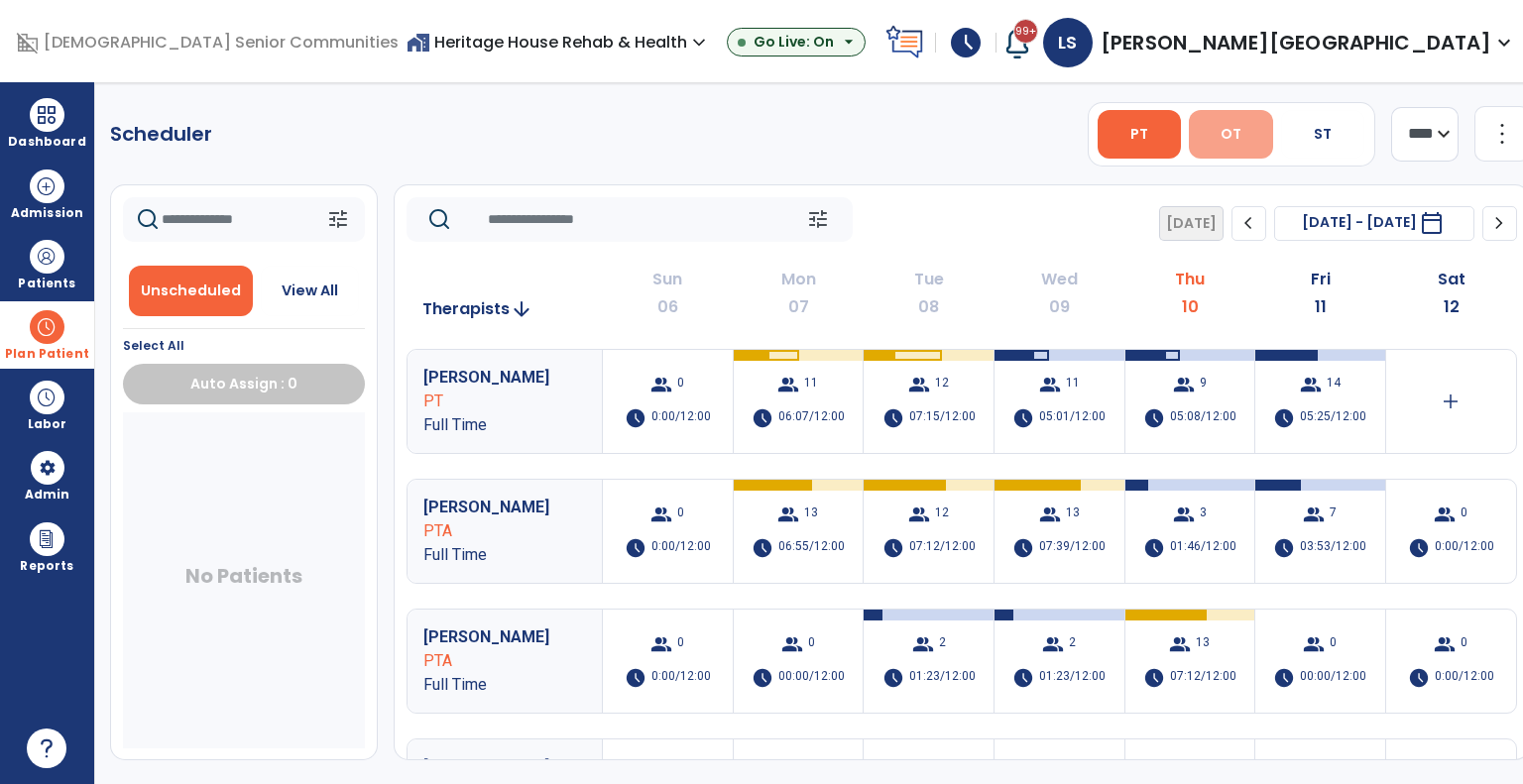 click on "OT" at bounding box center (1230, 134) 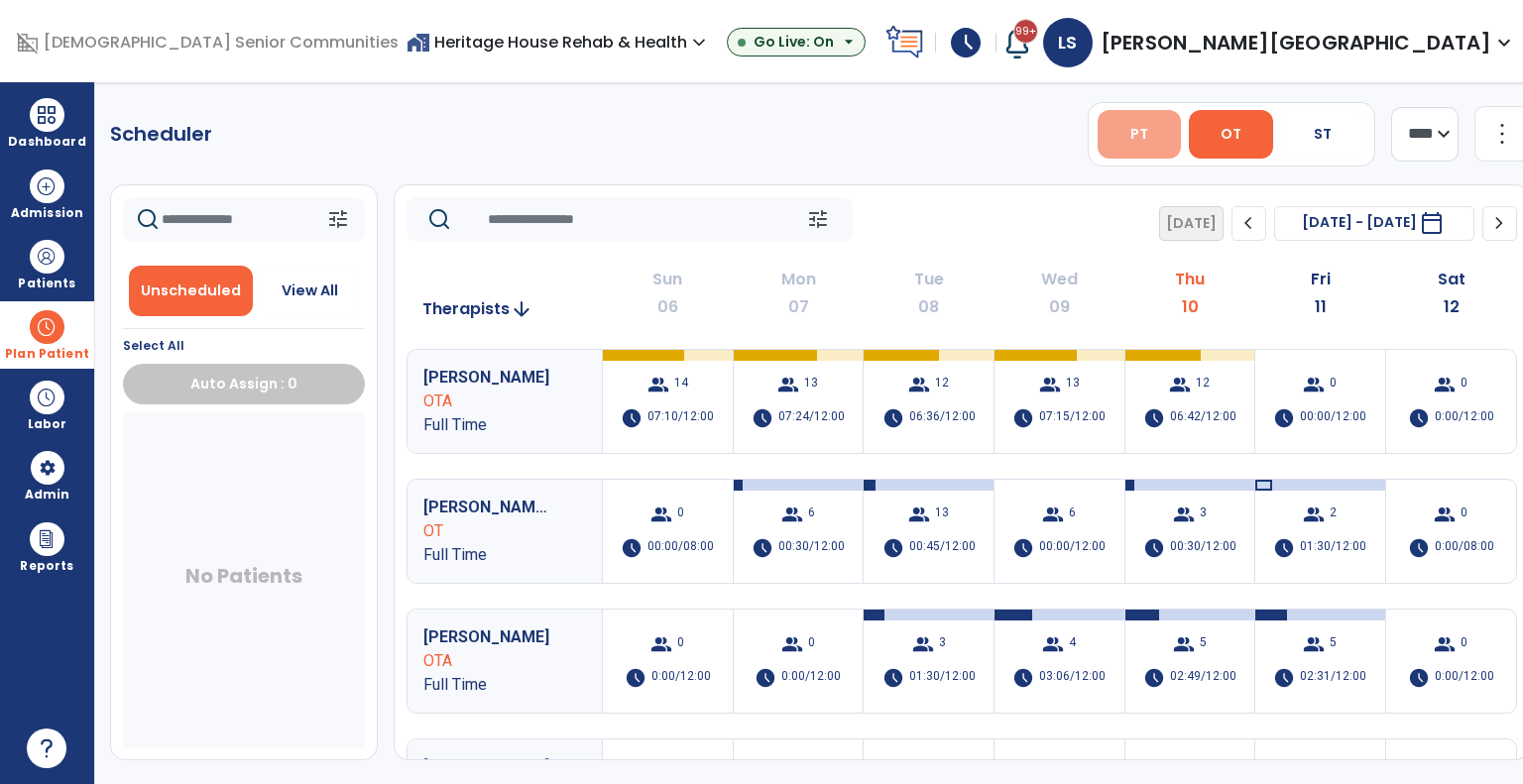 click on "PT" at bounding box center [1139, 134] 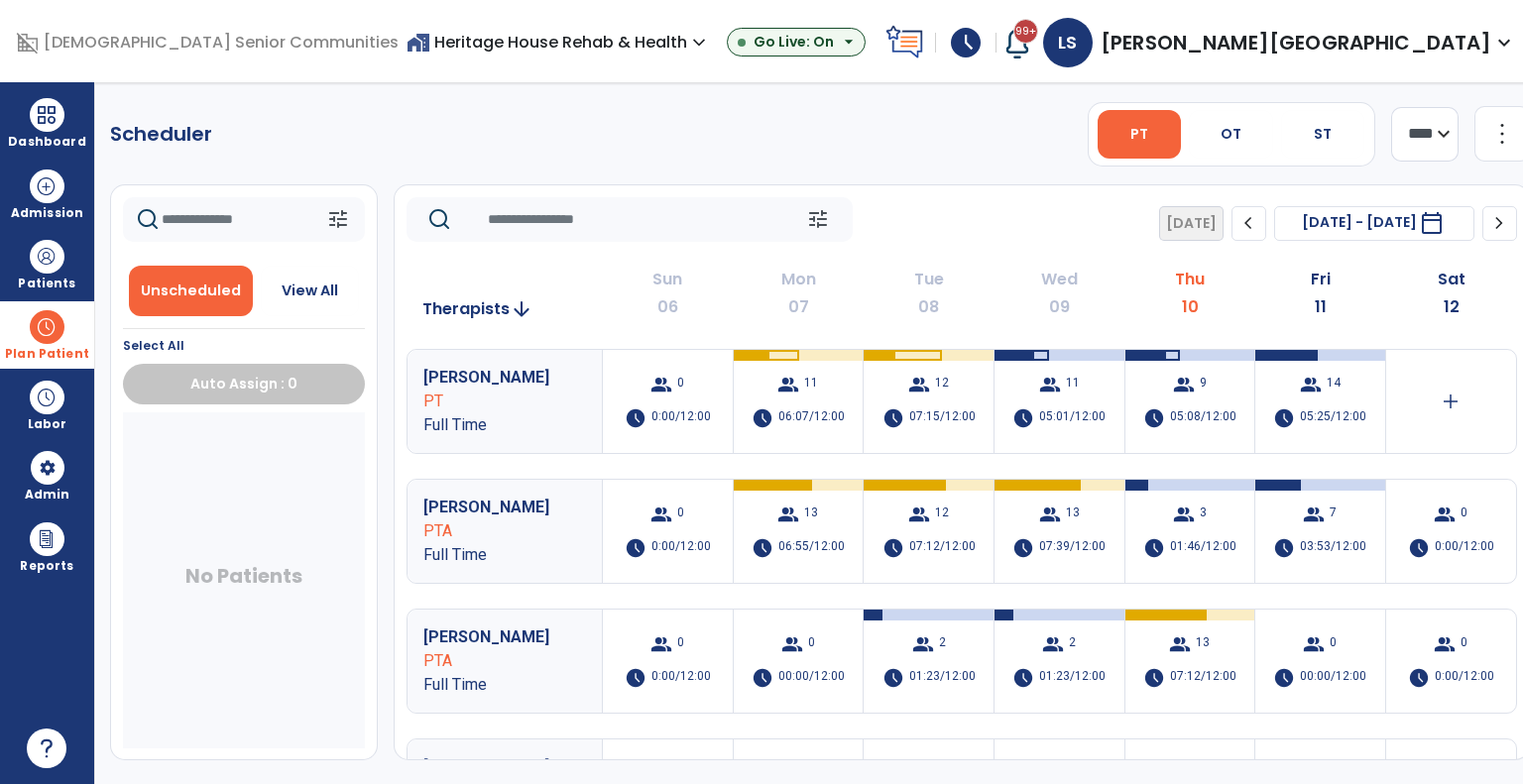 click on "home_work   Heritage House Rehab & Health   expand_more" at bounding box center (558, 42) 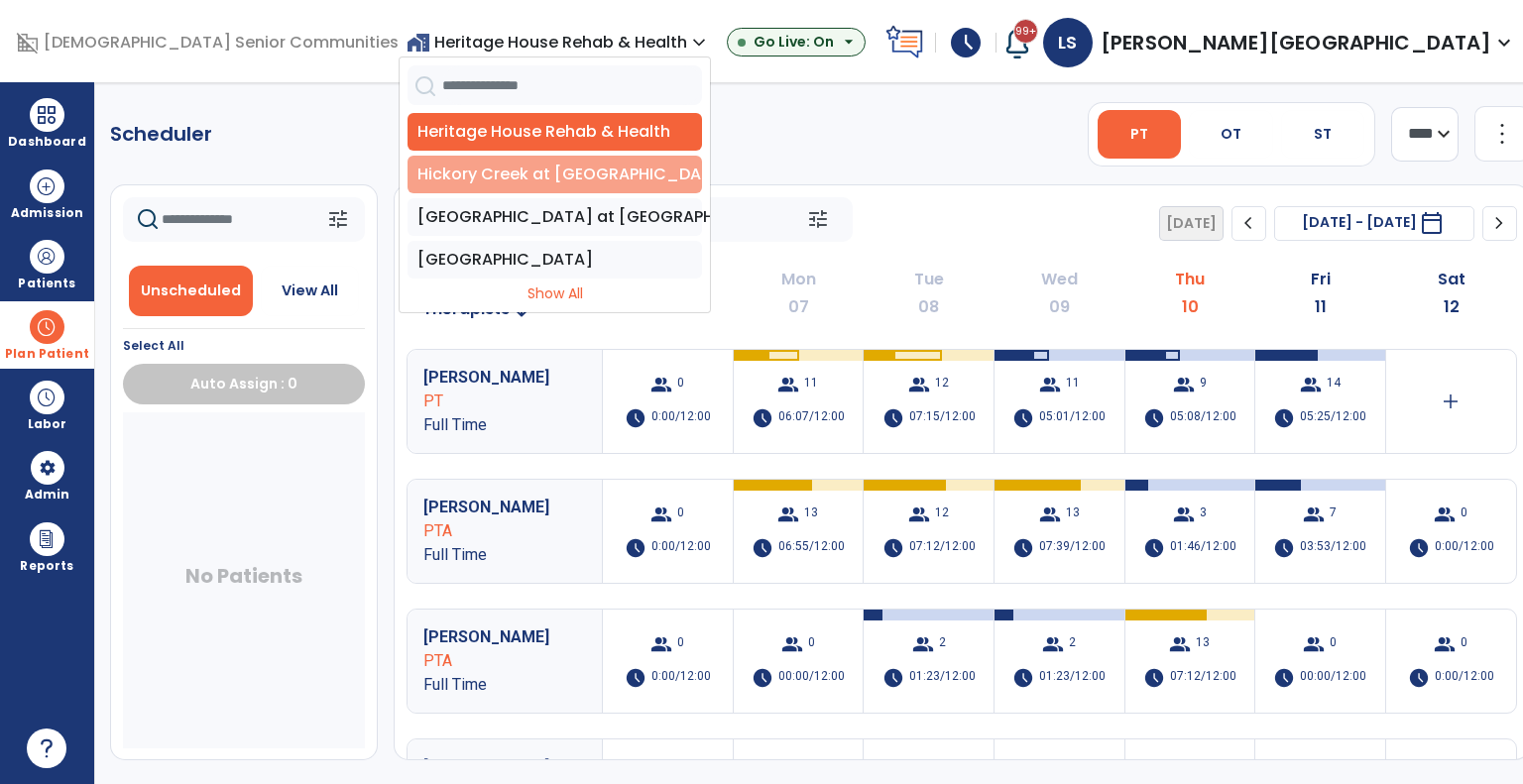 click on "Hickory Creek at [GEOGRAPHIC_DATA]" at bounding box center (554, 174) 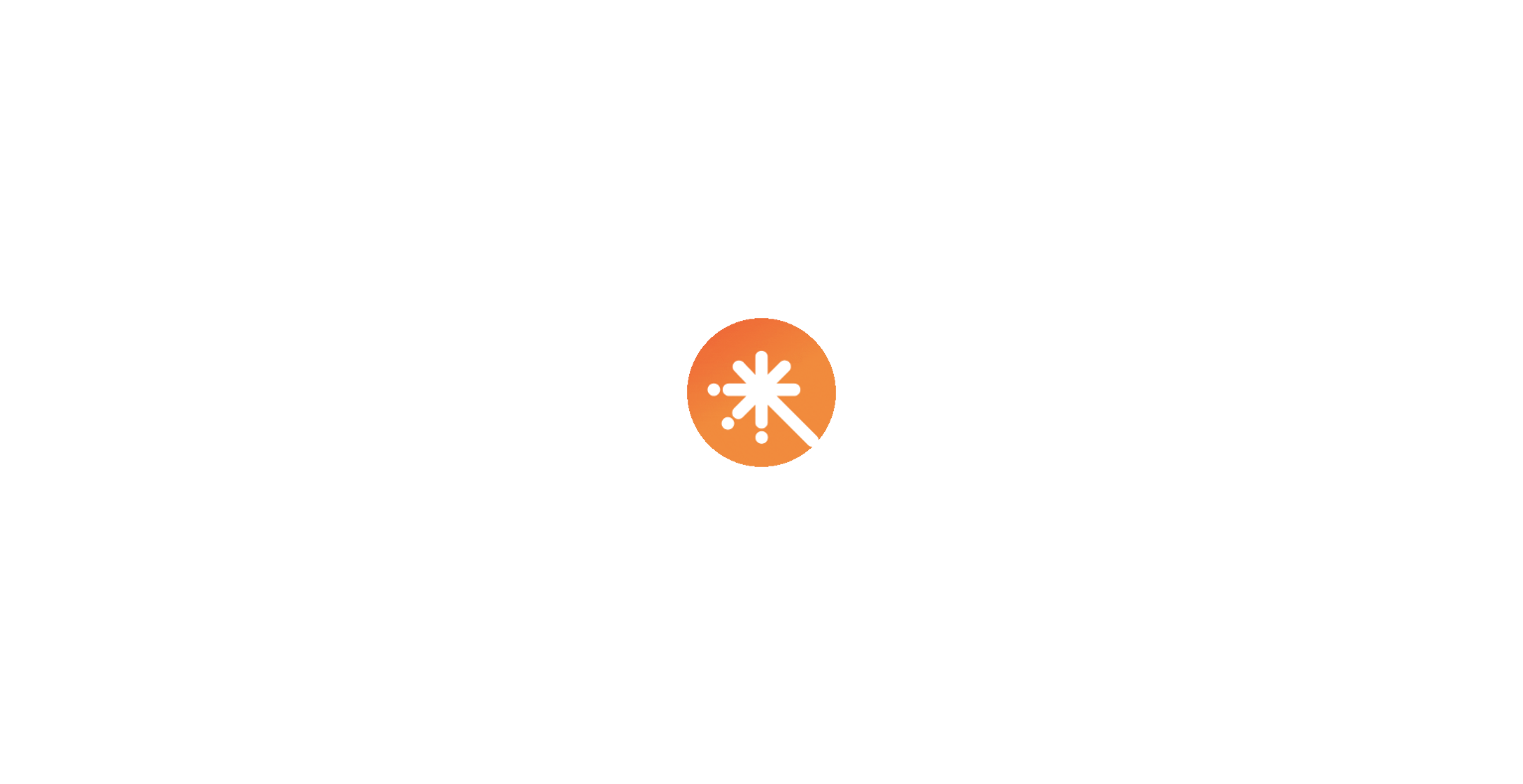 scroll, scrollTop: 0, scrollLeft: 0, axis: both 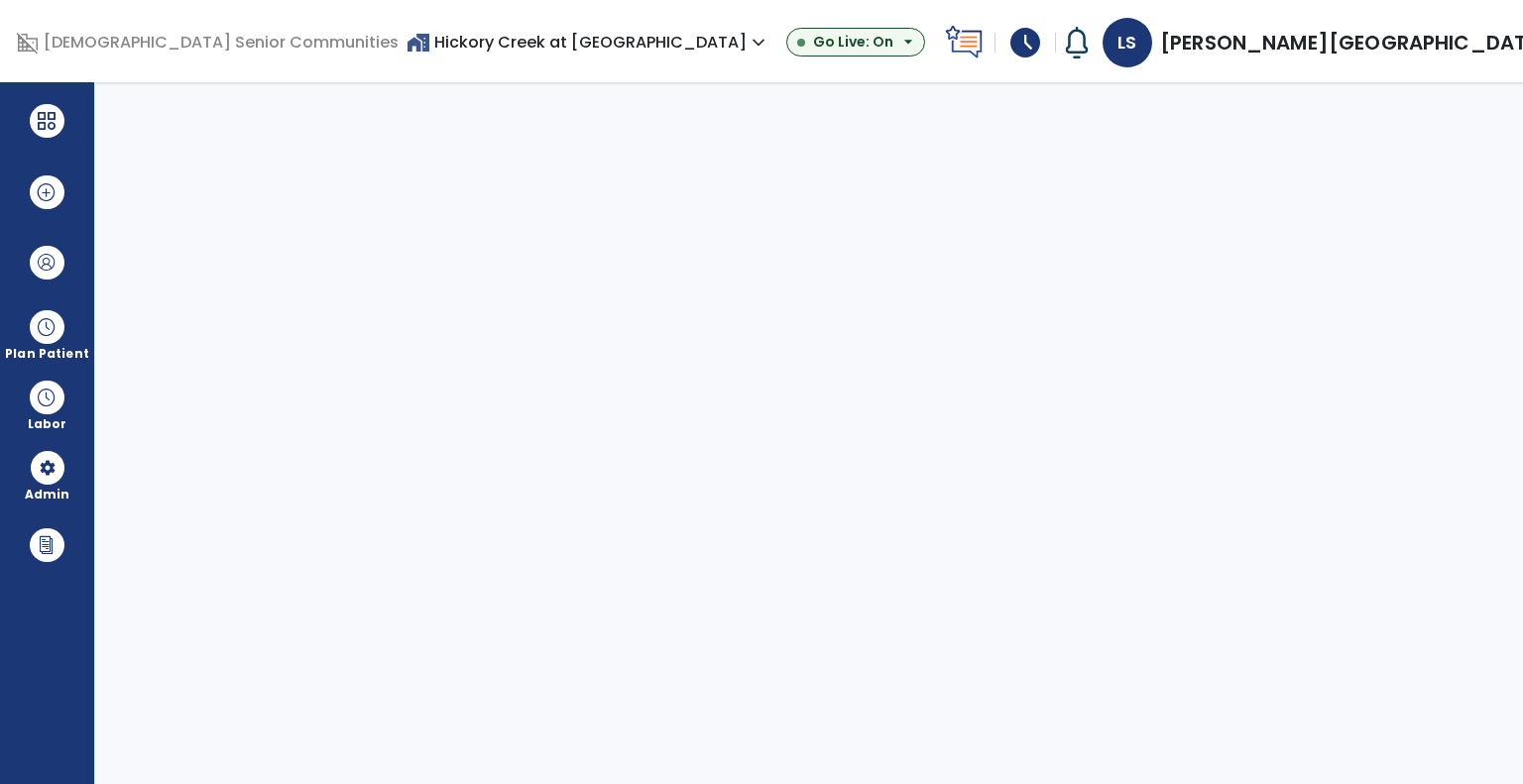 select on "***" 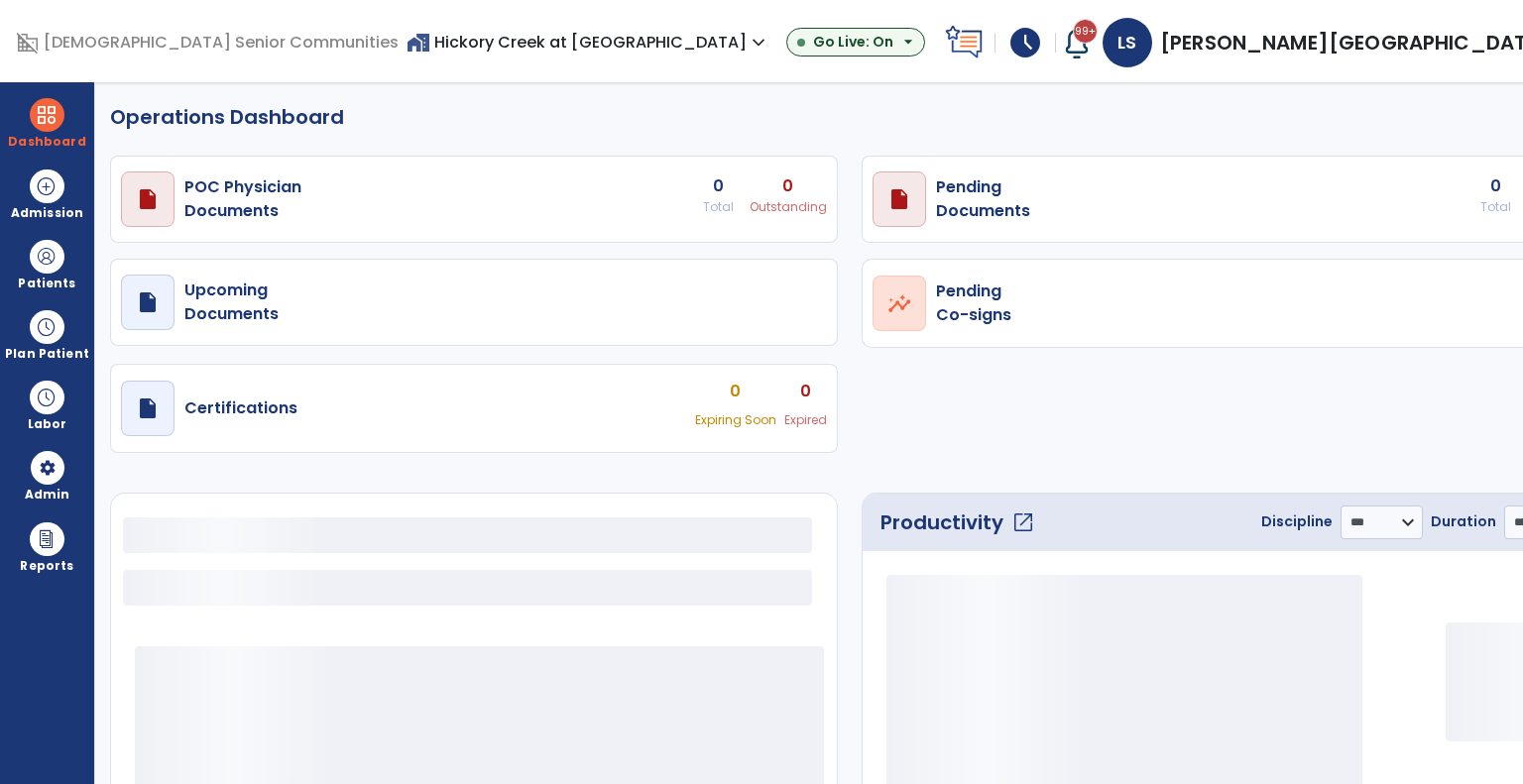select on "***" 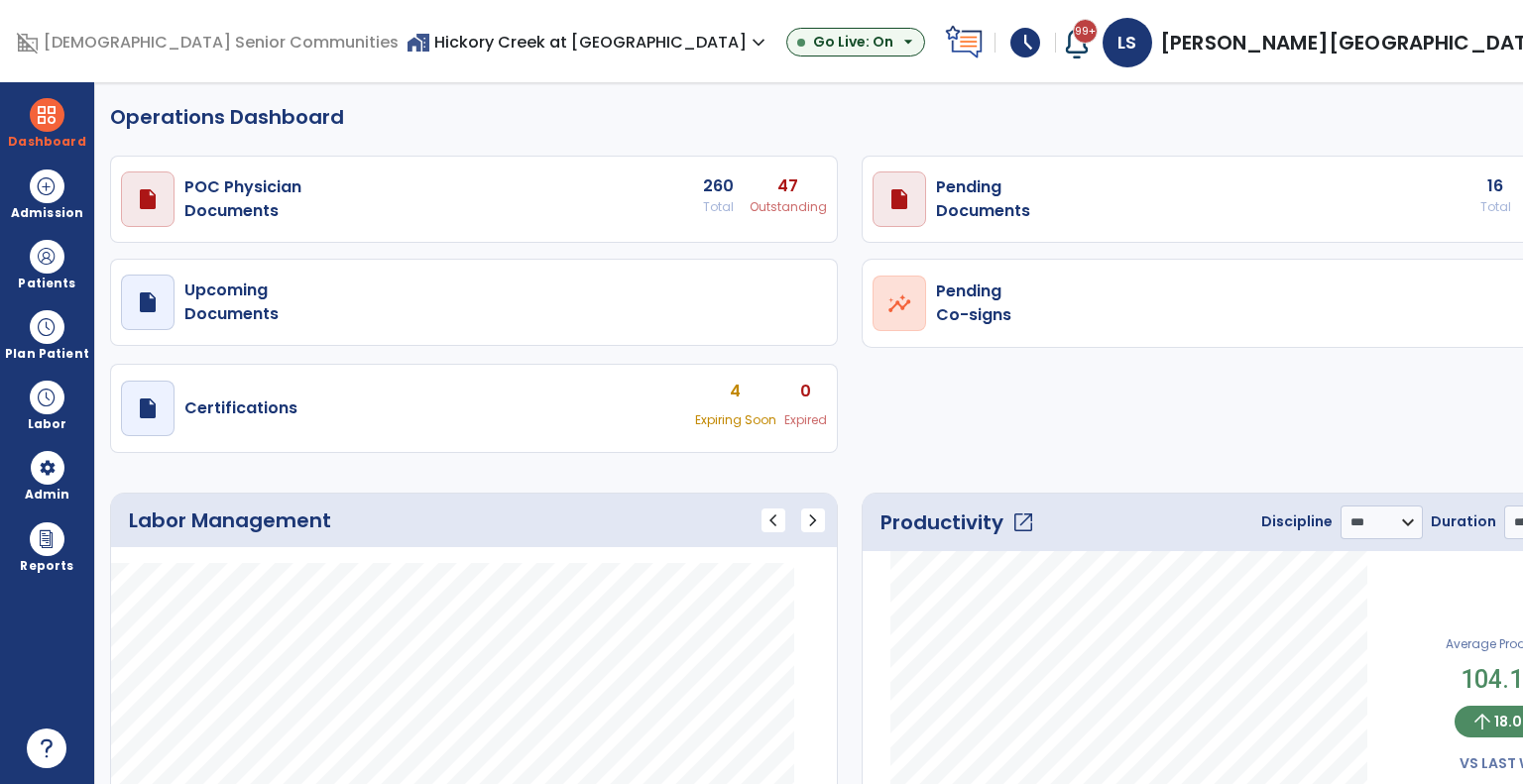 click on "home_work   Hickory Creek at [GEOGRAPHIC_DATA]   expand_more" at bounding box center [588, 42] 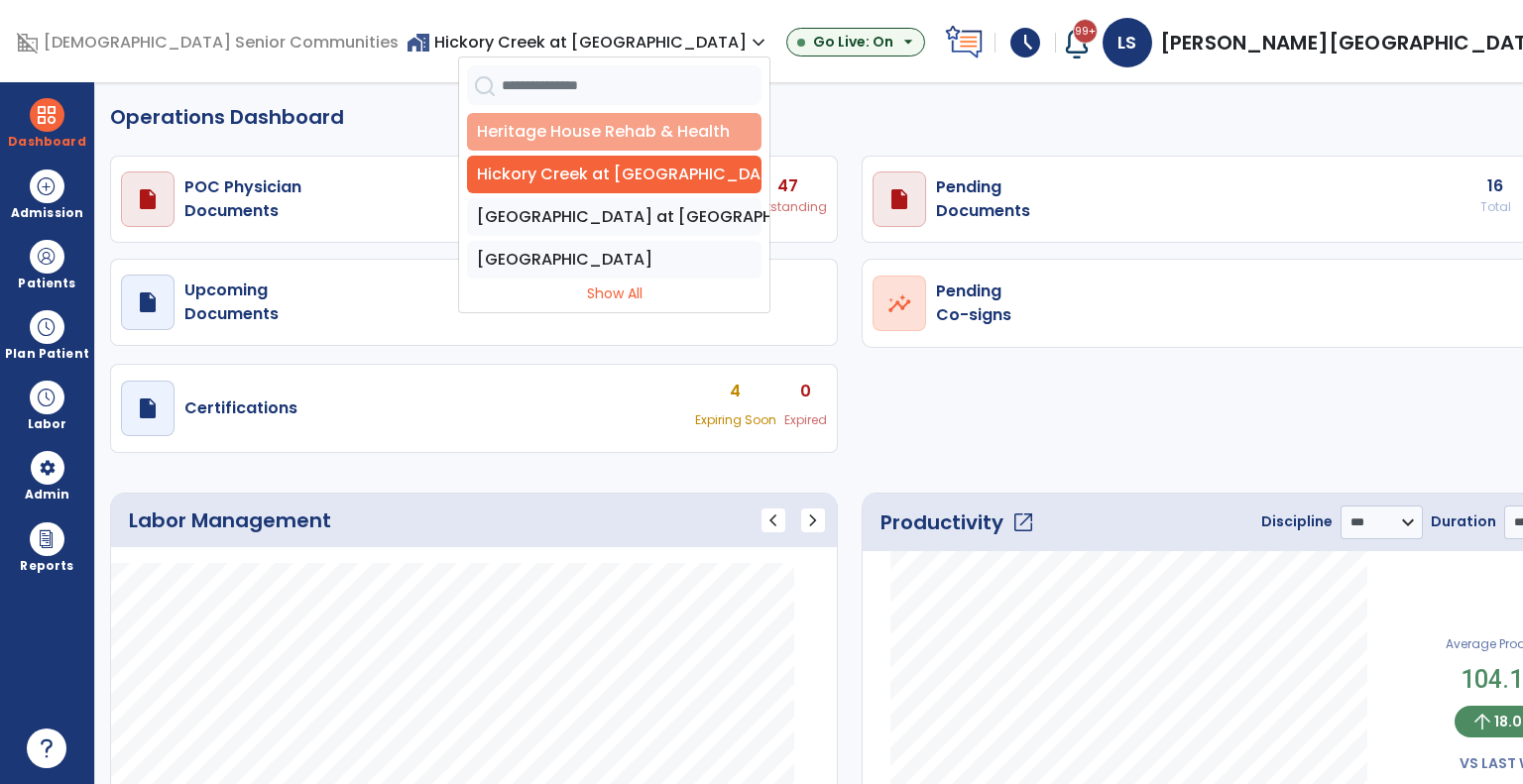 click on "Heritage House Rehab & Health" at bounding box center [614, 132] 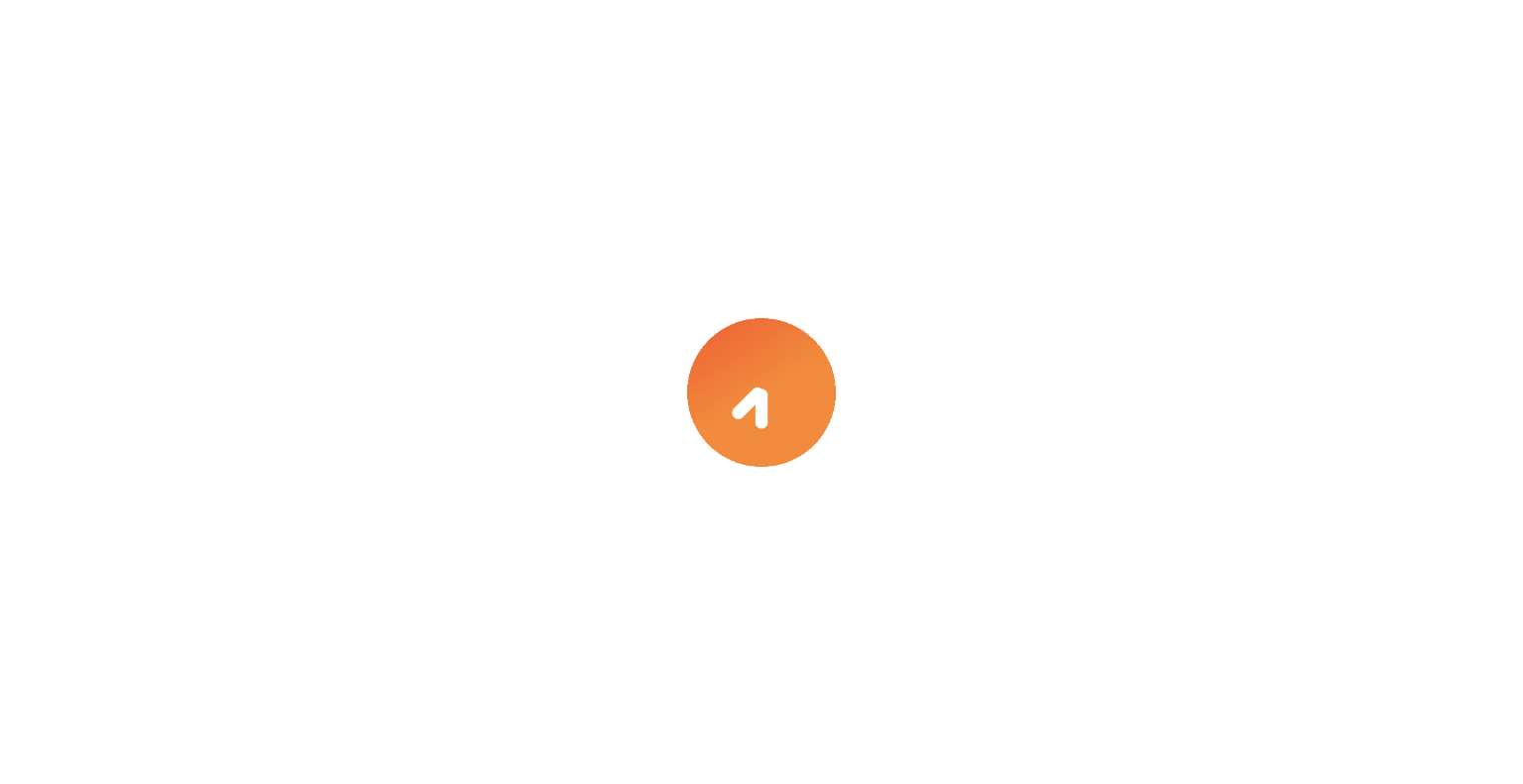scroll, scrollTop: 0, scrollLeft: 0, axis: both 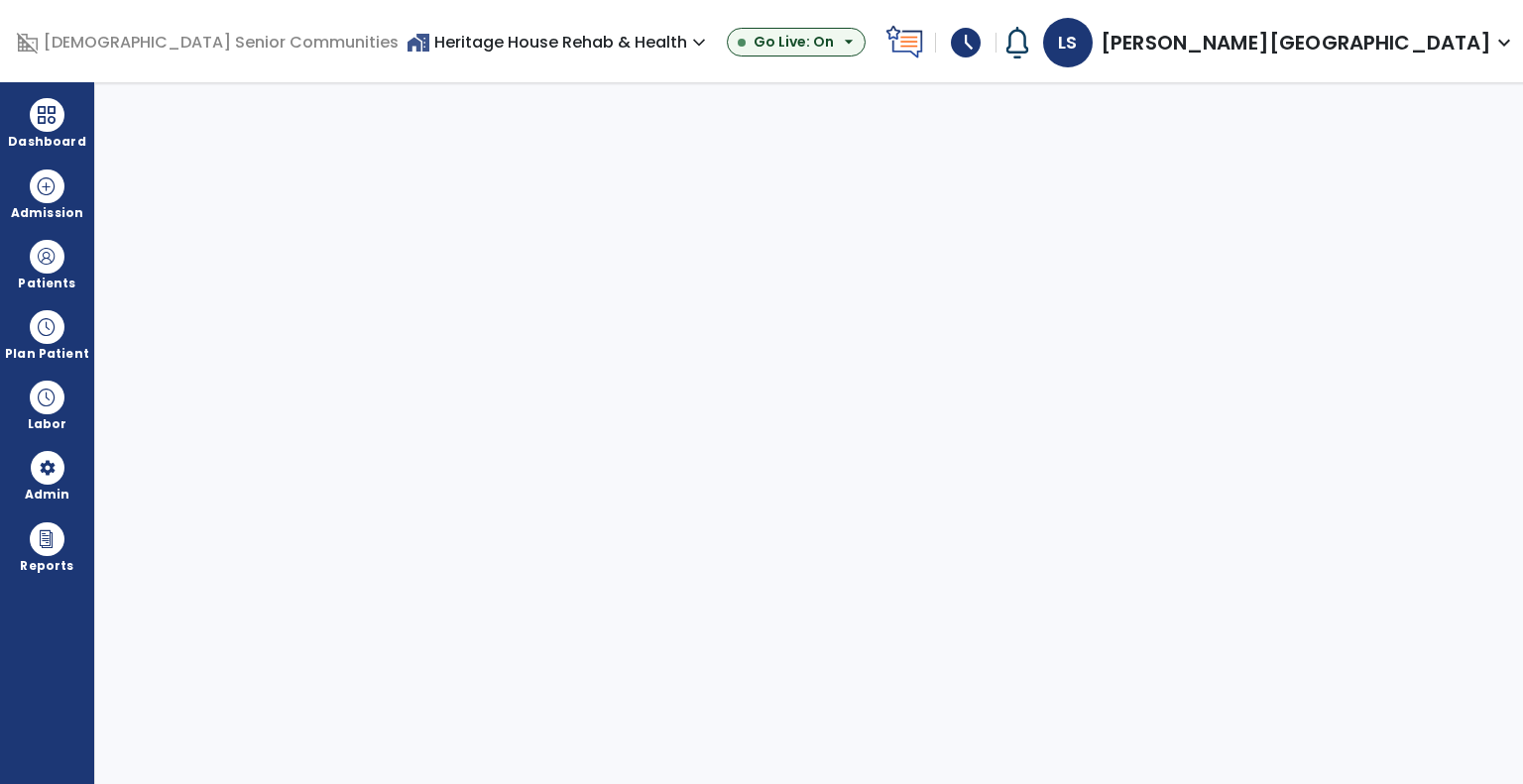 select on "***" 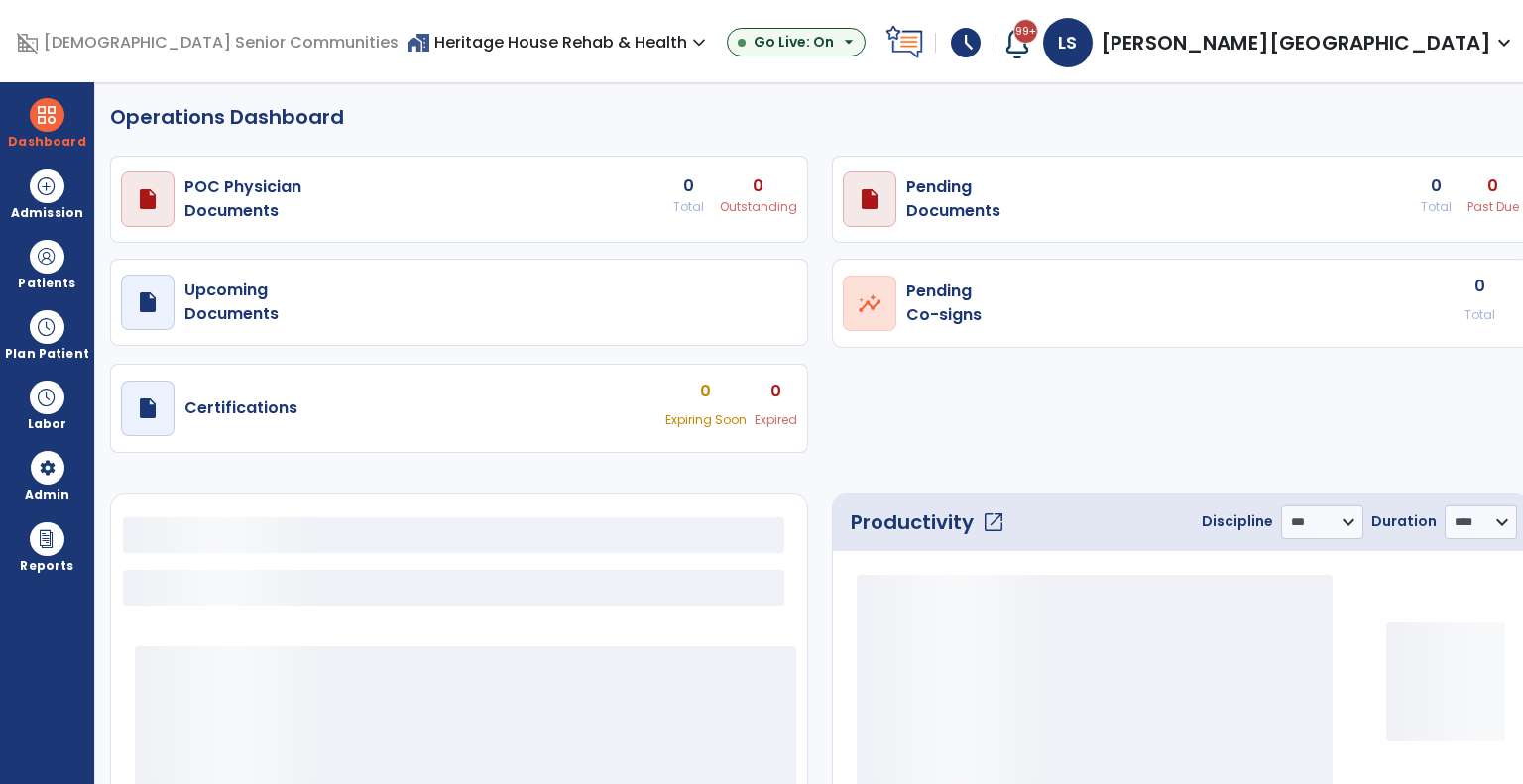 select on "***" 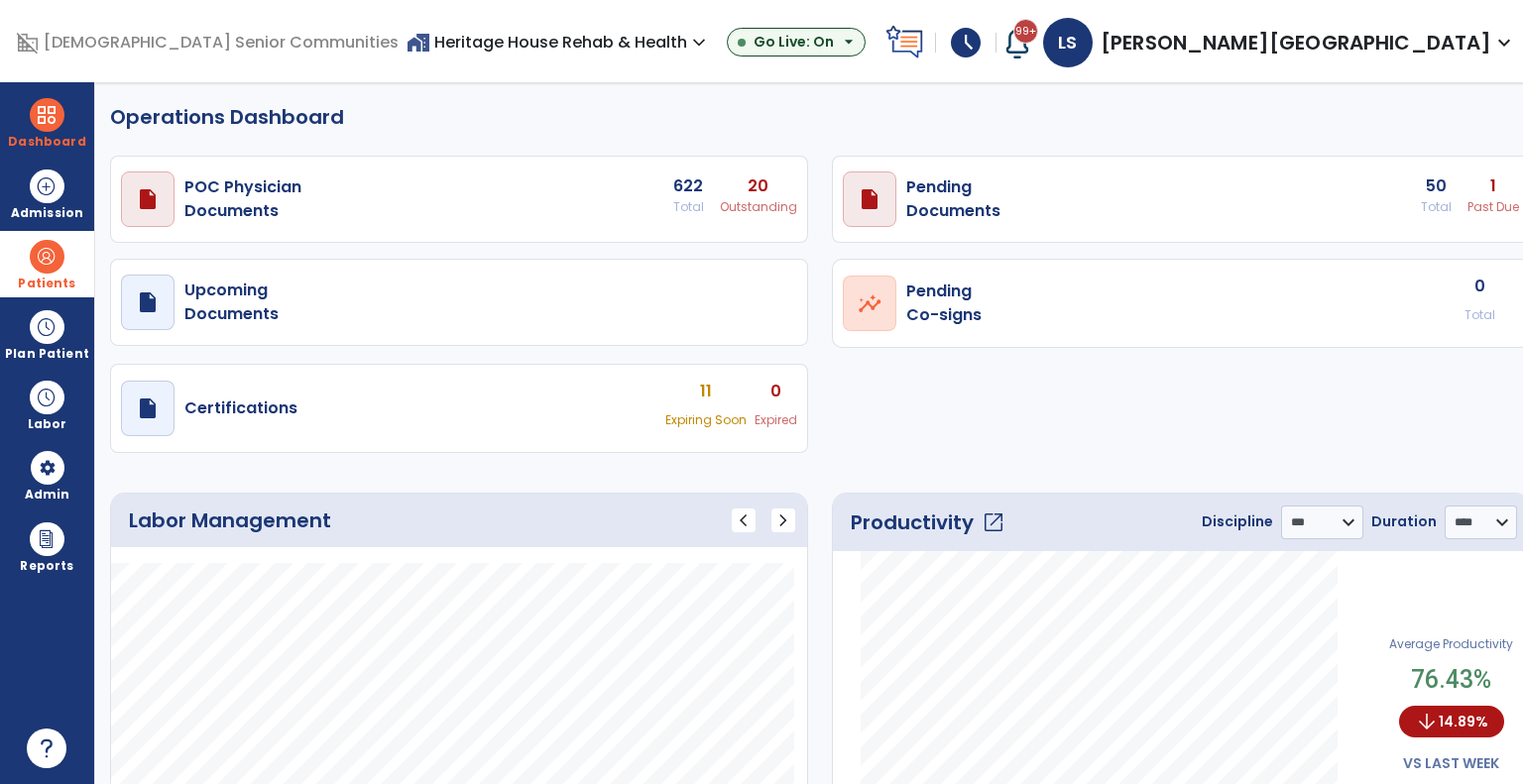 click on "Patients" at bounding box center (47, 283) 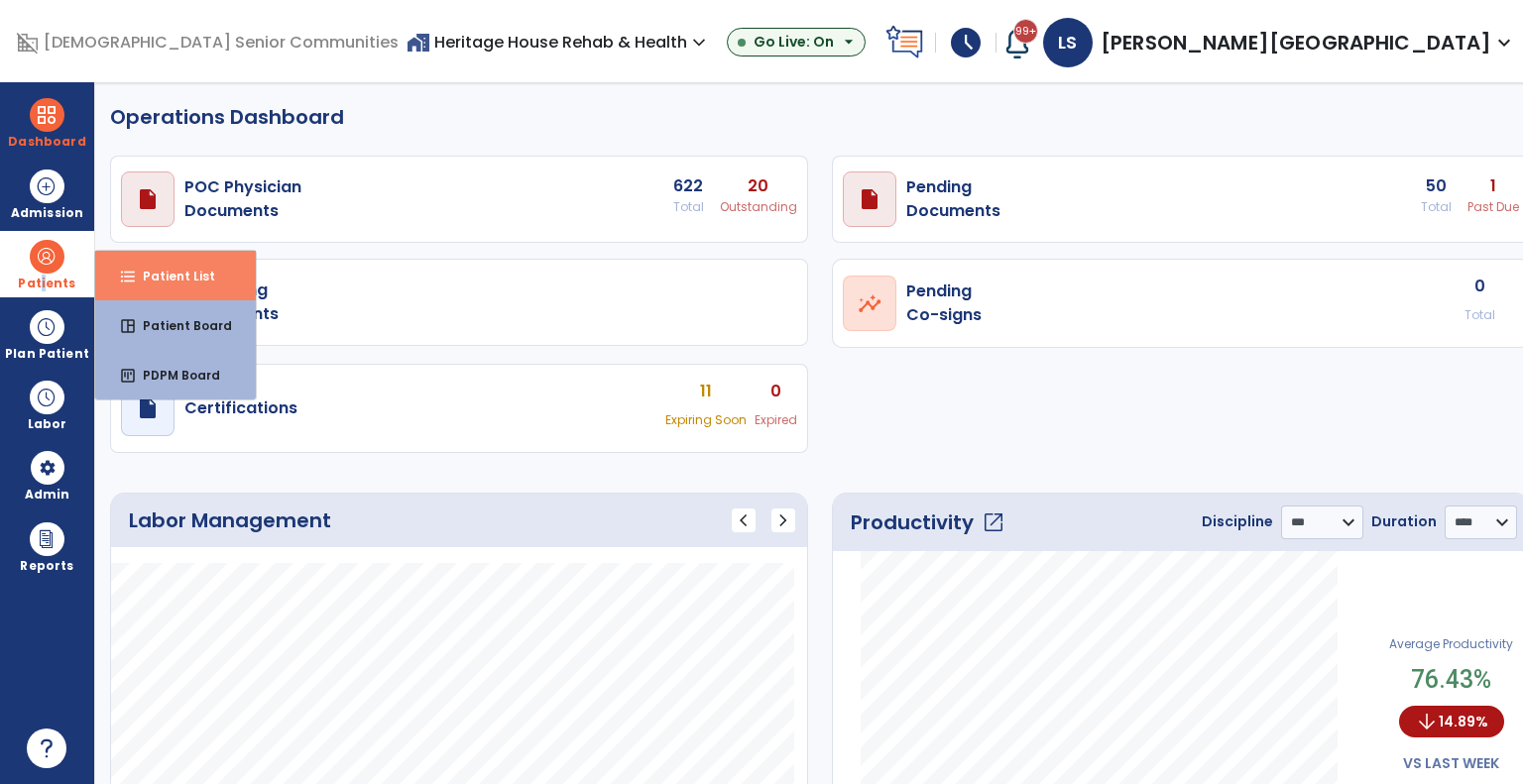 click on "Patient List" at bounding box center (171, 276) 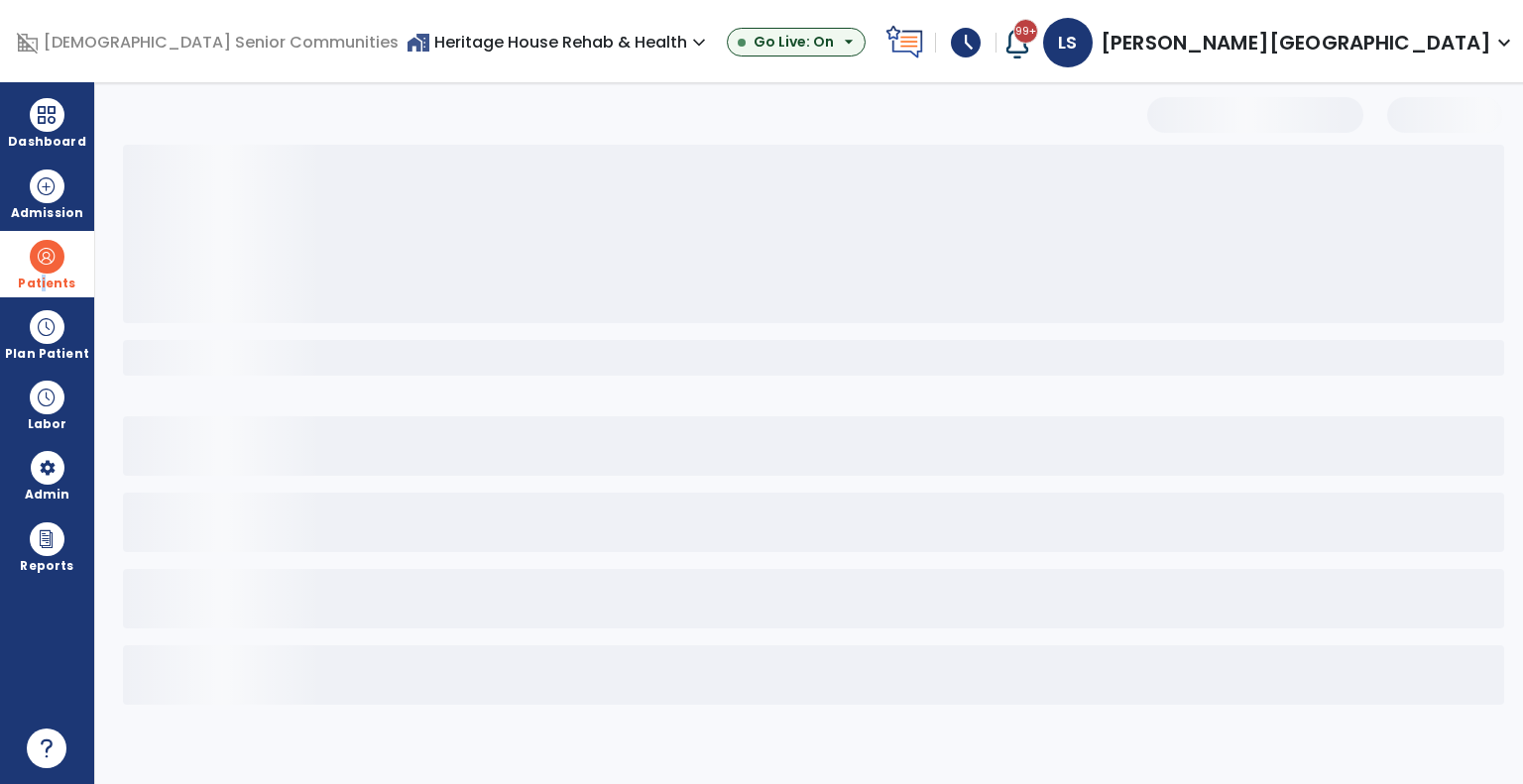 select on "***" 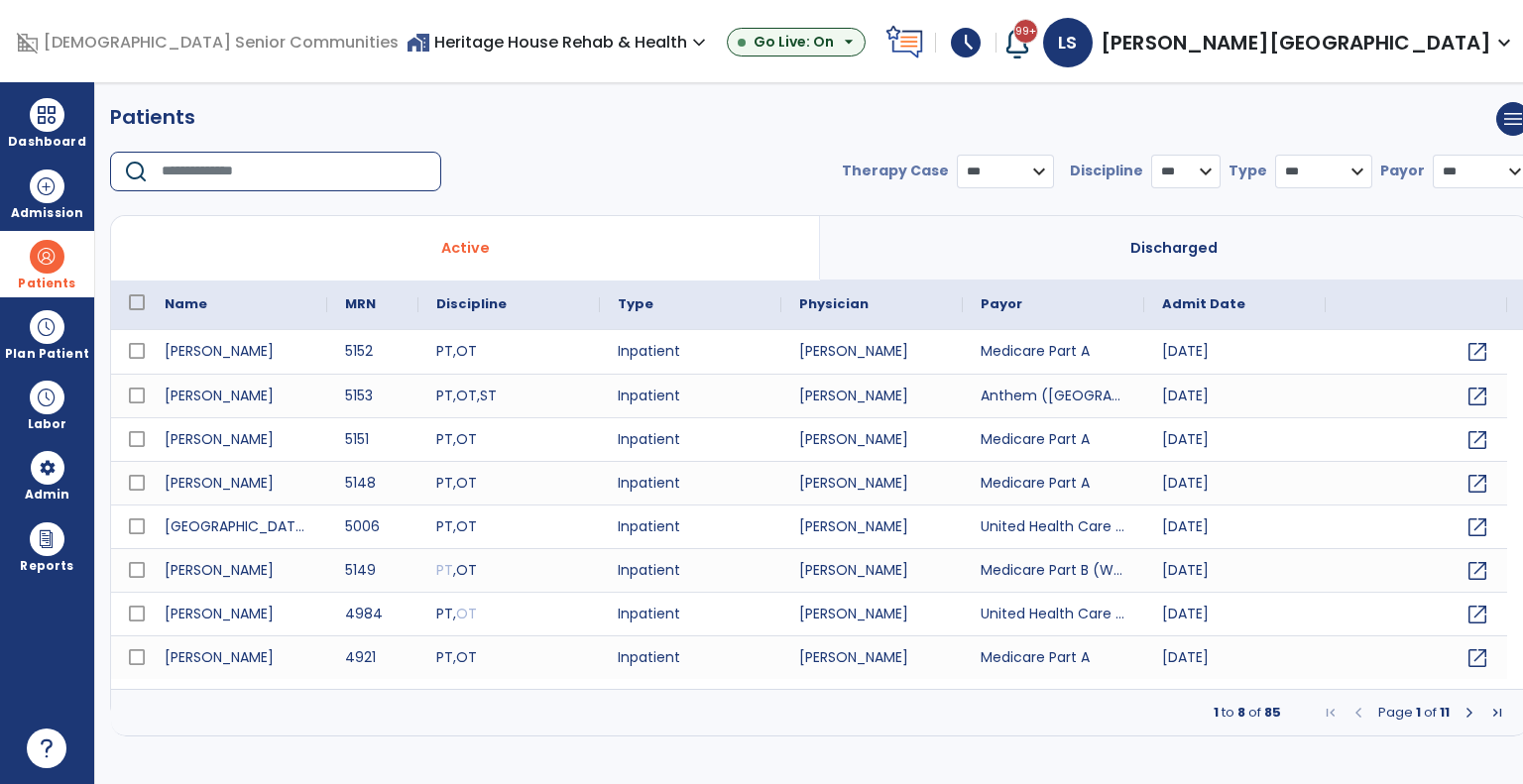 click at bounding box center (294, 171) 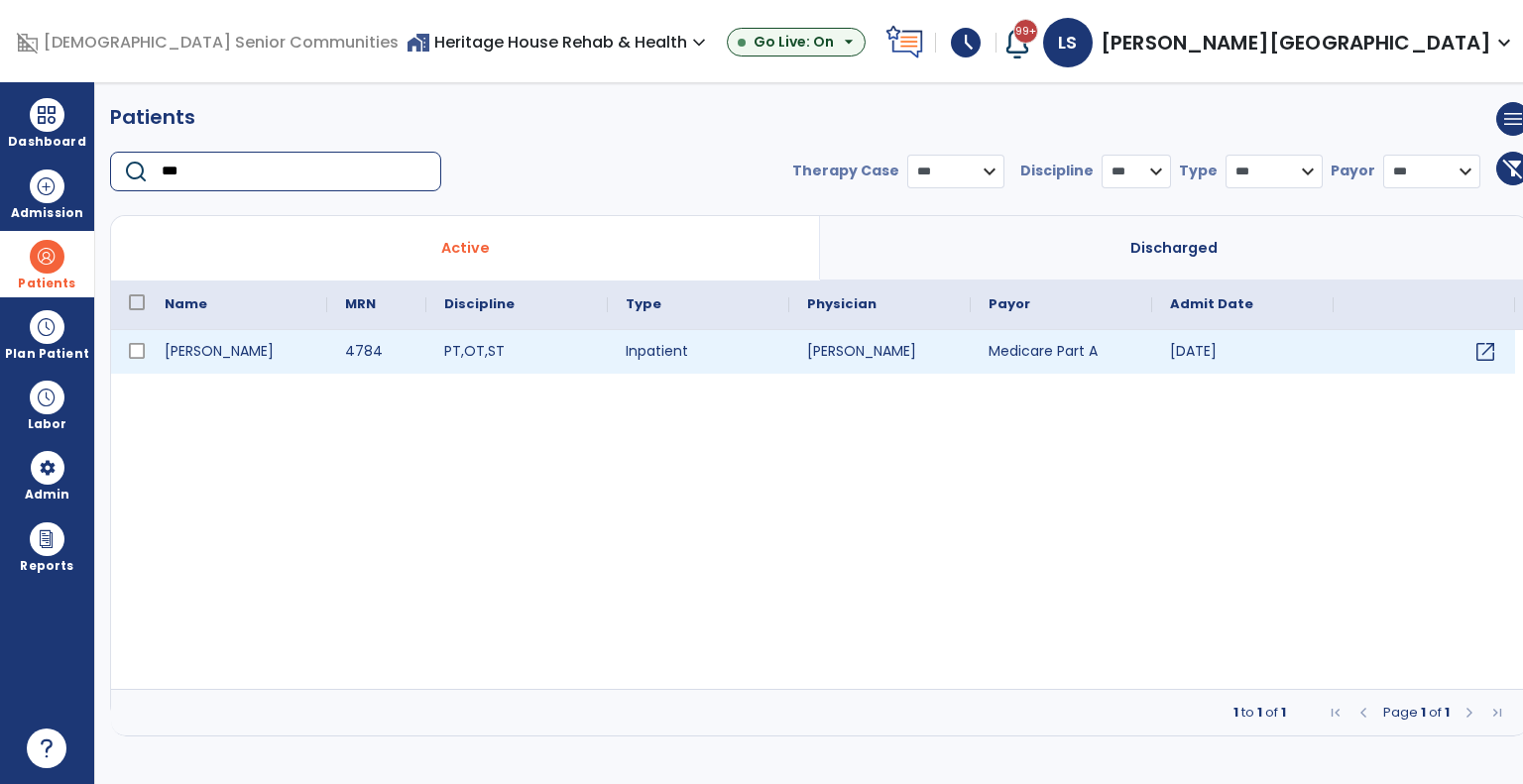 type on "***" 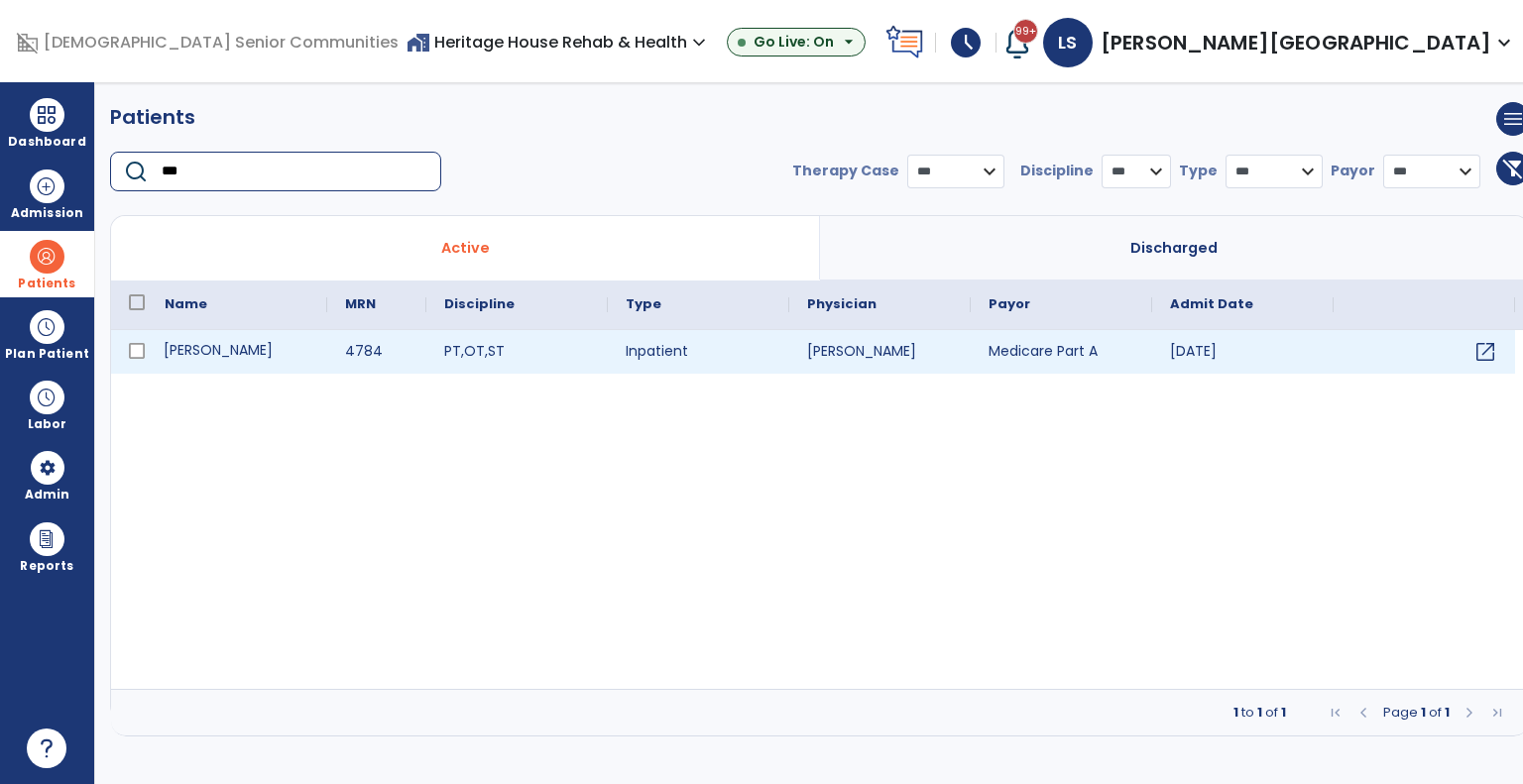 click on "[PERSON_NAME]" at bounding box center [237, 352] 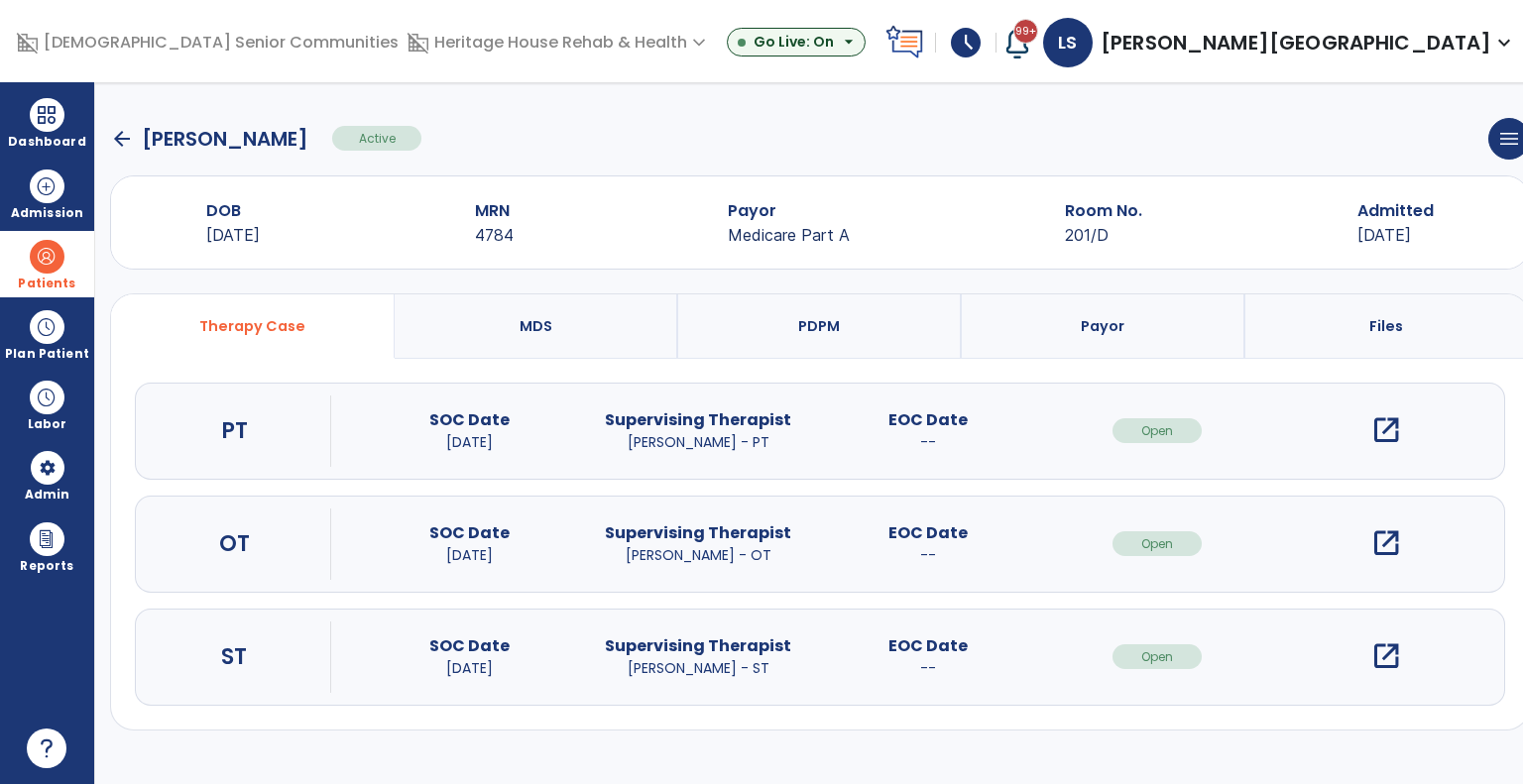 click on "open_in_new" at bounding box center [1386, 543] 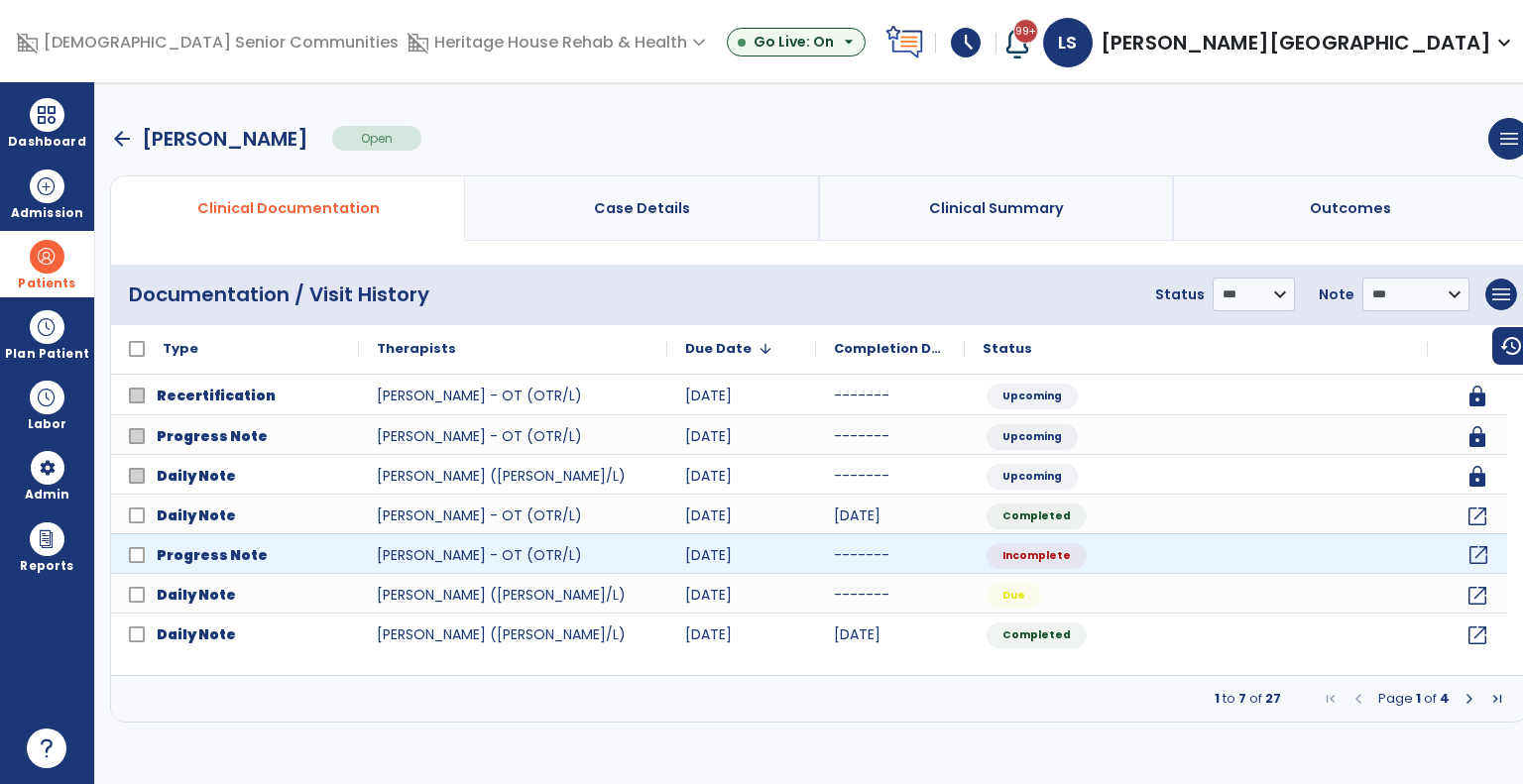 click on "open_in_new" 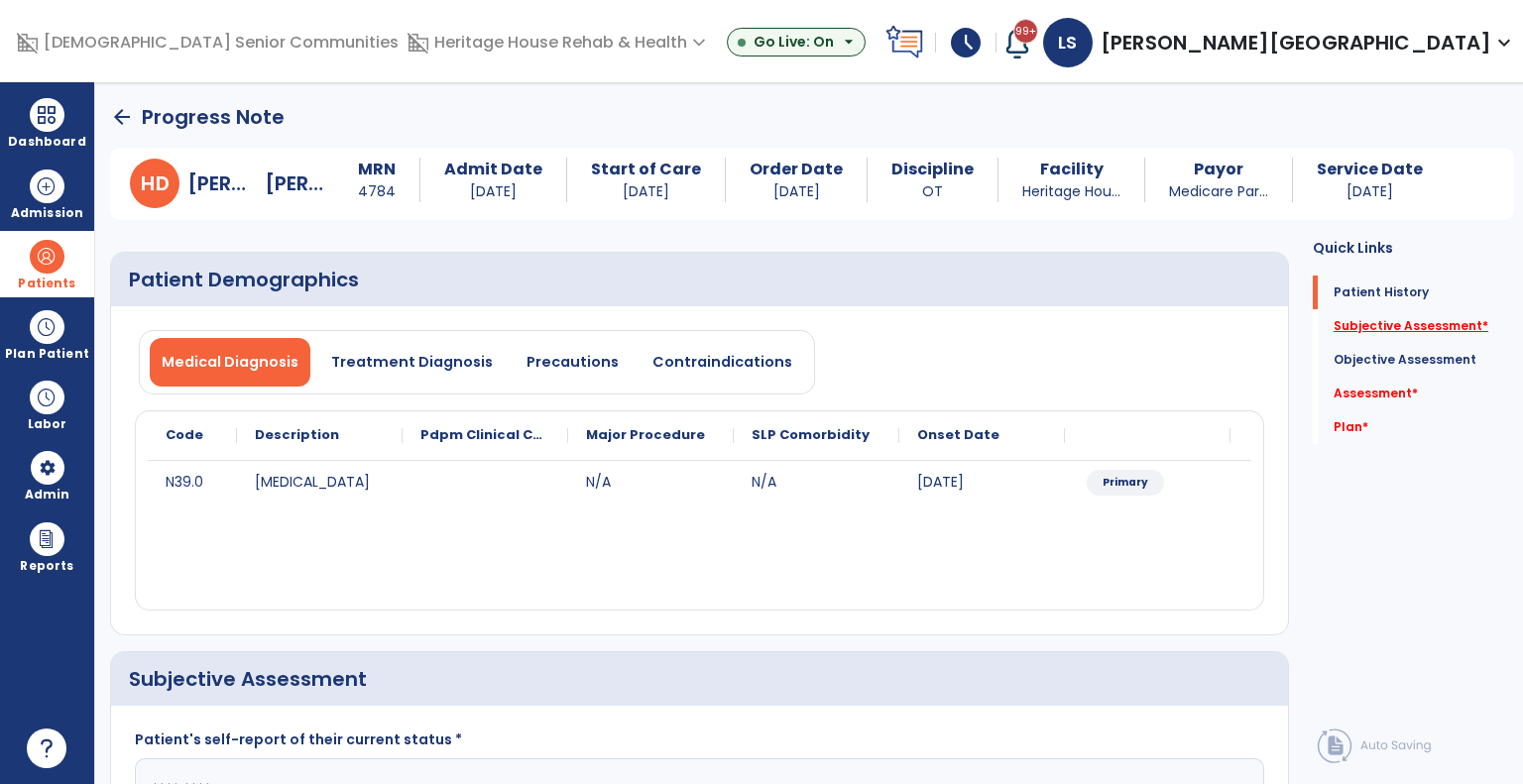 click on "Subjective Assessment   *" 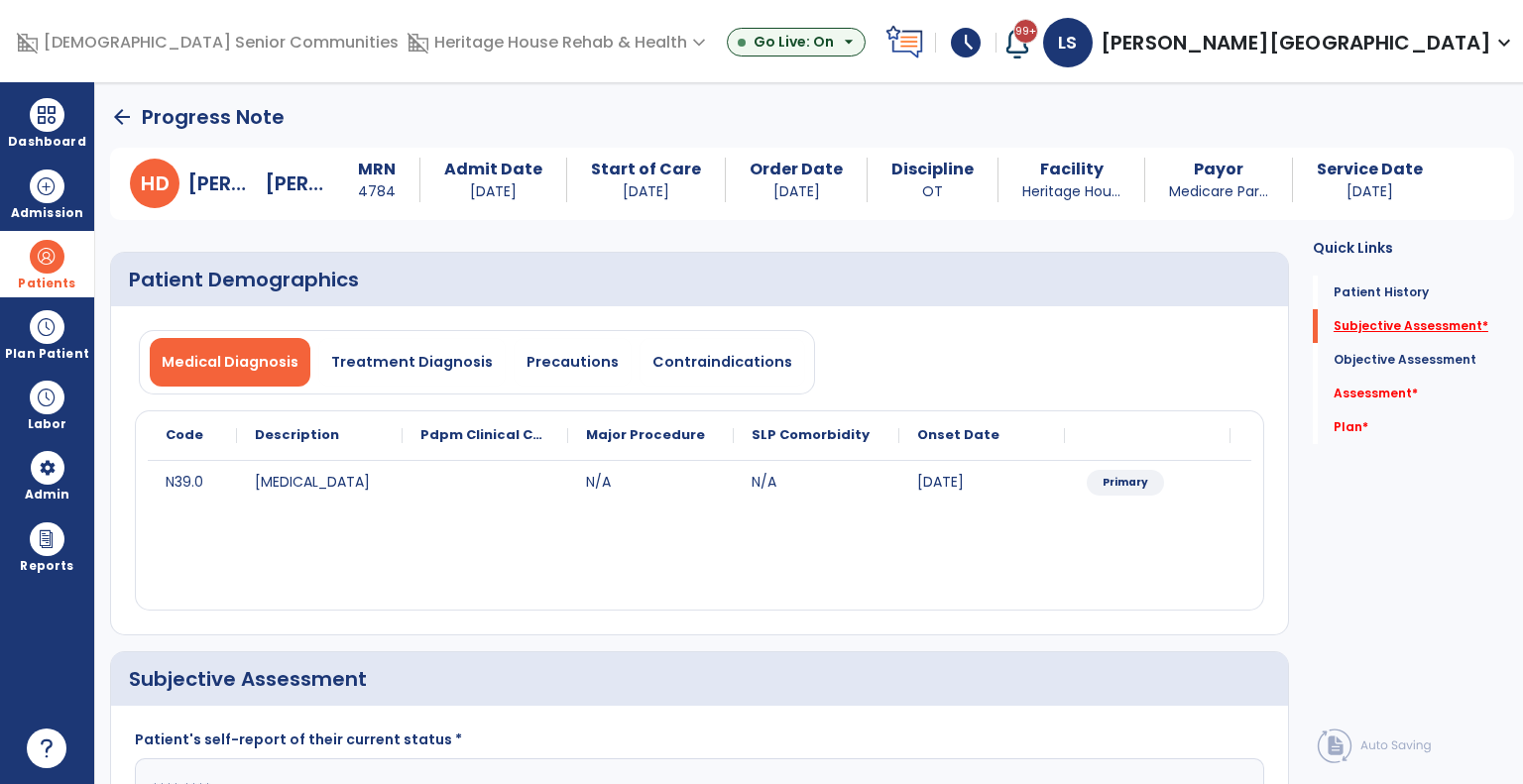 scroll, scrollTop: 41, scrollLeft: 0, axis: vertical 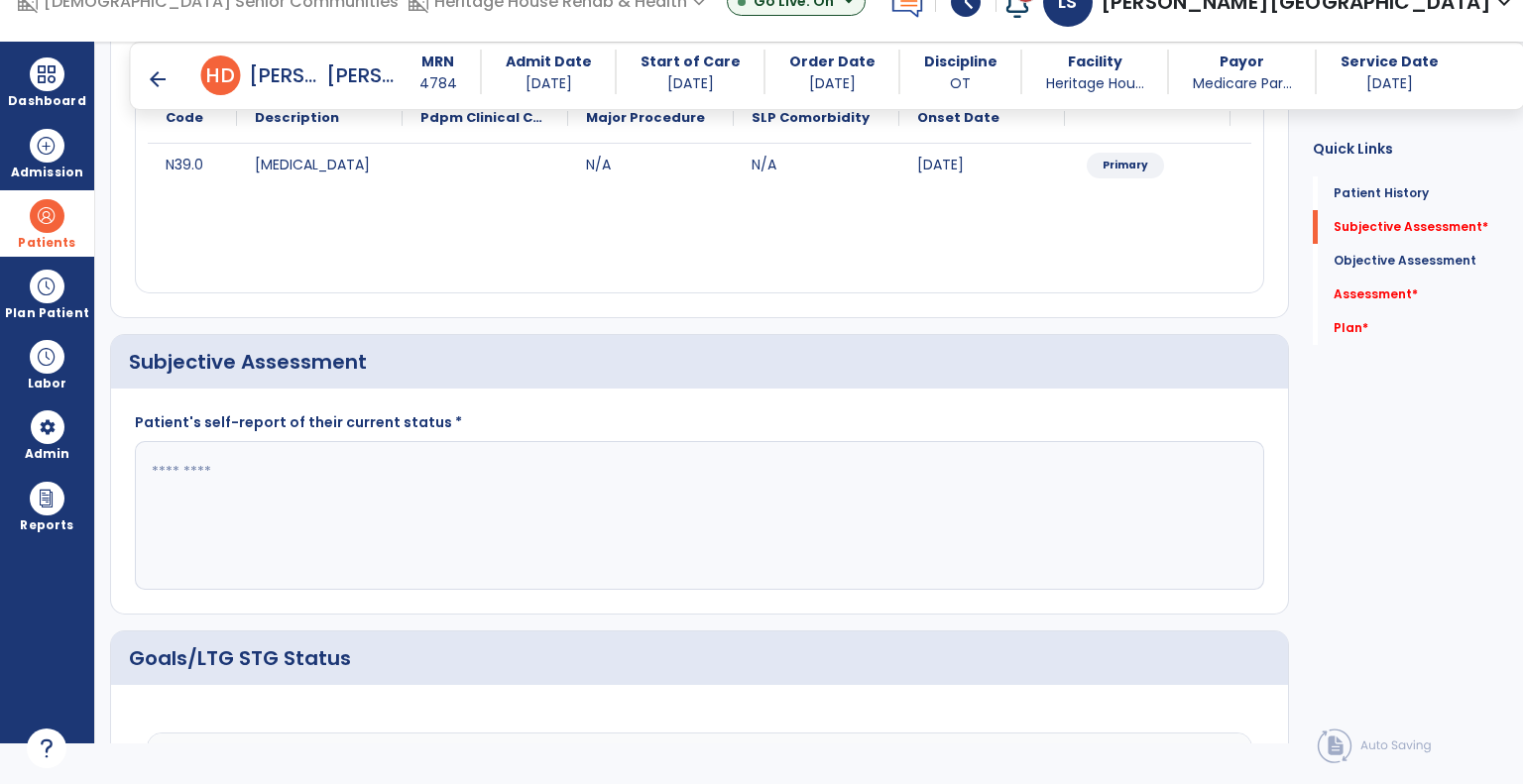 click 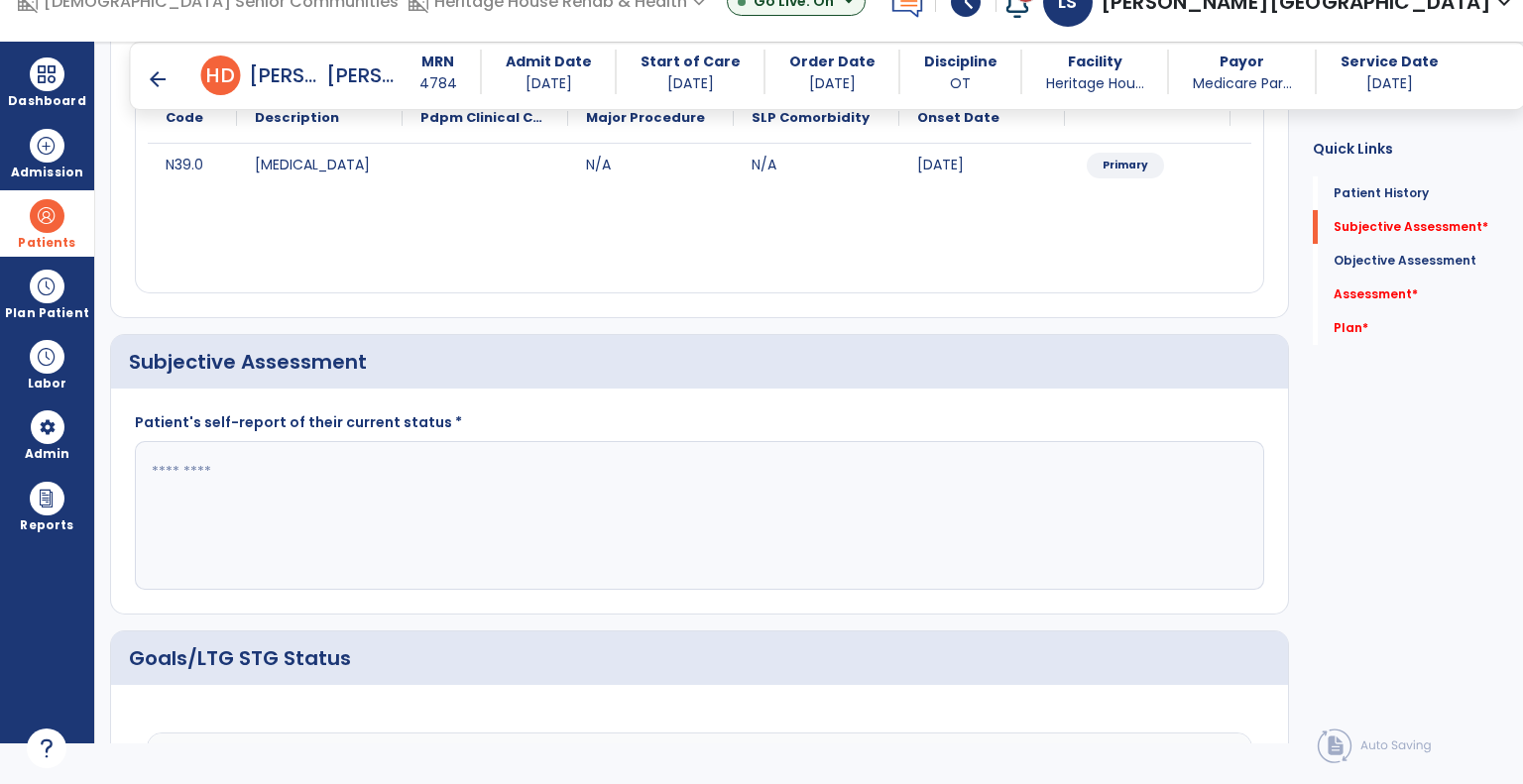 click 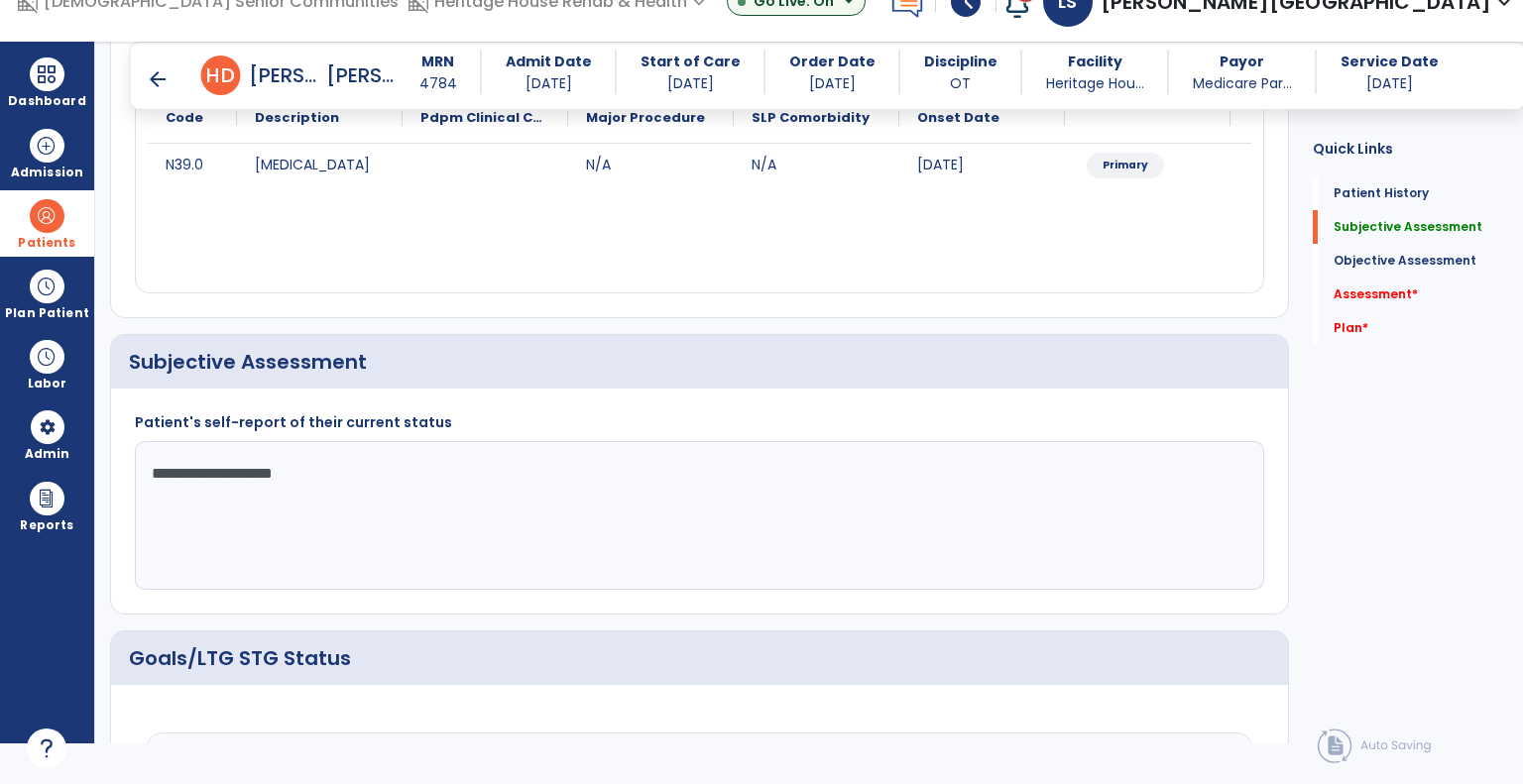 click on "**********" 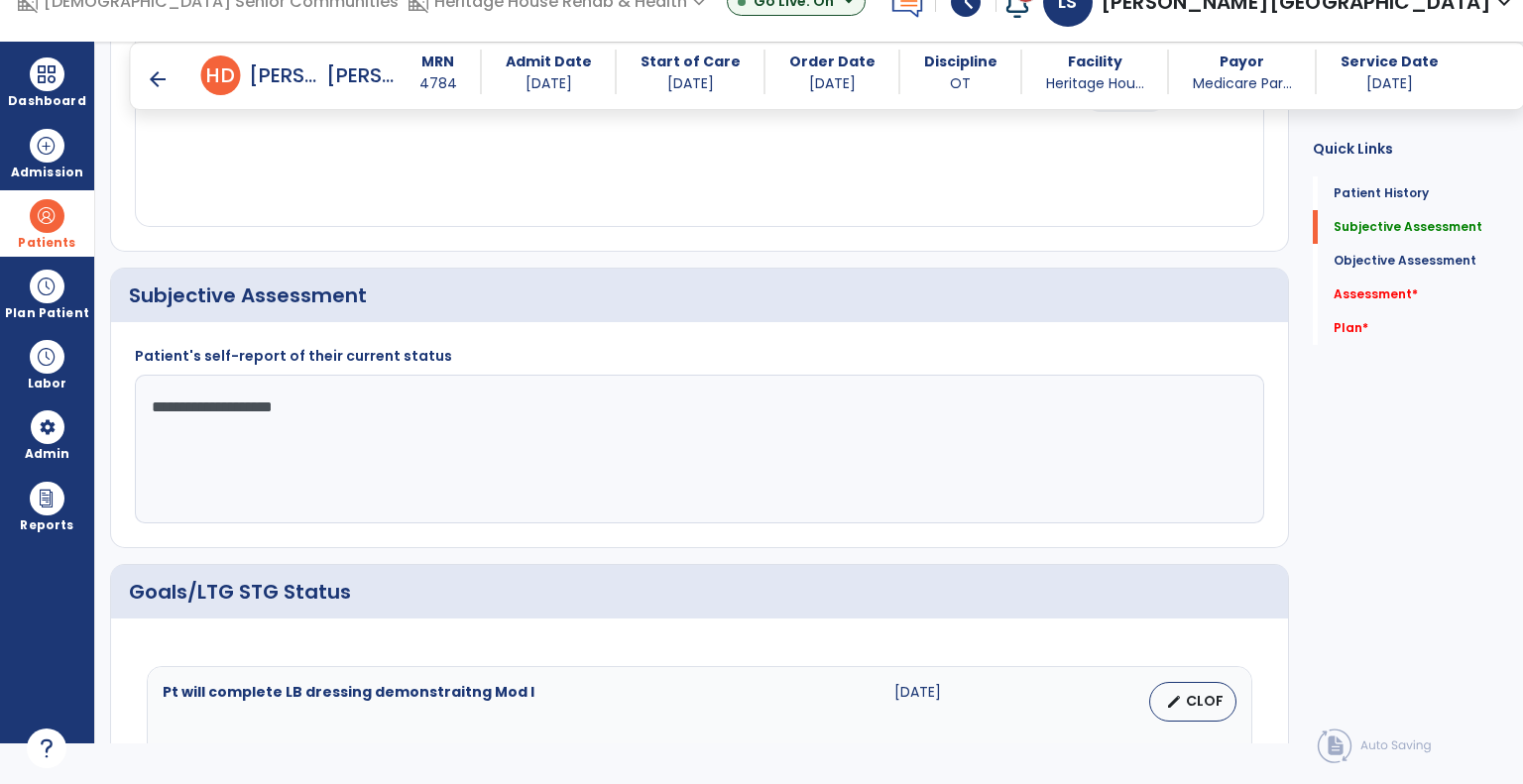 scroll, scrollTop: 357, scrollLeft: 0, axis: vertical 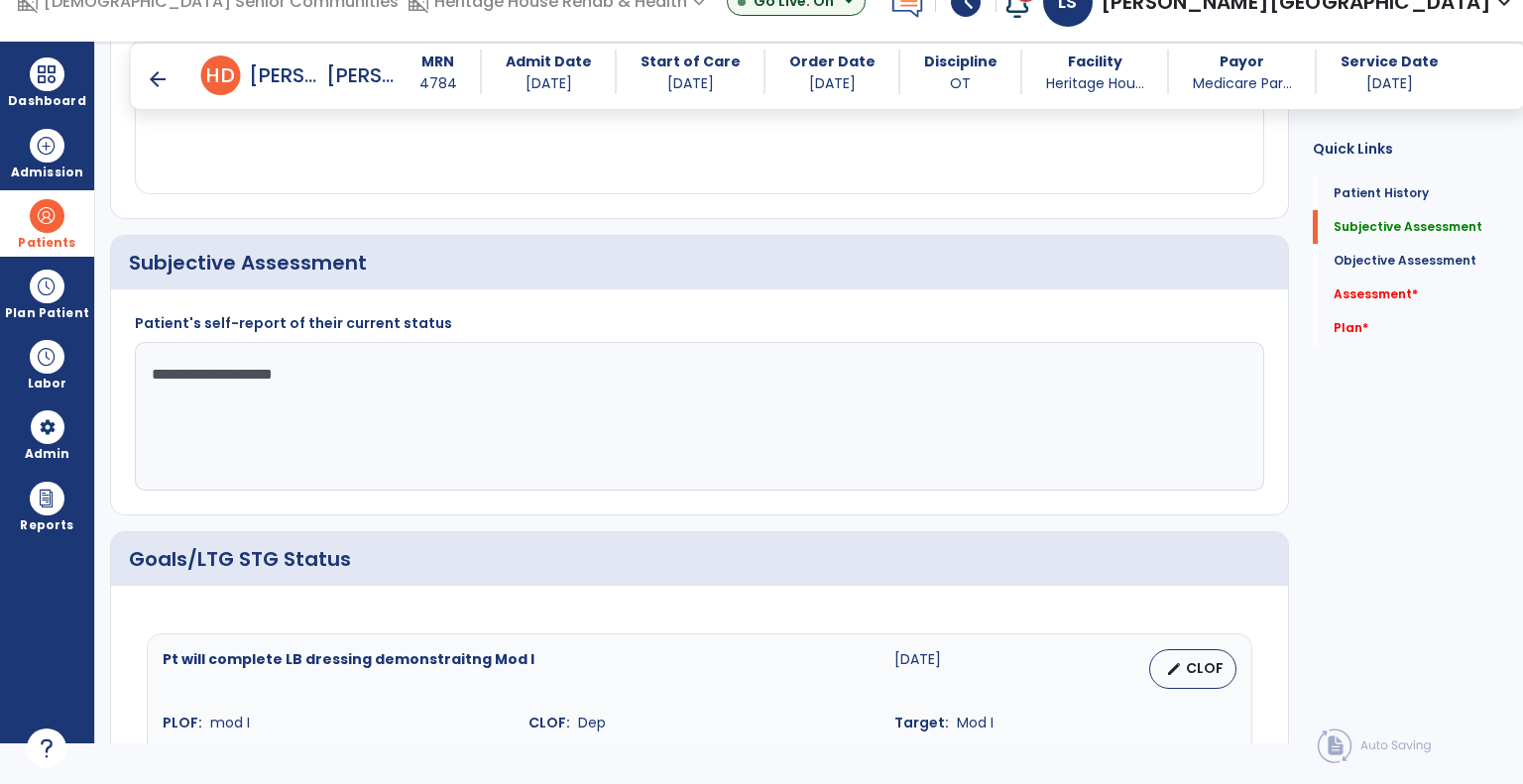 click on "**********" 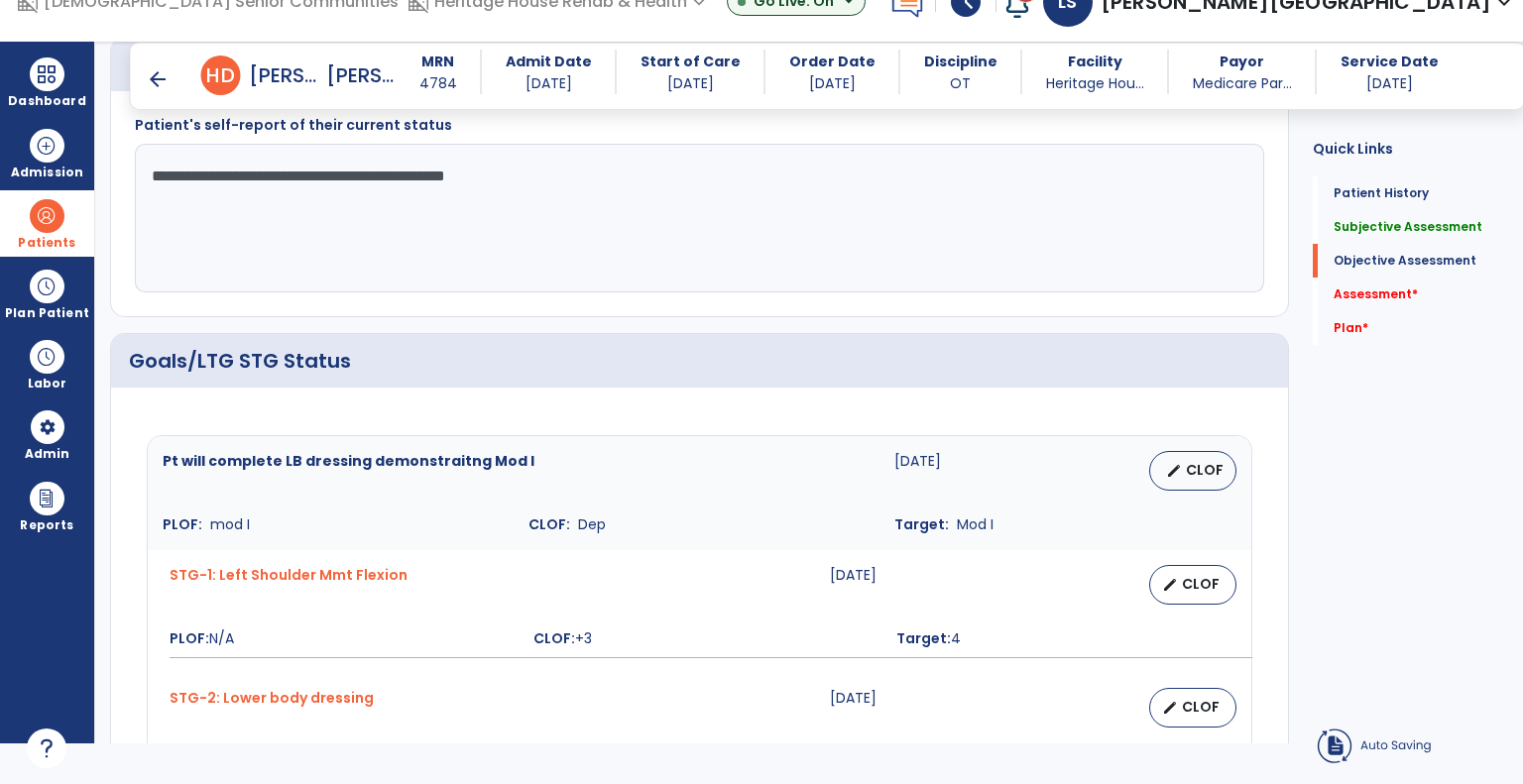 scroll, scrollTop: 654, scrollLeft: 0, axis: vertical 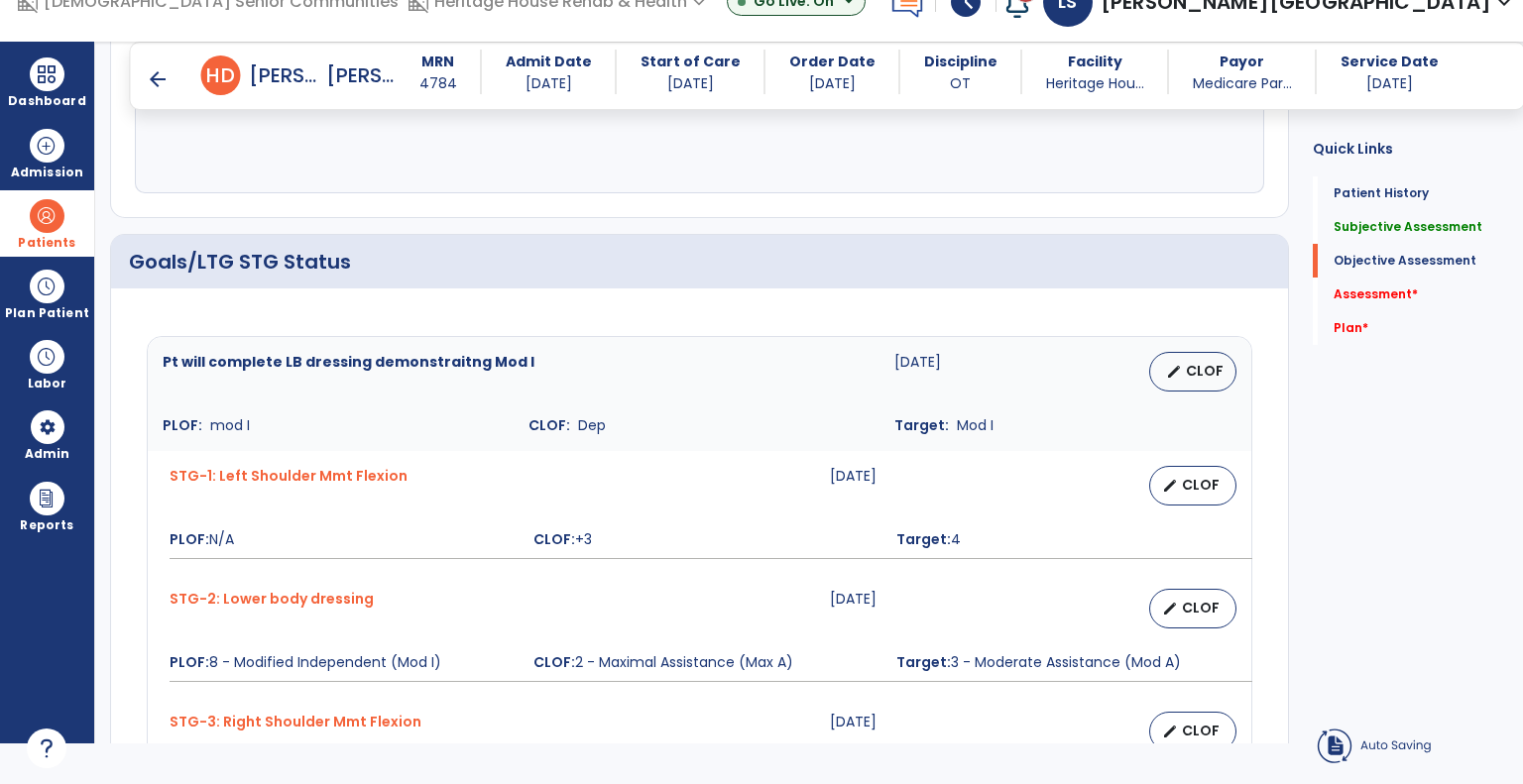 type on "**********" 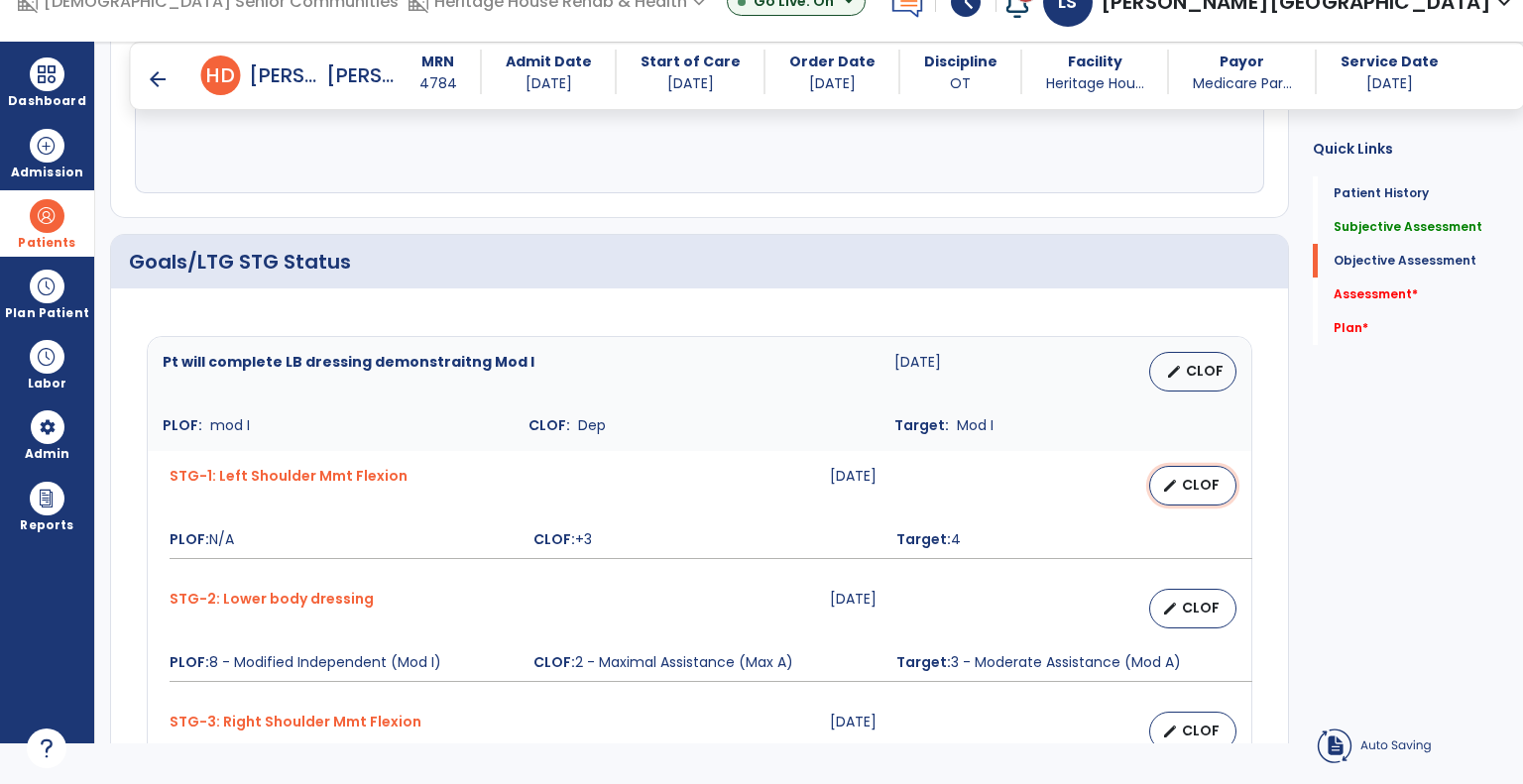 click on "edit   CLOF" at bounding box center [1193, 486] 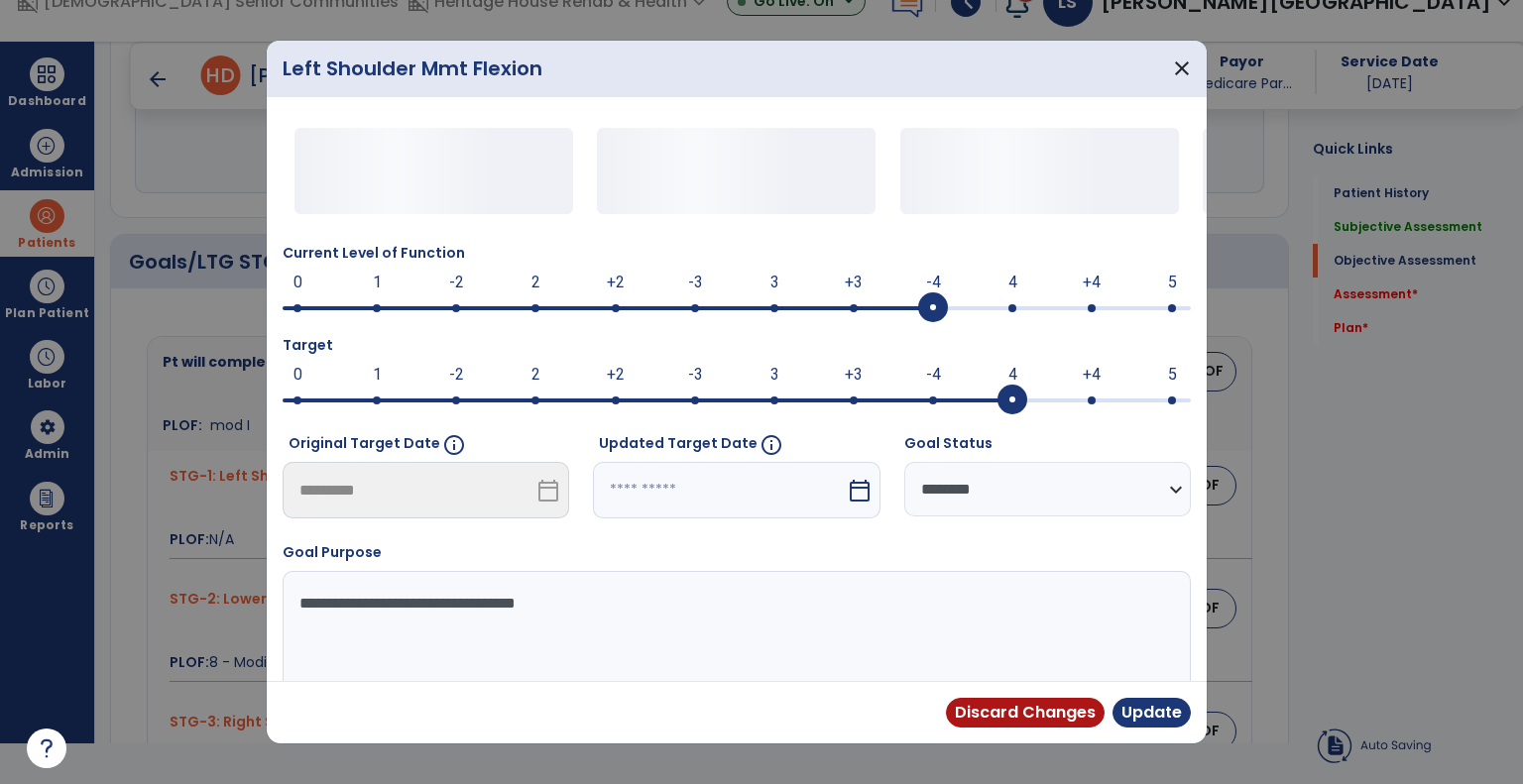 click at bounding box center [737, 306] 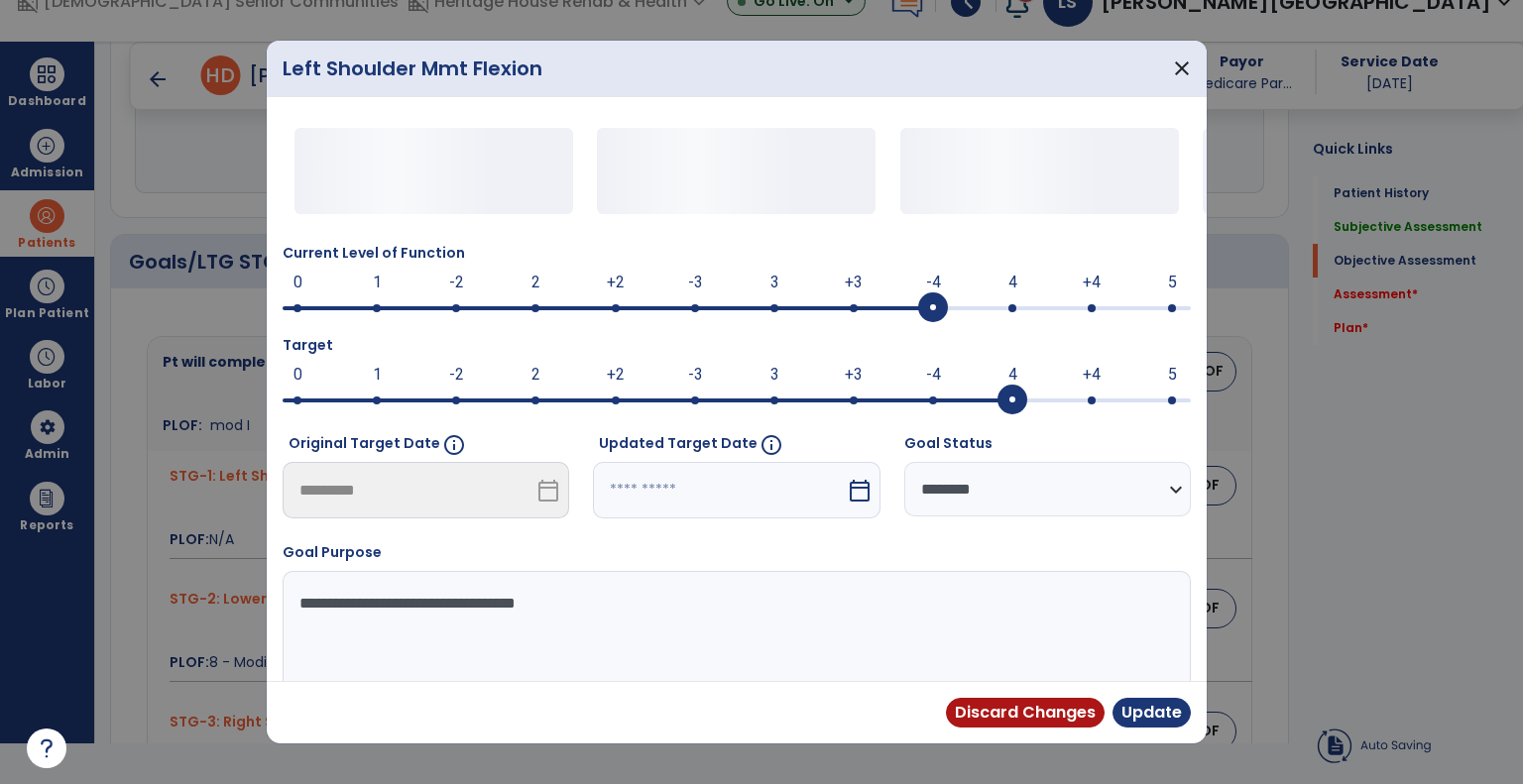 click at bounding box center (719, 490) 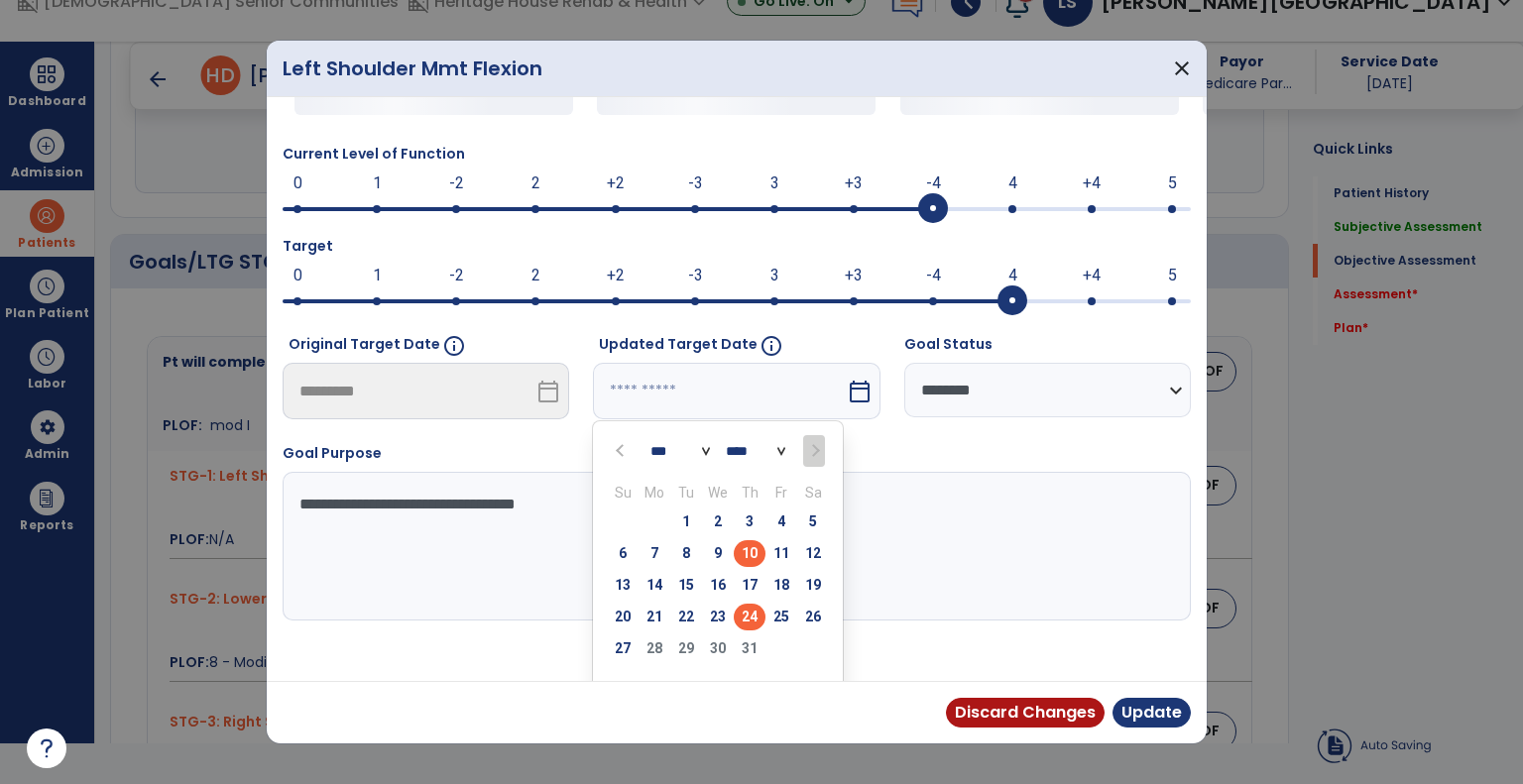 click on "24" at bounding box center [750, 616] 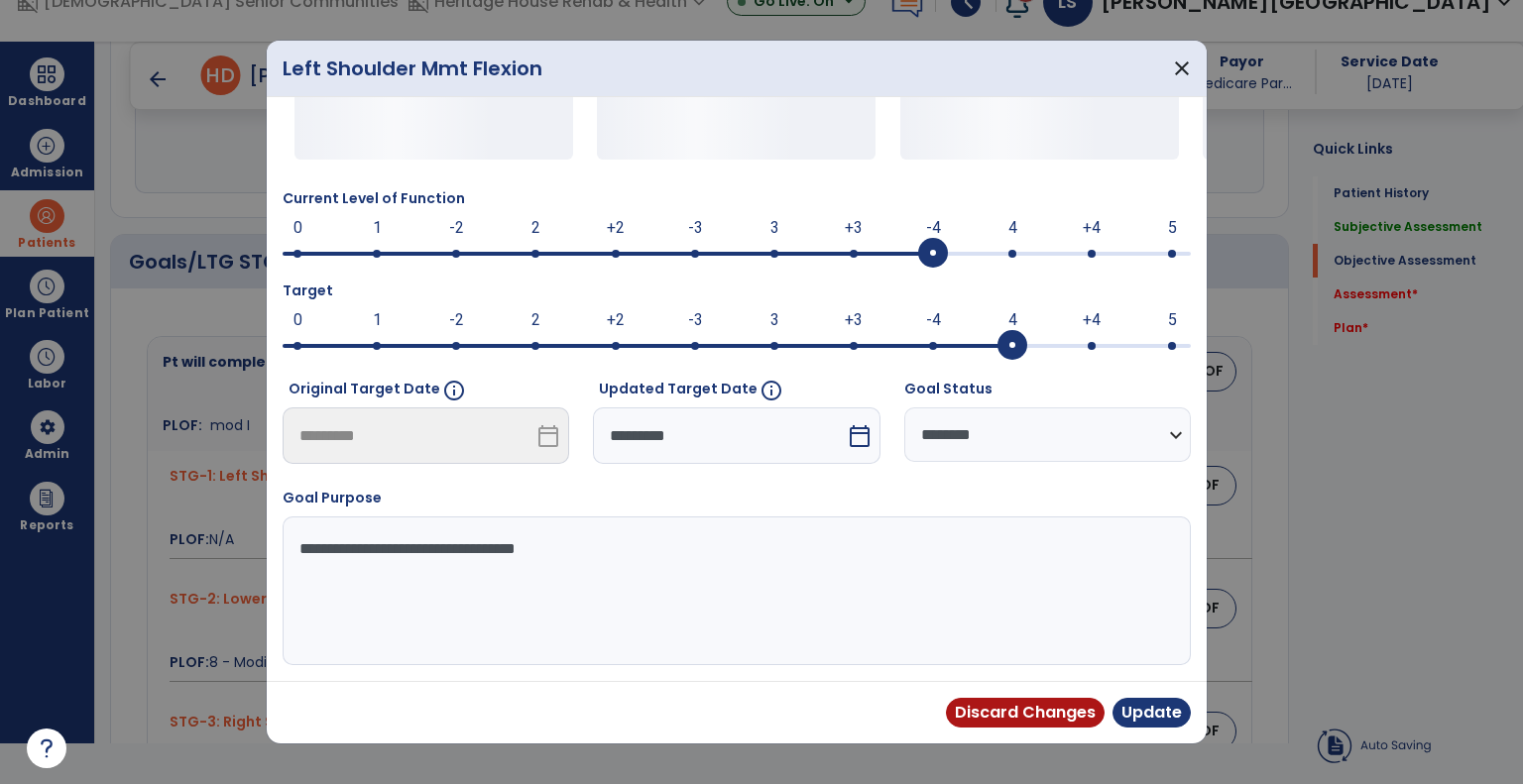 scroll, scrollTop: 57, scrollLeft: 0, axis: vertical 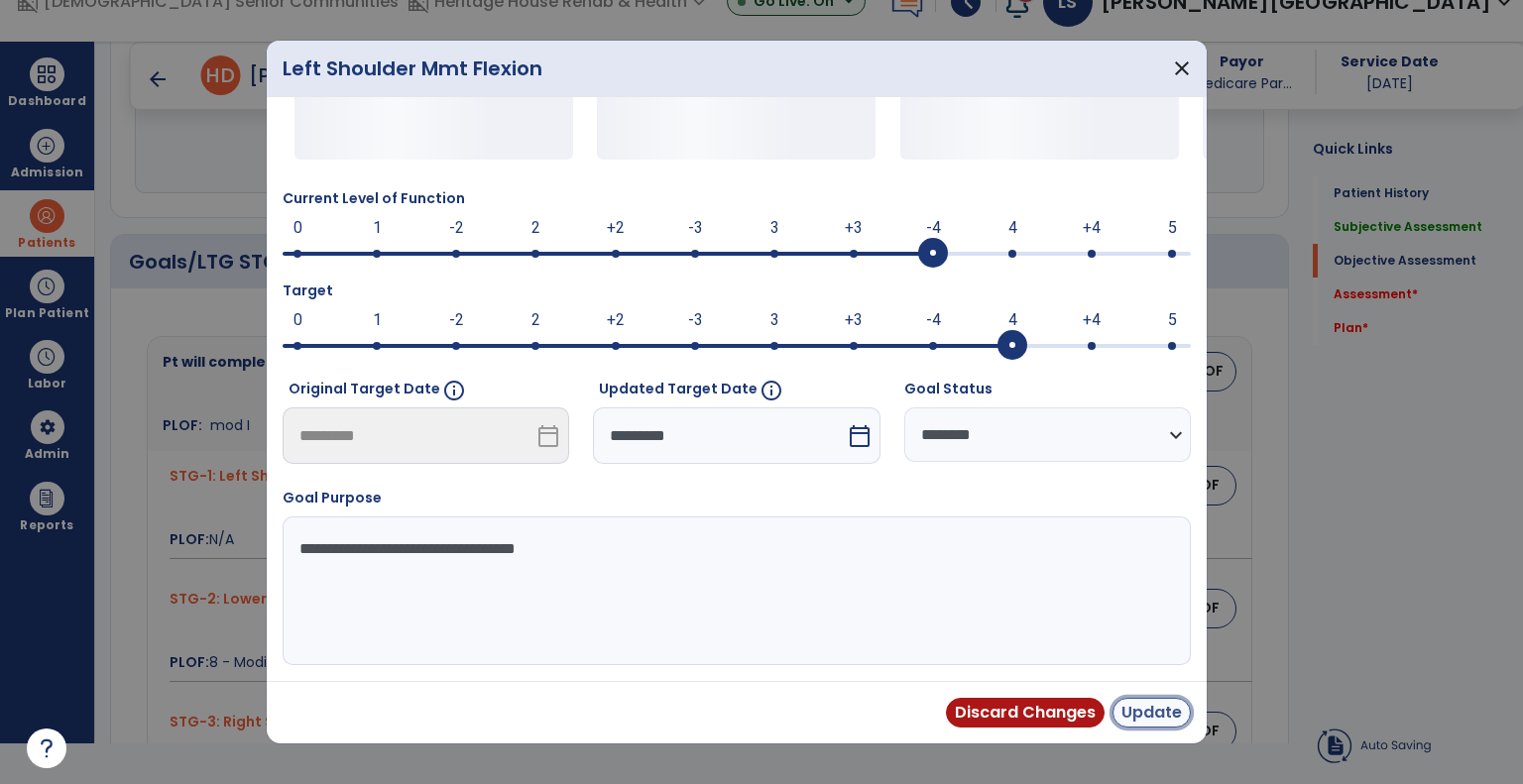 click on "Update" at bounding box center (1151, 713) 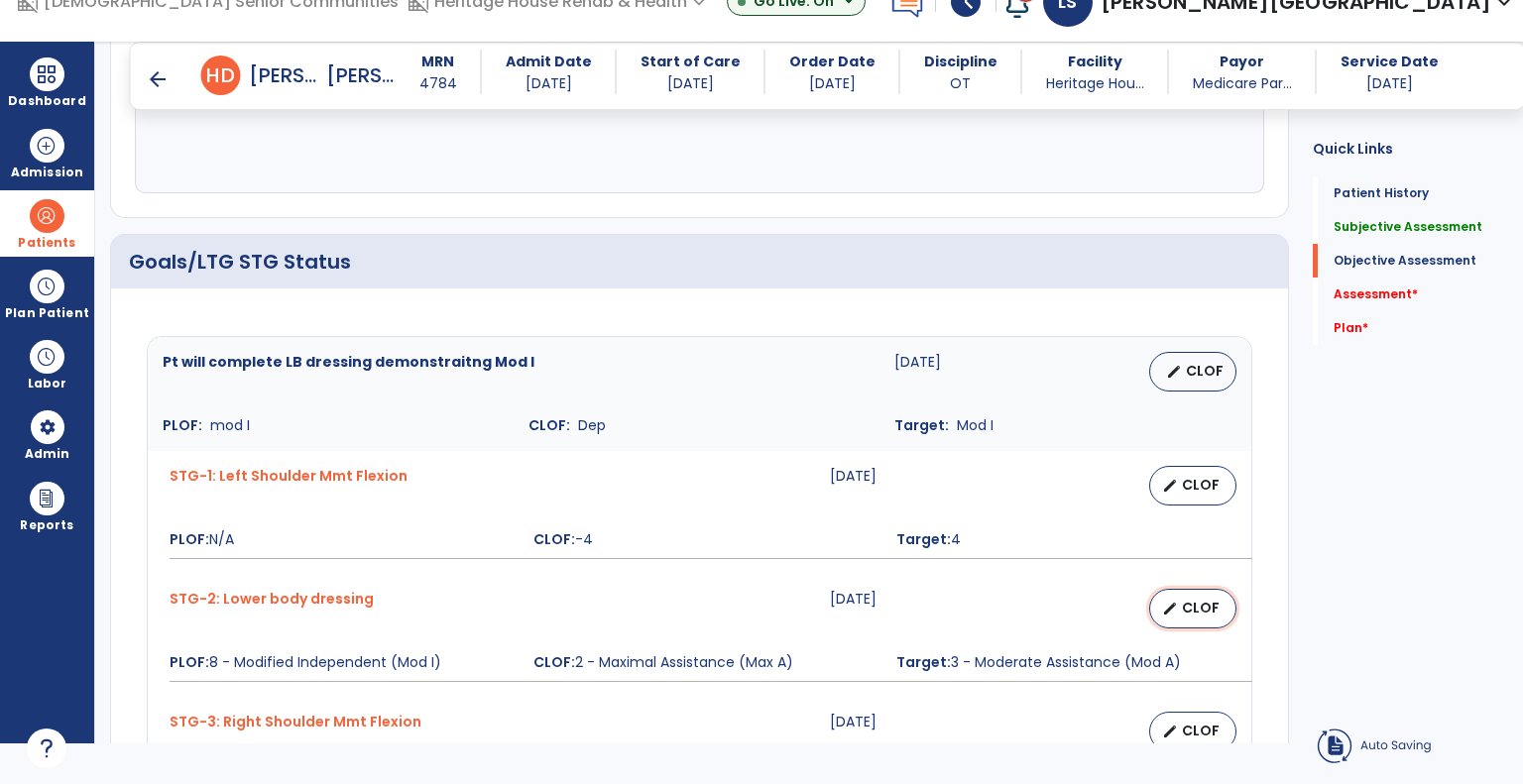 click on "edit   CLOF" at bounding box center (1193, 609) 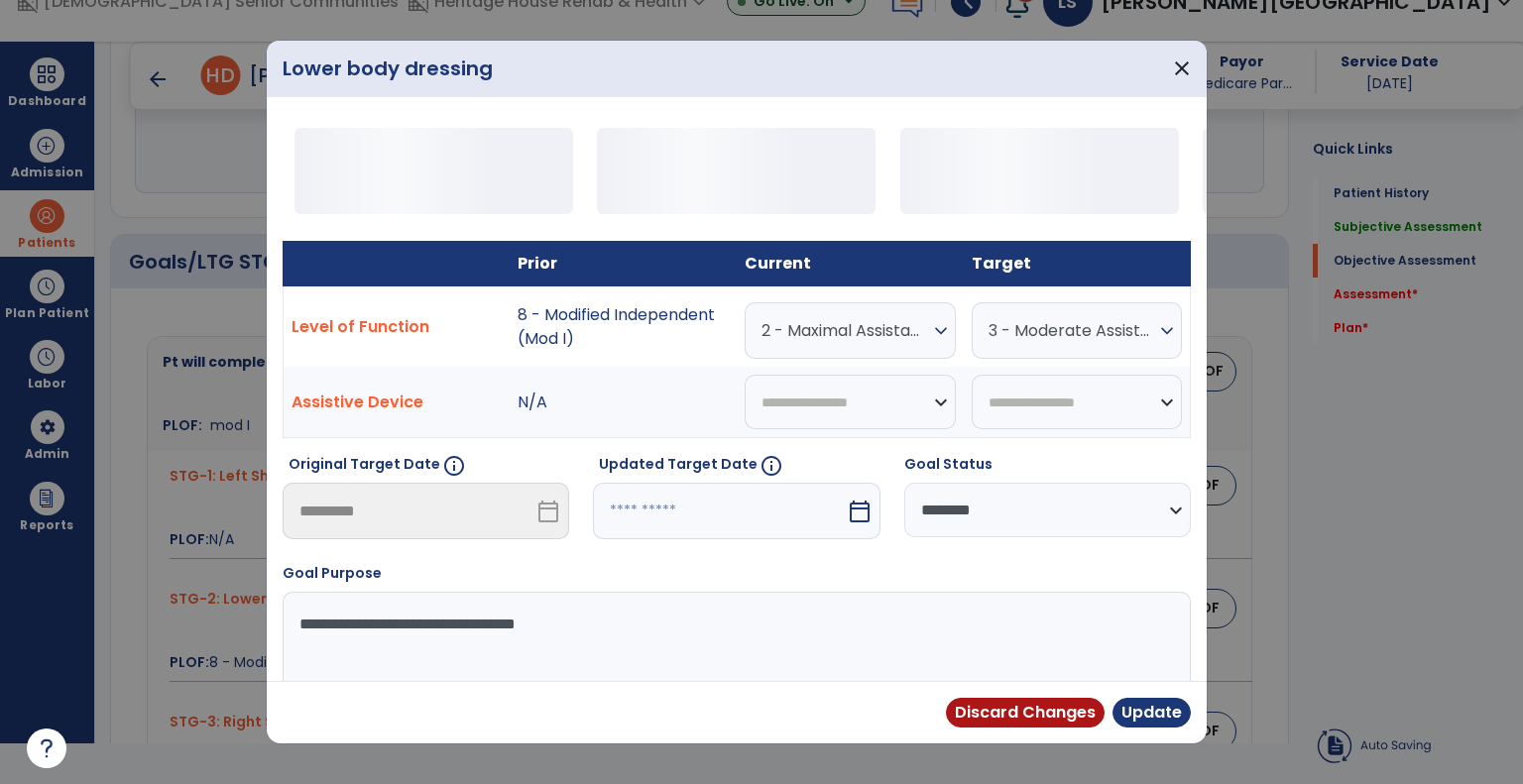 click on "2 - Maximal Assistance (Max A)" at bounding box center (845, 330) 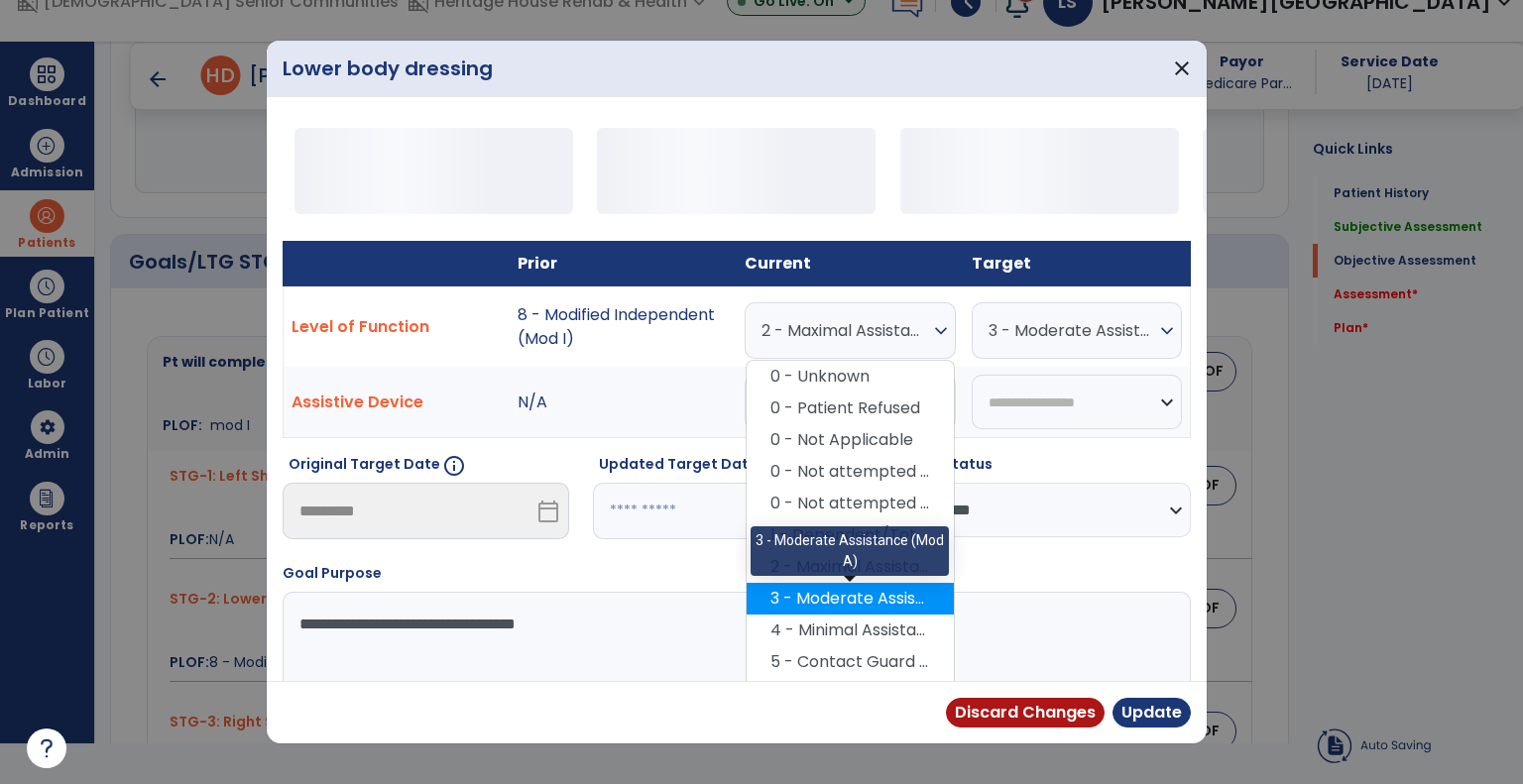 click on "3 - Moderate Assistance (Mod A)" at bounding box center (850, 599) 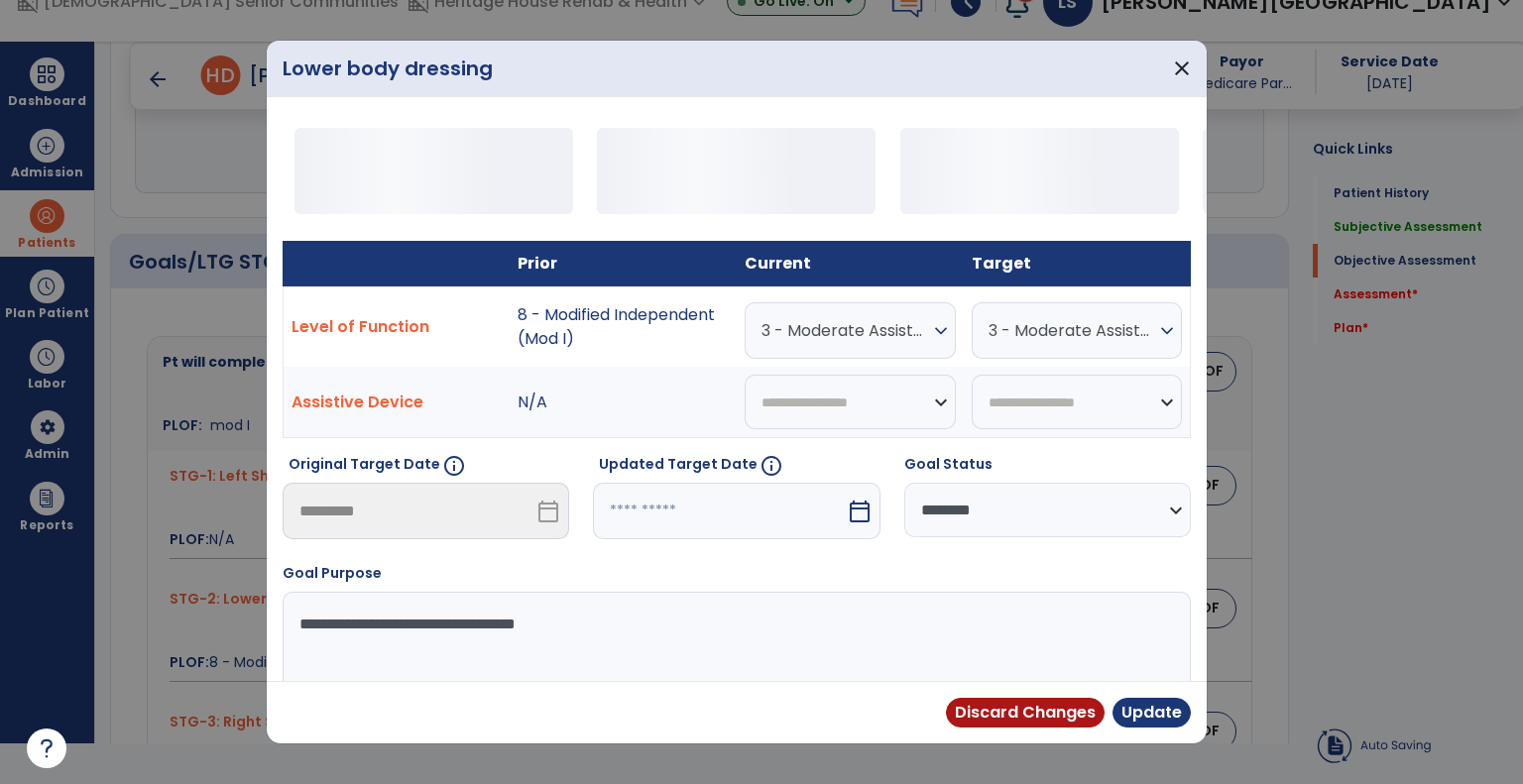 click at bounding box center [719, 510] 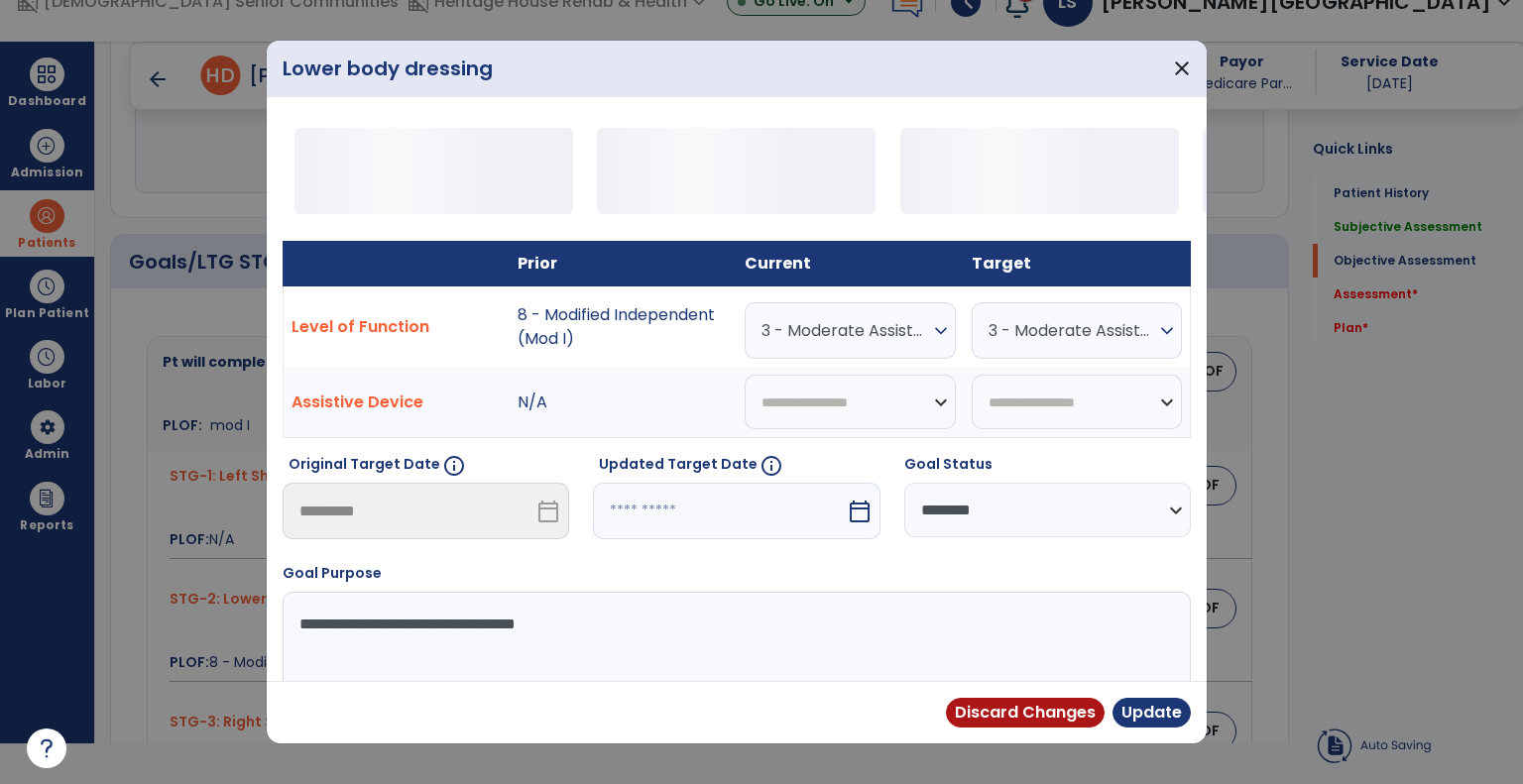select on "*" 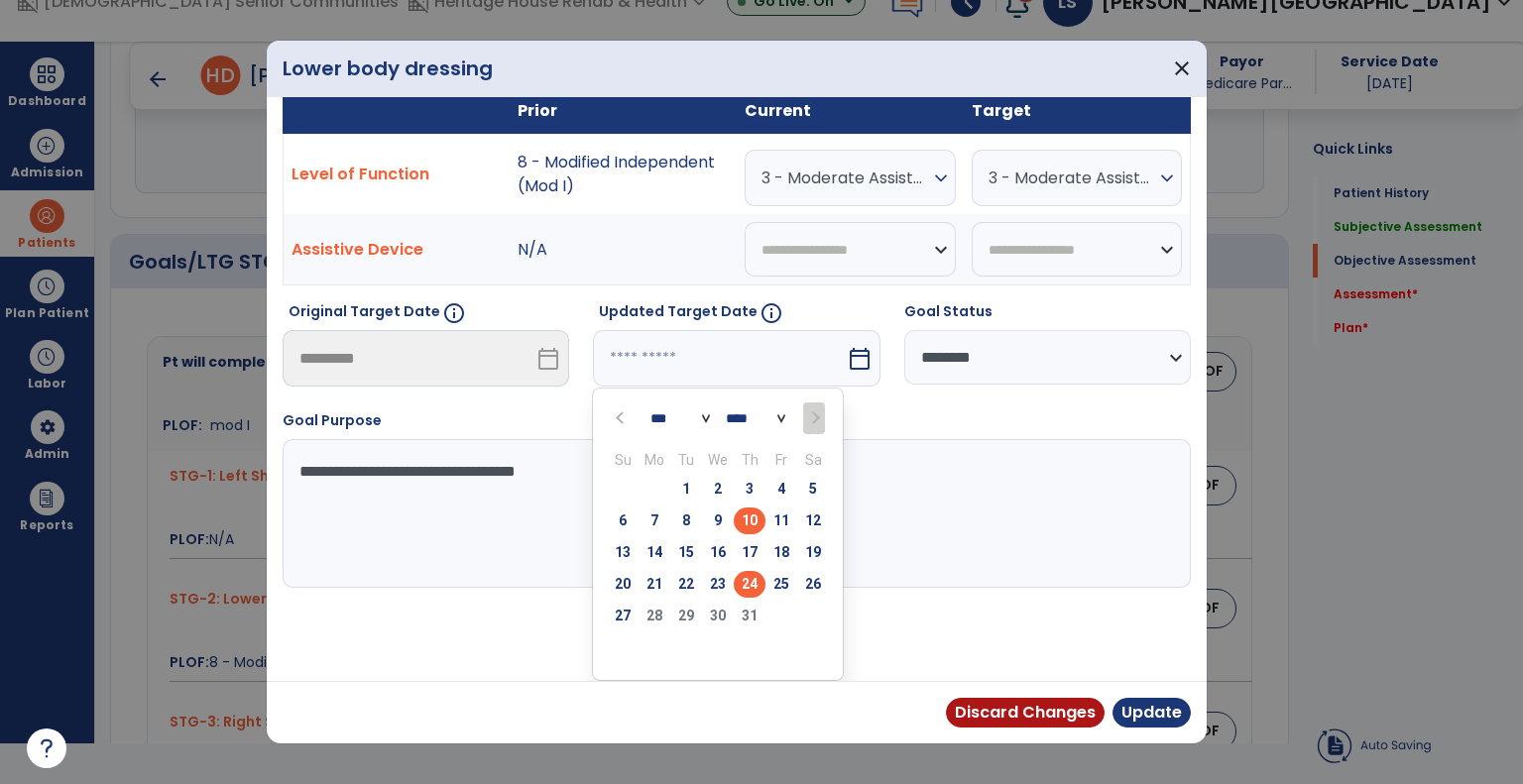 click on "24" at bounding box center [750, 584] 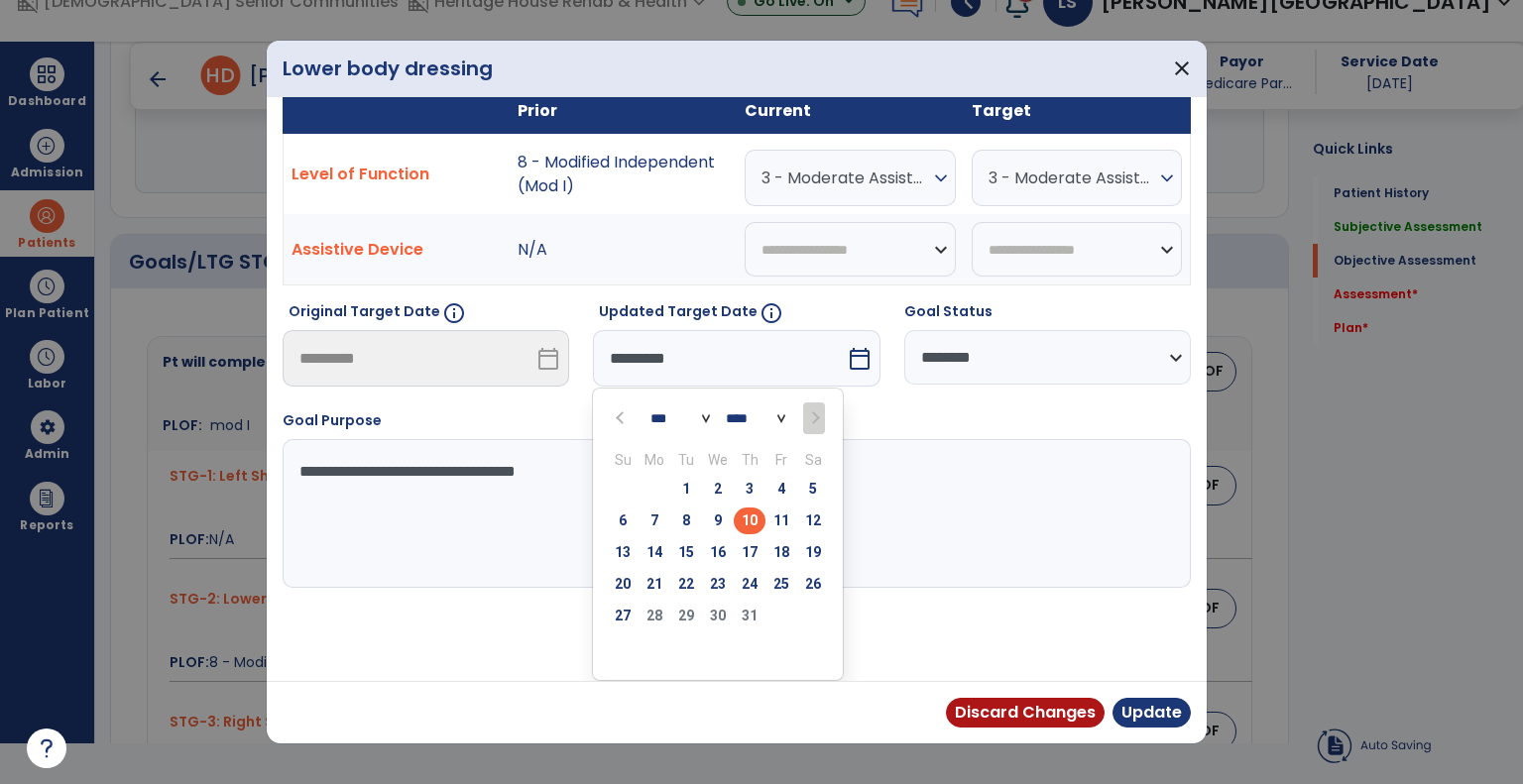 scroll, scrollTop: 75, scrollLeft: 0, axis: vertical 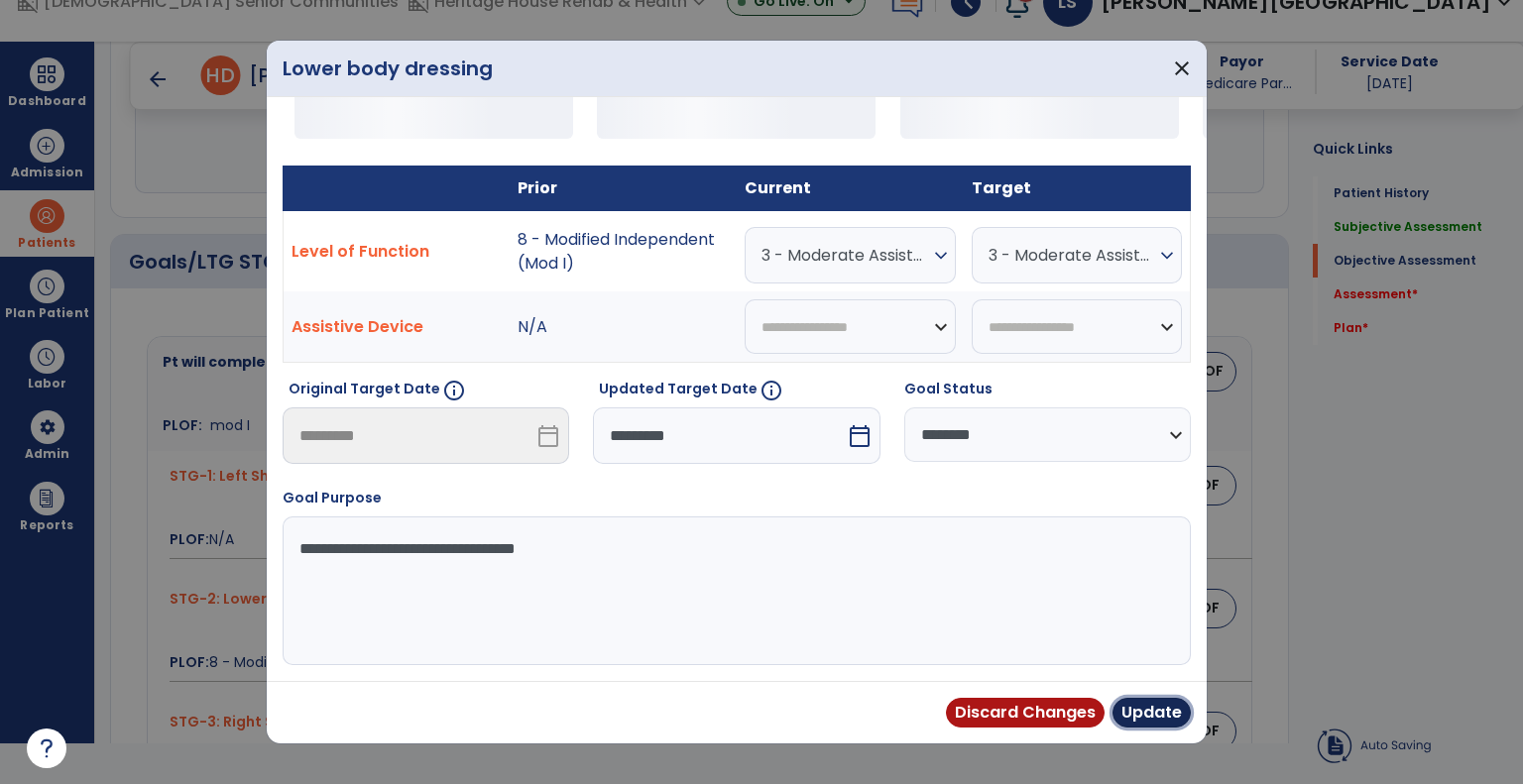 click on "Update" at bounding box center (1151, 713) 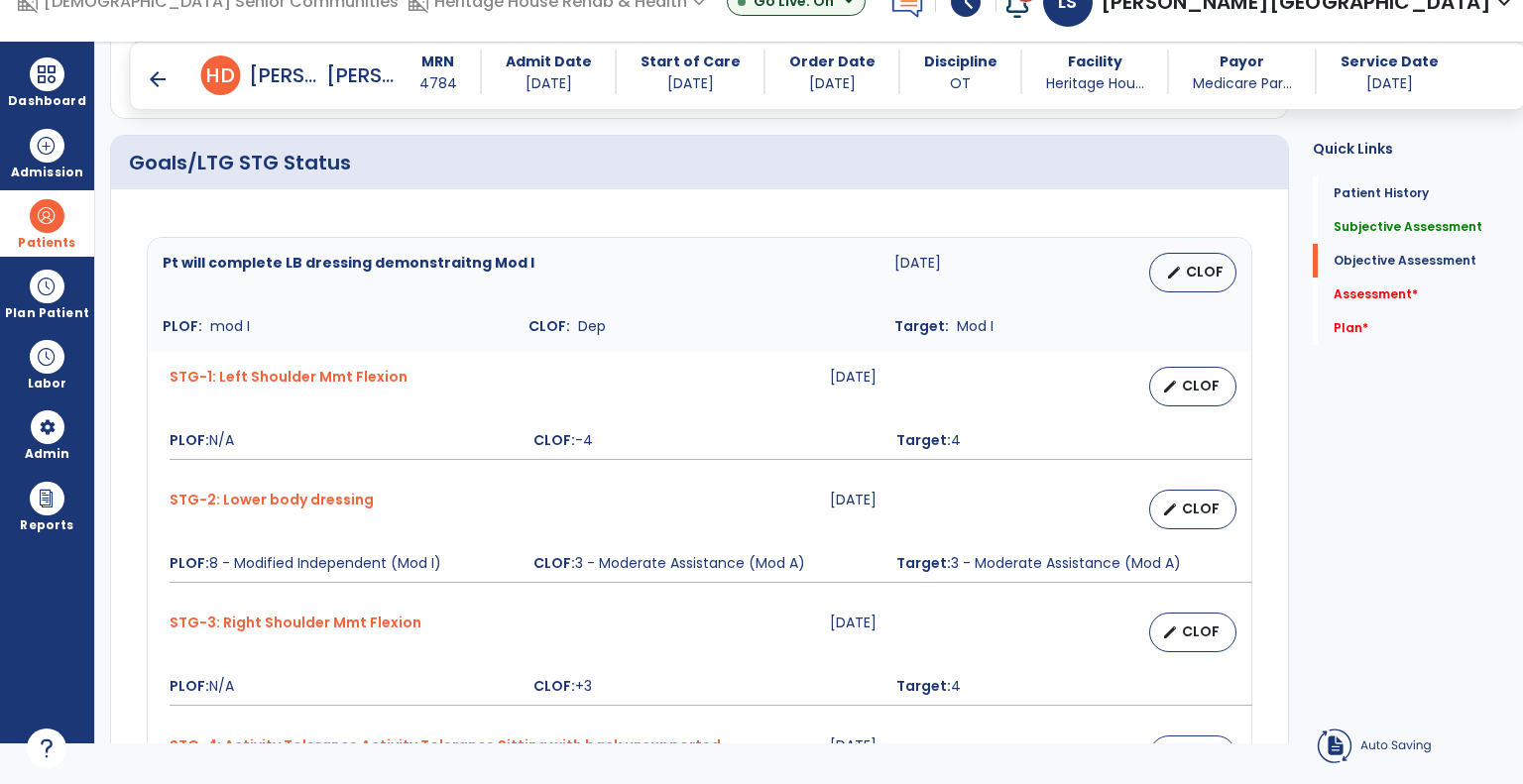scroll, scrollTop: 852, scrollLeft: 0, axis: vertical 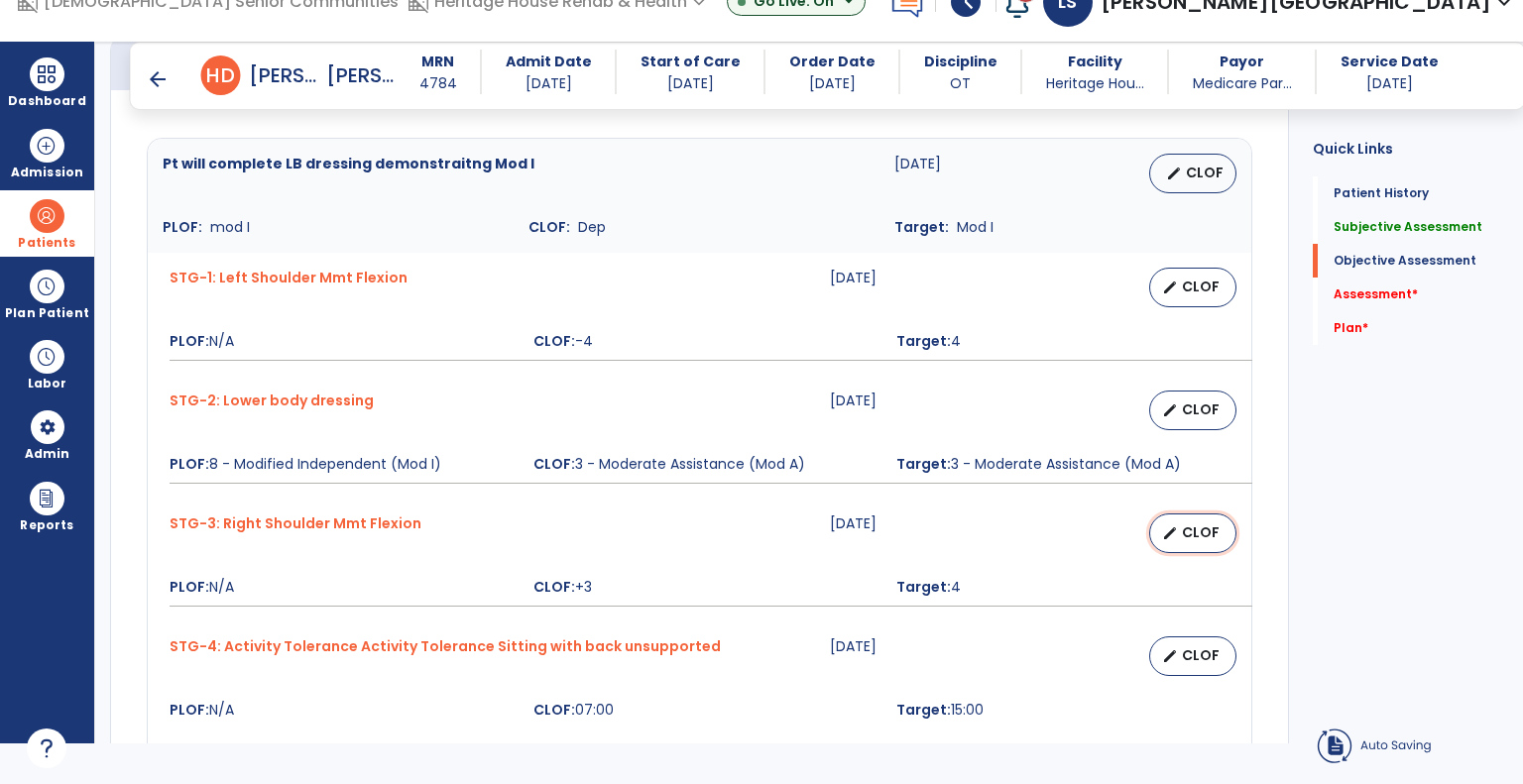 click on "edit   CLOF" at bounding box center [1193, 533] 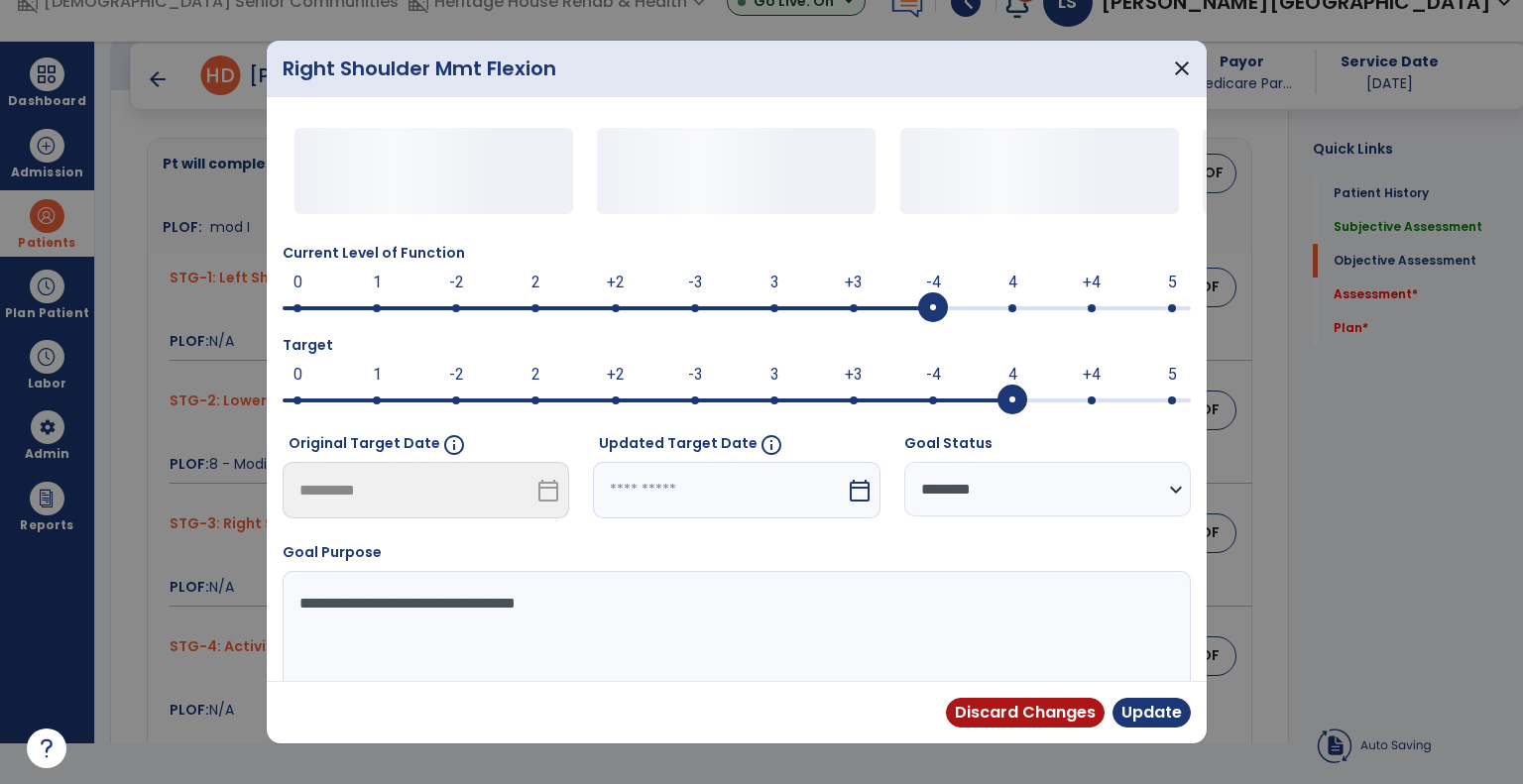 click at bounding box center [933, 308] 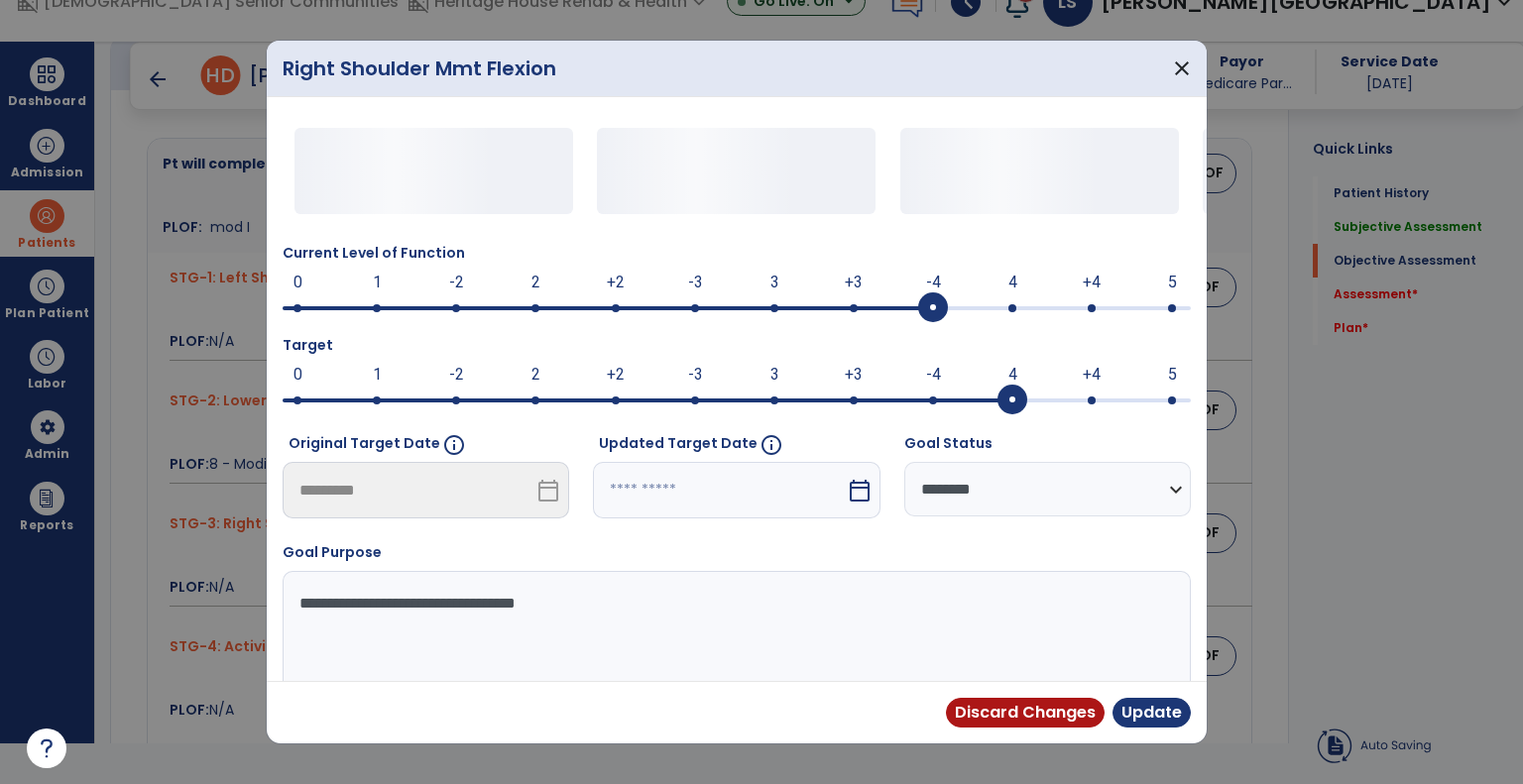 click at bounding box center [719, 490] 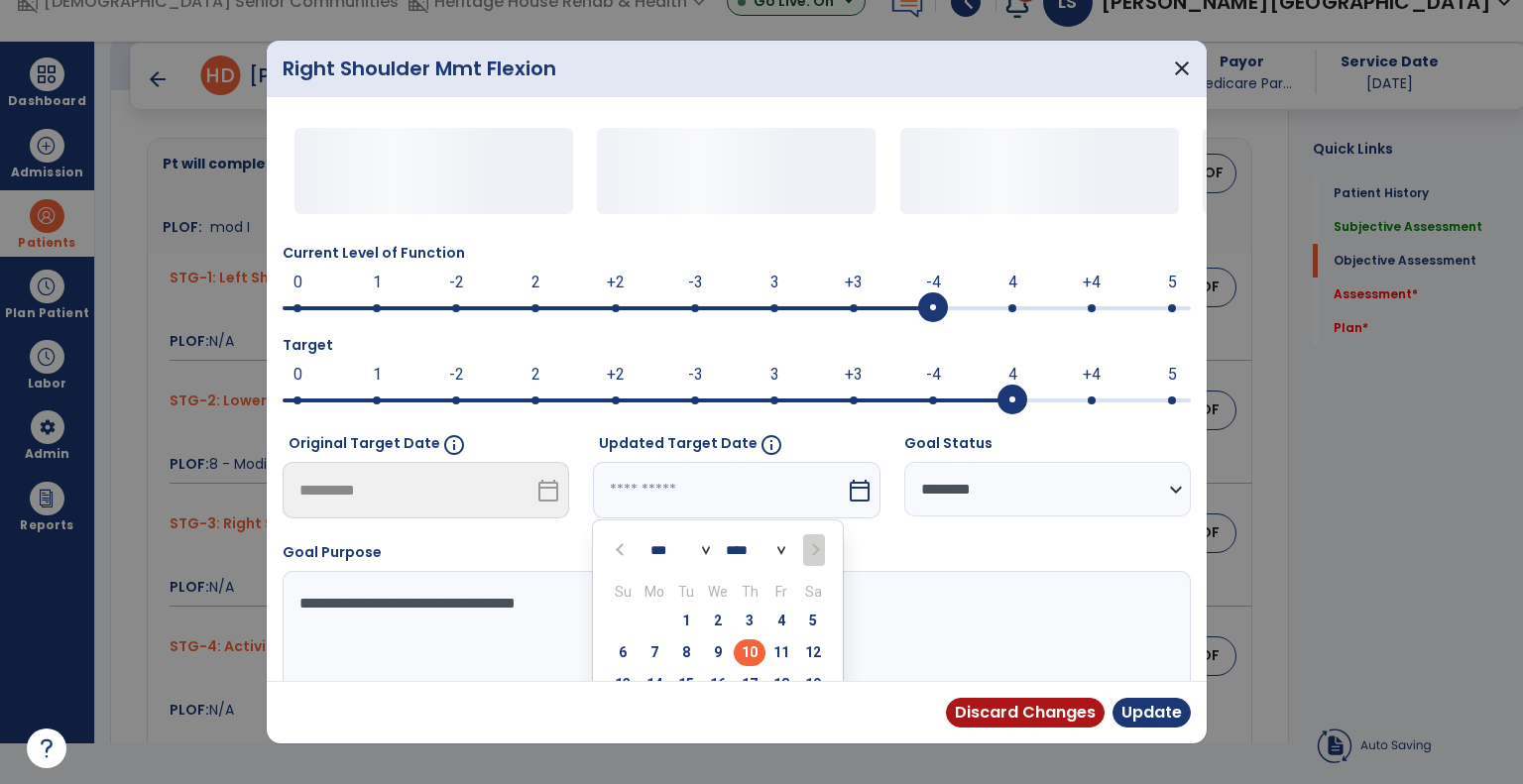 scroll, scrollTop: 99, scrollLeft: 0, axis: vertical 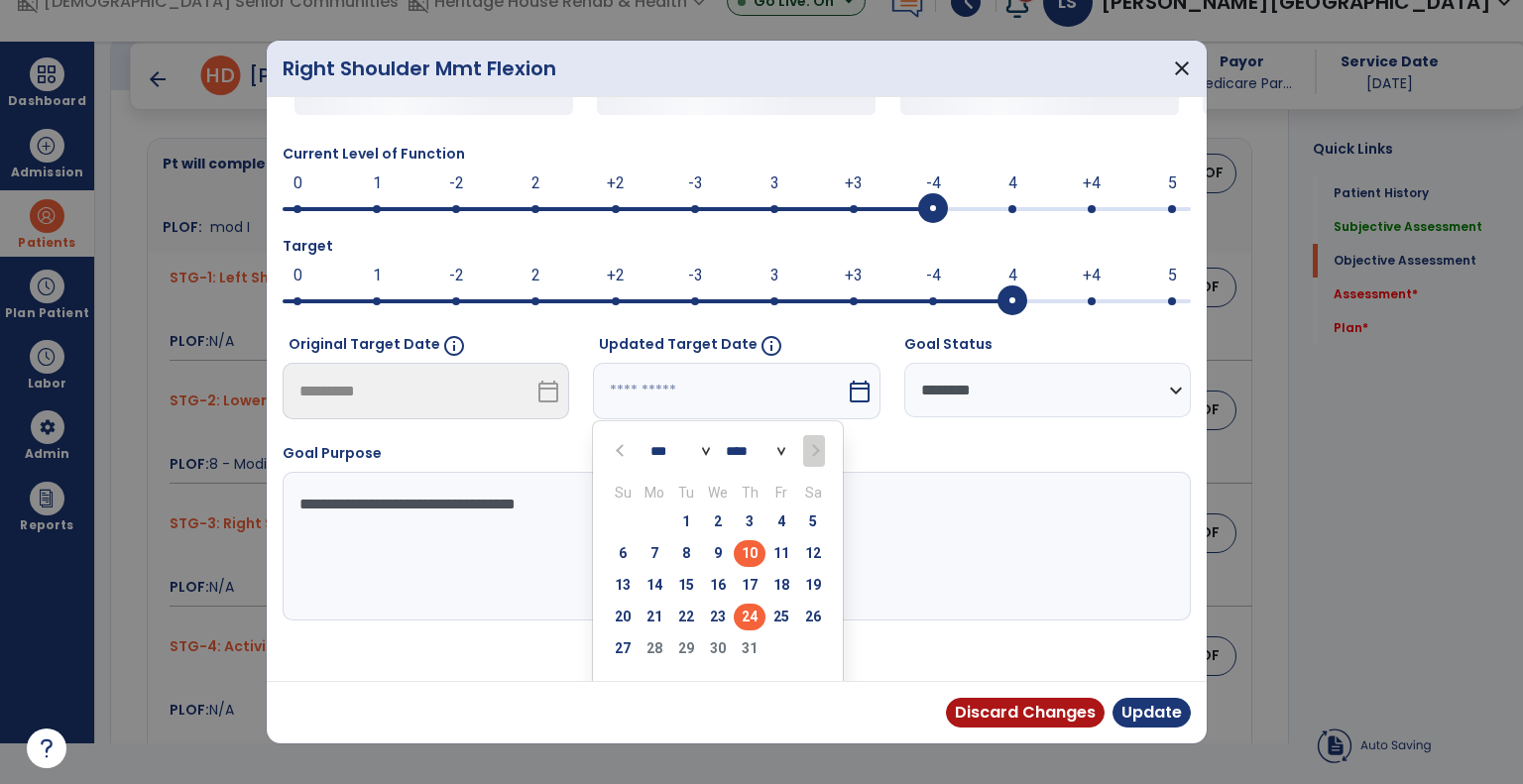 click on "24" at bounding box center (750, 616) 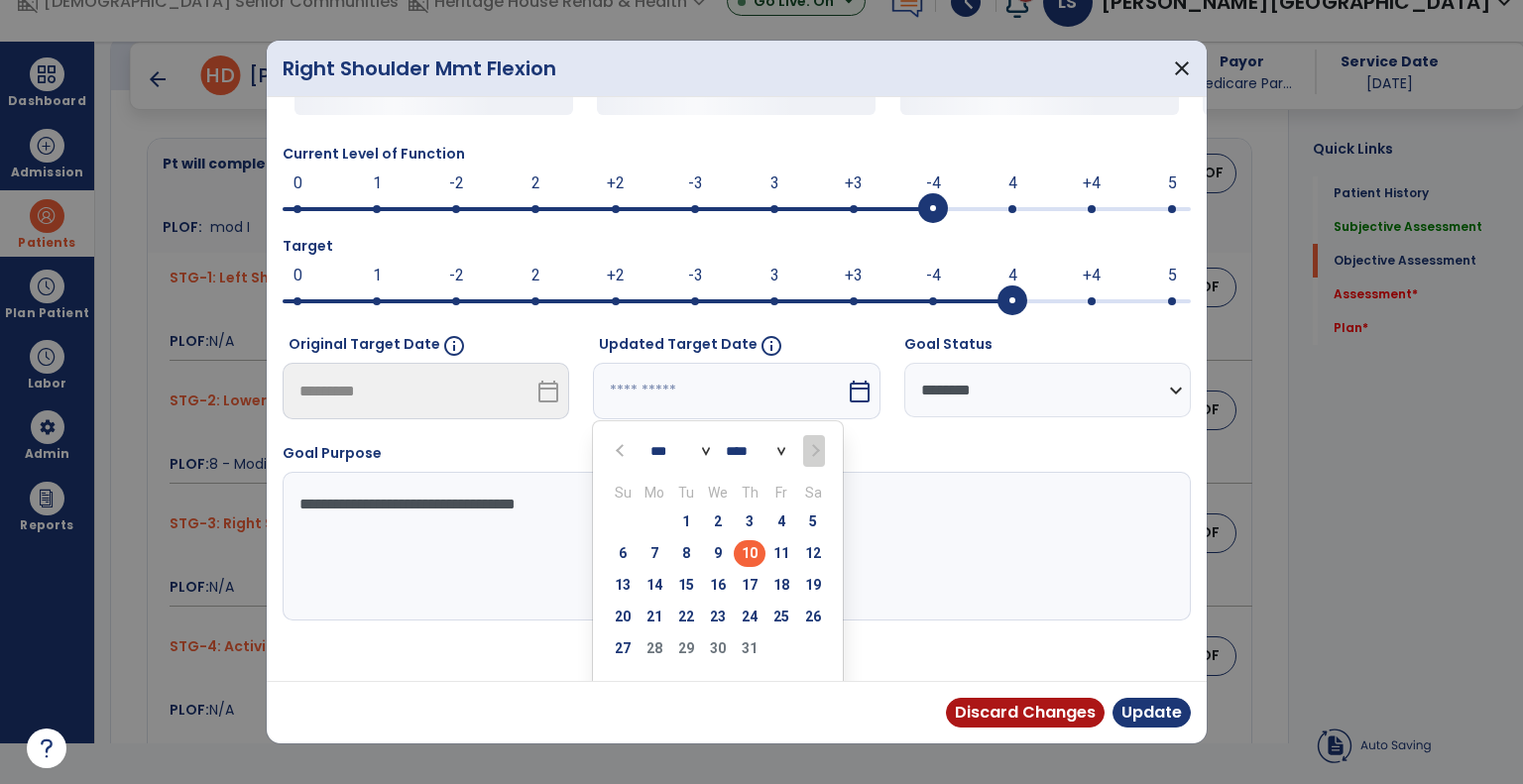 type on "*********" 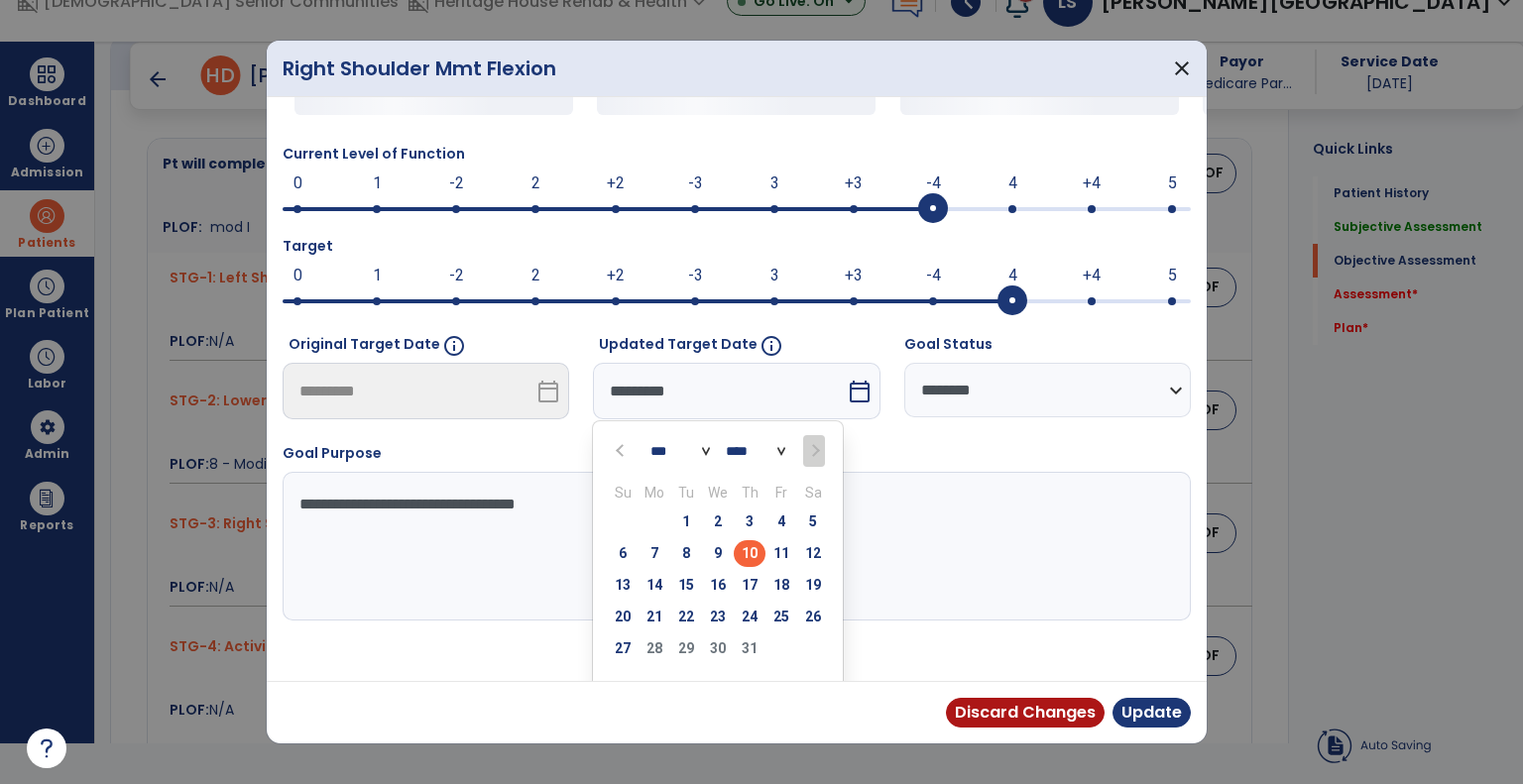 scroll, scrollTop: 57, scrollLeft: 0, axis: vertical 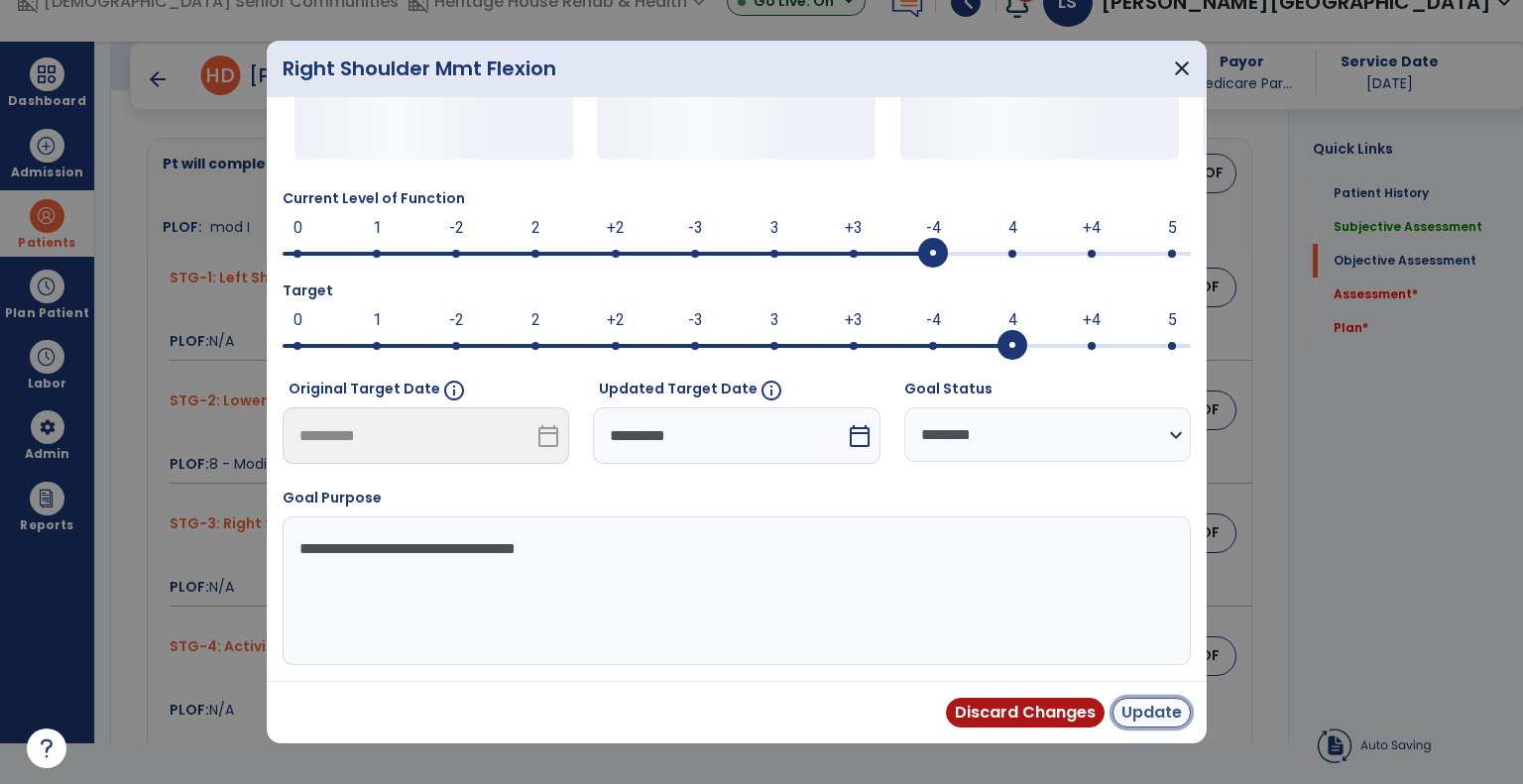 click on "Update" at bounding box center (1151, 713) 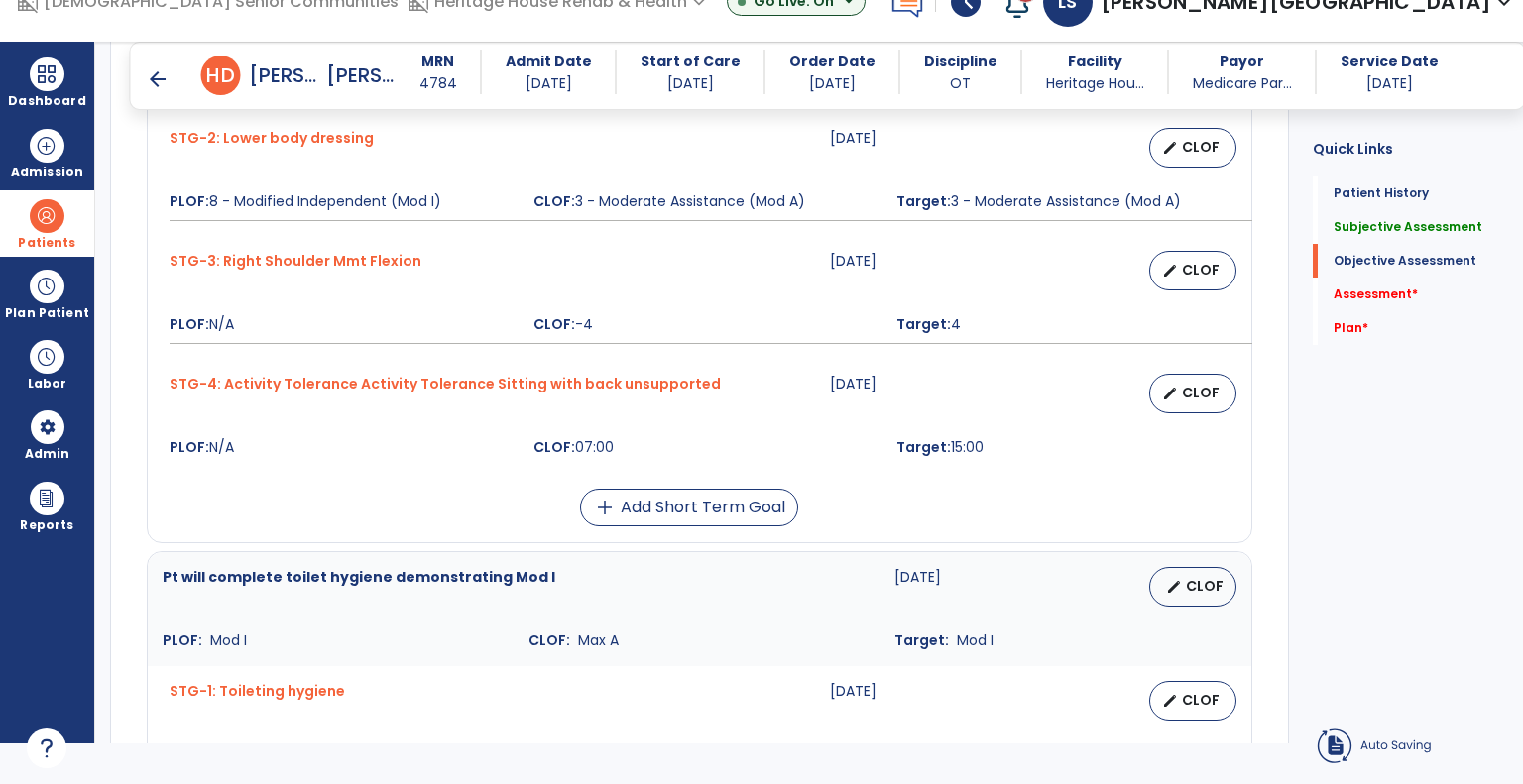 scroll, scrollTop: 1150, scrollLeft: 0, axis: vertical 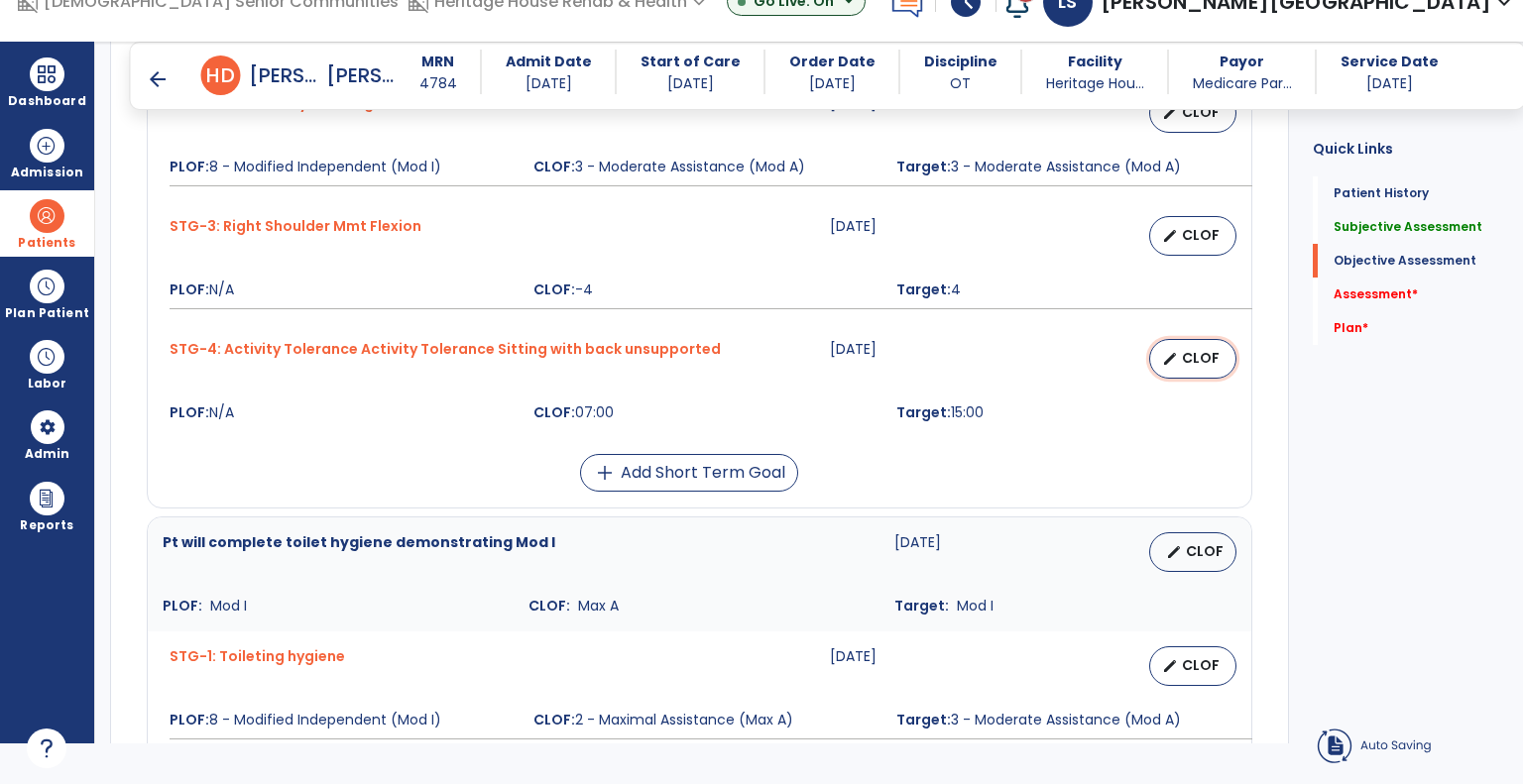click on "edit   CLOF" at bounding box center (1193, 359) 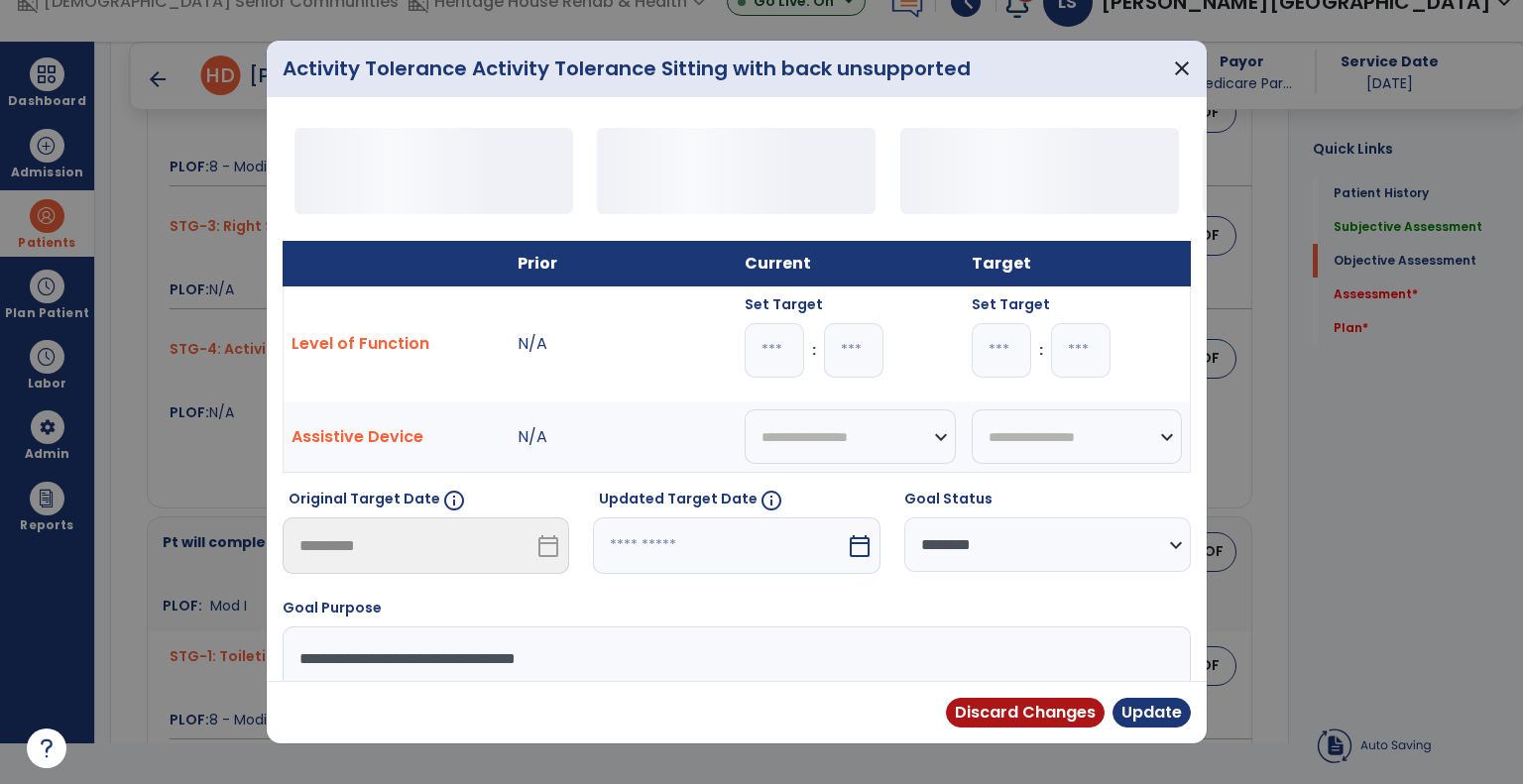click on "*" at bounding box center (774, 350) 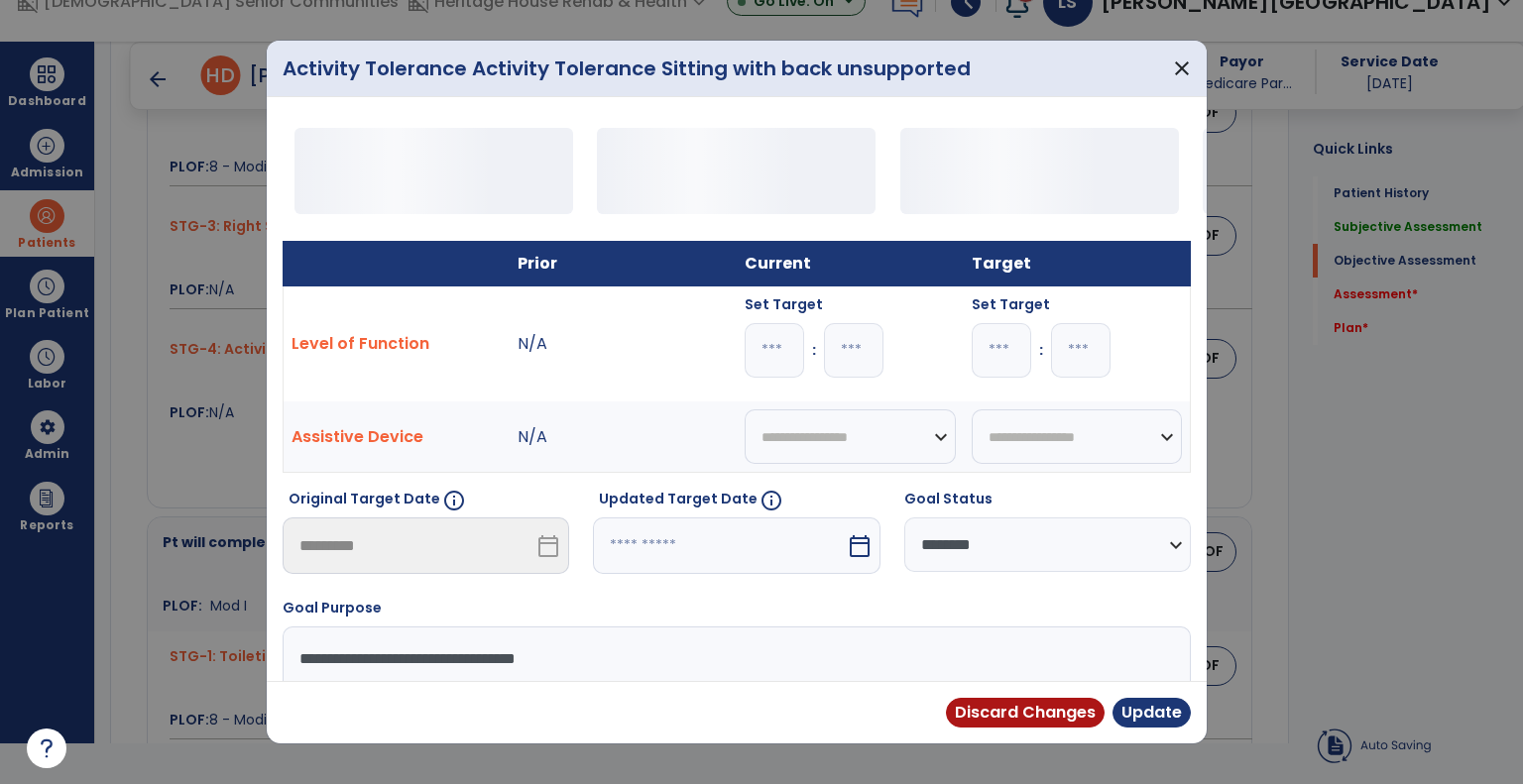 type on "**" 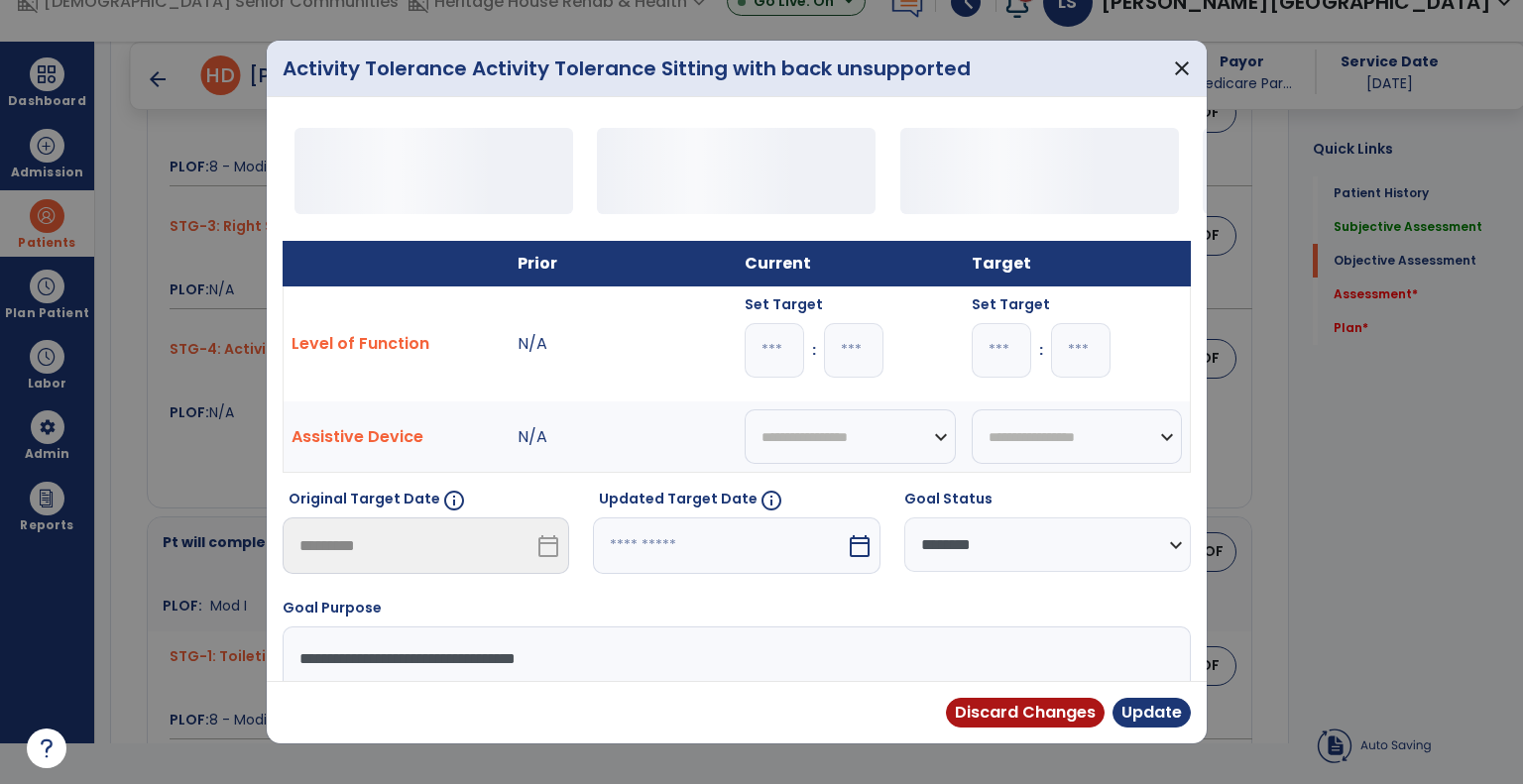 click at bounding box center [719, 545] 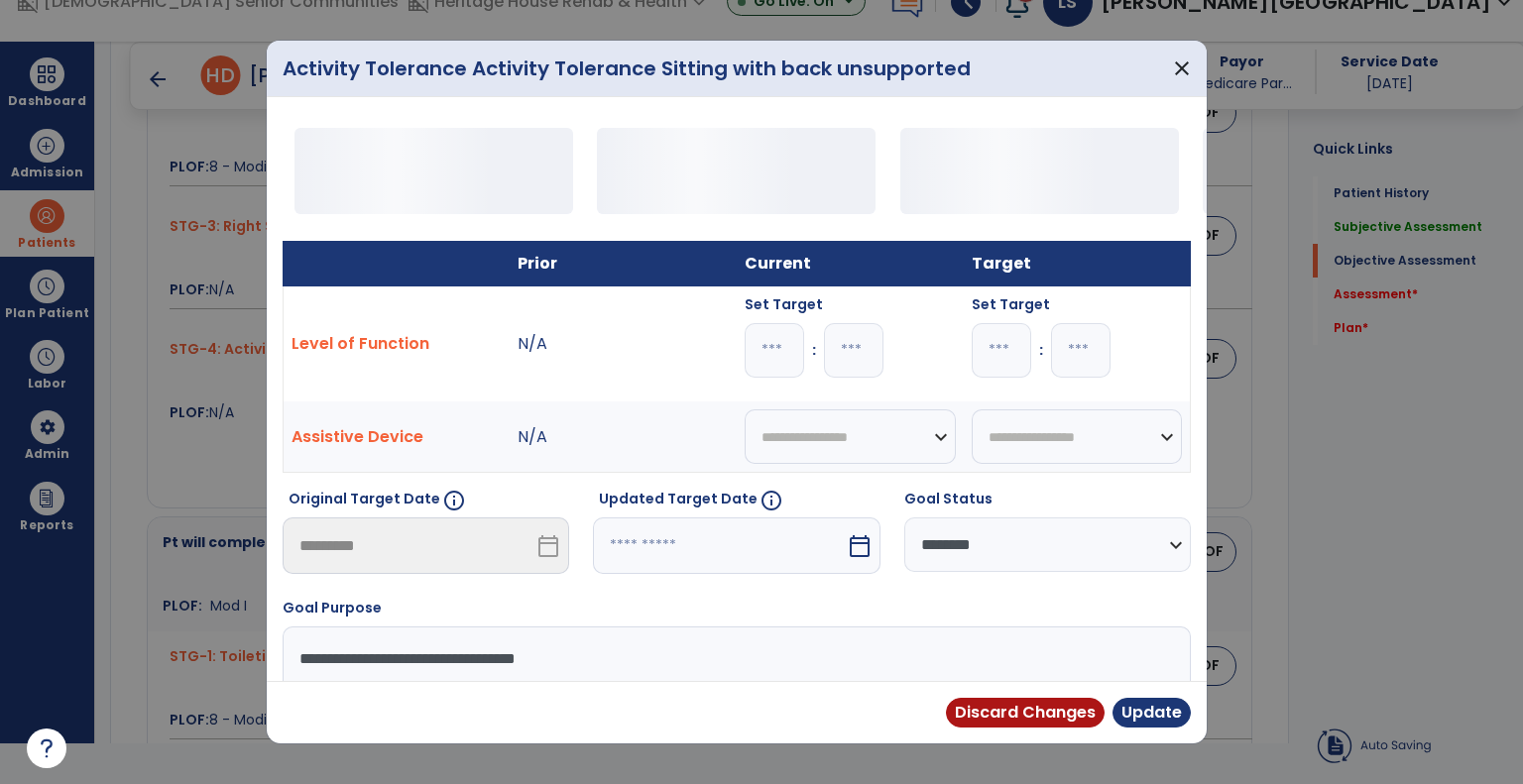 select on "*" 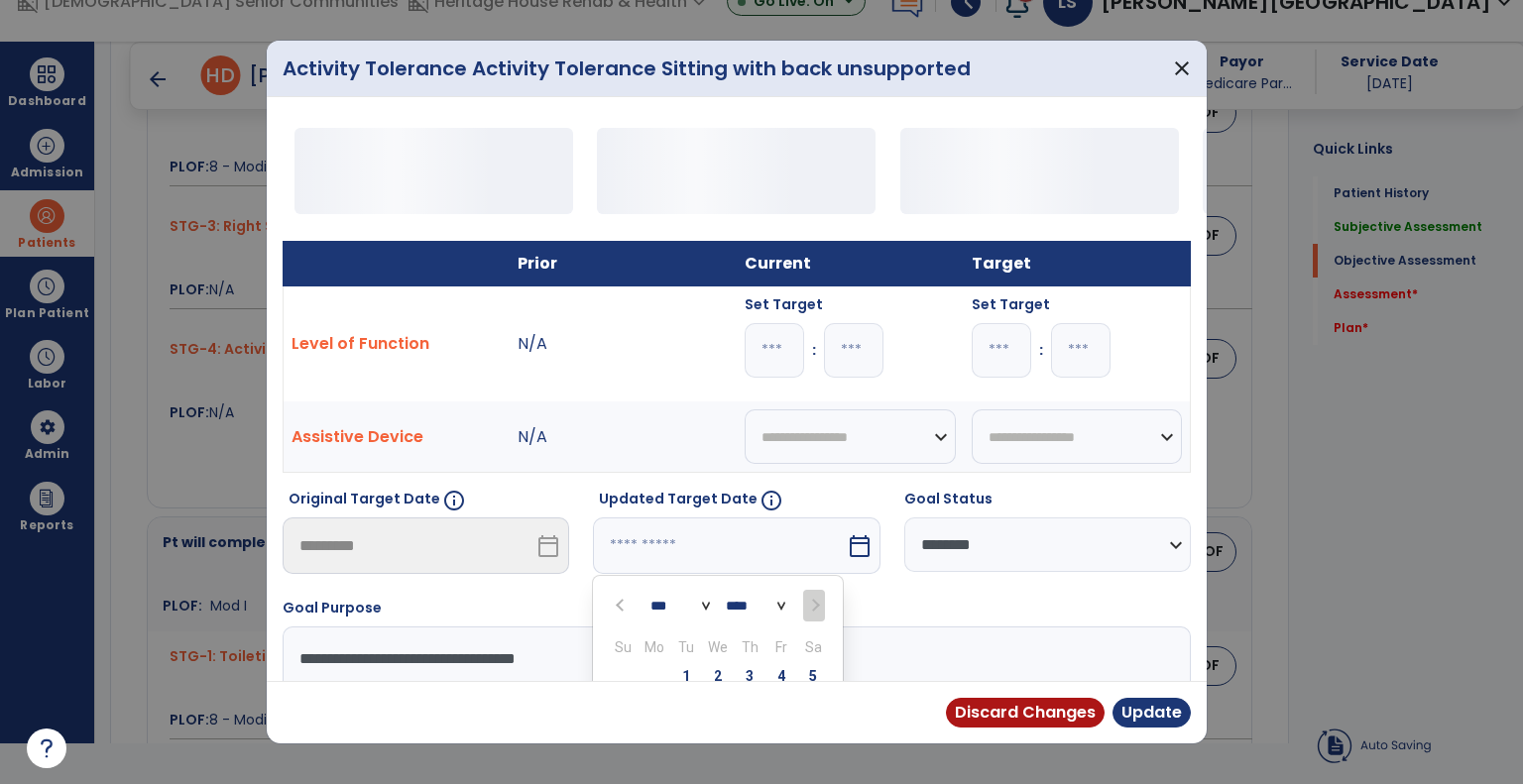 scroll, scrollTop: 187, scrollLeft: 0, axis: vertical 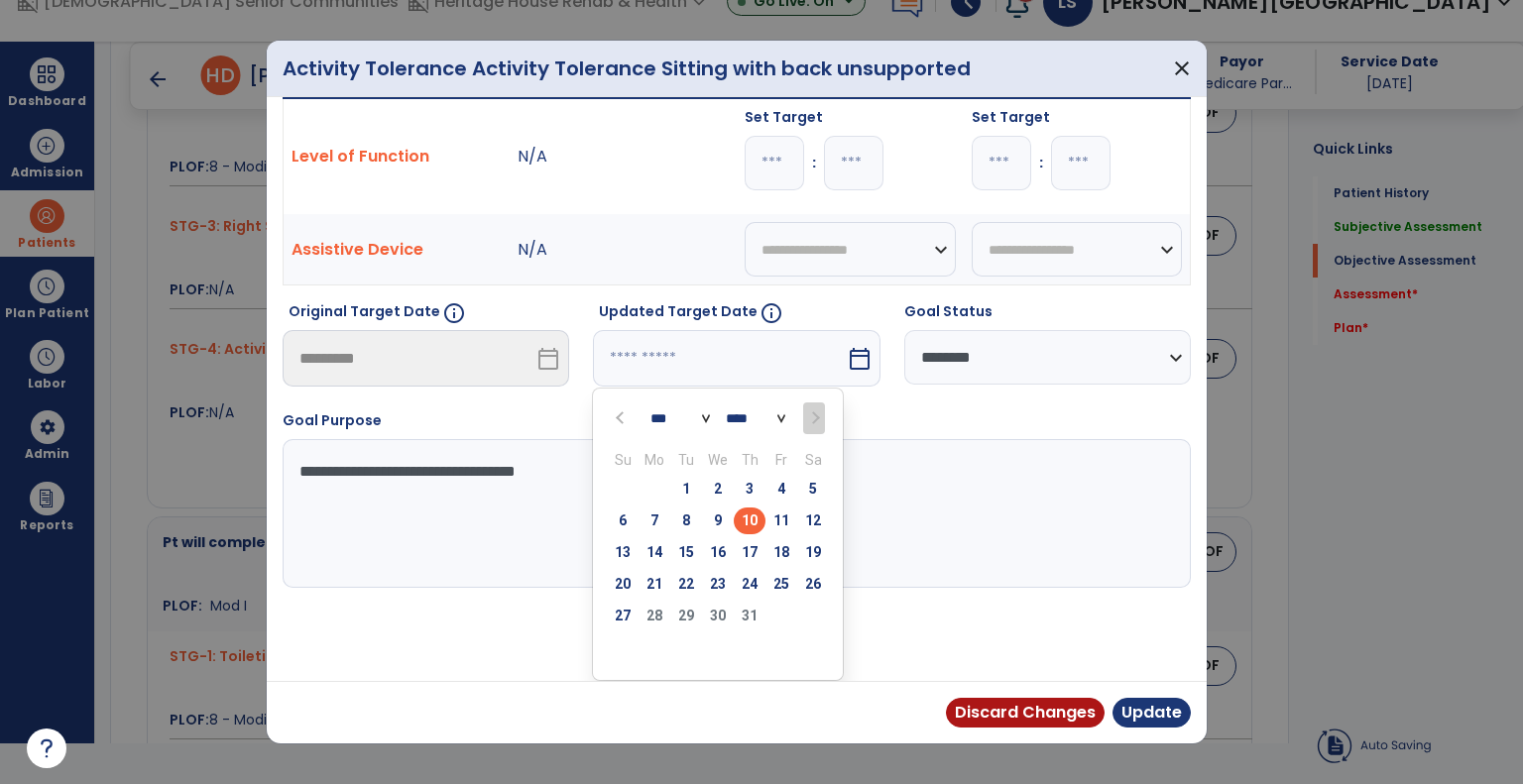 click on "24" at bounding box center (750, 584) 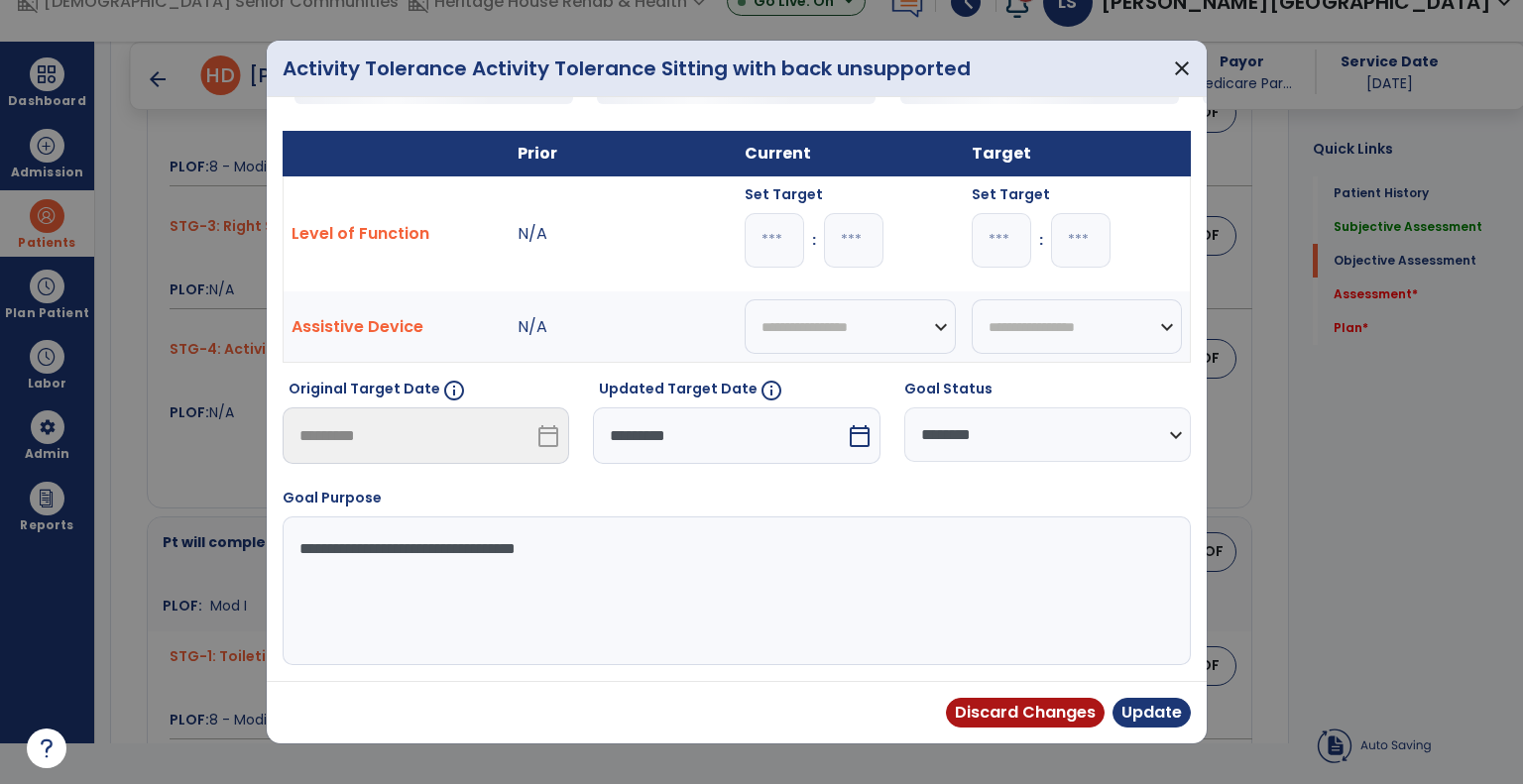 scroll, scrollTop: 111, scrollLeft: 0, axis: vertical 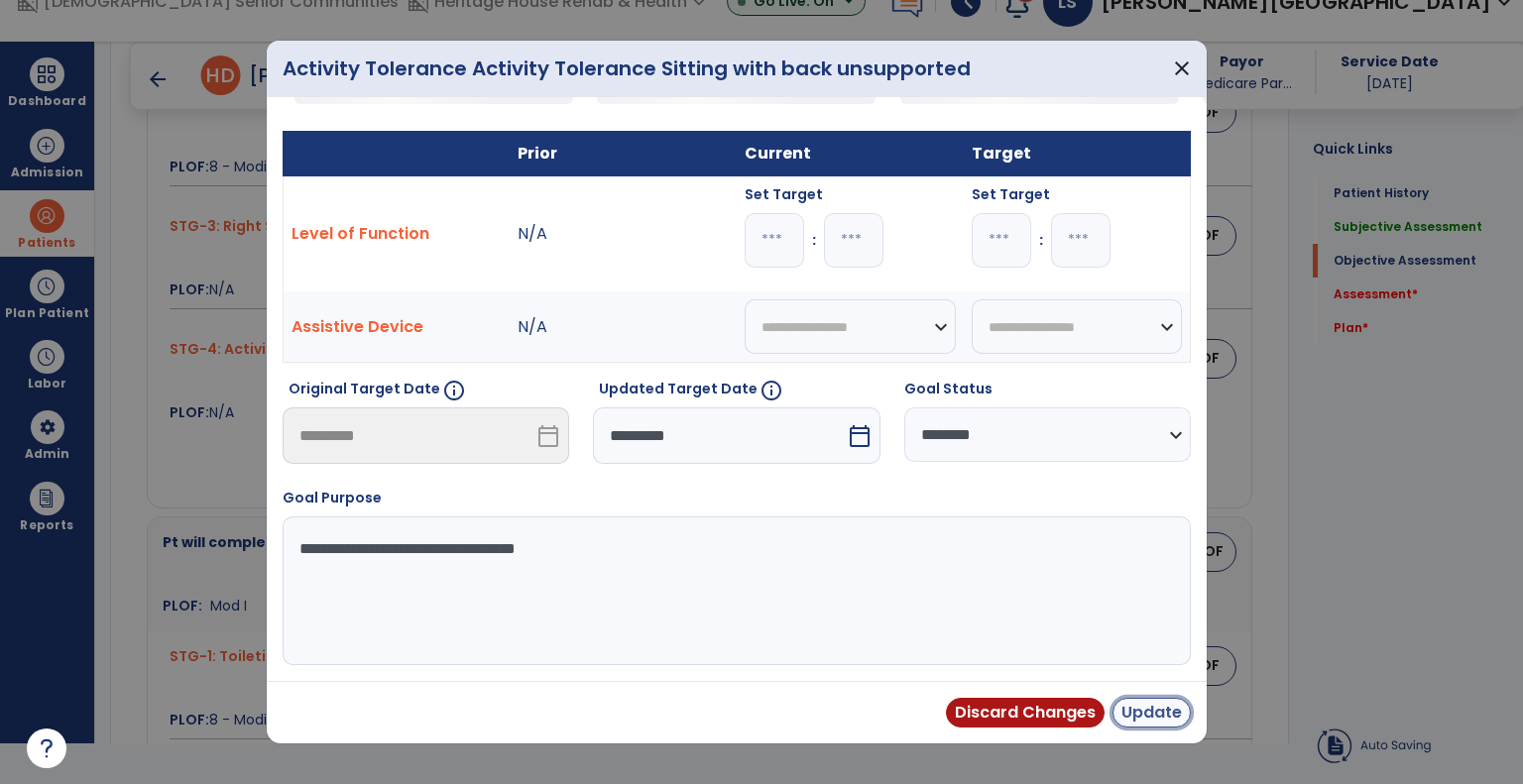 click on "Update" at bounding box center (1151, 713) 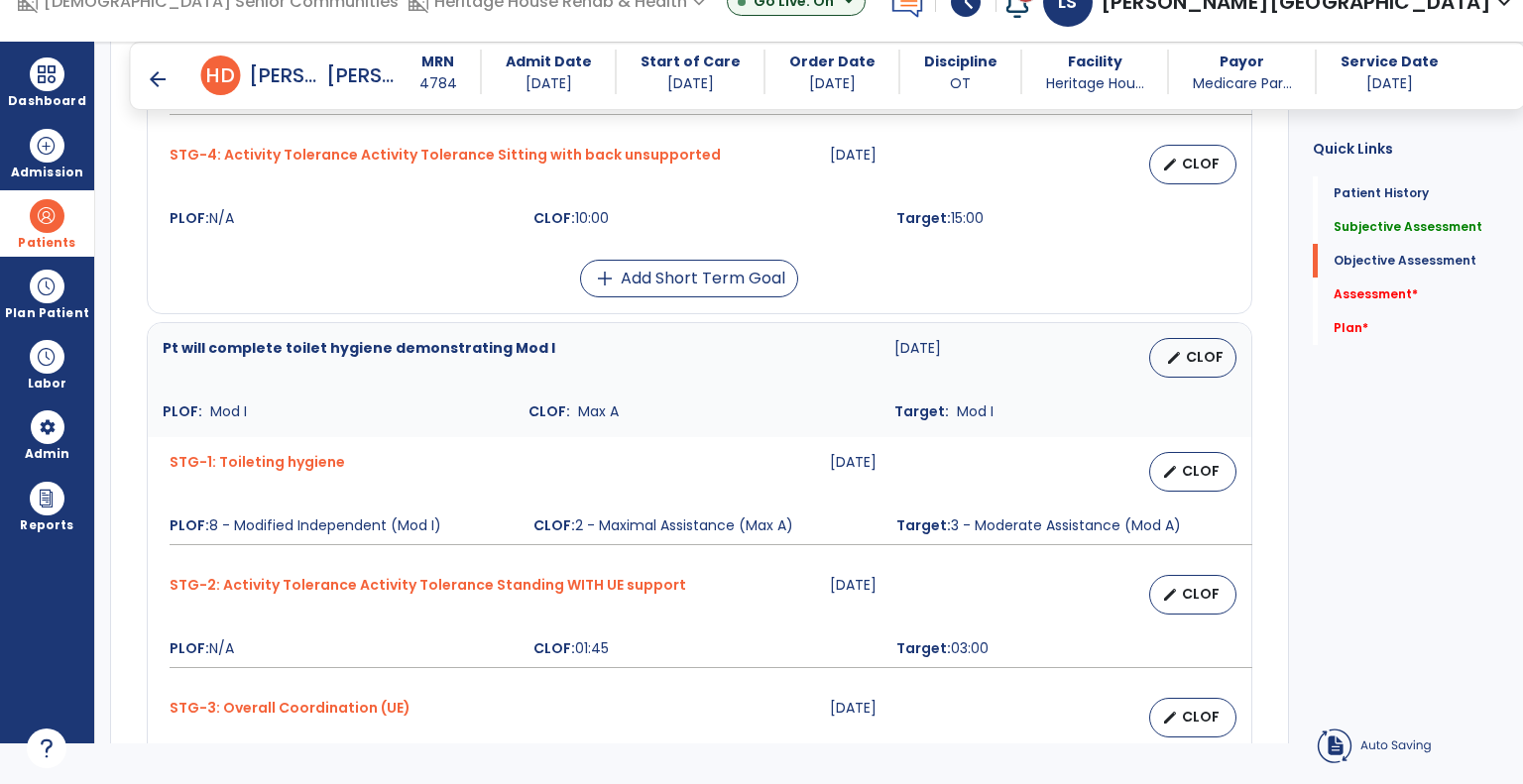 scroll, scrollTop: 1348, scrollLeft: 0, axis: vertical 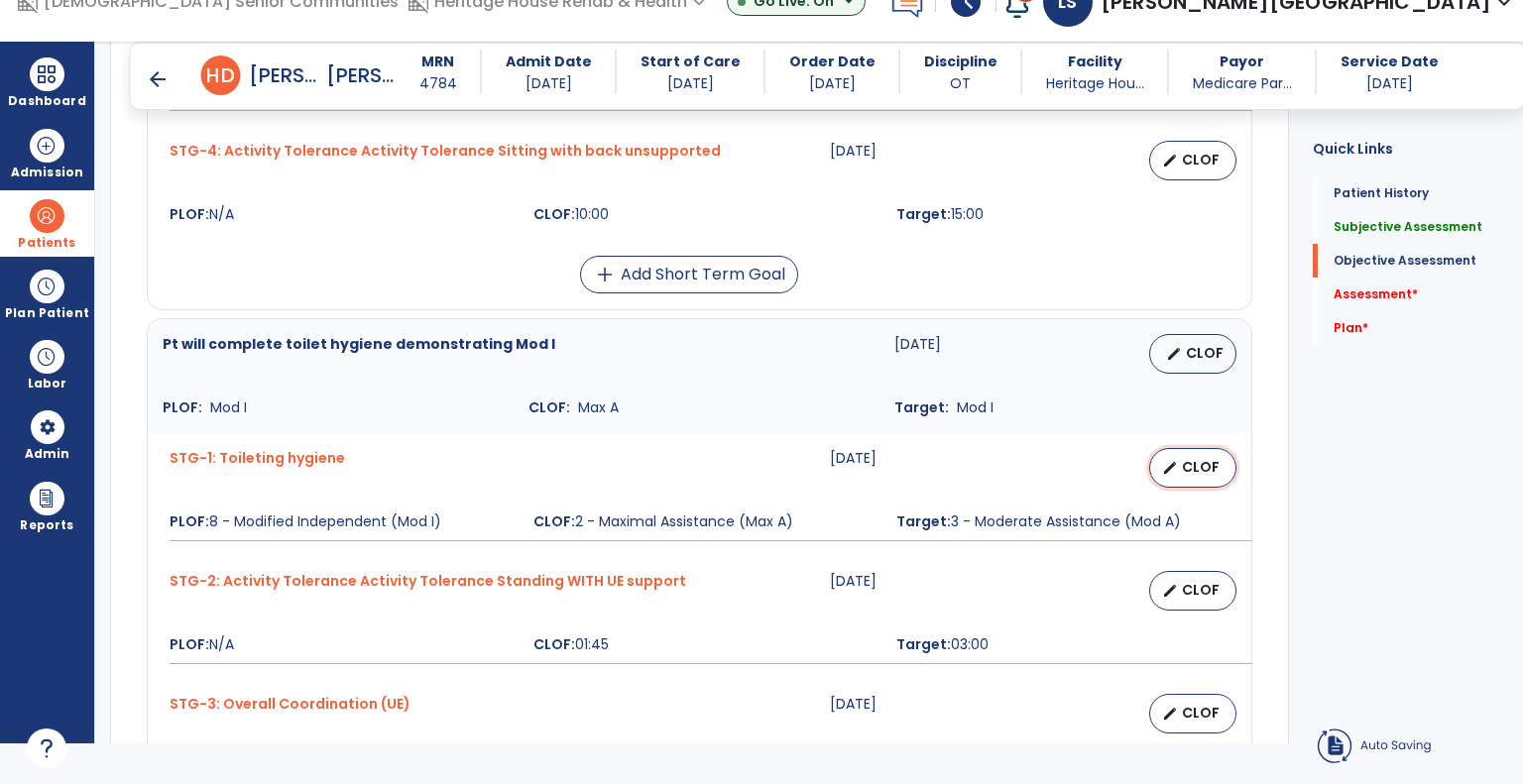 click on "edit" at bounding box center (1170, 468) 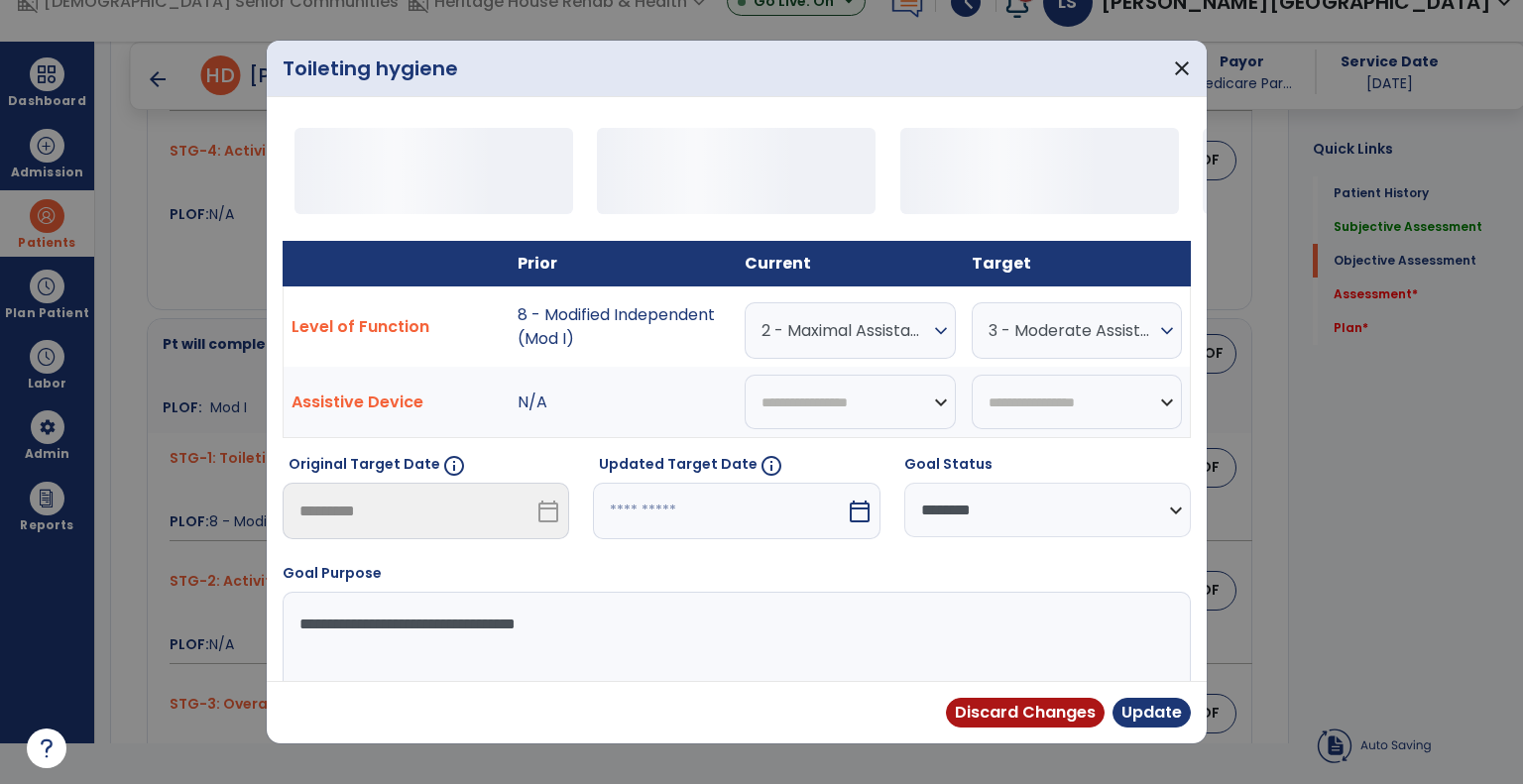 click on "2 - Maximal Assistance (Max A)" at bounding box center [845, 330] 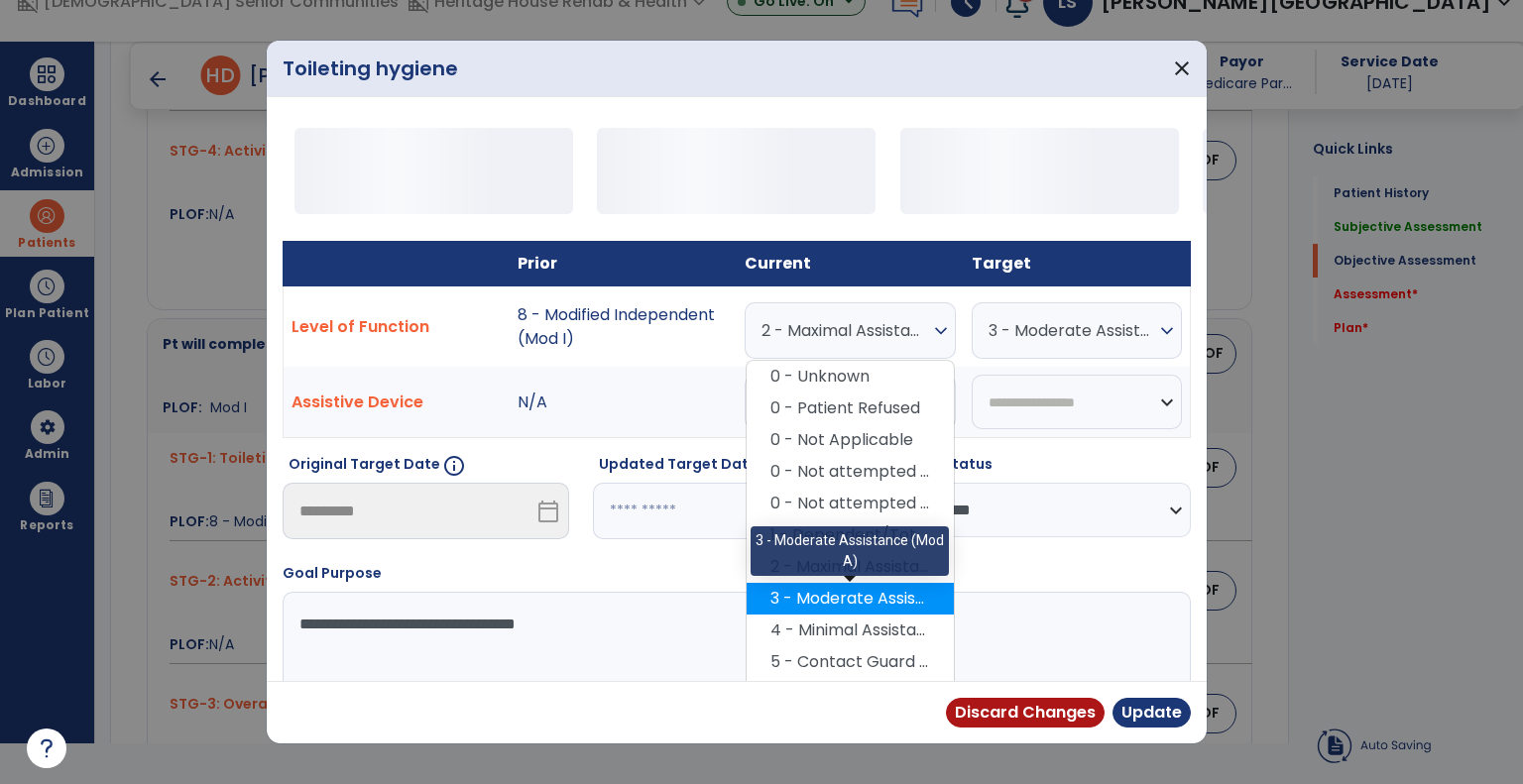 click on "3 - Moderate Assistance (Mod A)" at bounding box center (850, 599) 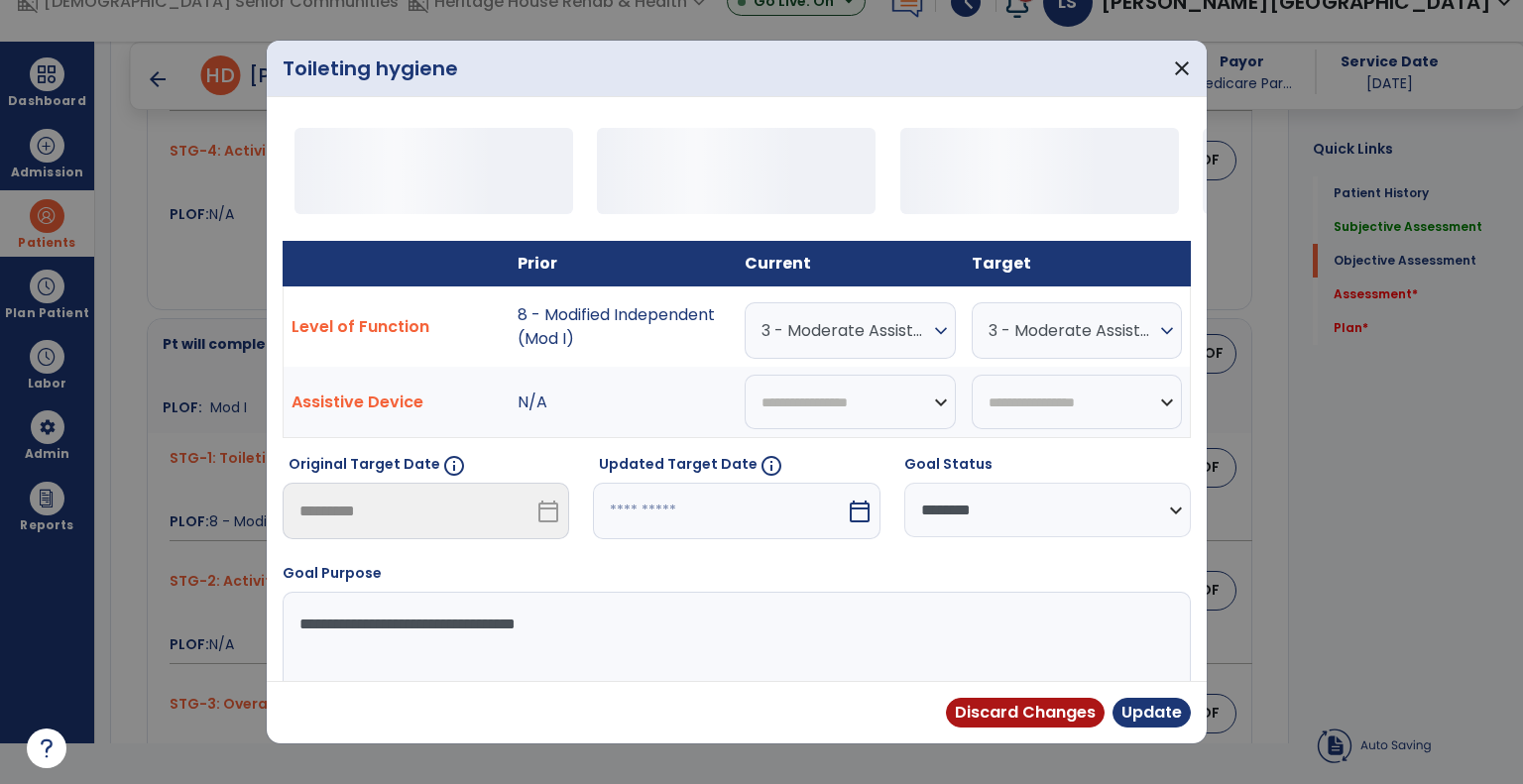 click on "3 - Moderate Assistance (Mod A)" at bounding box center (1072, 330) 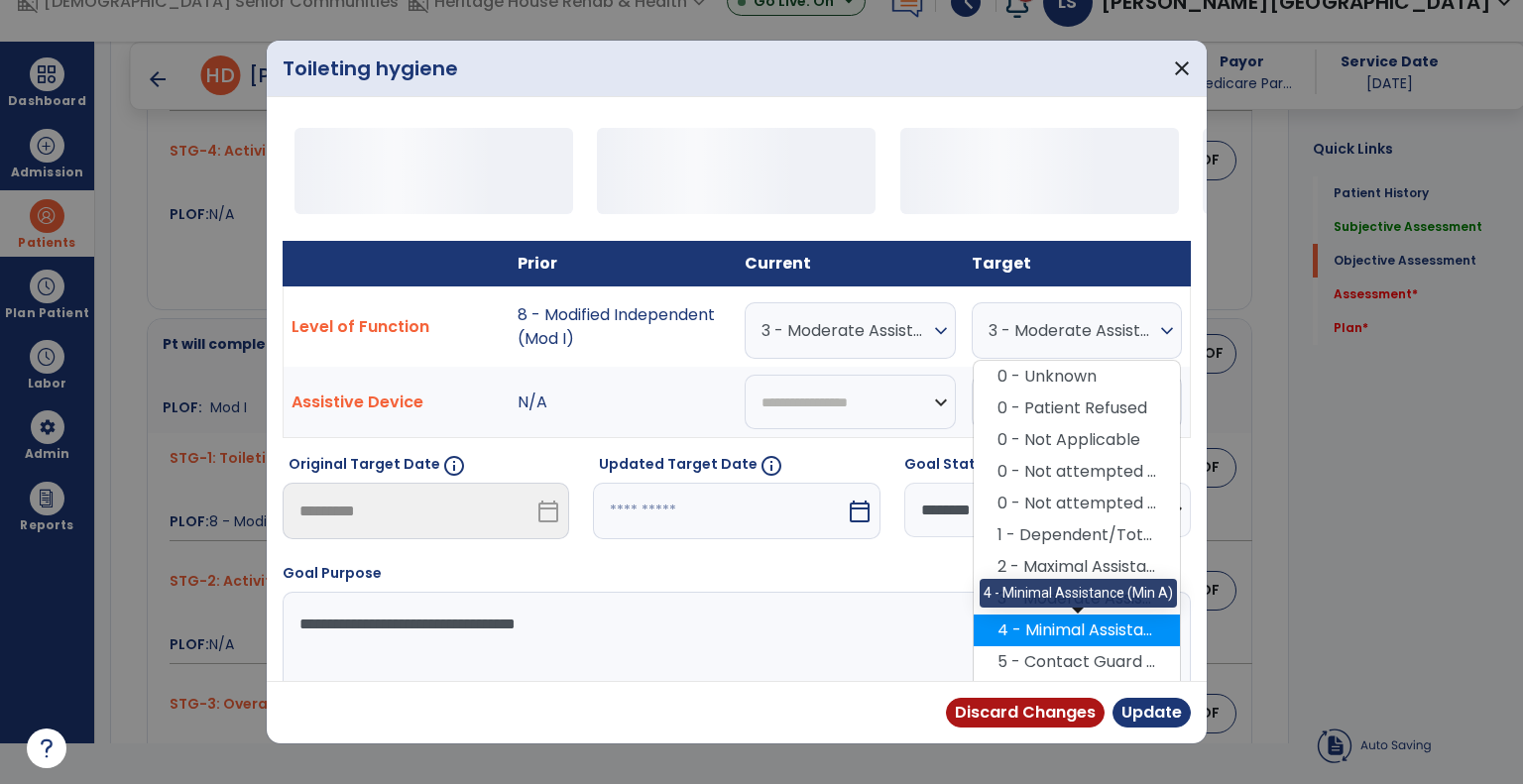 click on "4 - Minimal Assistance (Min A)" at bounding box center (1077, 630) 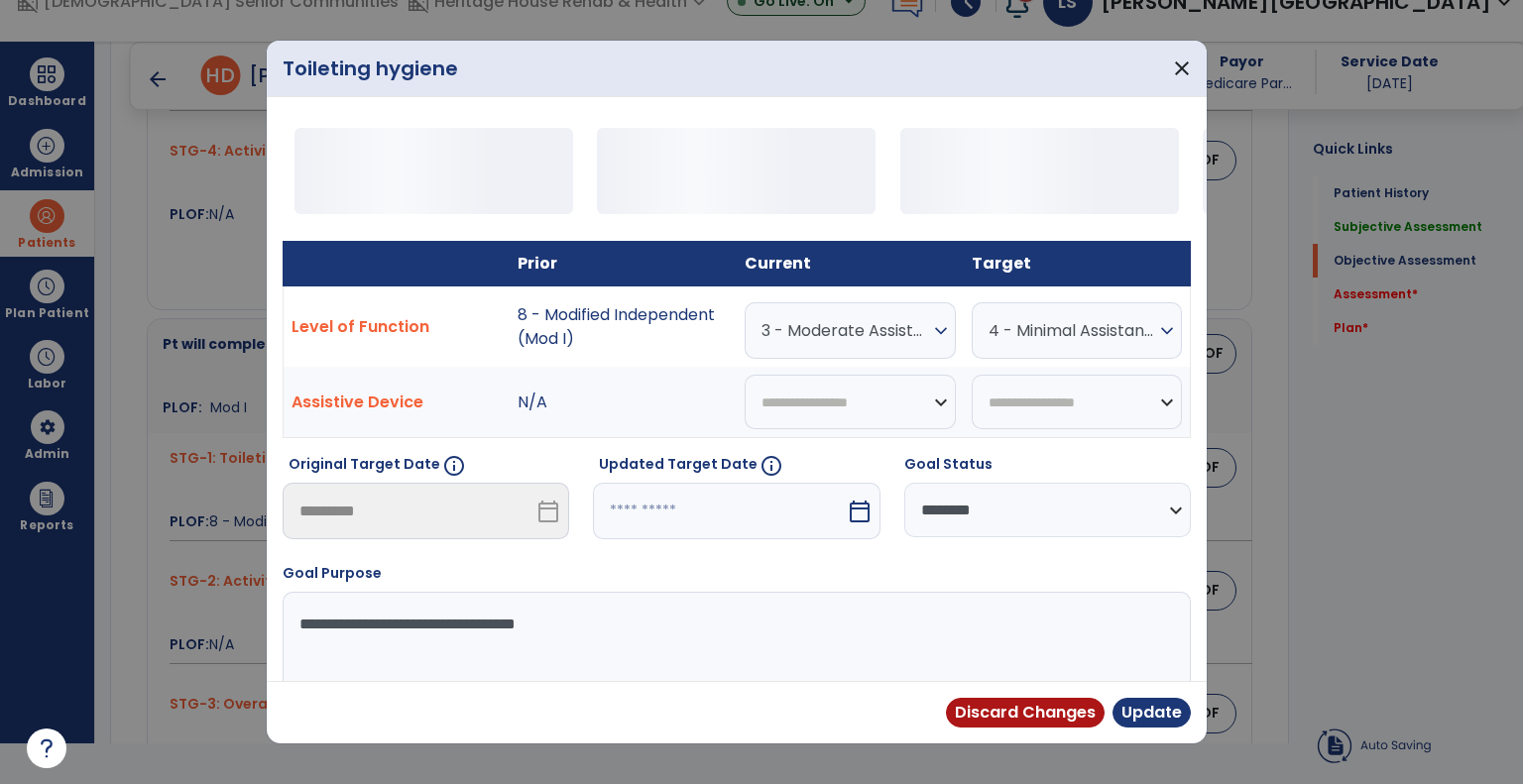 click at bounding box center (719, 510) 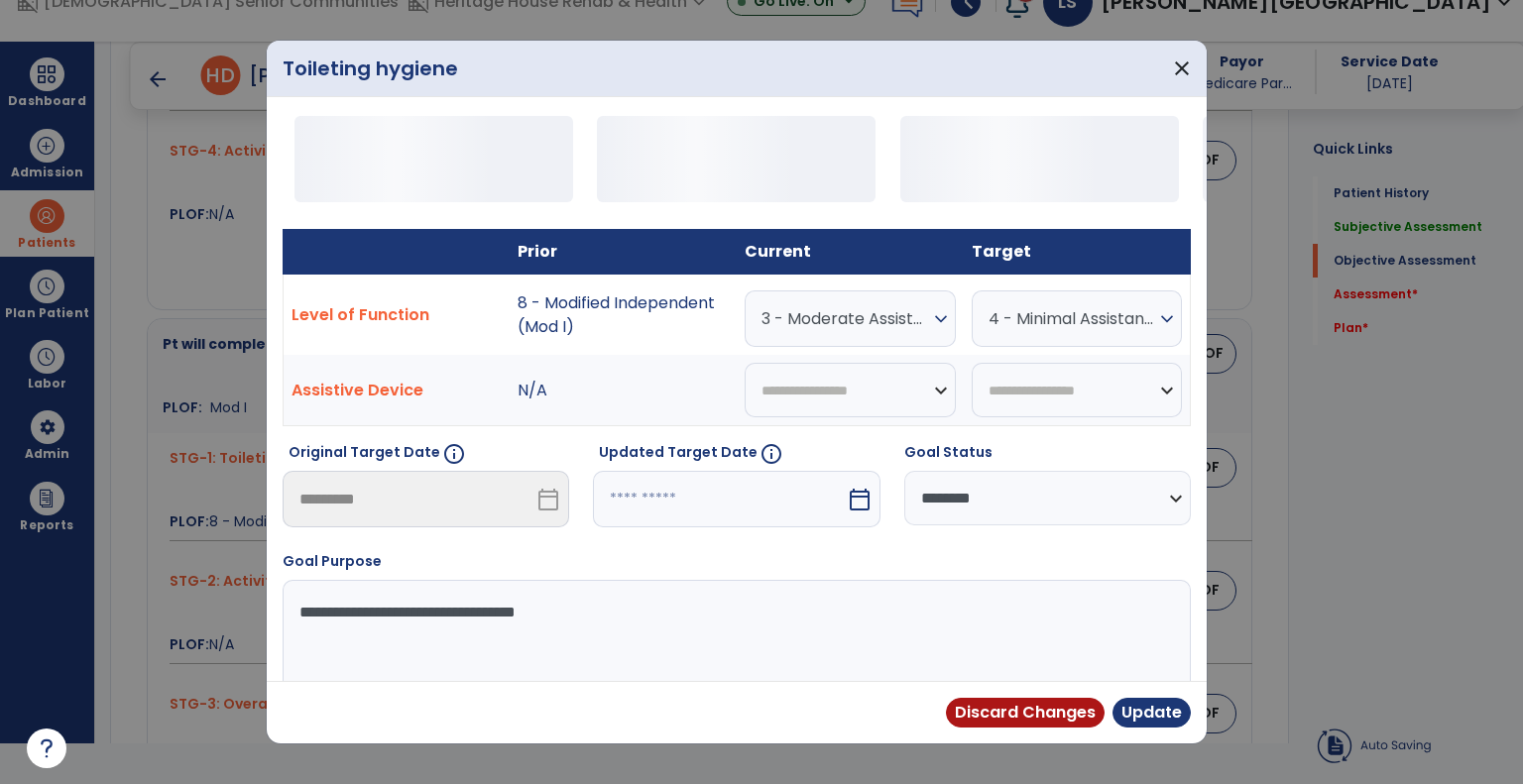 select on "*" 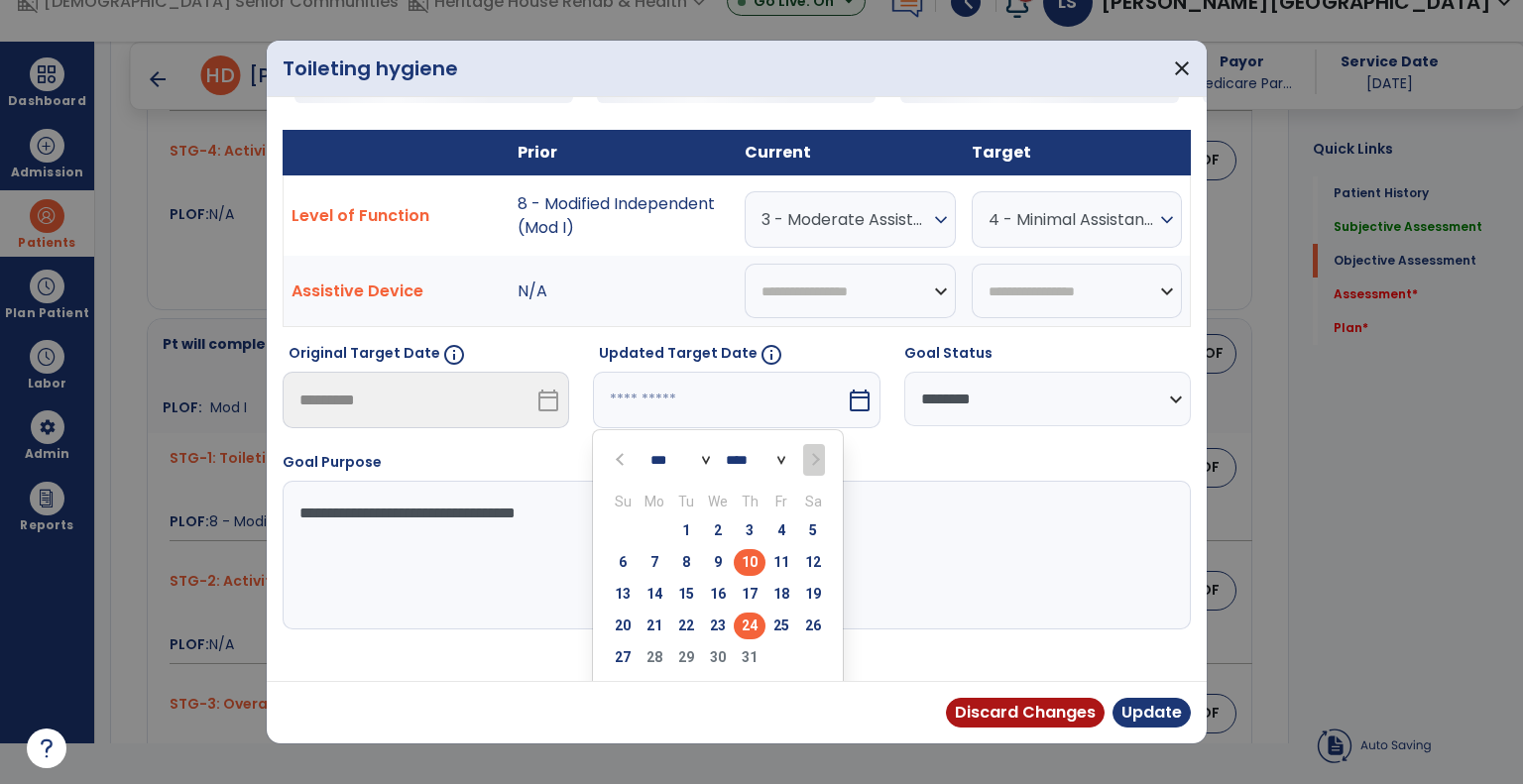click on "24" at bounding box center (750, 625) 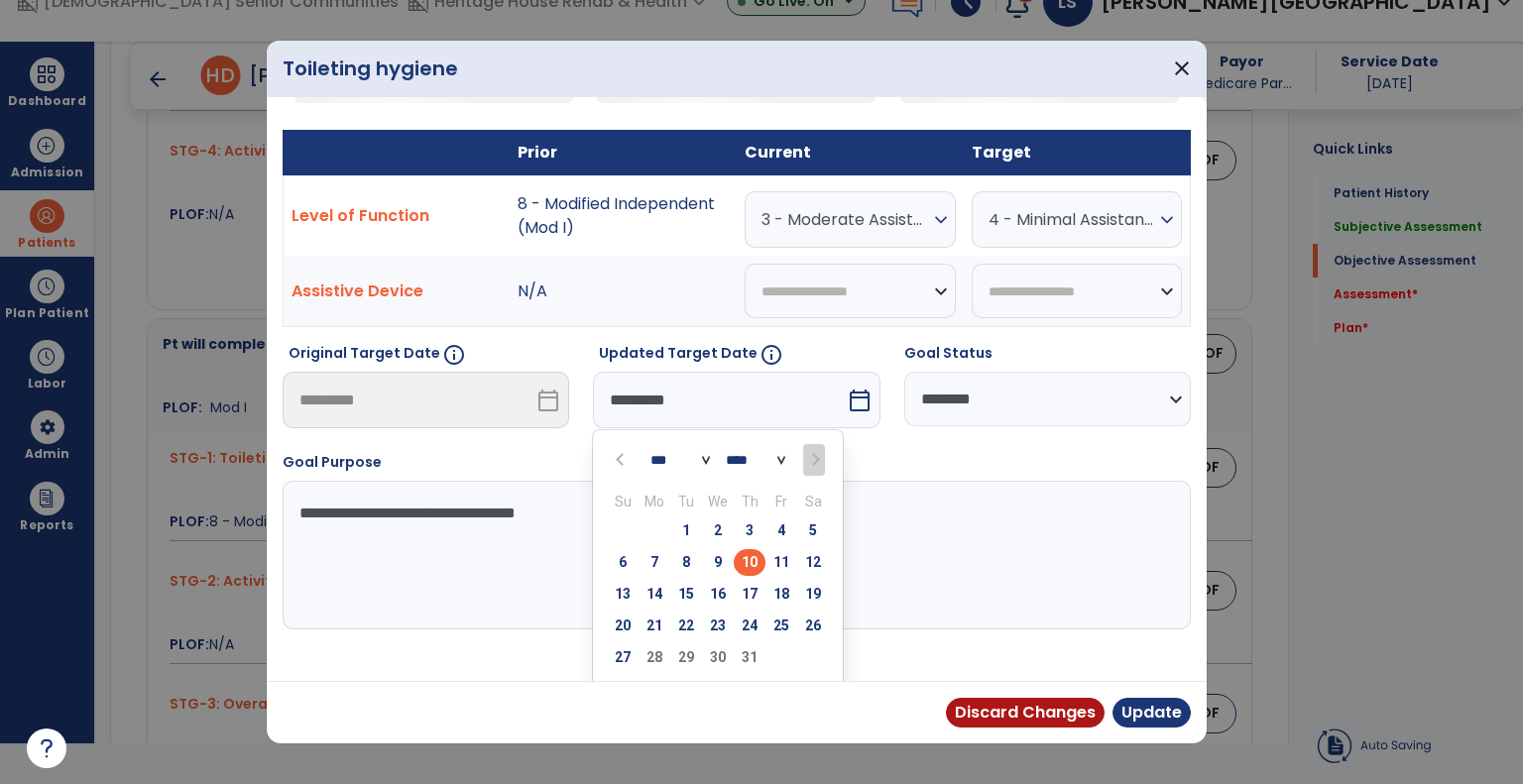 scroll, scrollTop: 75, scrollLeft: 0, axis: vertical 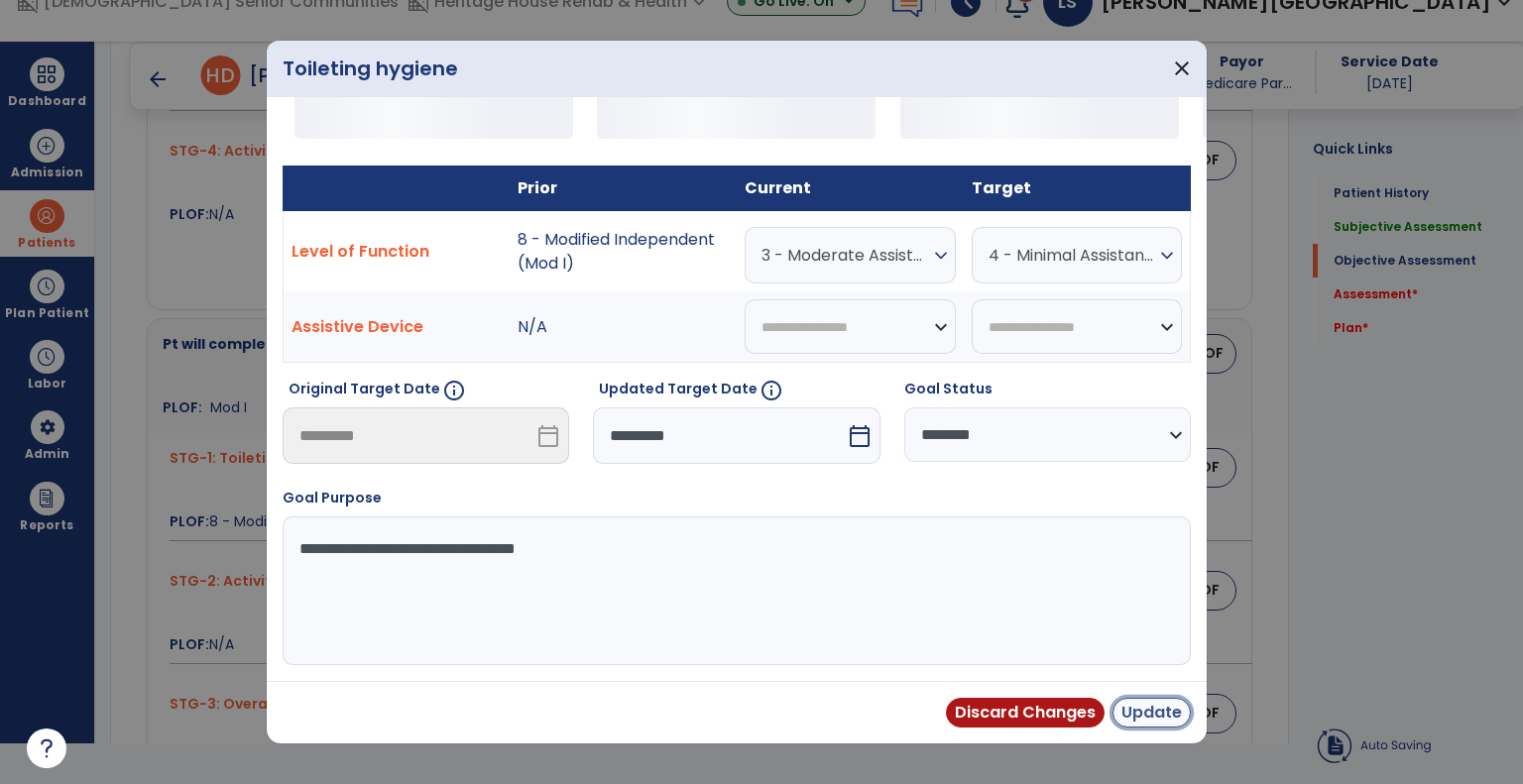 click on "Update" at bounding box center [1151, 713] 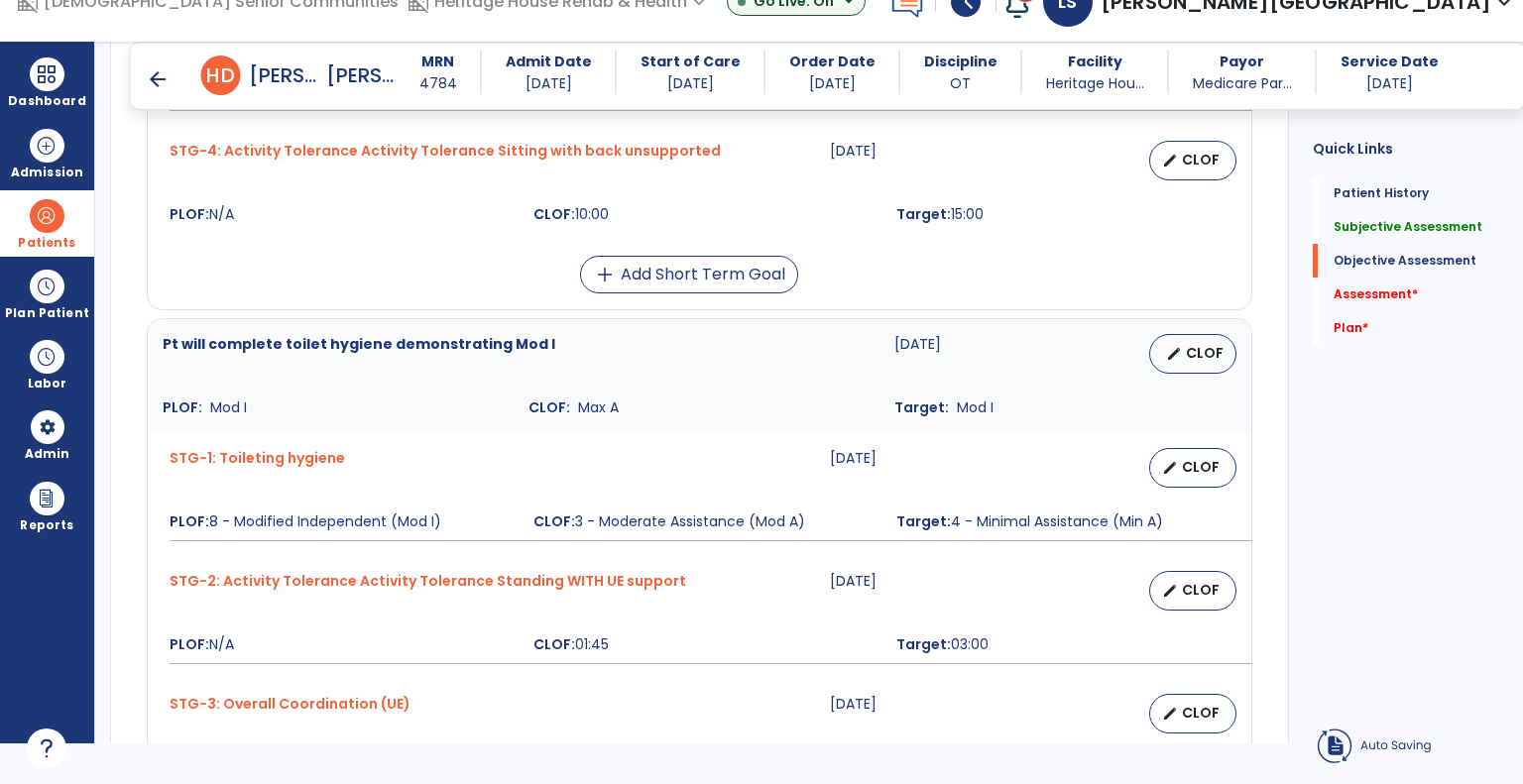 scroll, scrollTop: 1447, scrollLeft: 0, axis: vertical 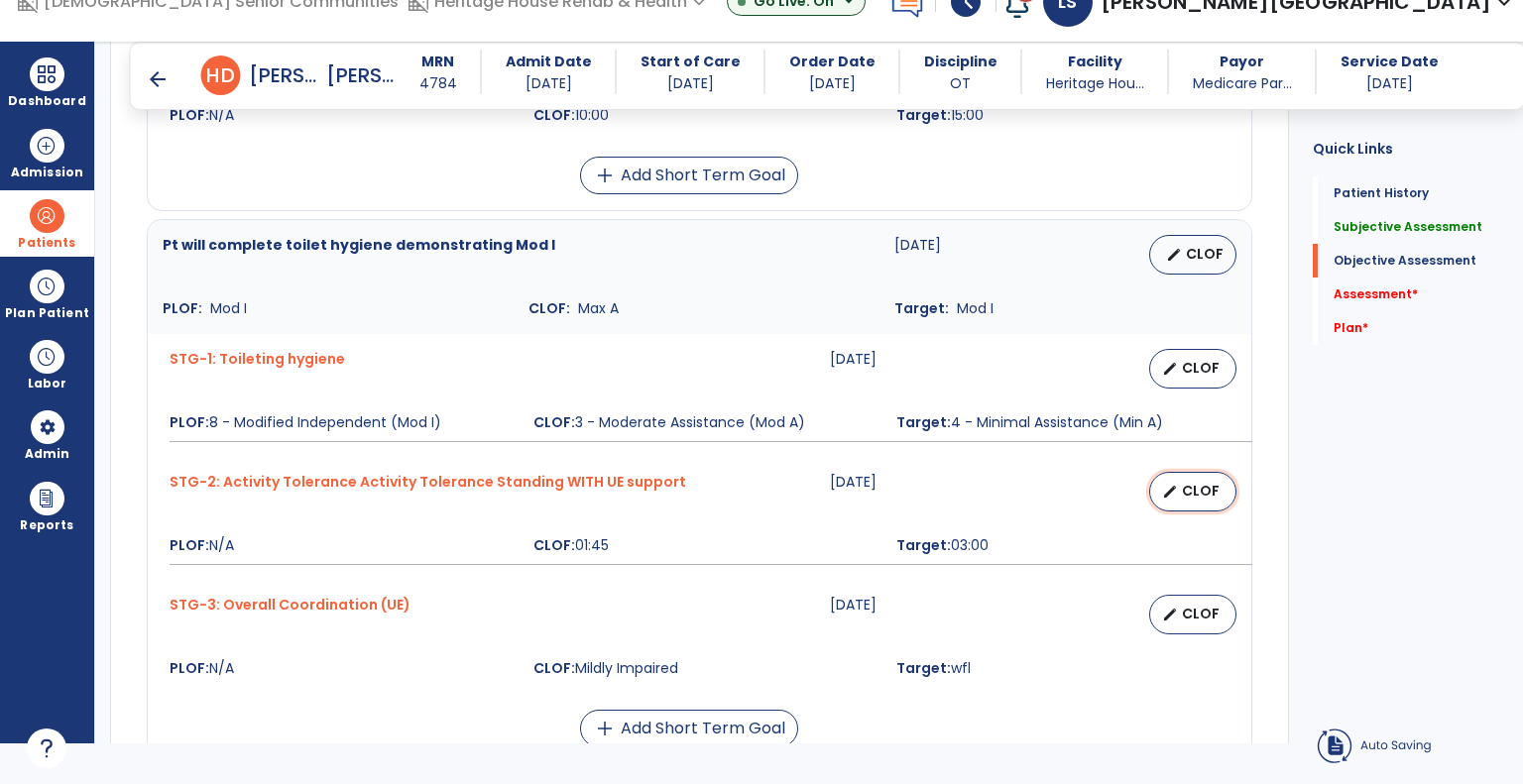 click on "edit" at bounding box center (1170, 492) 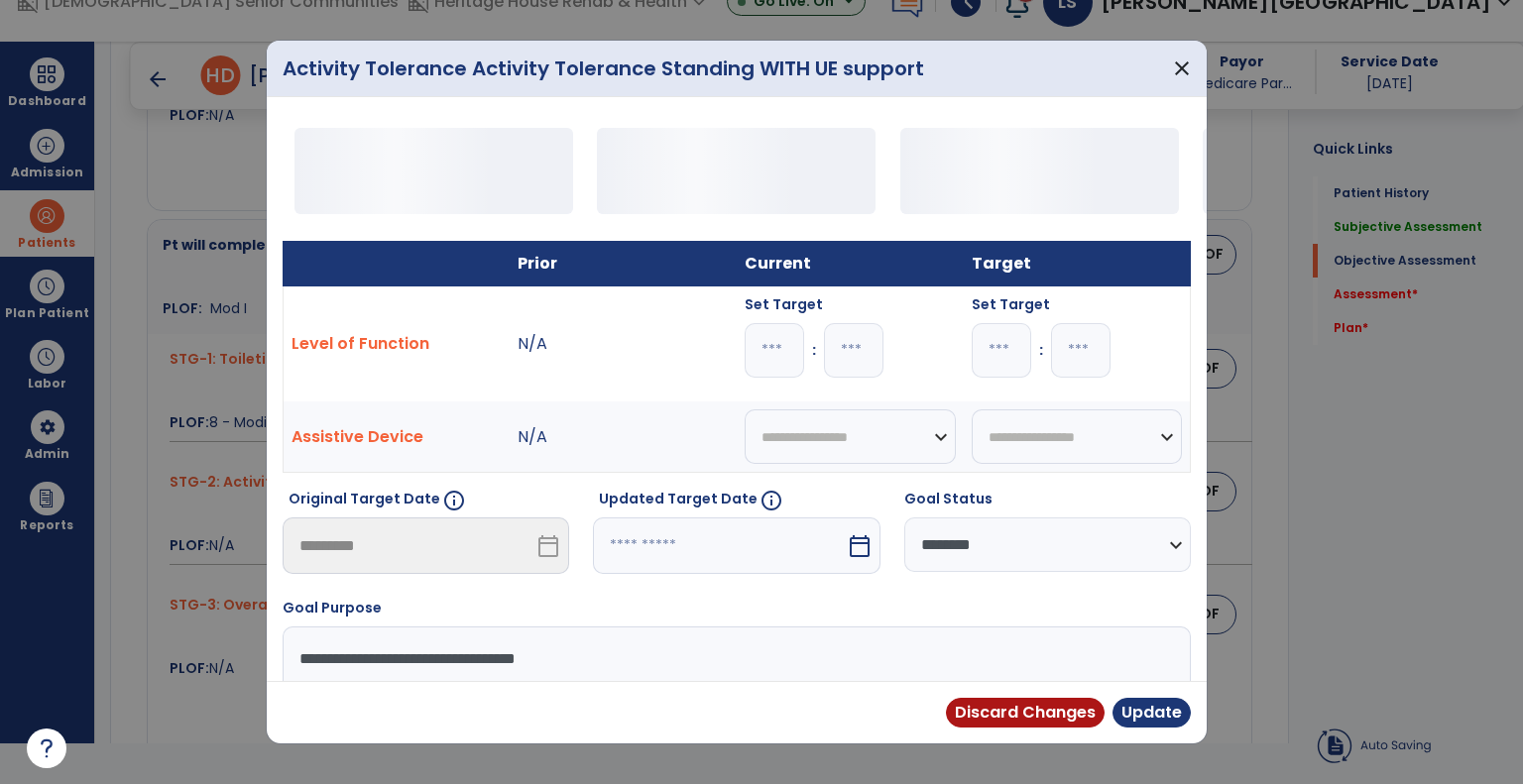 click at bounding box center [719, 545] 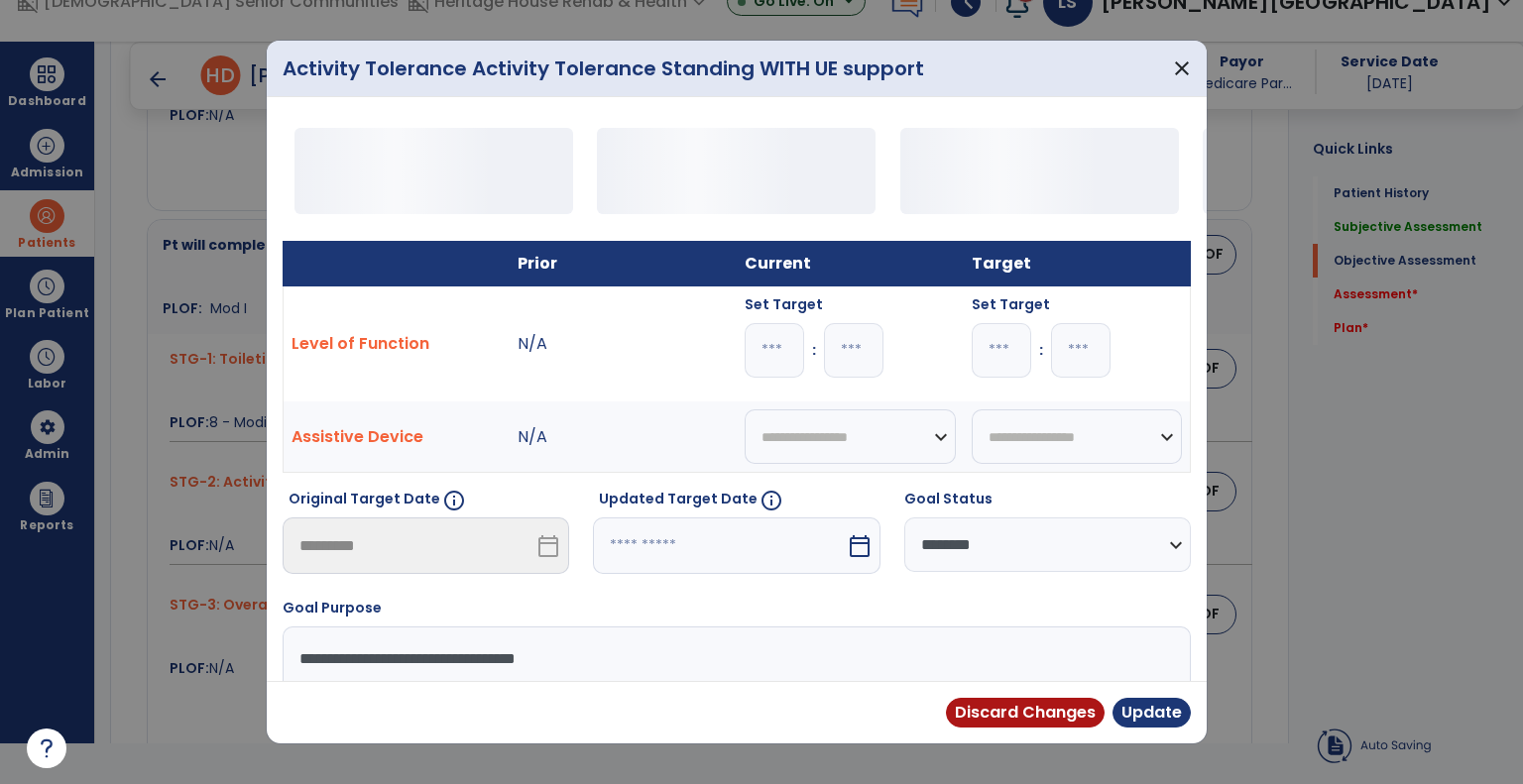 select on "*" 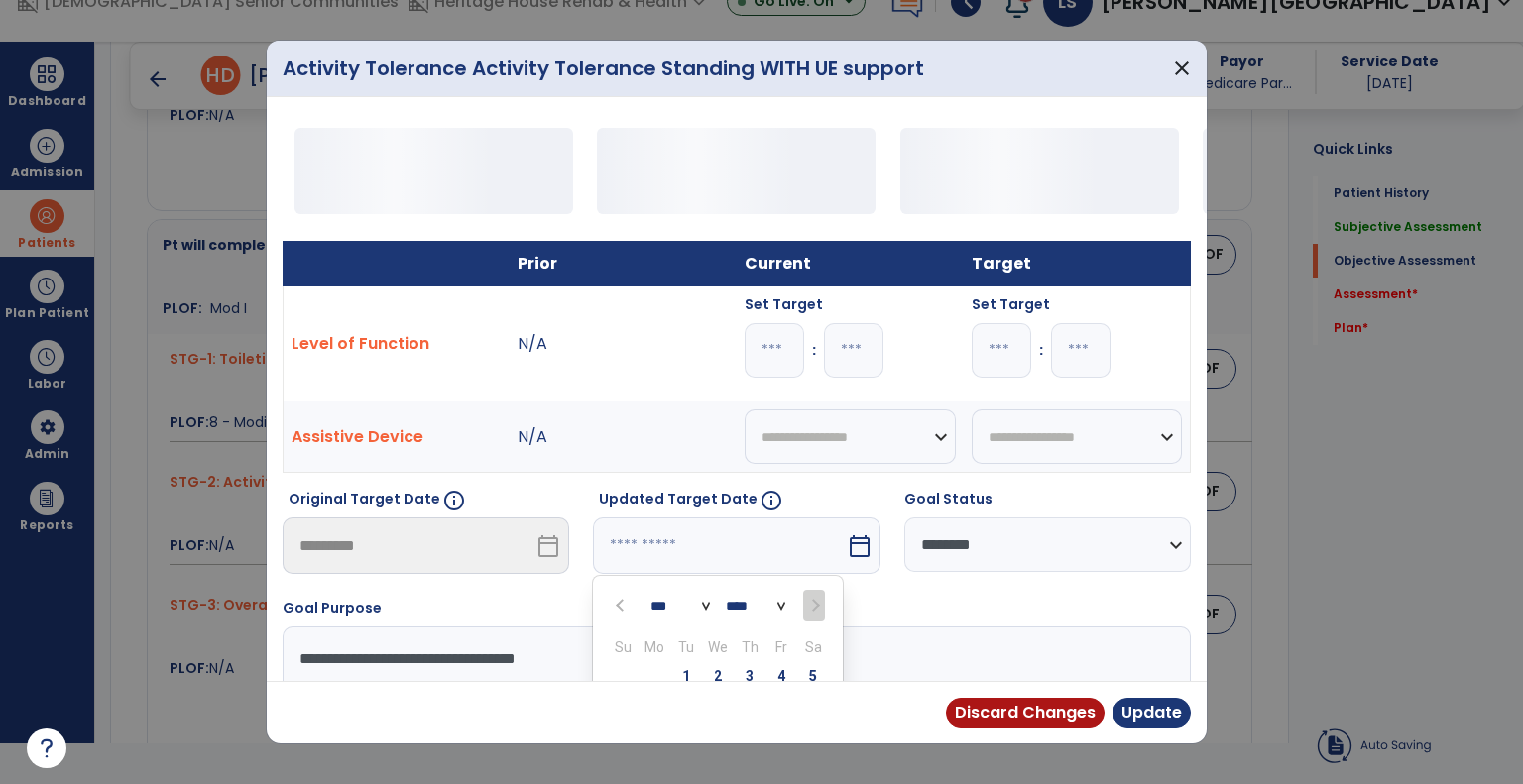 scroll, scrollTop: 187, scrollLeft: 0, axis: vertical 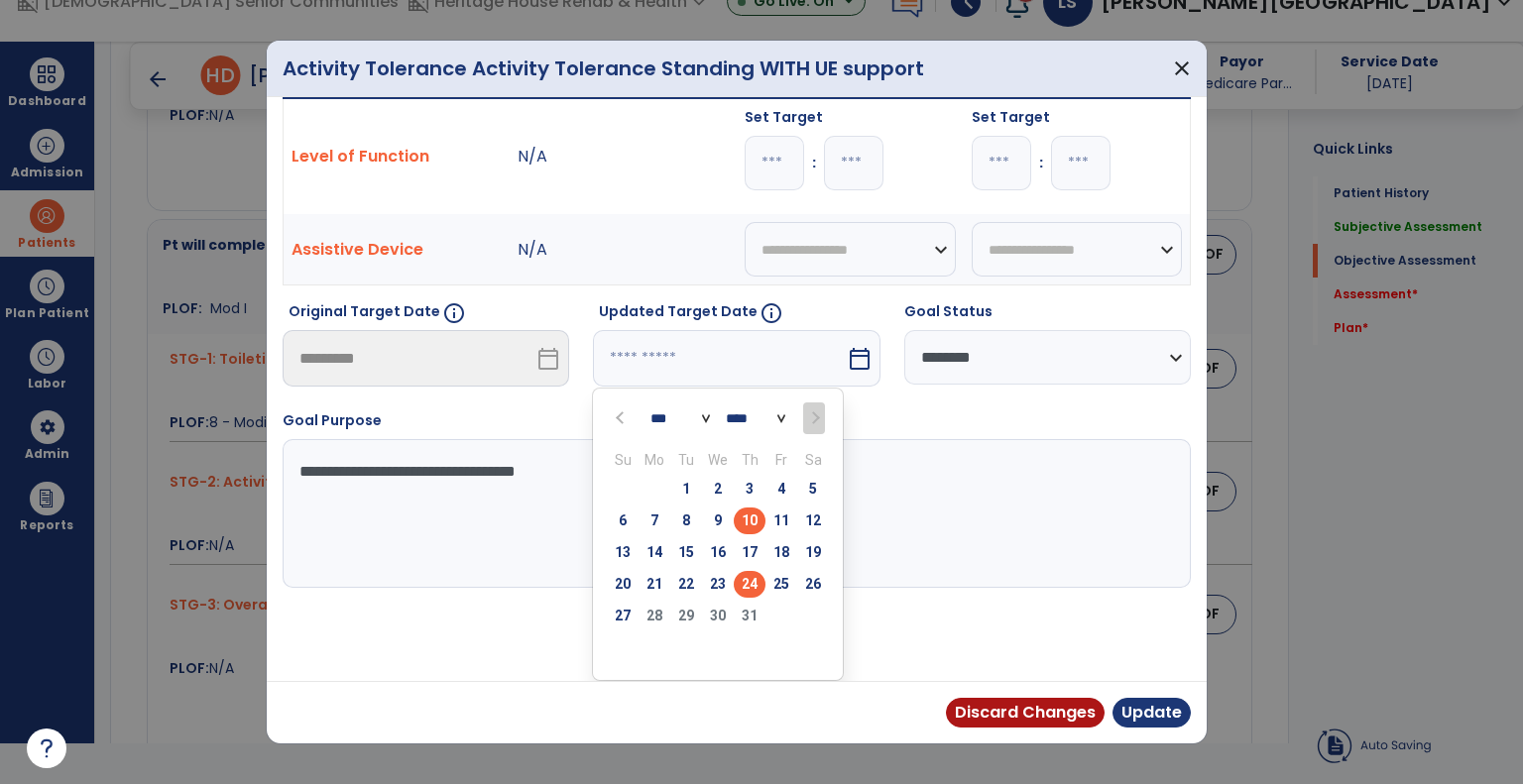 click on "24" at bounding box center (750, 584) 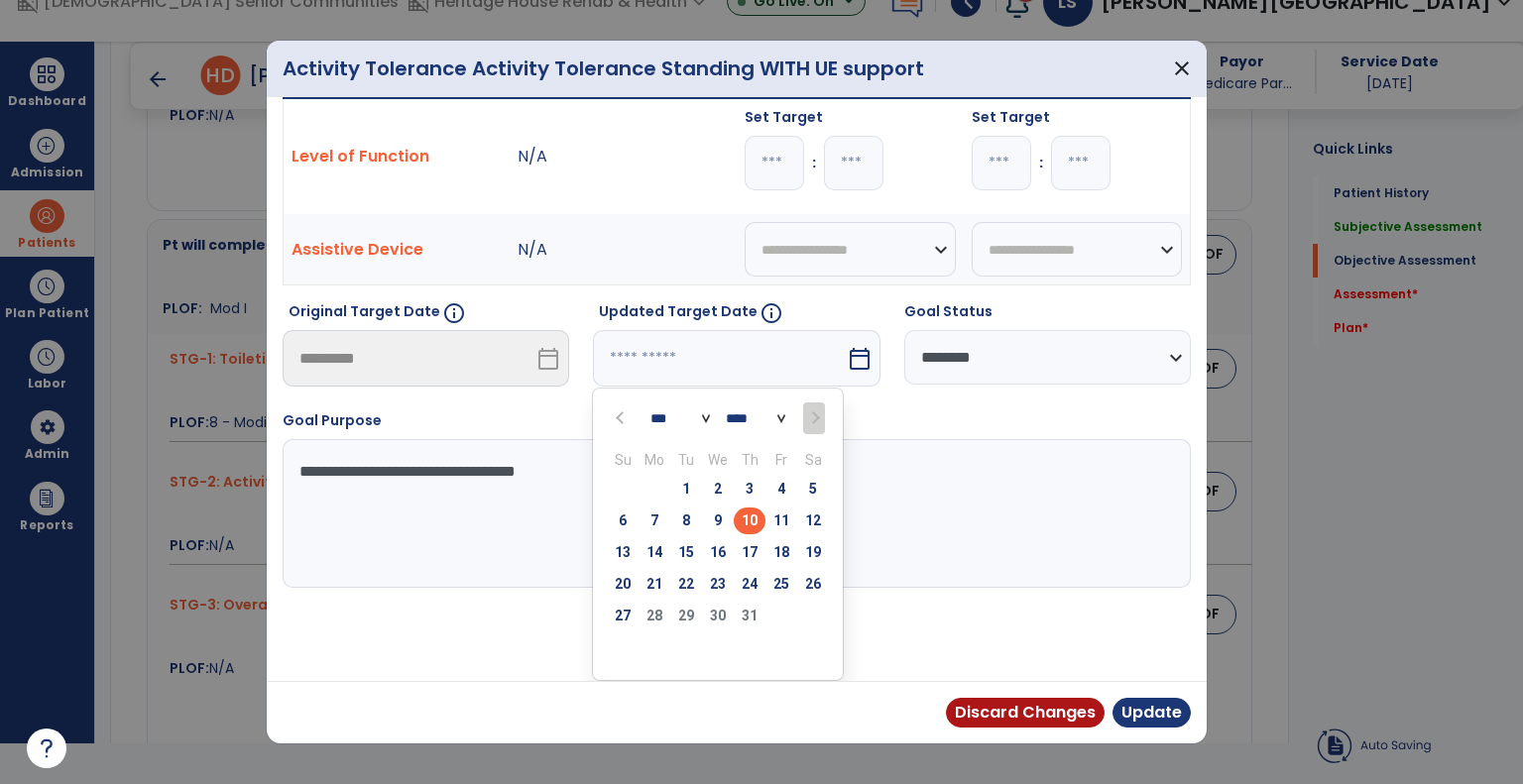 type on "*********" 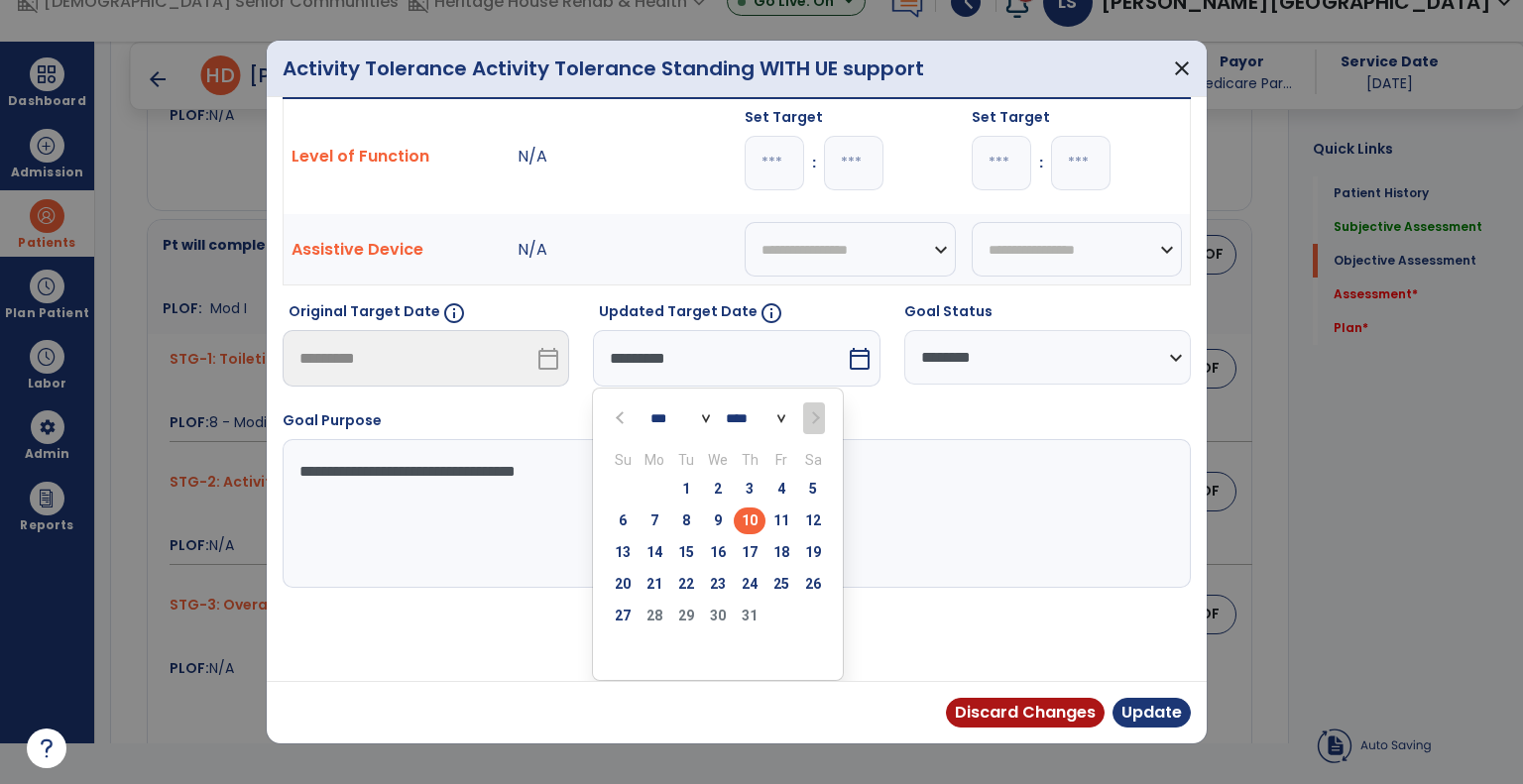 scroll, scrollTop: 111, scrollLeft: 0, axis: vertical 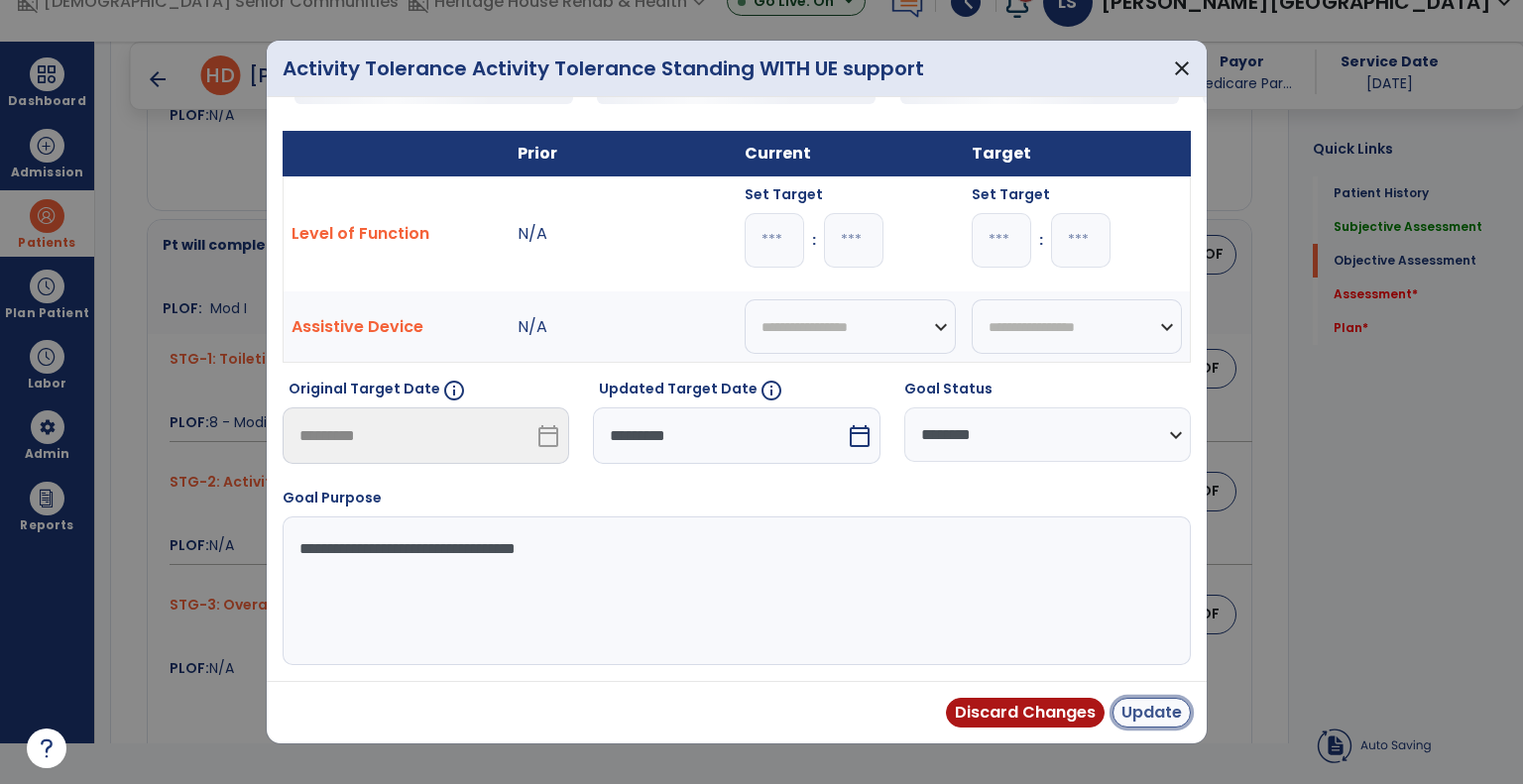 click on "Update" at bounding box center (1151, 713) 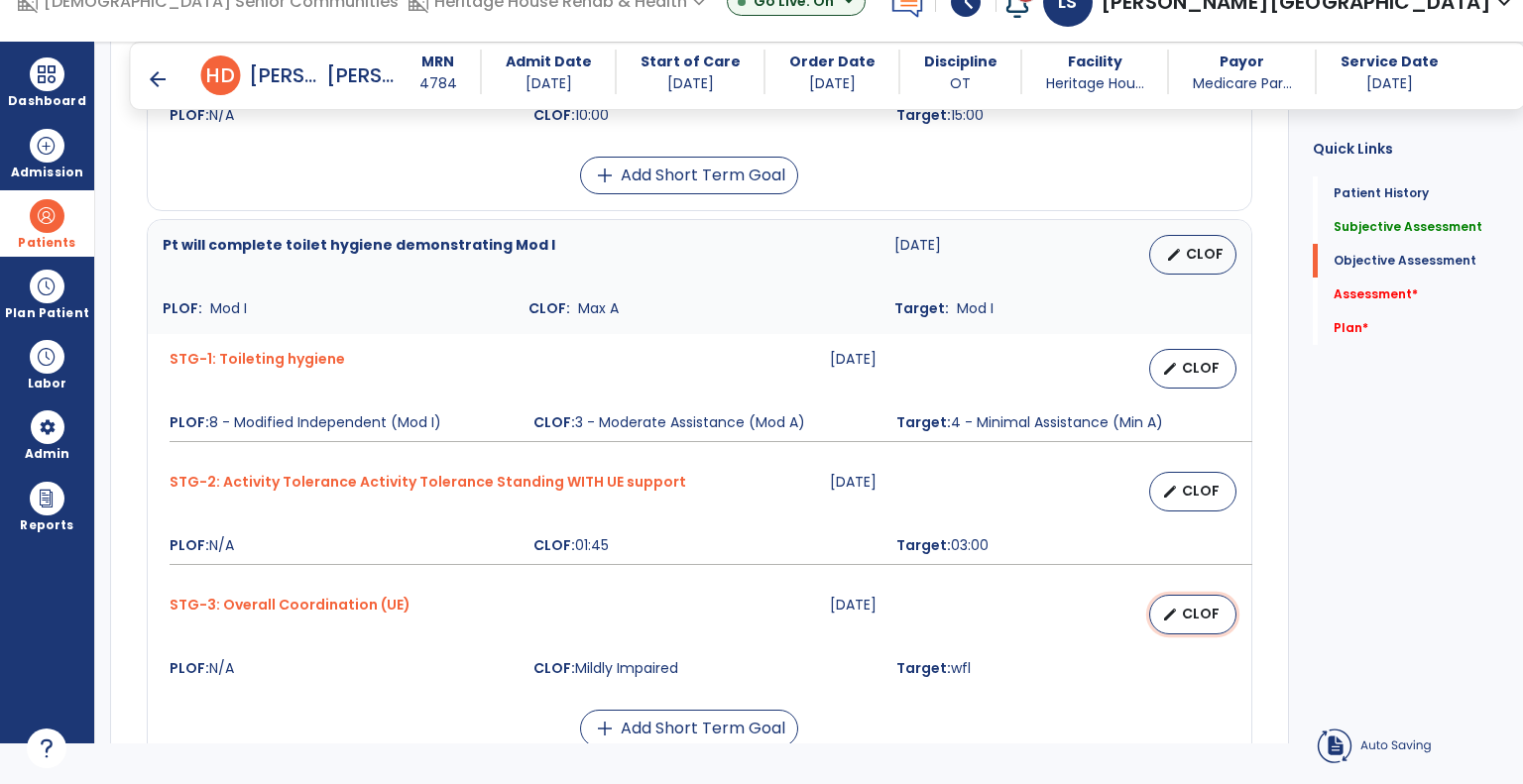 click on "edit" at bounding box center [1170, 615] 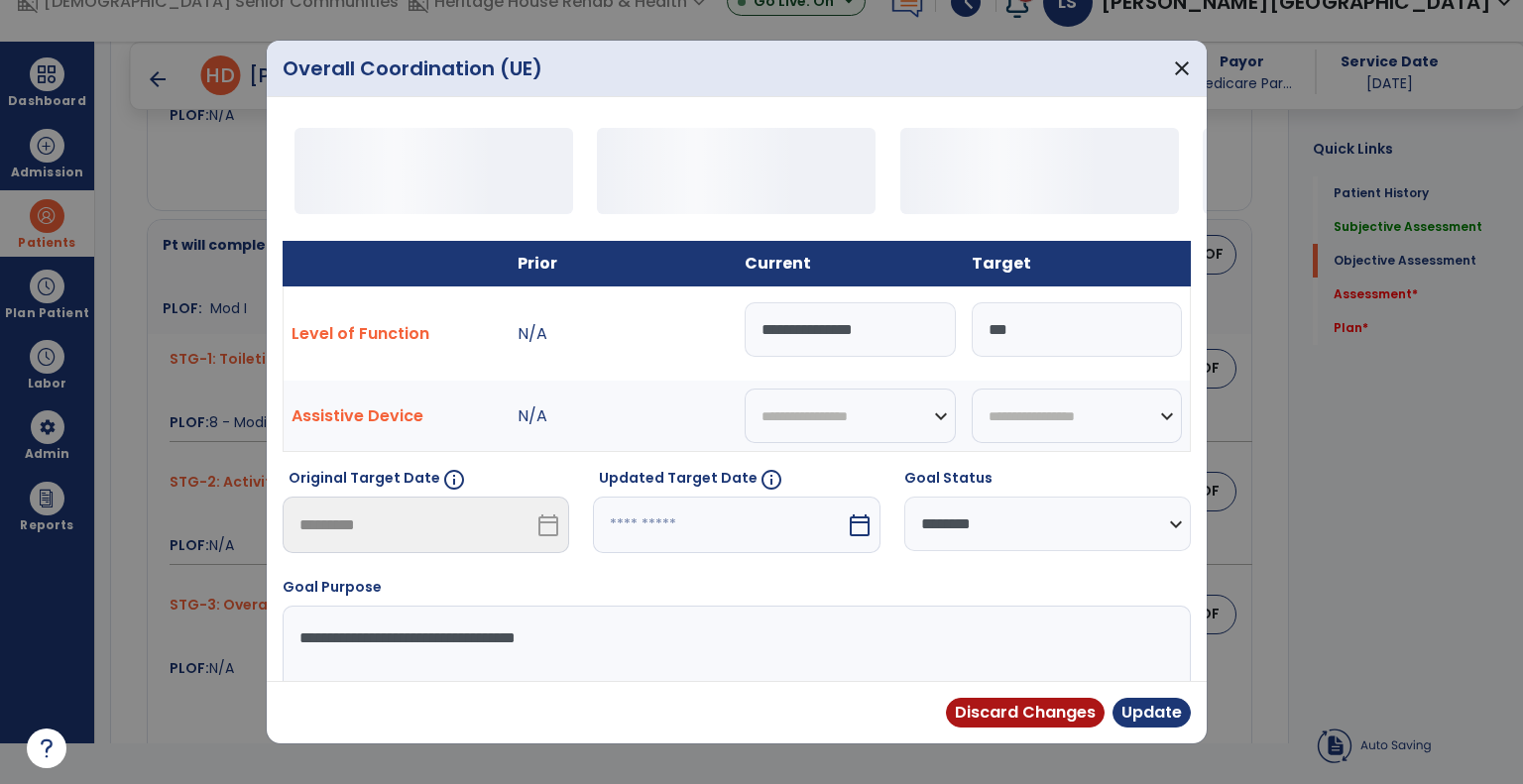 click at bounding box center [719, 524] 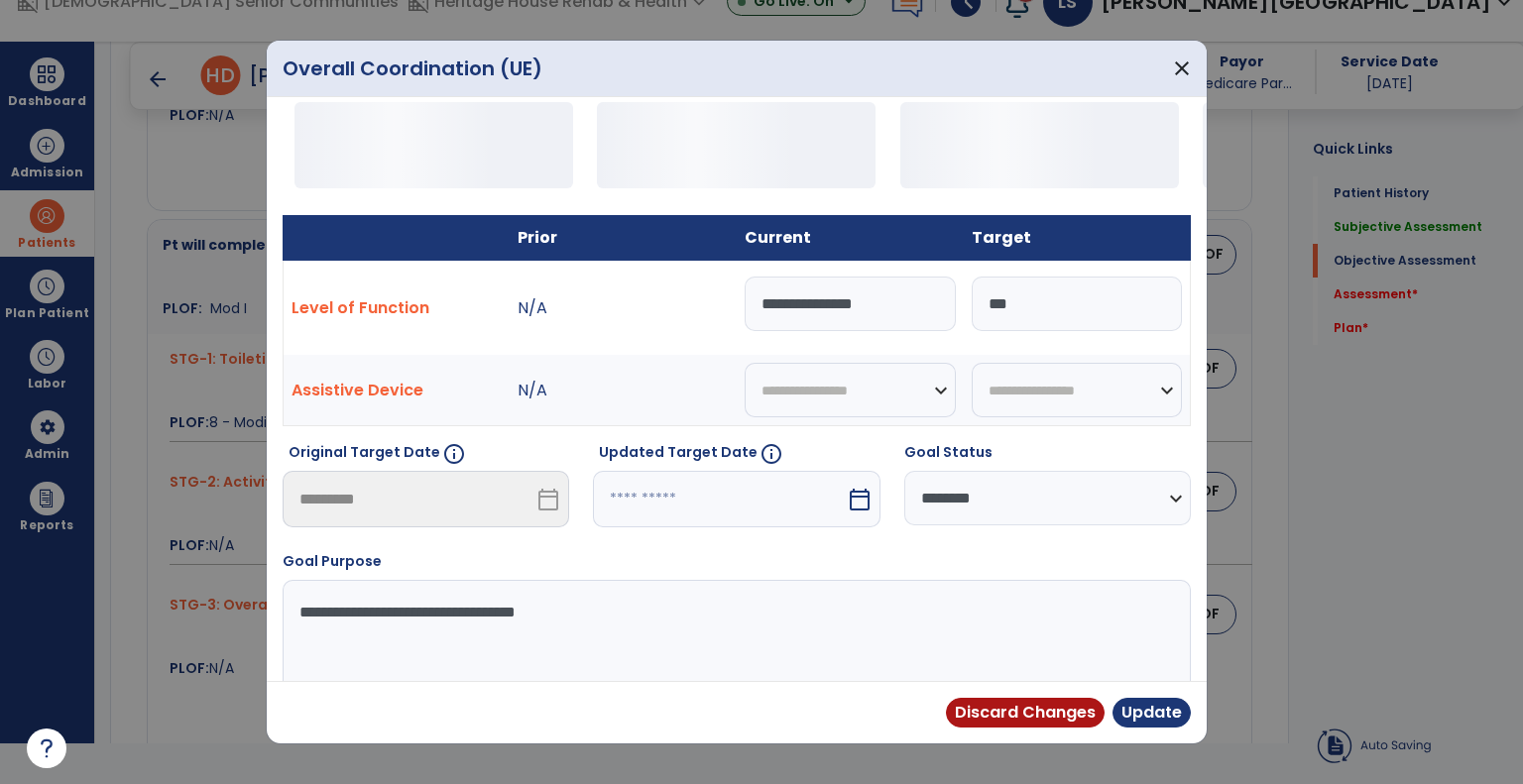select on "*" 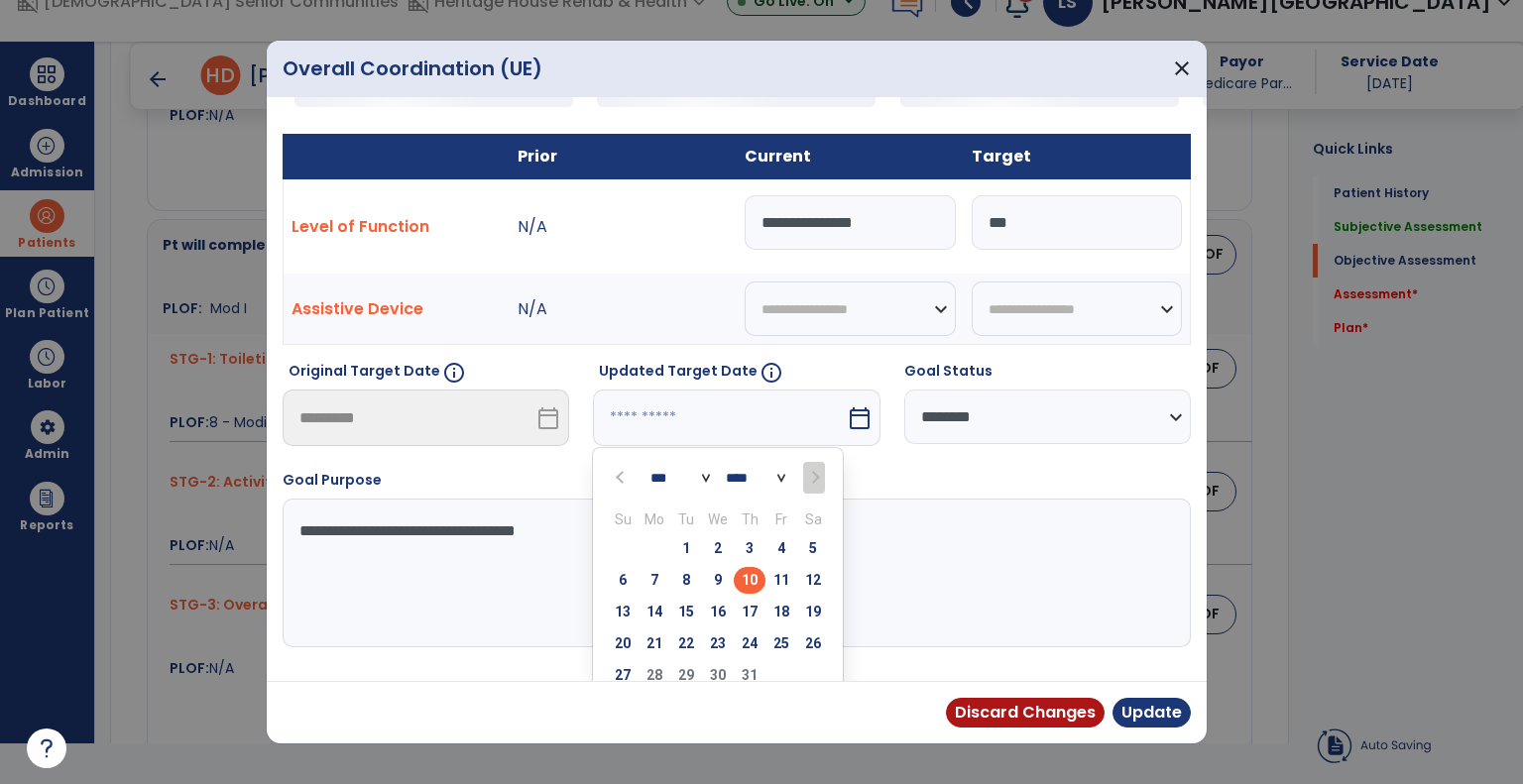 scroll, scrollTop: 167, scrollLeft: 0, axis: vertical 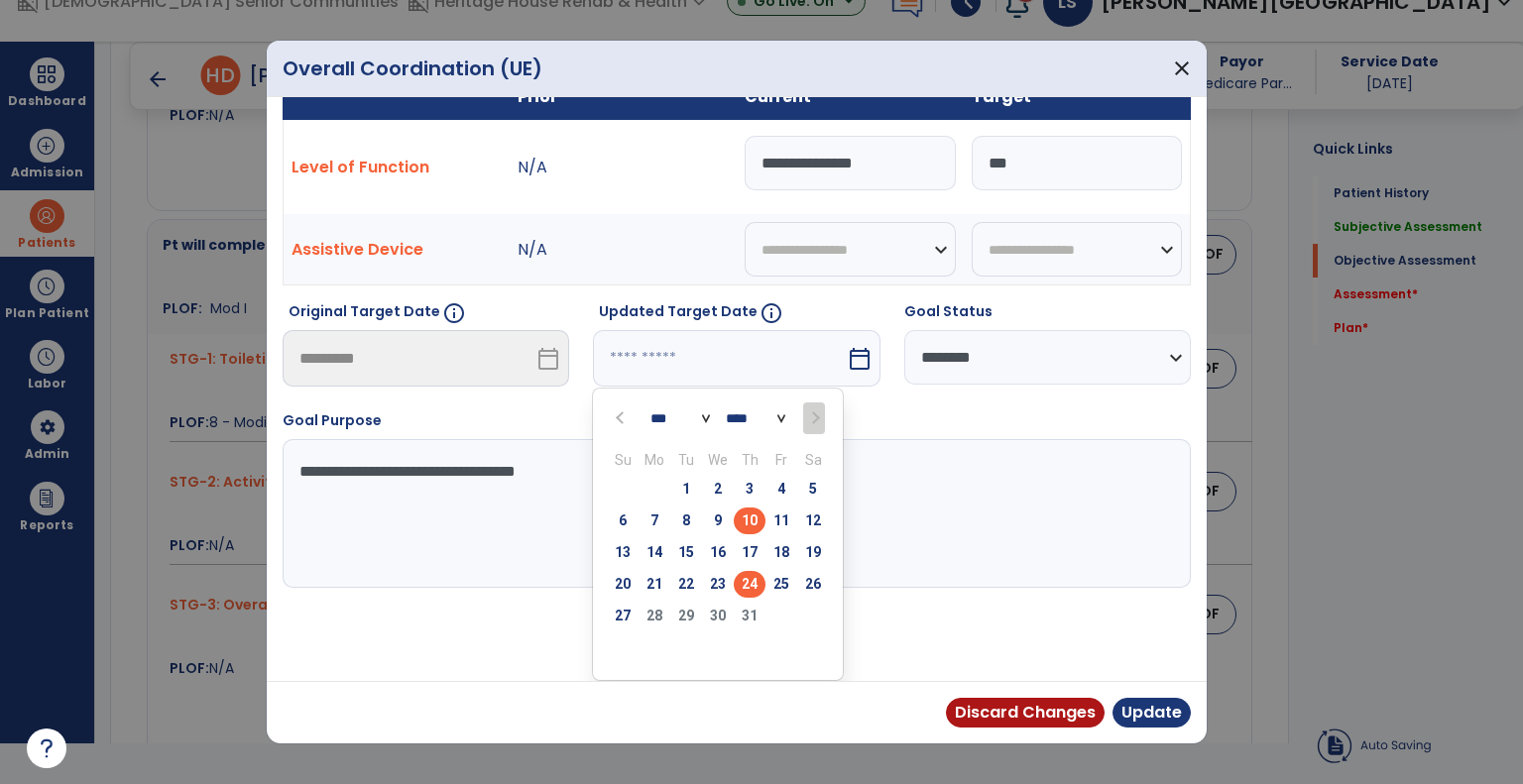click on "24" at bounding box center (750, 584) 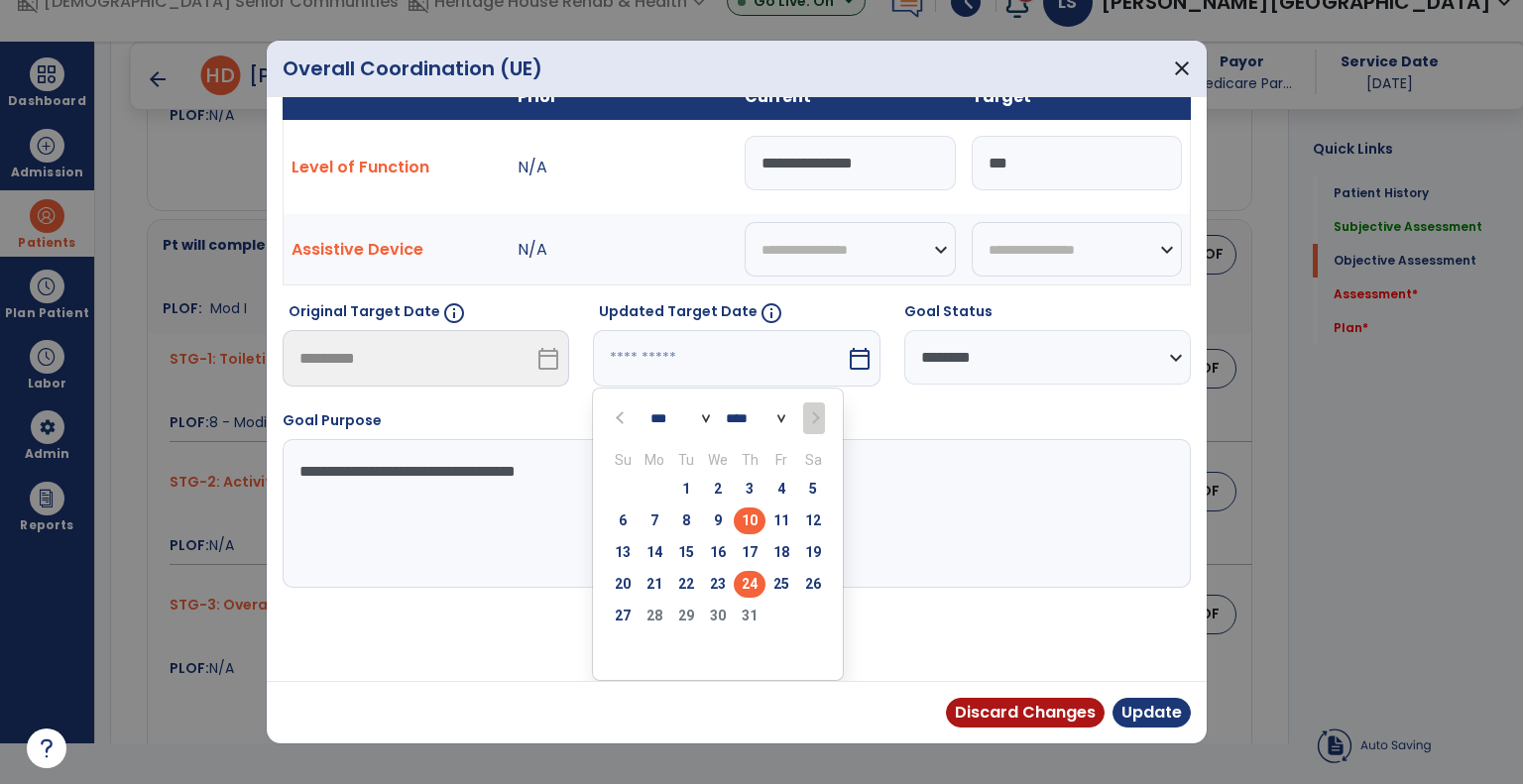 type on "*********" 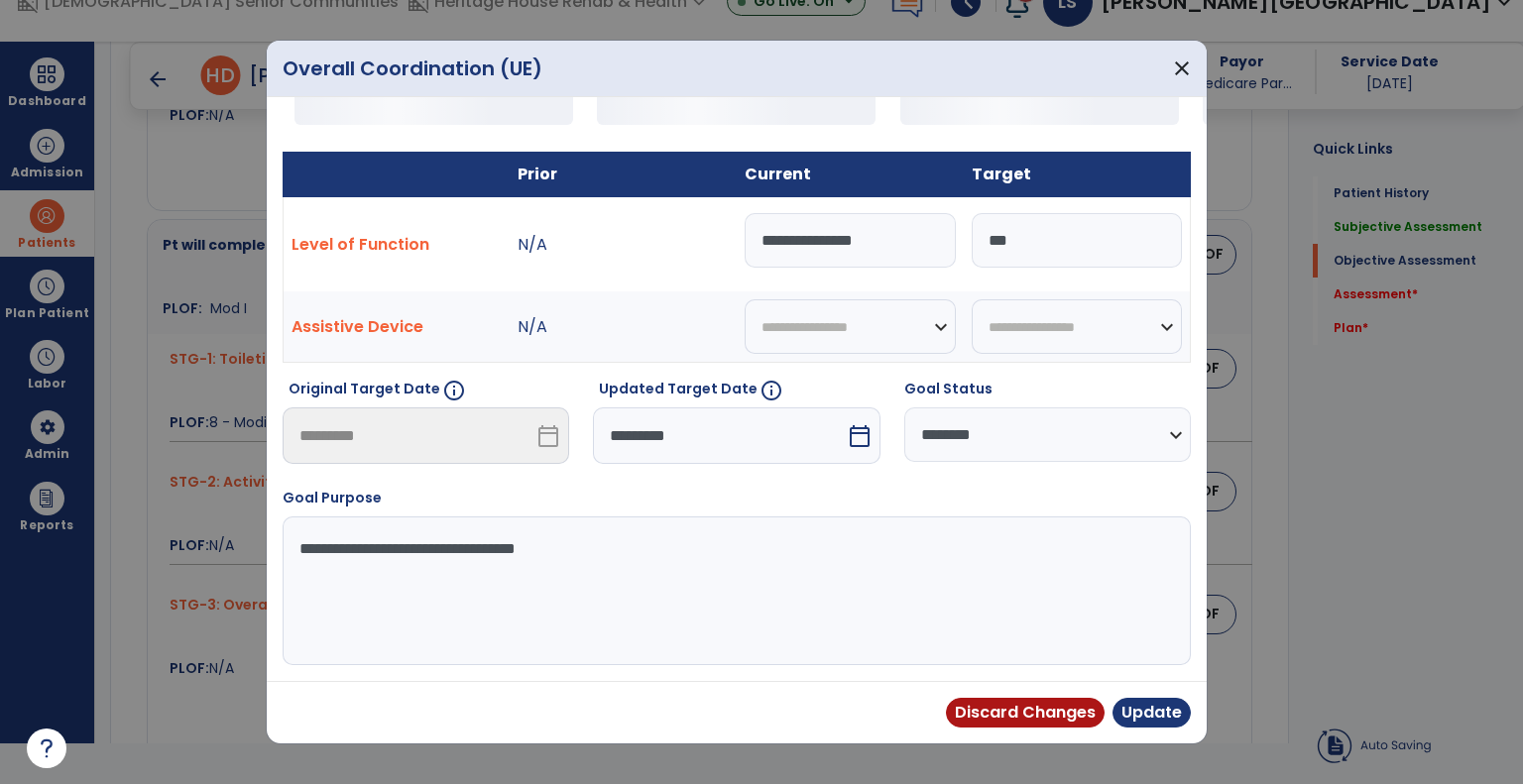 scroll, scrollTop: 89, scrollLeft: 0, axis: vertical 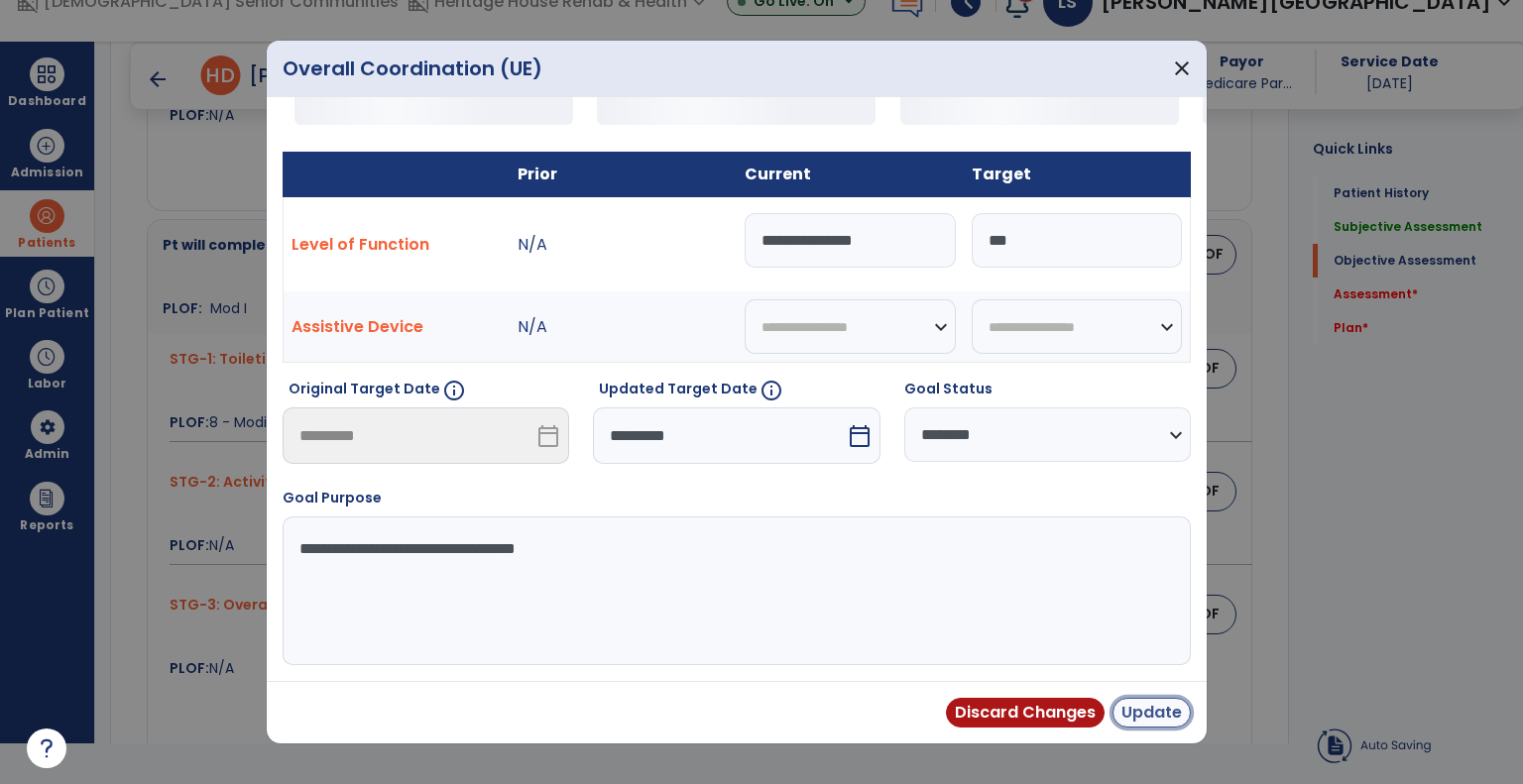 click on "Update" at bounding box center (1151, 713) 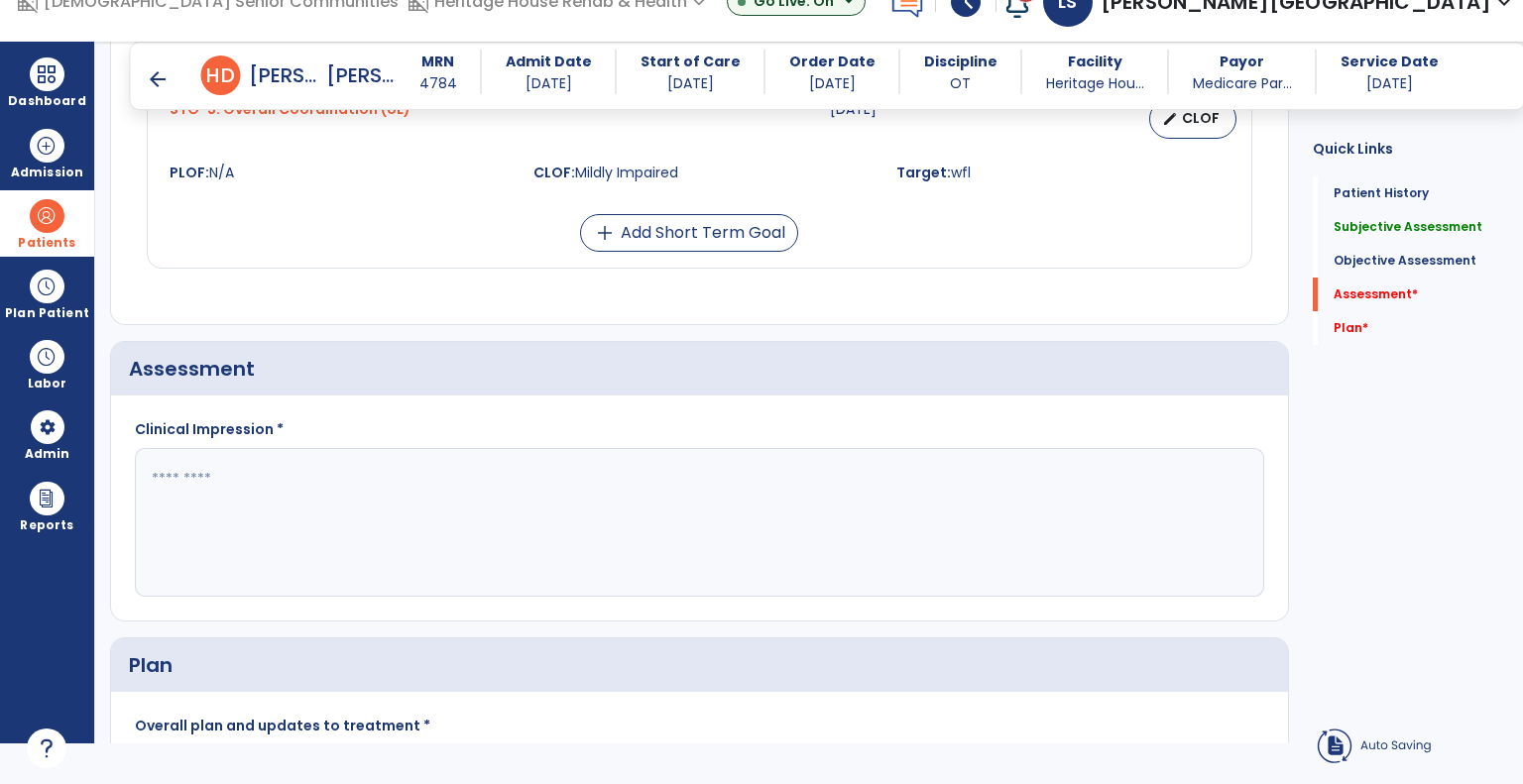 scroll, scrollTop: 2066, scrollLeft: 0, axis: vertical 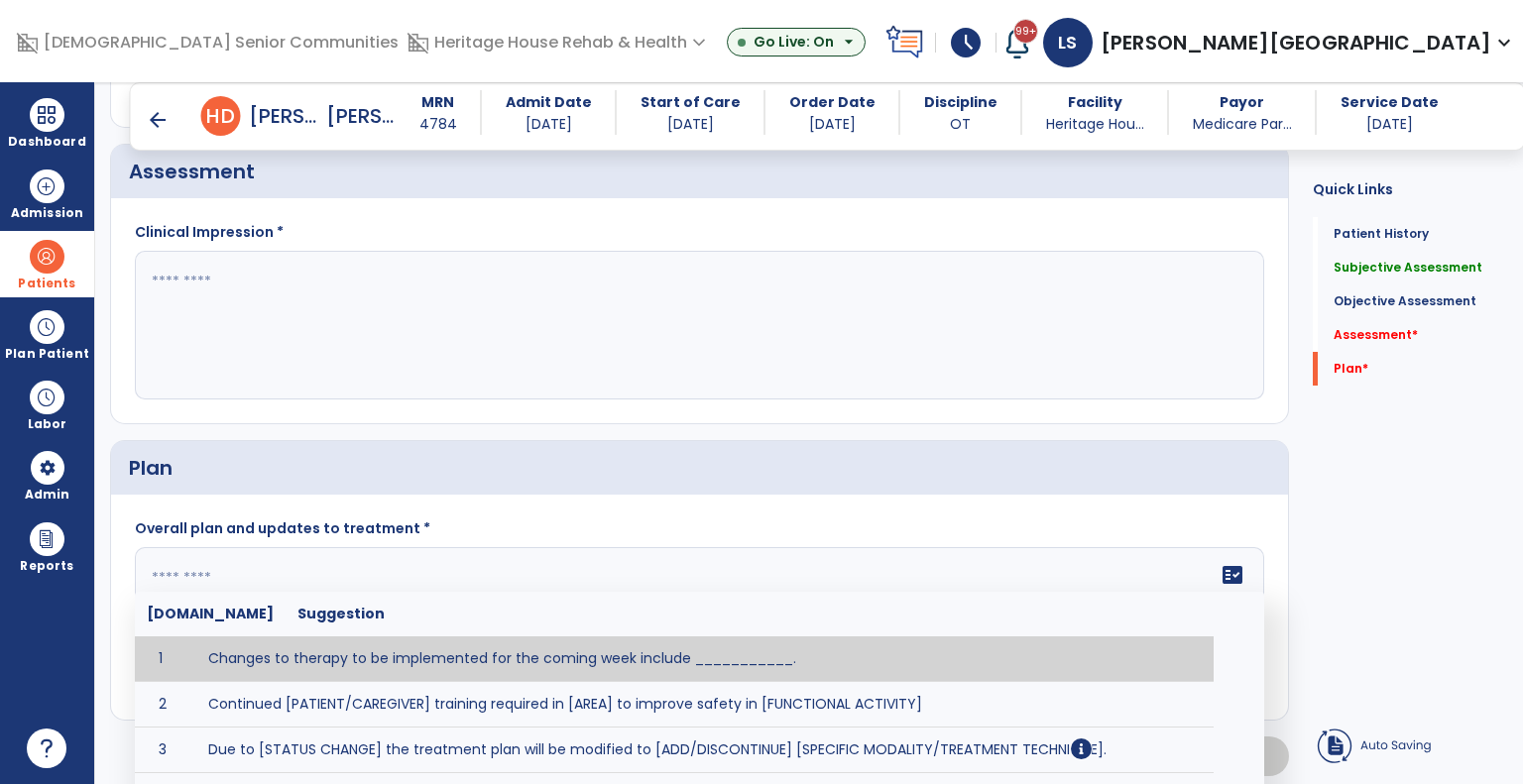 click on "fact_check  Sr.No Suggestion 1 Changes to therapy to be implemented for the coming week include ___________. 2 Continued [PATIENT/CAREGIVER] training required in [AREA] to improve safety in [FUNCTIONAL ACTIVITY] 3 Due to [STATUS CHANGE] the treatment plan will be modified to [ADD/DISCONTINUE] [SPECIFIC MODALITY/TREATMENT TECHNIQUE]. 4 Goals related to ___________ have been met.  Will add new STG's to address _______ in the upcoming week. 5 Updated precautions include ________. 6 Progress treatment to include ____________. 7 Requires further [PATIENT/CAREGIVER] training in ______ to improve safety in ________. 8 Short term goals related to _________ have been met and new short term goals to be added as appropriate for patient. 9 STGs have been met, will now focus on LTGs. 10 The plan for next week's visits include [INTERVENTIONS] with the objective of improving [IMPAIRMENTS] to continue to progress toward long term goal(s). 11 12 13 Changes to therapy to be implemented for the coming week include ___________." 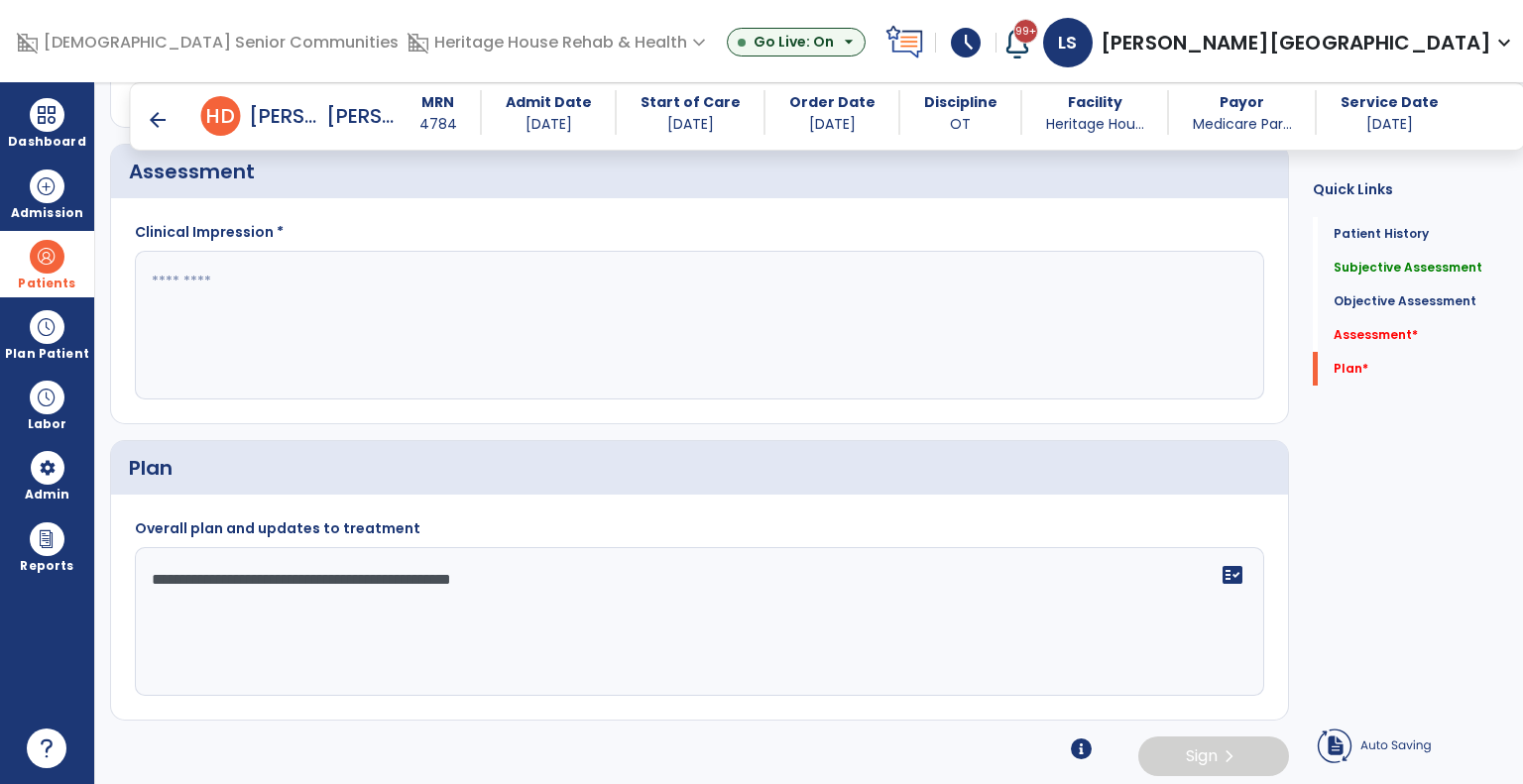 type on "**********" 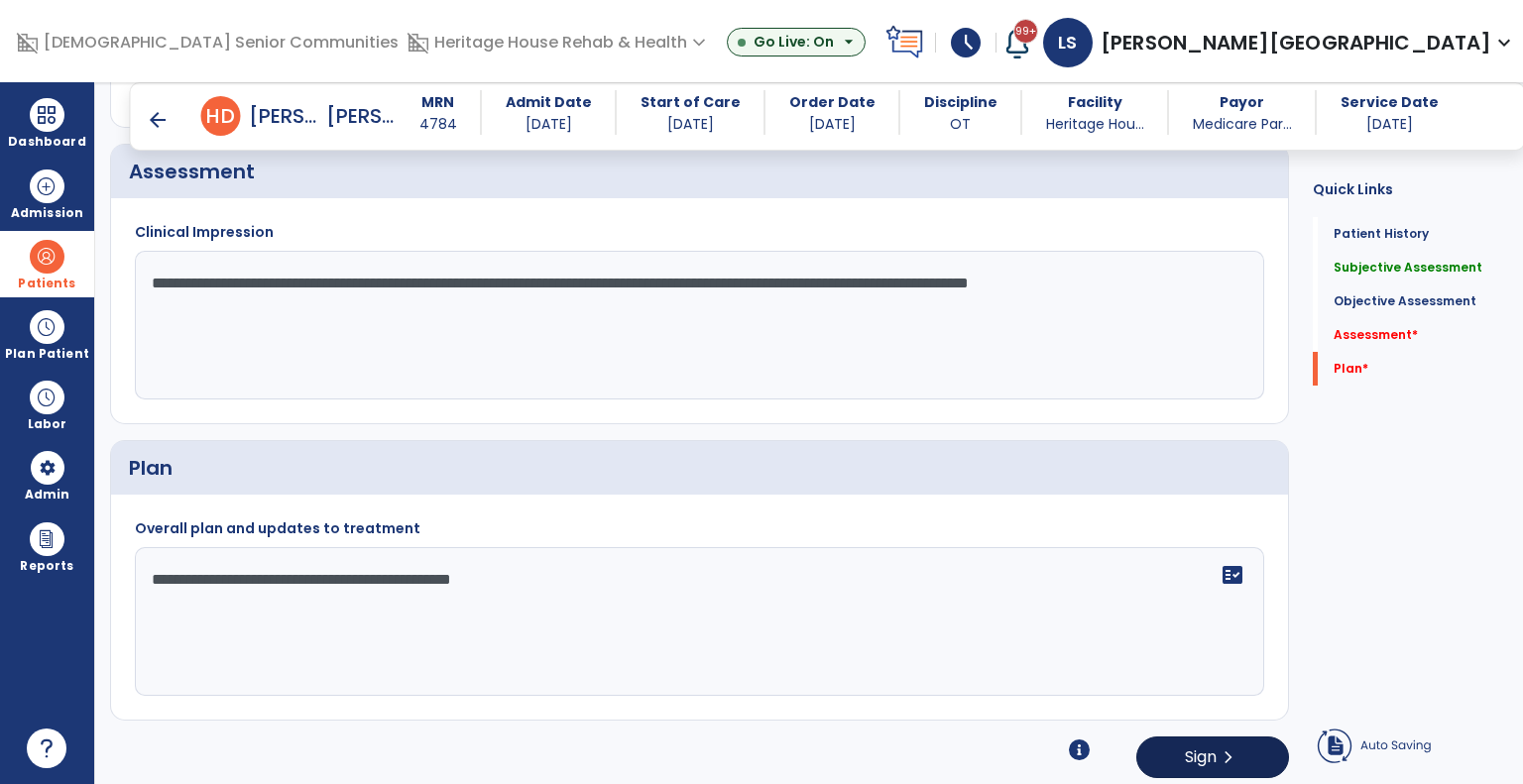 type on "**********" 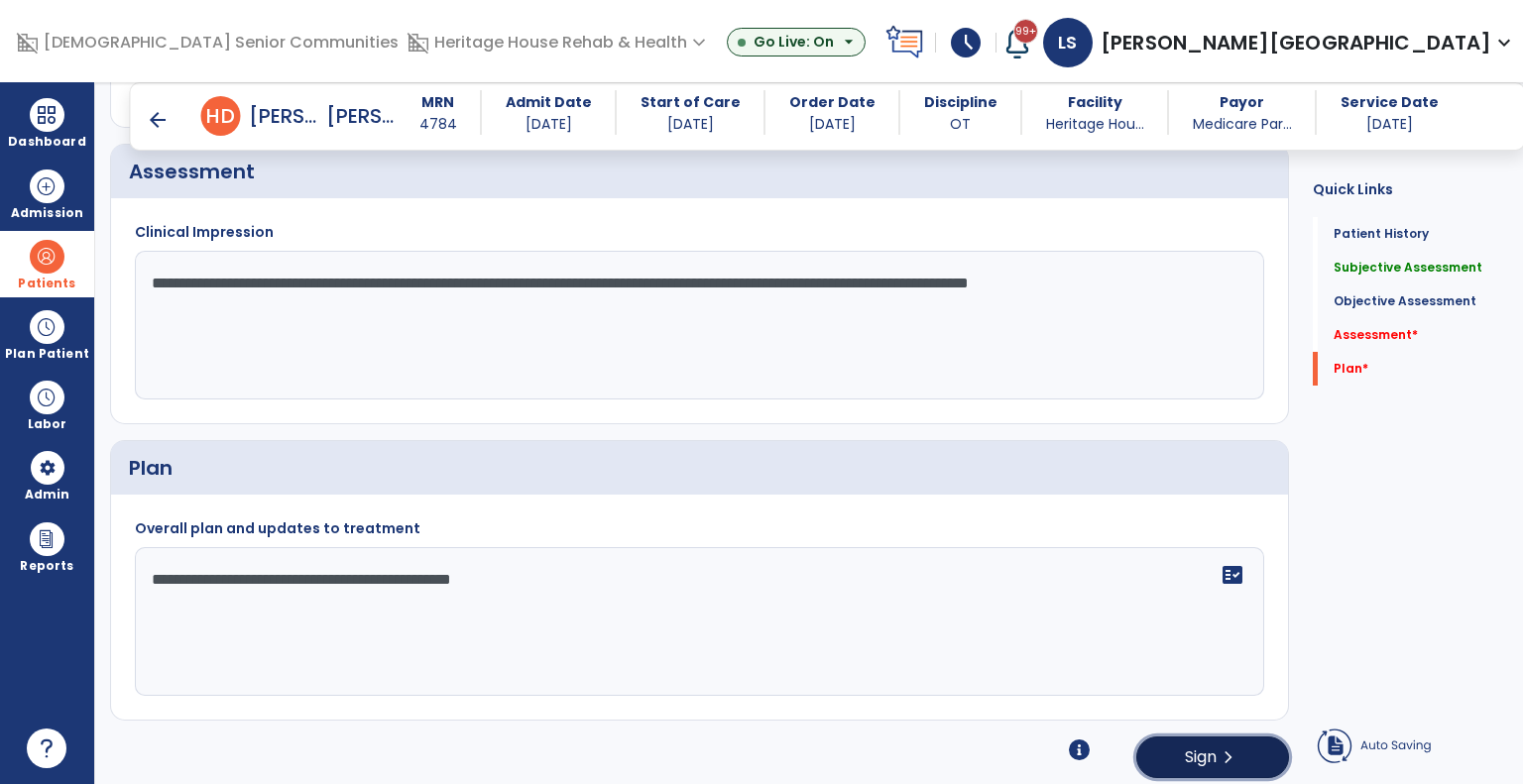 click on "Sign  chevron_right" 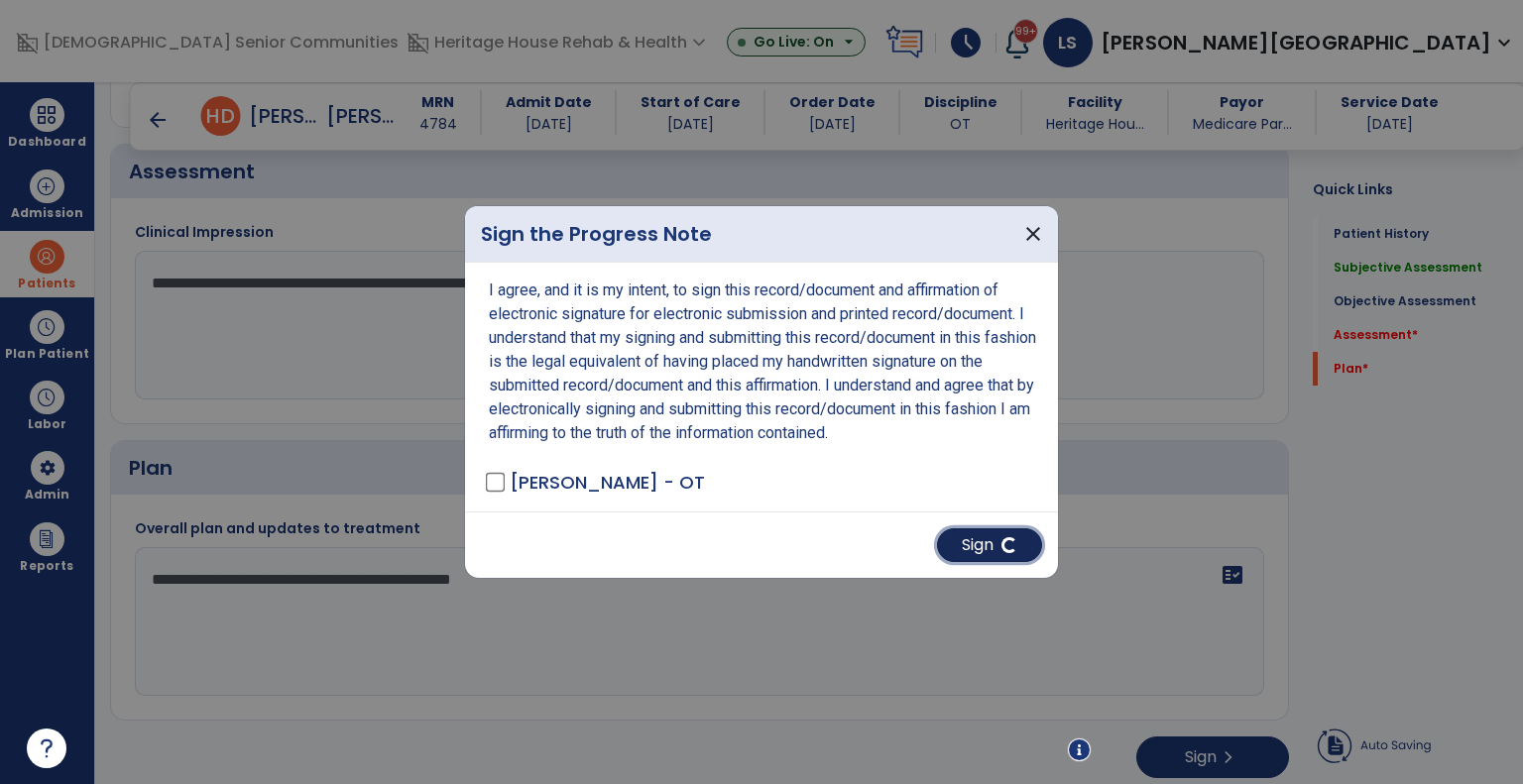 click on "Sign" at bounding box center [990, 545] 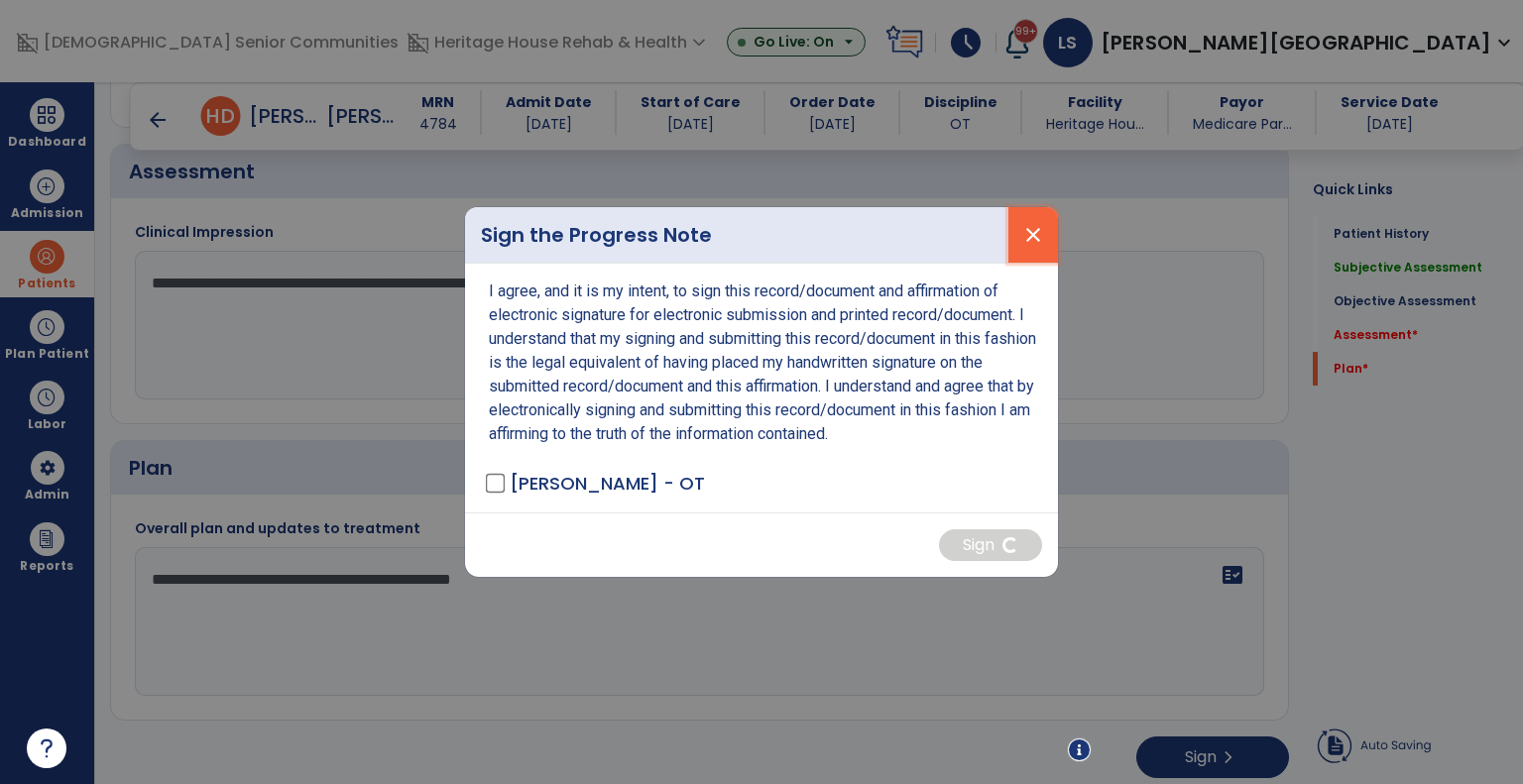 click on "close" at bounding box center [1033, 235] 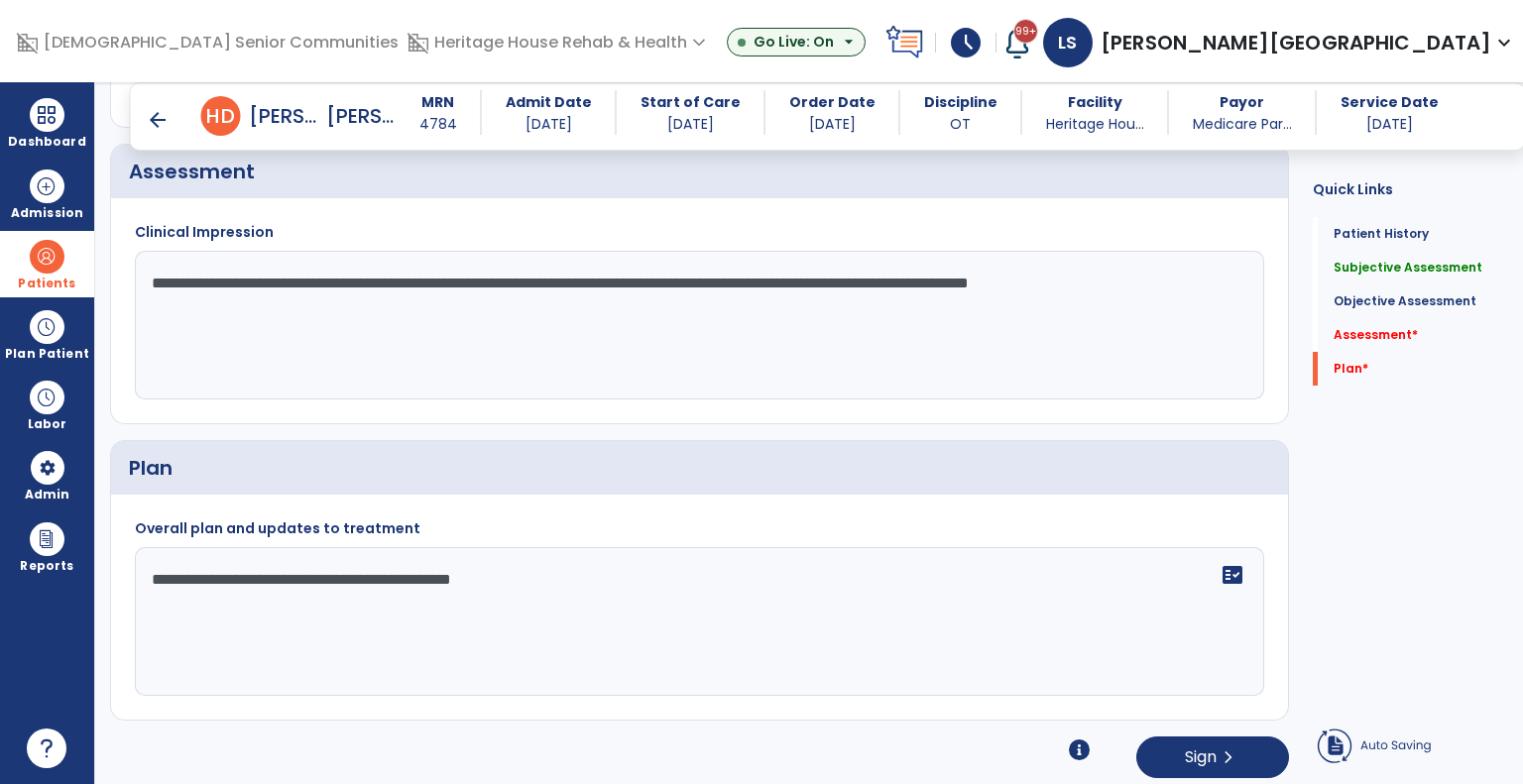 click on "arrow_back" at bounding box center (158, 120) 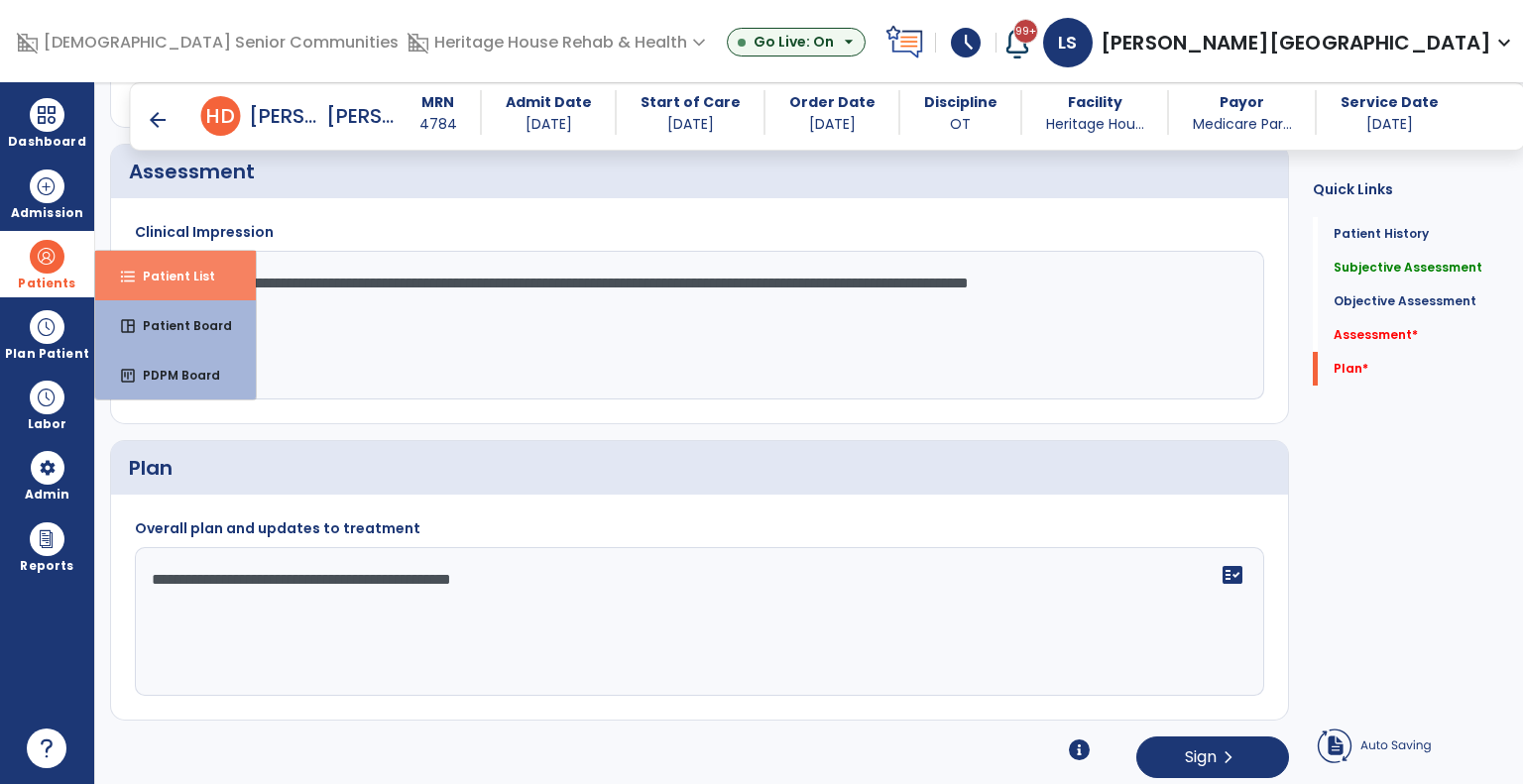 click on "format_list_bulleted  Patient List" at bounding box center (176, 276) 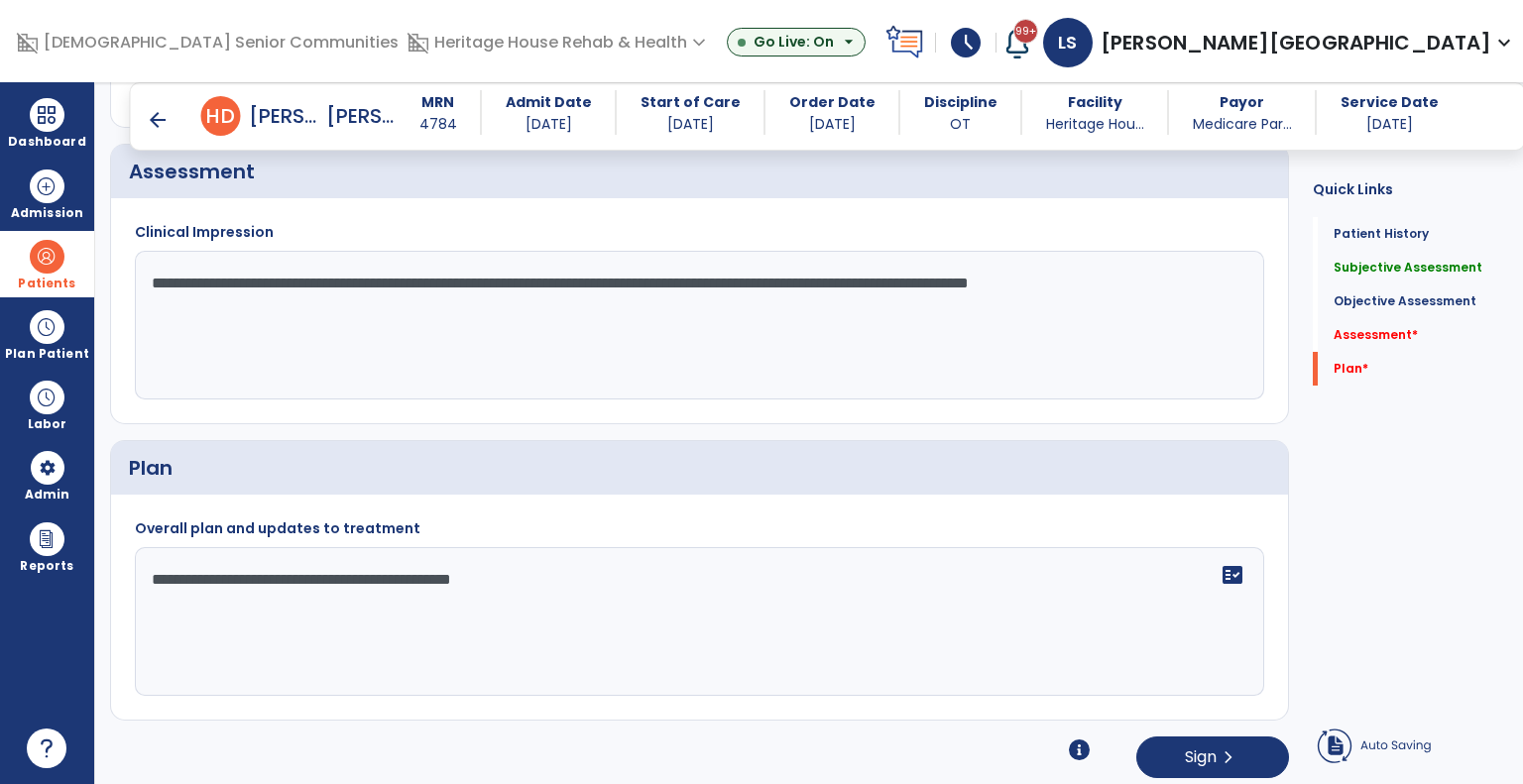 click at bounding box center [47, 257] 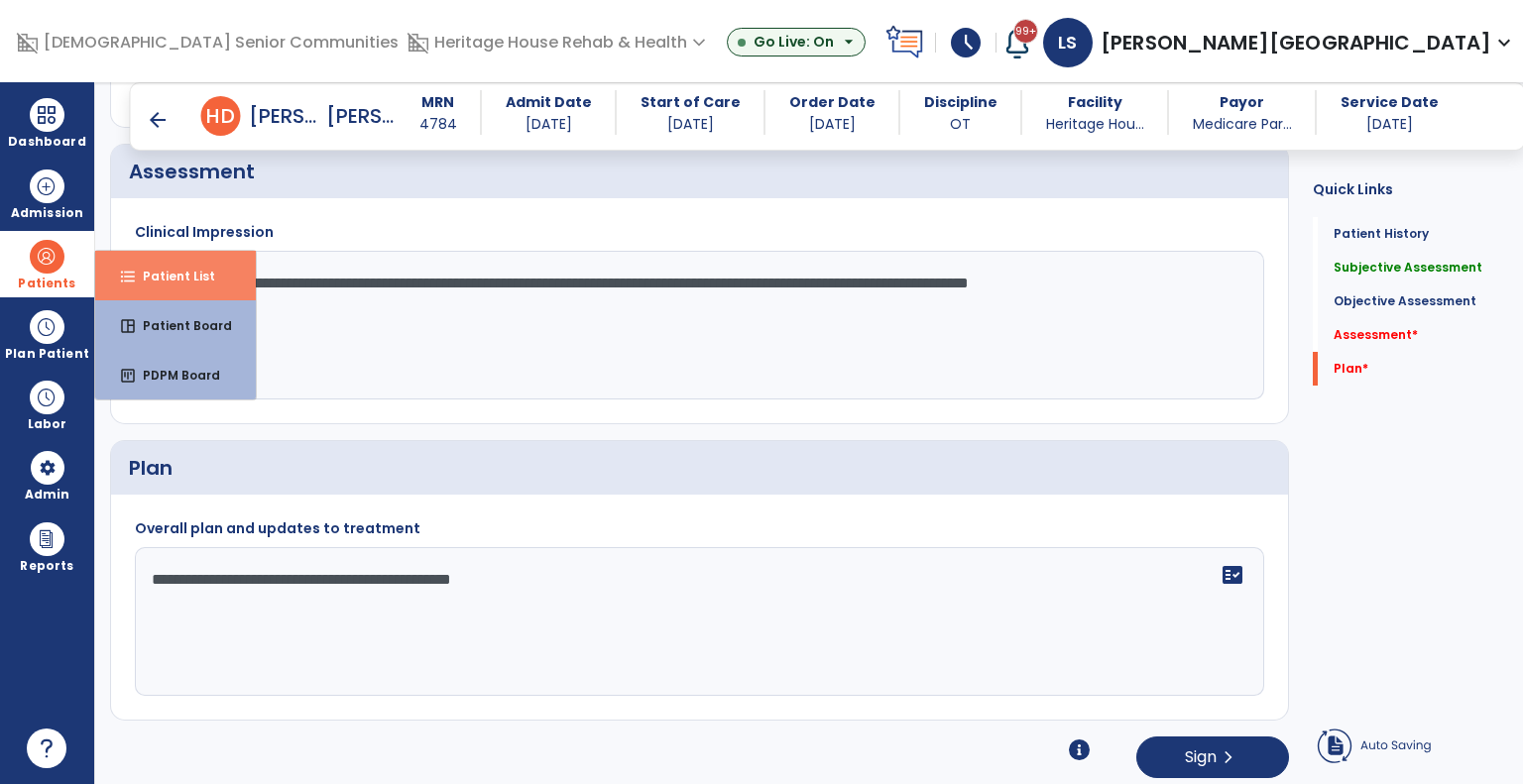 click on "format_list_bulleted" at bounding box center [128, 277] 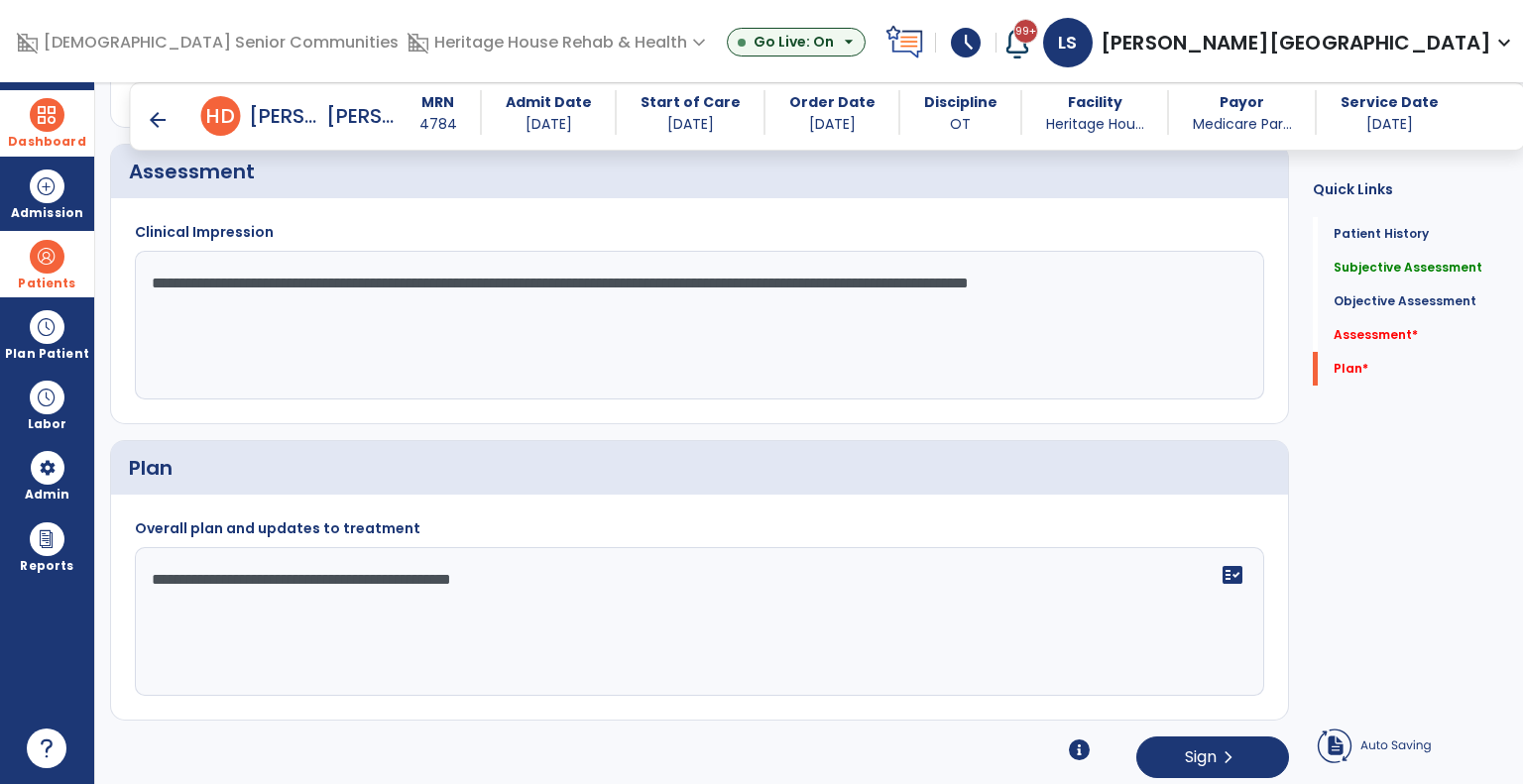 click at bounding box center (47, 115) 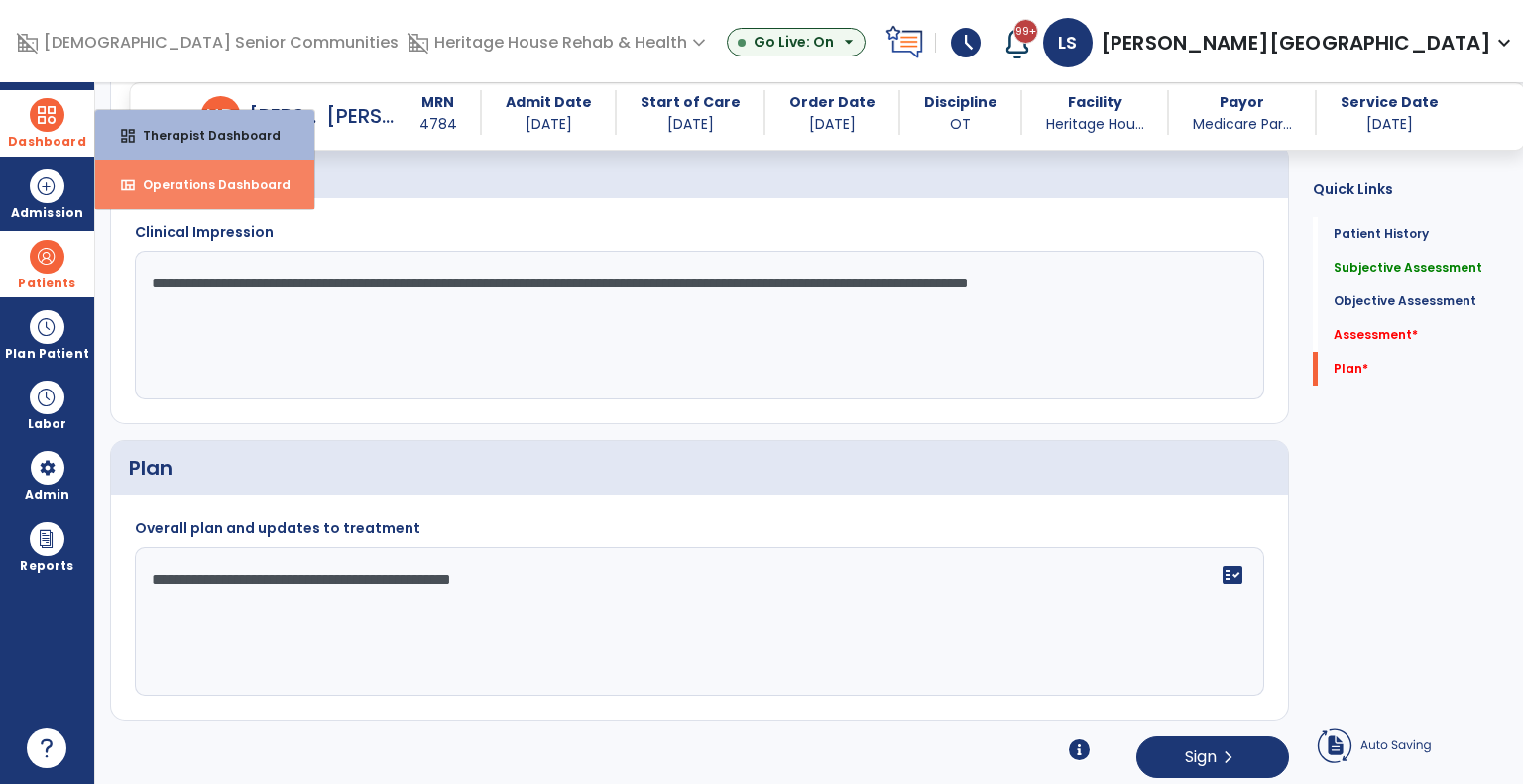click on "Operations Dashboard" at bounding box center [208, 184] 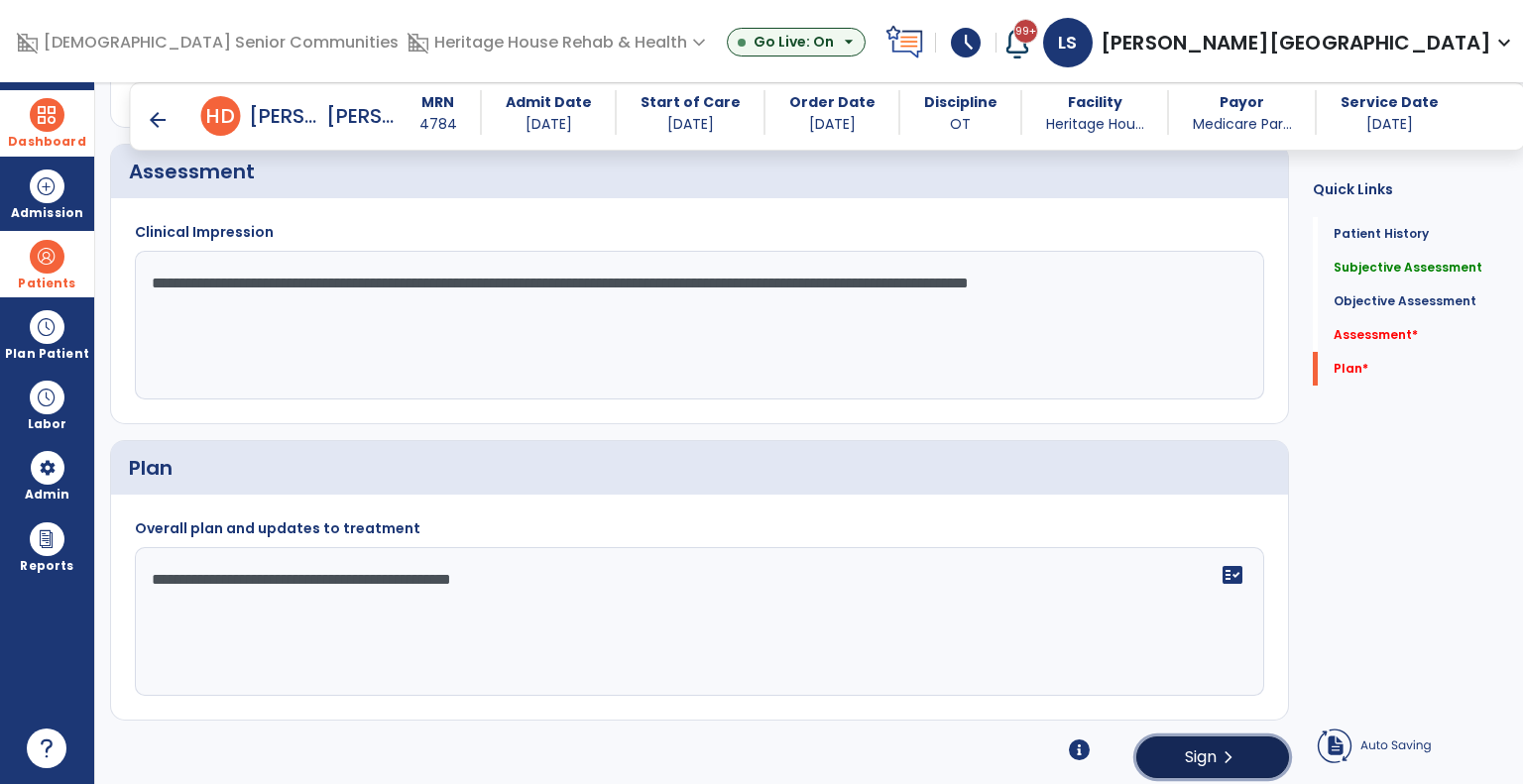 click on "Sign" 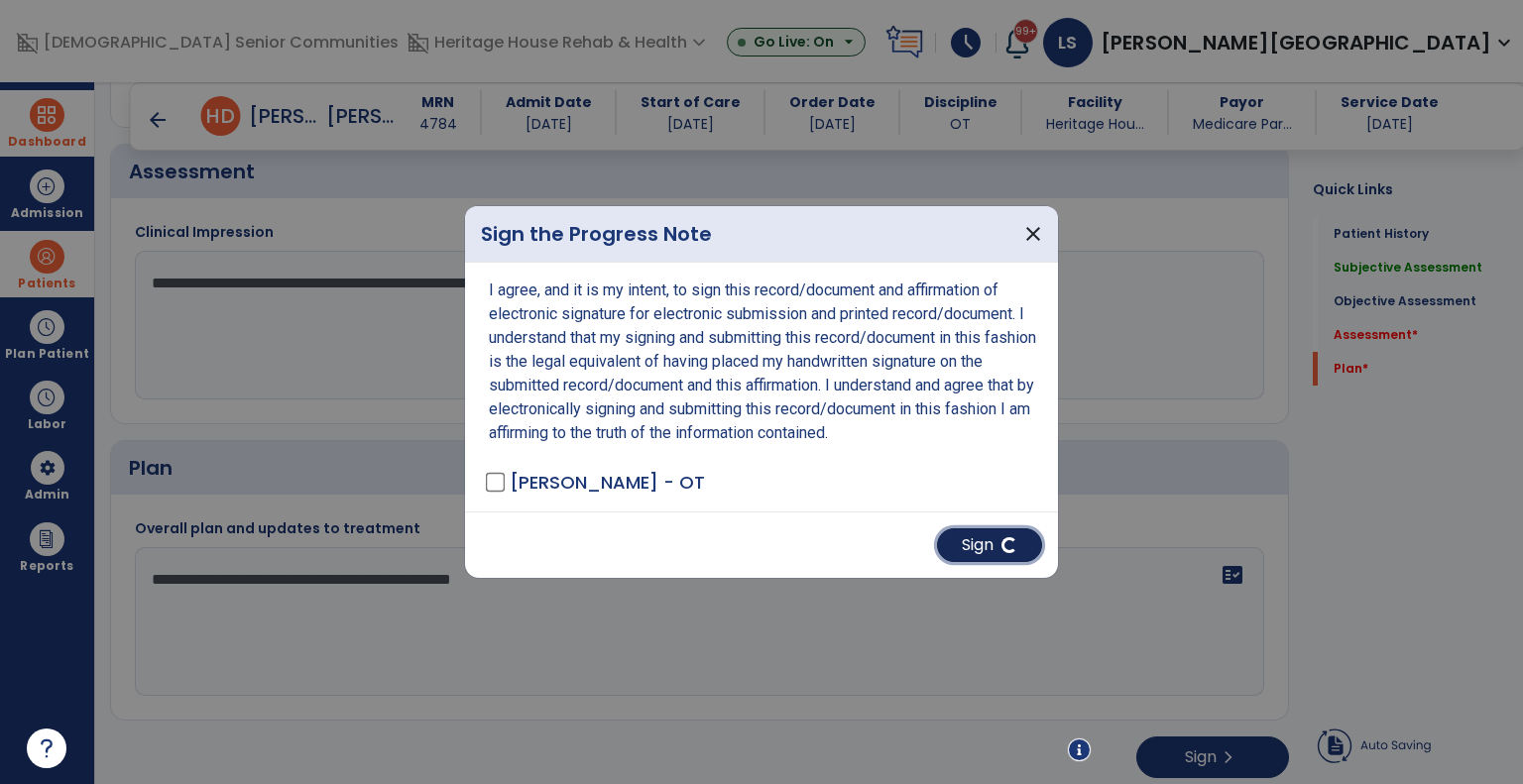 click on "Sign" at bounding box center [990, 545] 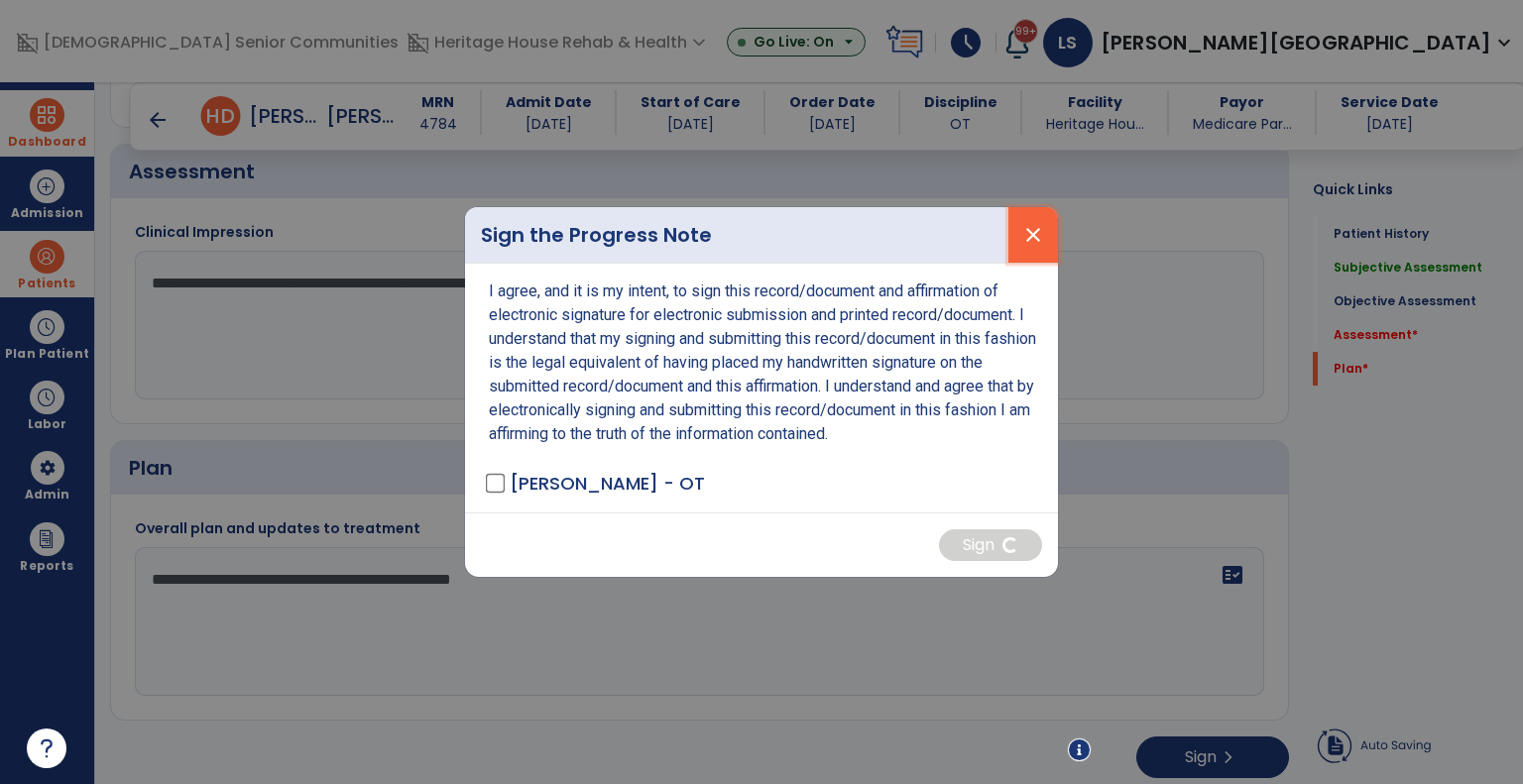 click on "close" at bounding box center (1033, 235) 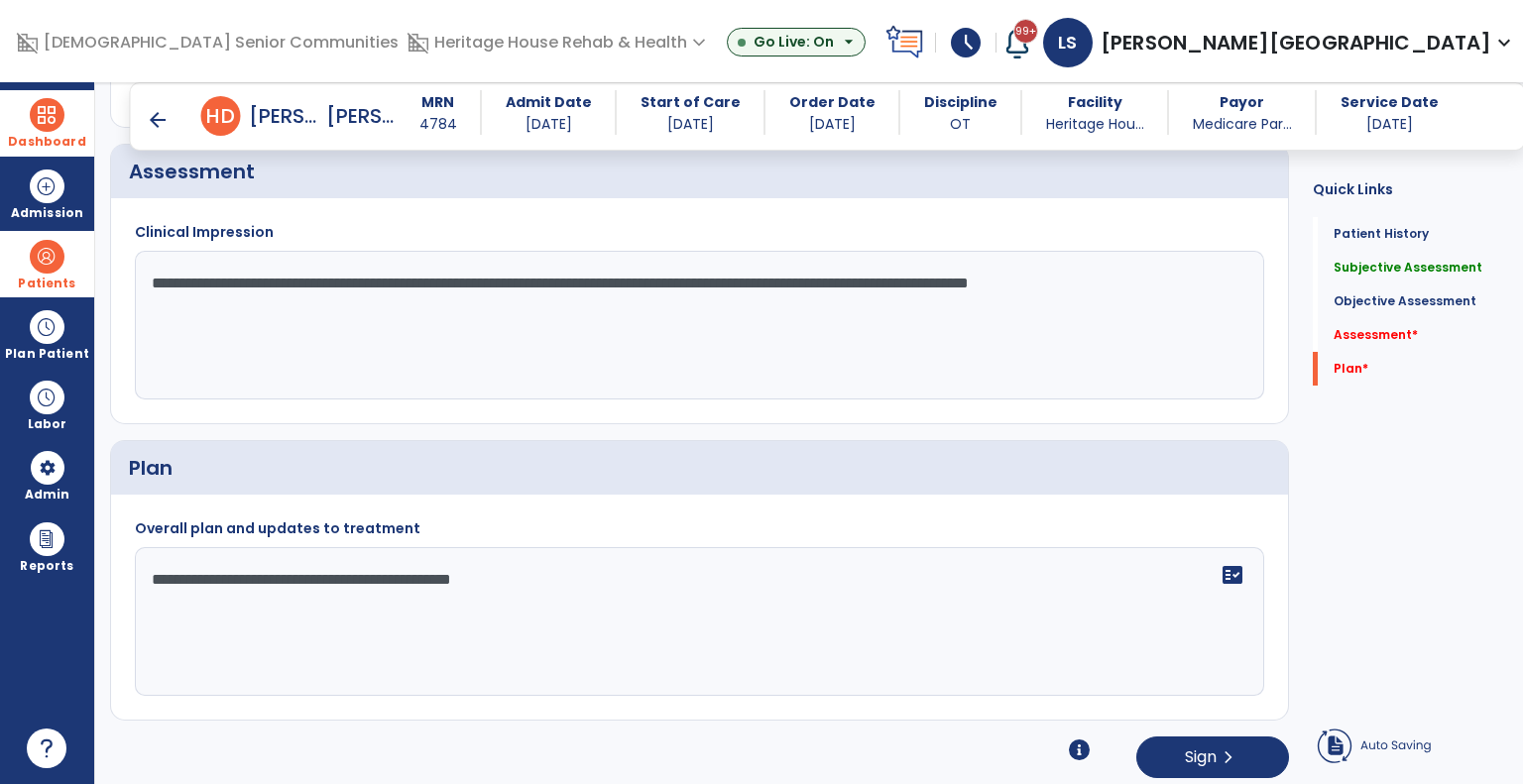 click on "arrow_back" at bounding box center [158, 120] 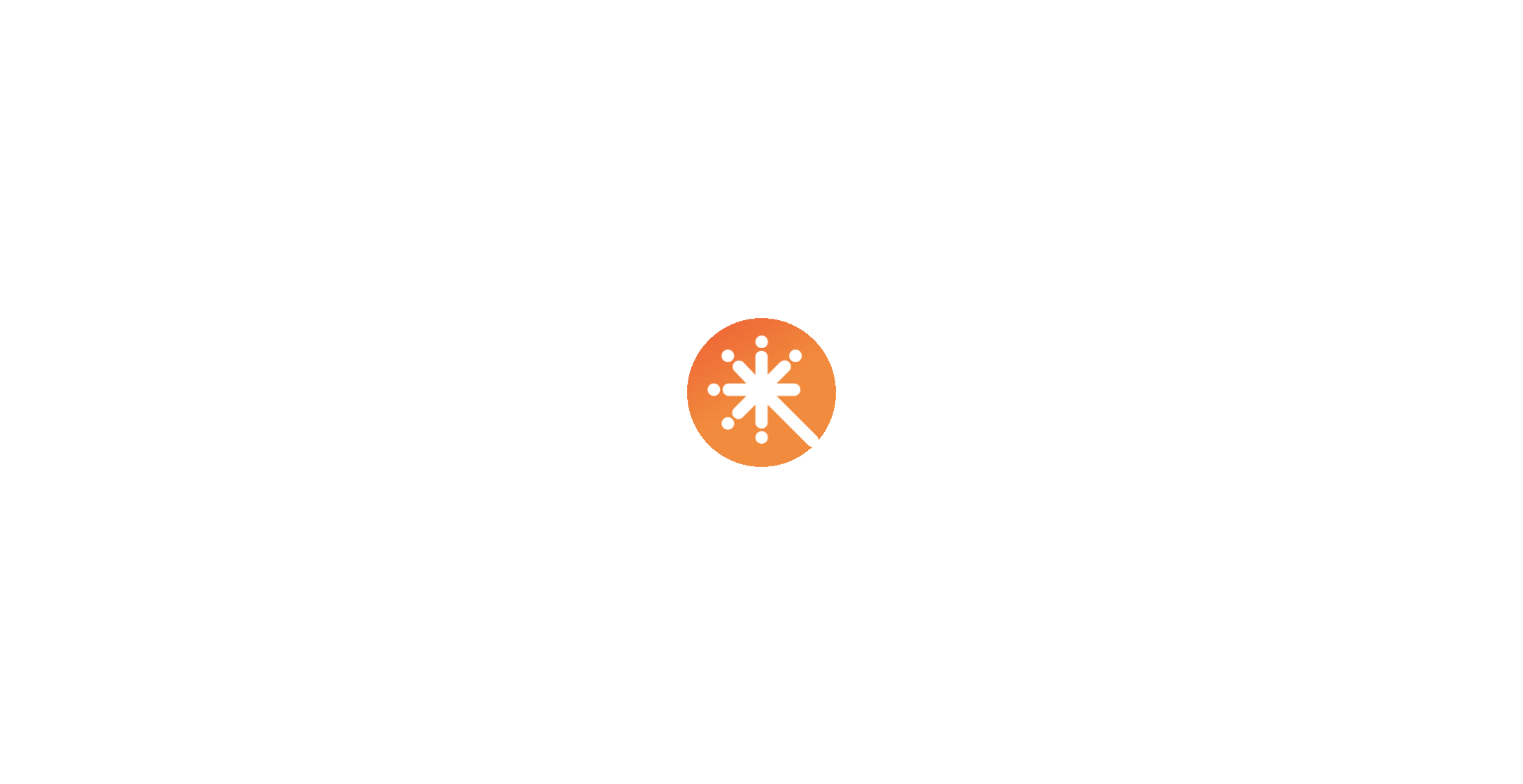 scroll, scrollTop: 0, scrollLeft: 0, axis: both 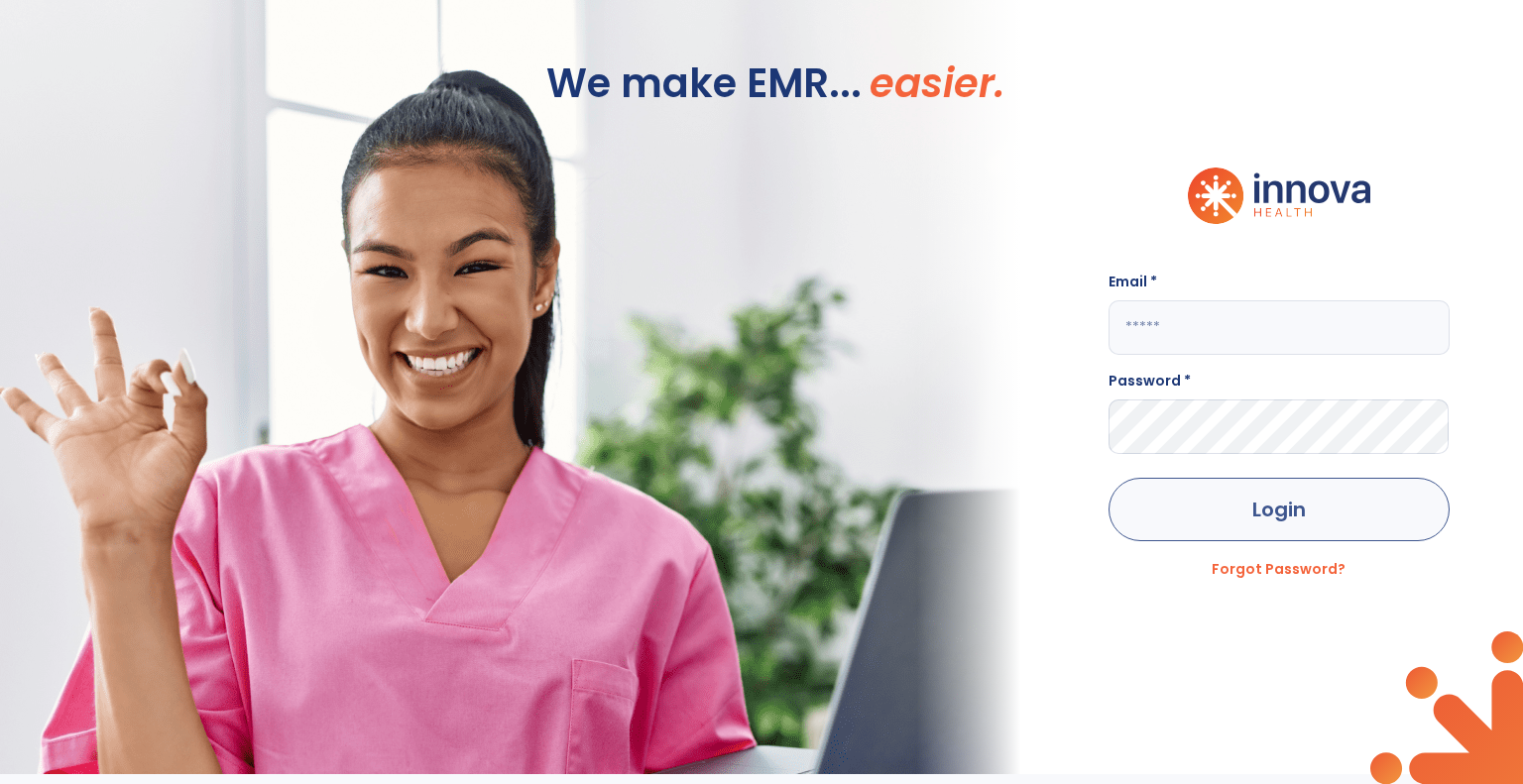 type on "**********" 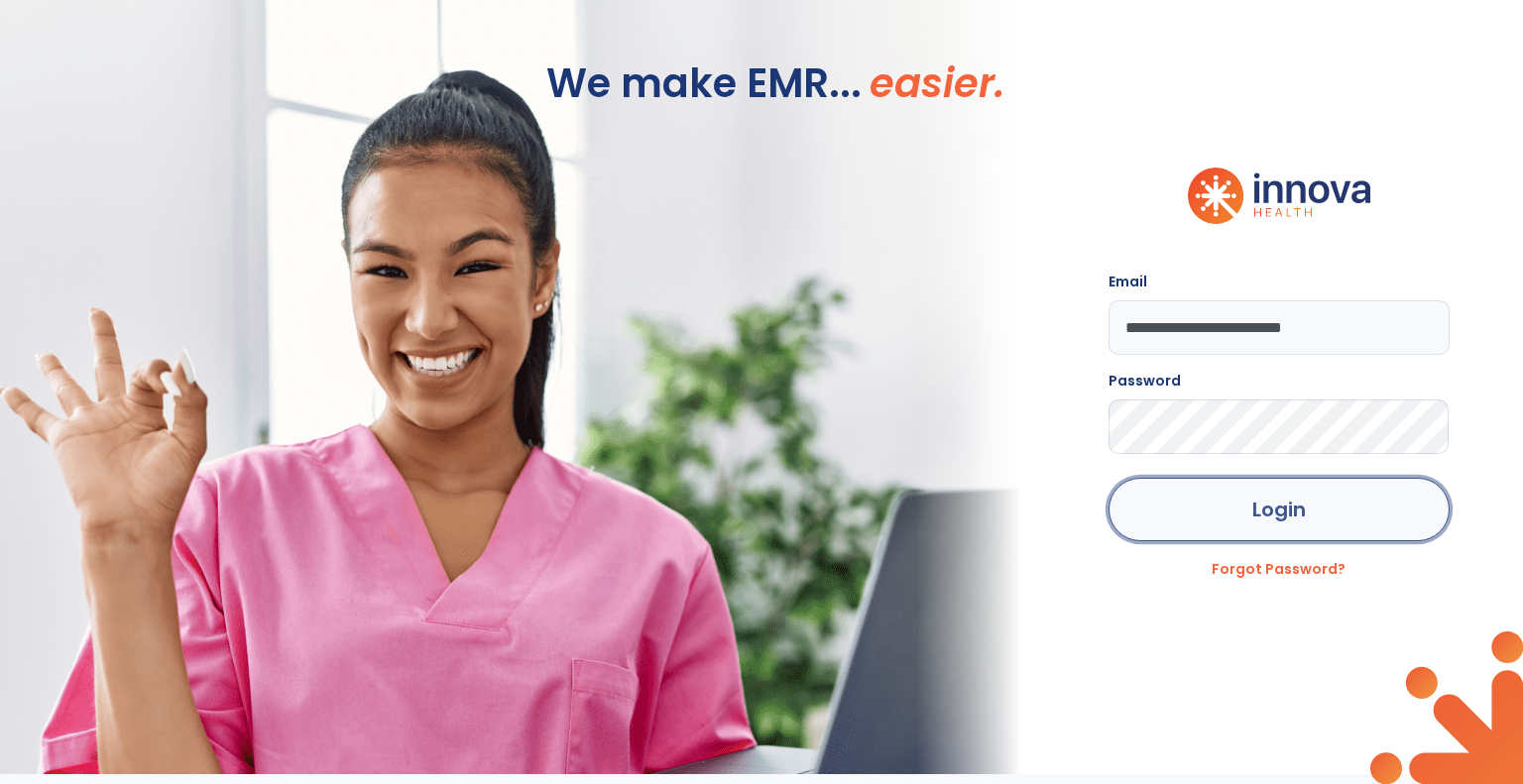 click on "Login" 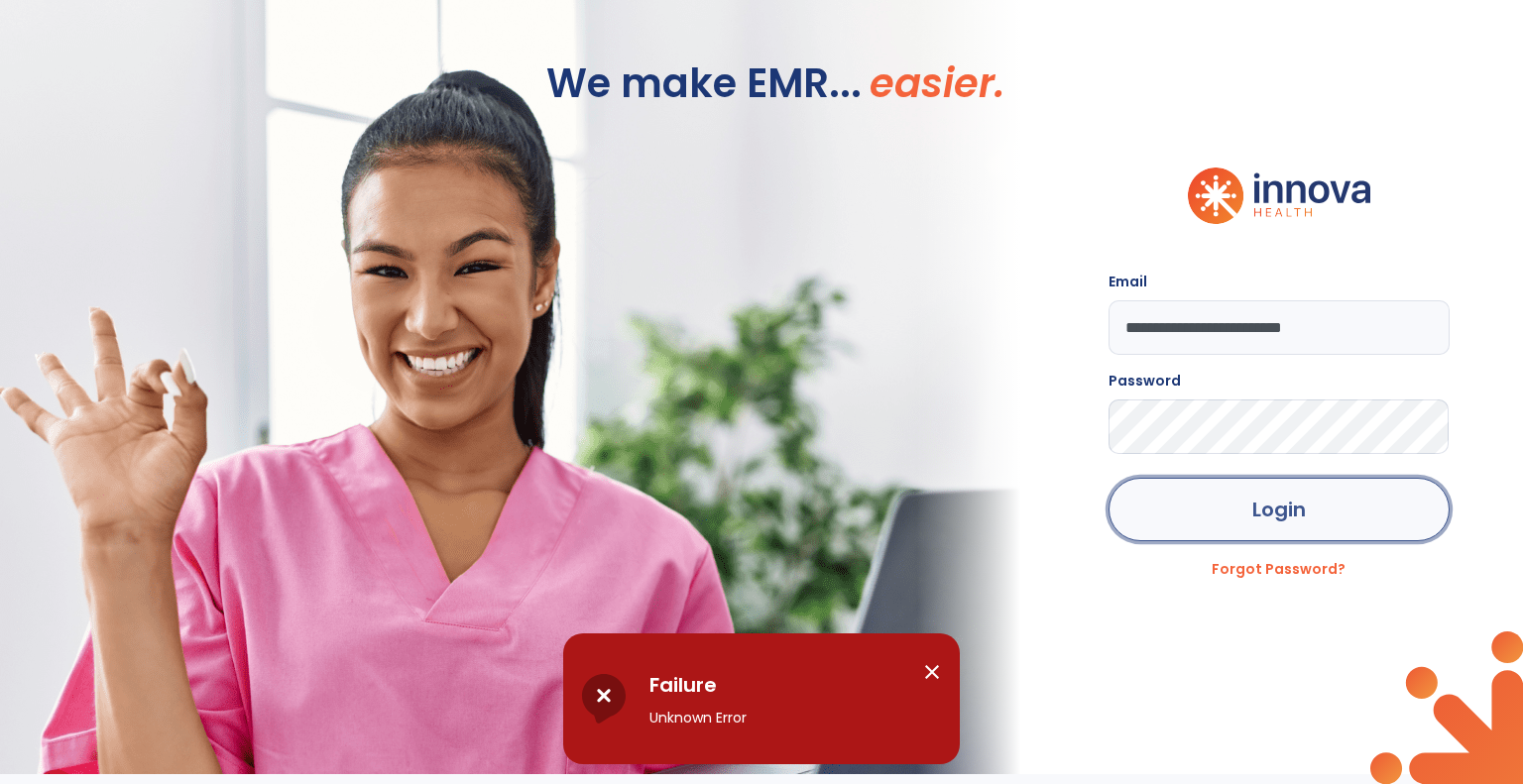 click on "Login" 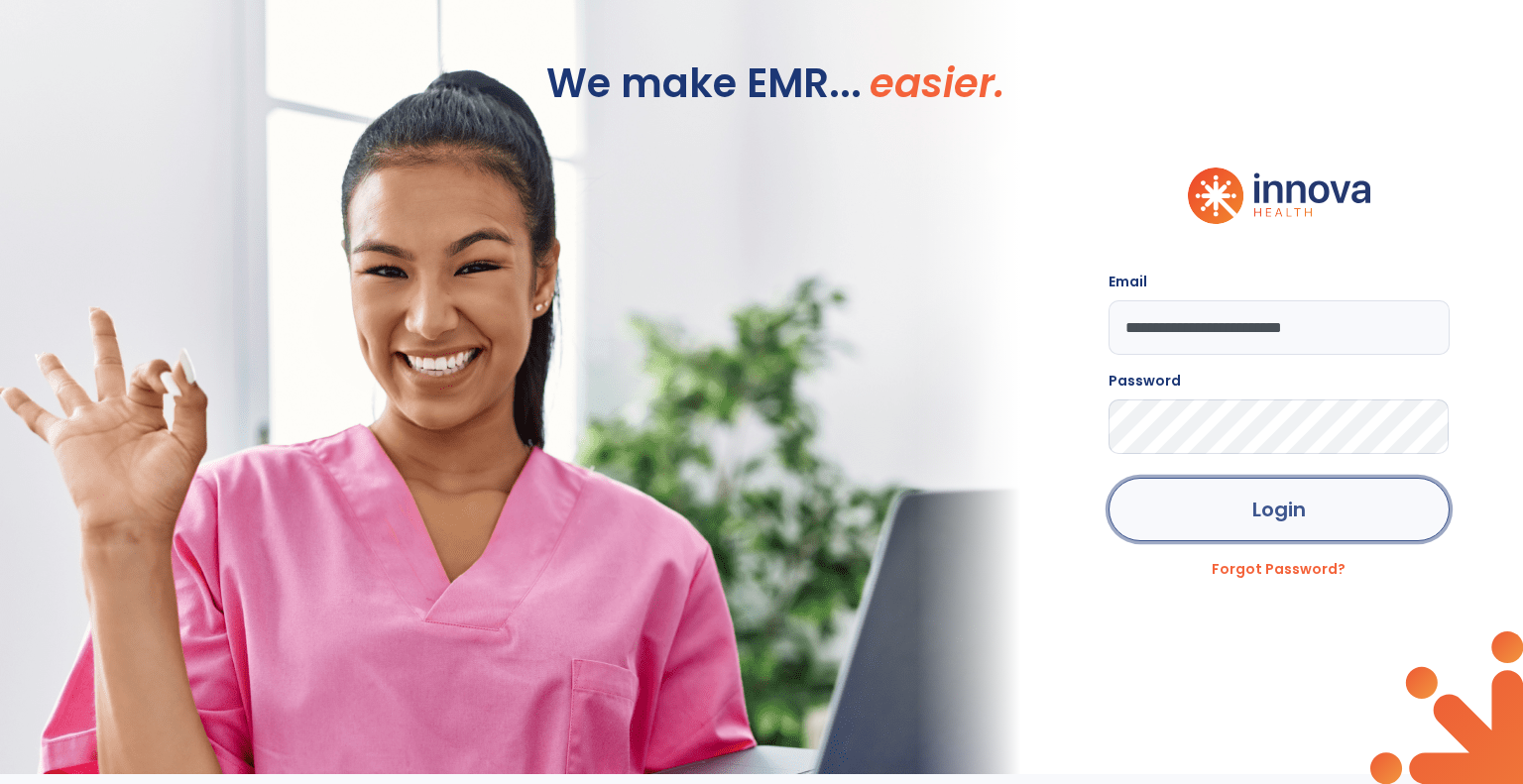 click on "Login" 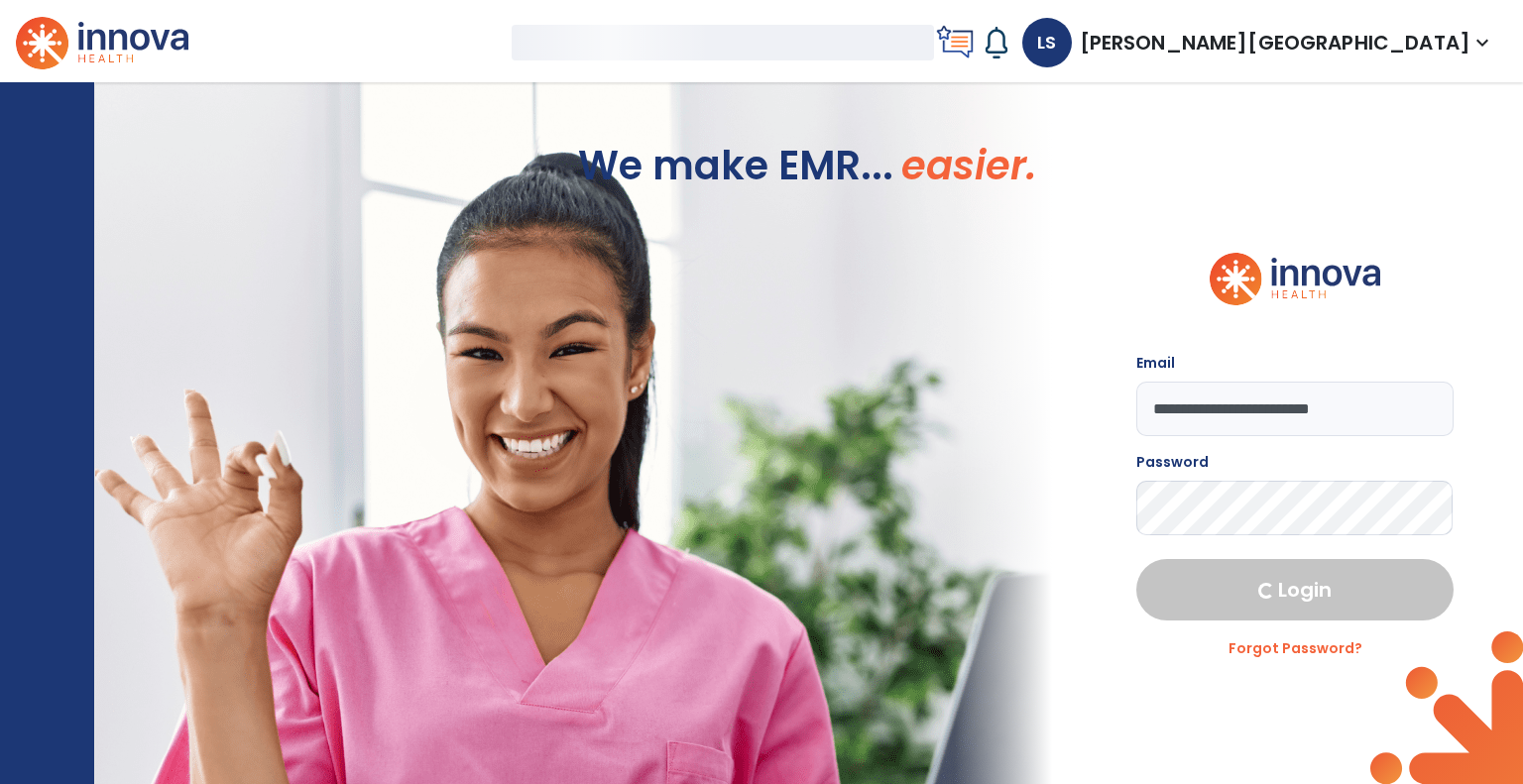 select on "***" 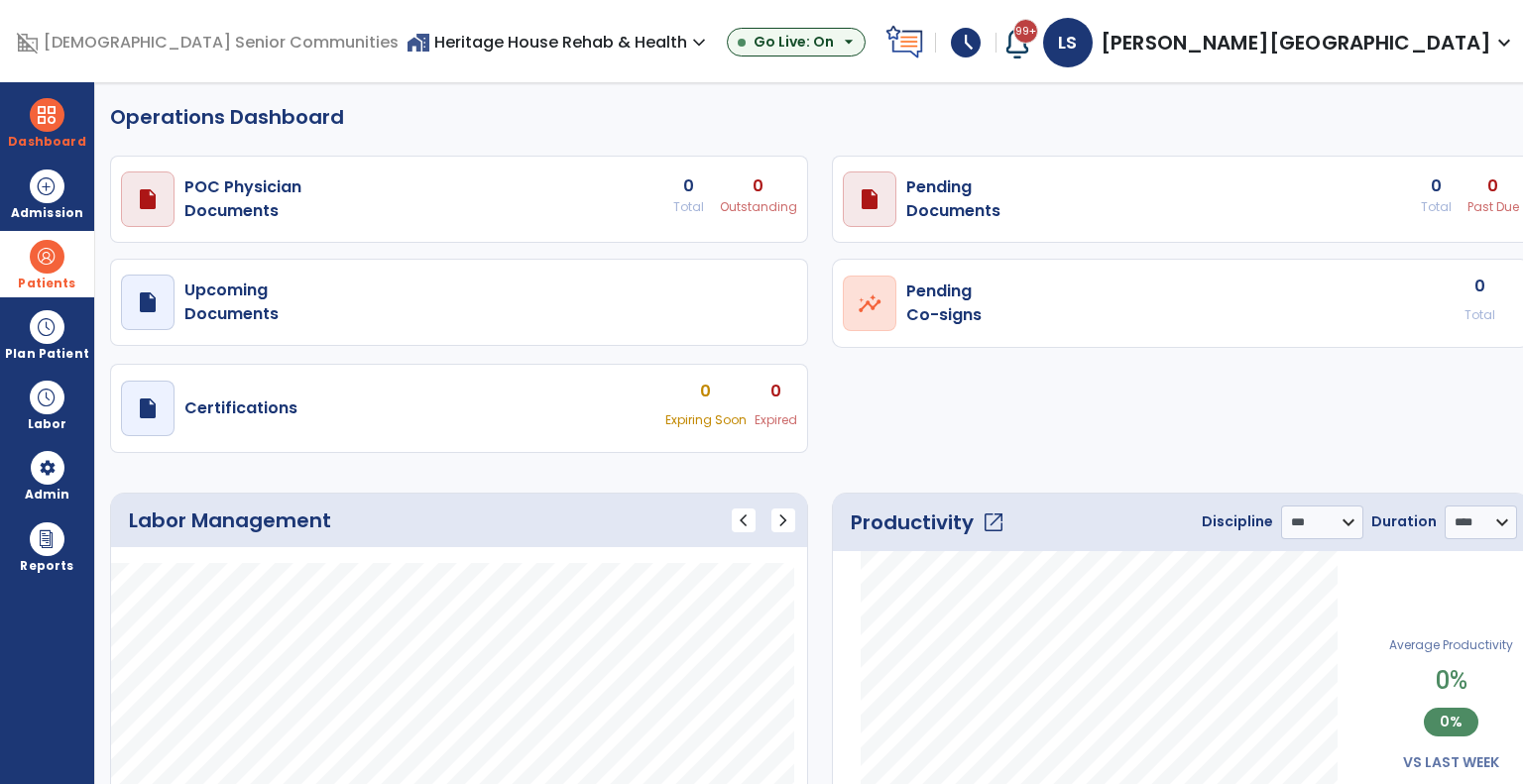click at bounding box center [47, 257] 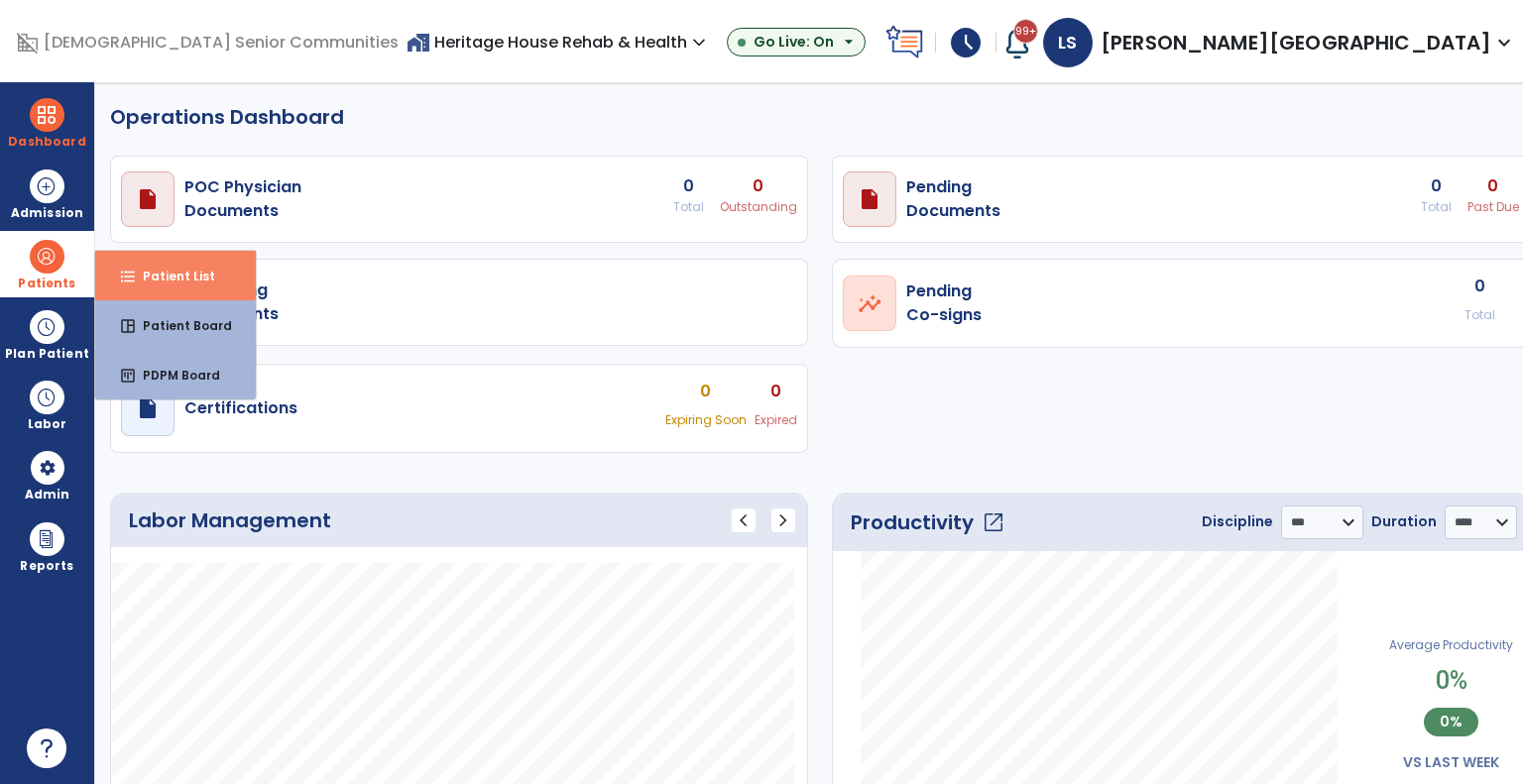 click on "Patient List" at bounding box center (171, 276) 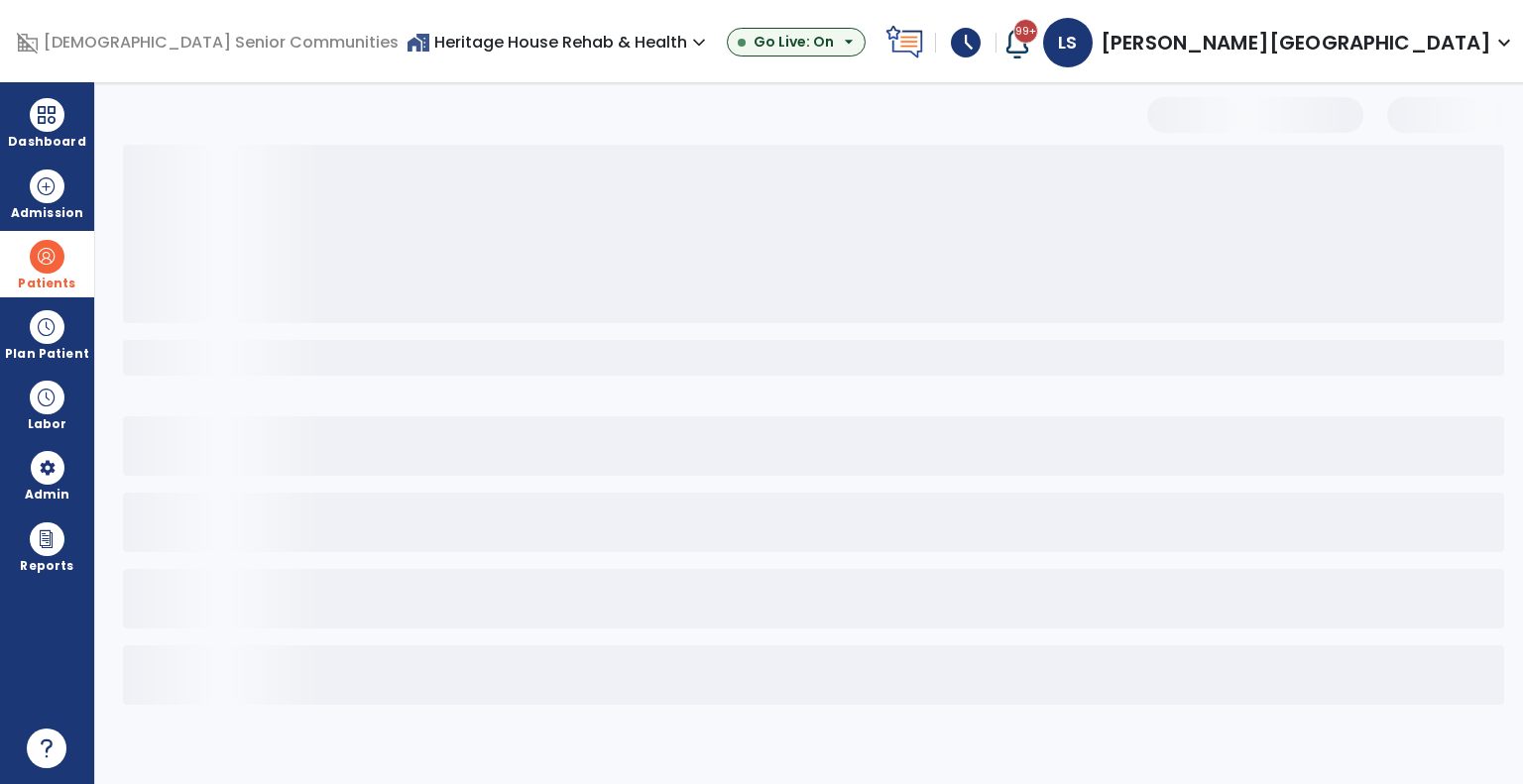select on "***" 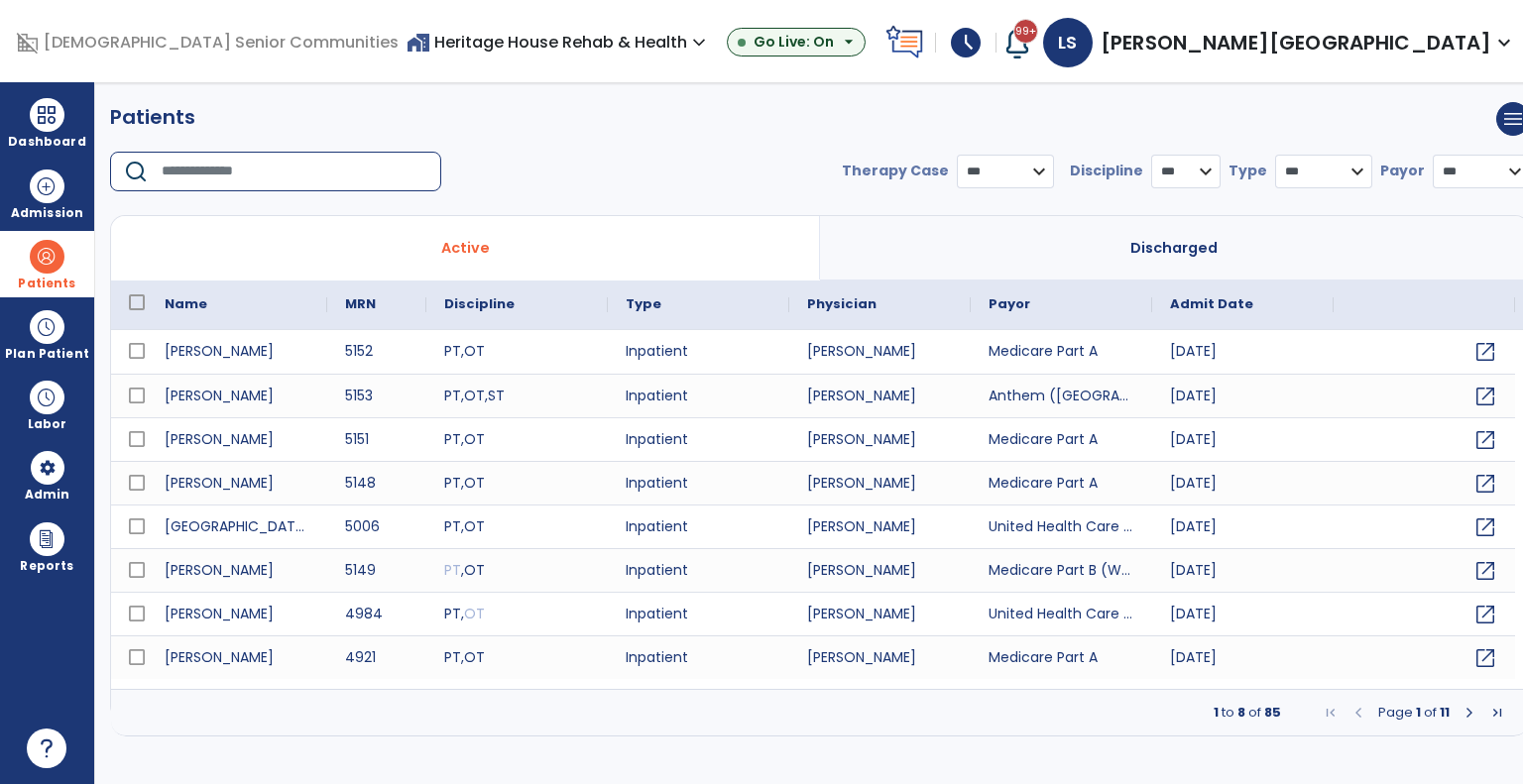 click at bounding box center [294, 171] 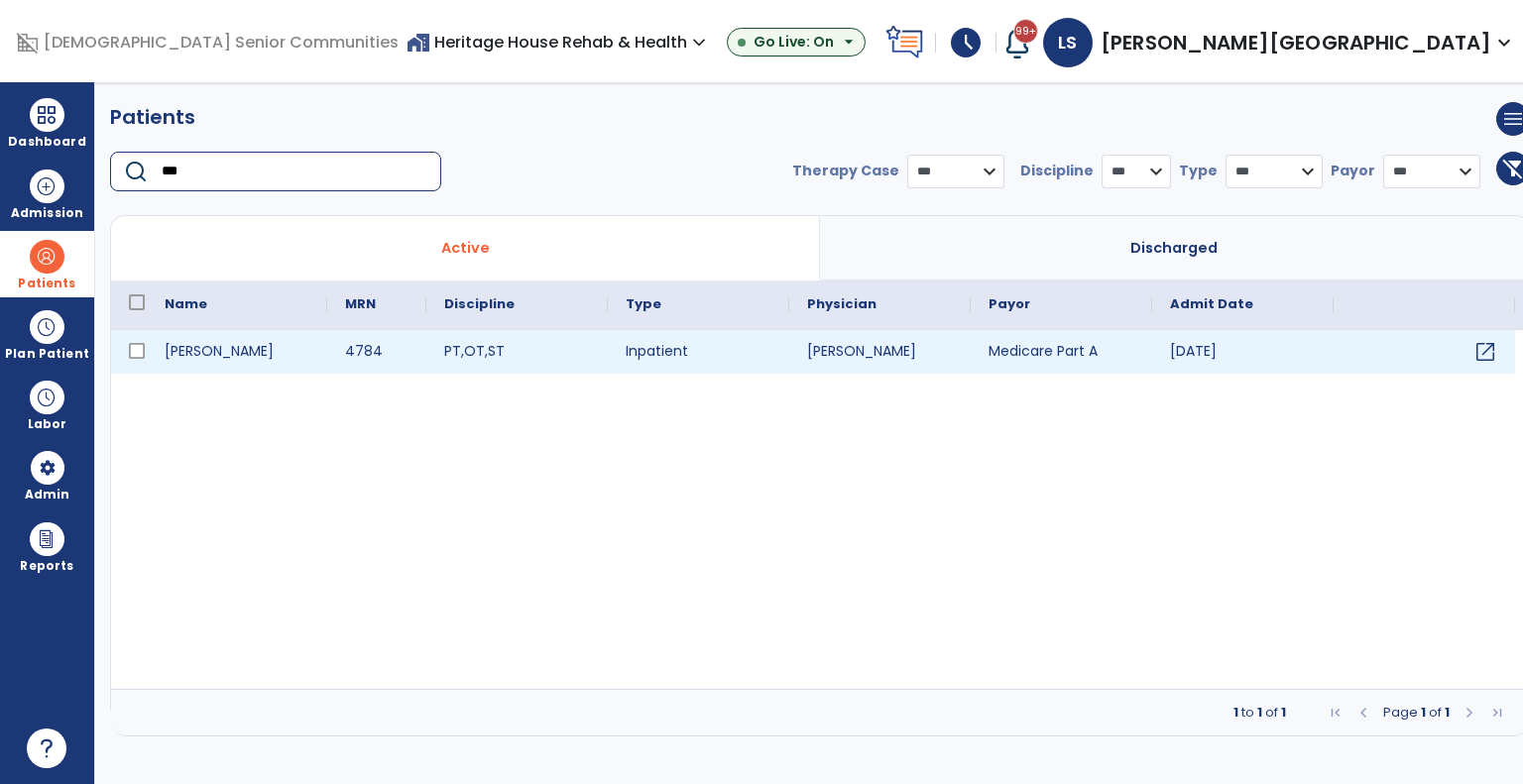 type on "***" 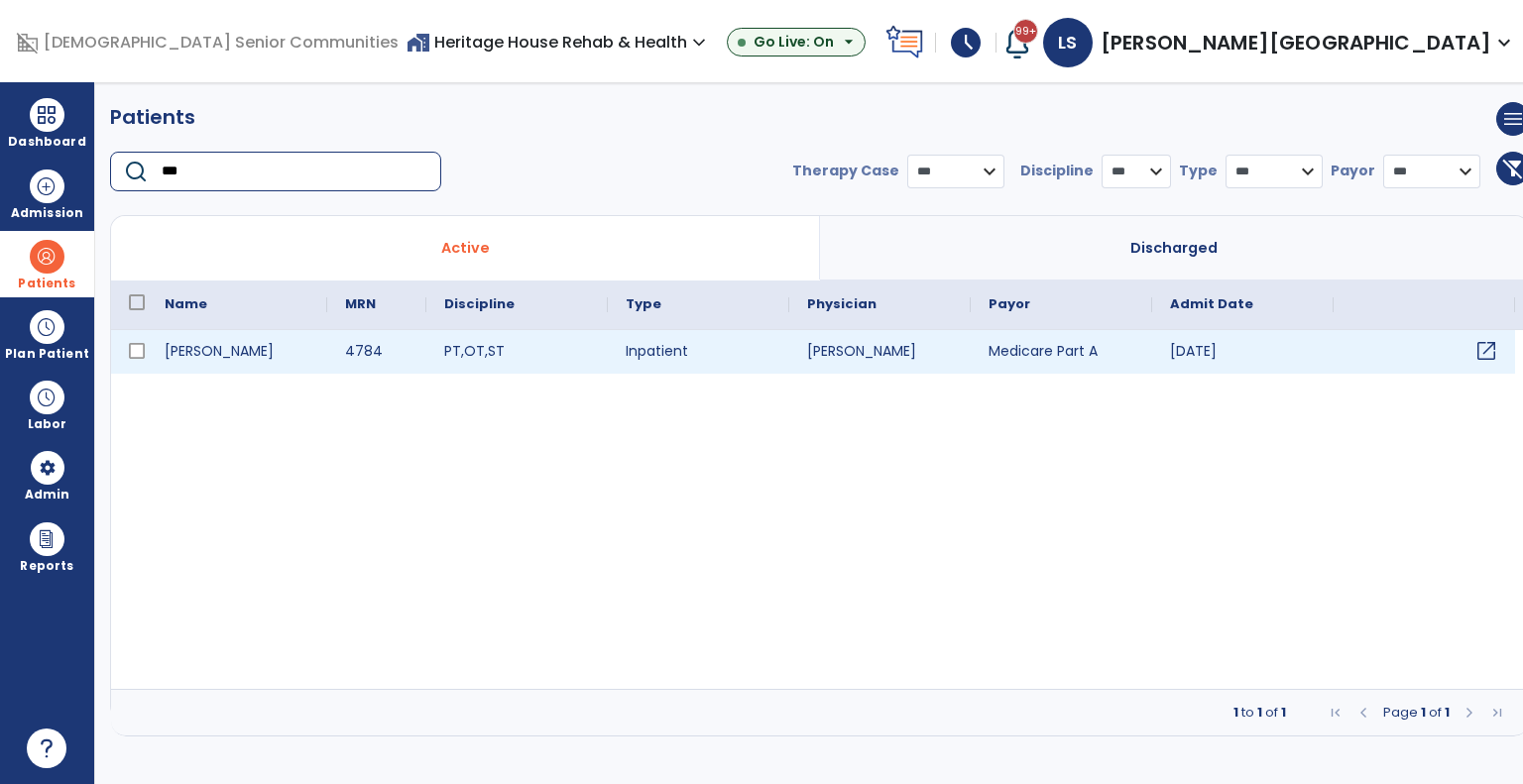 click on "open_in_new" at bounding box center [1486, 351] 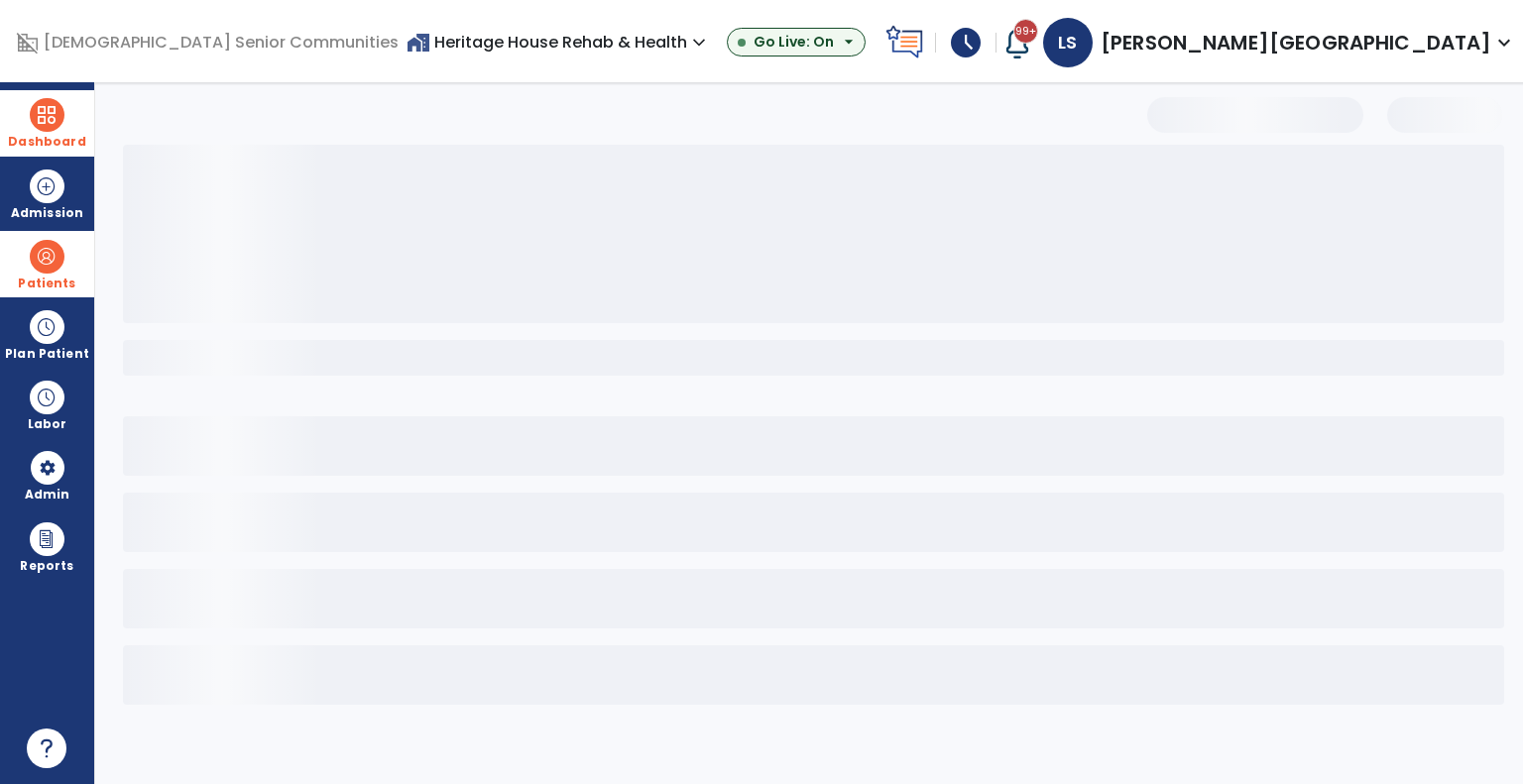 click on "Dashboard" at bounding box center (47, 142) 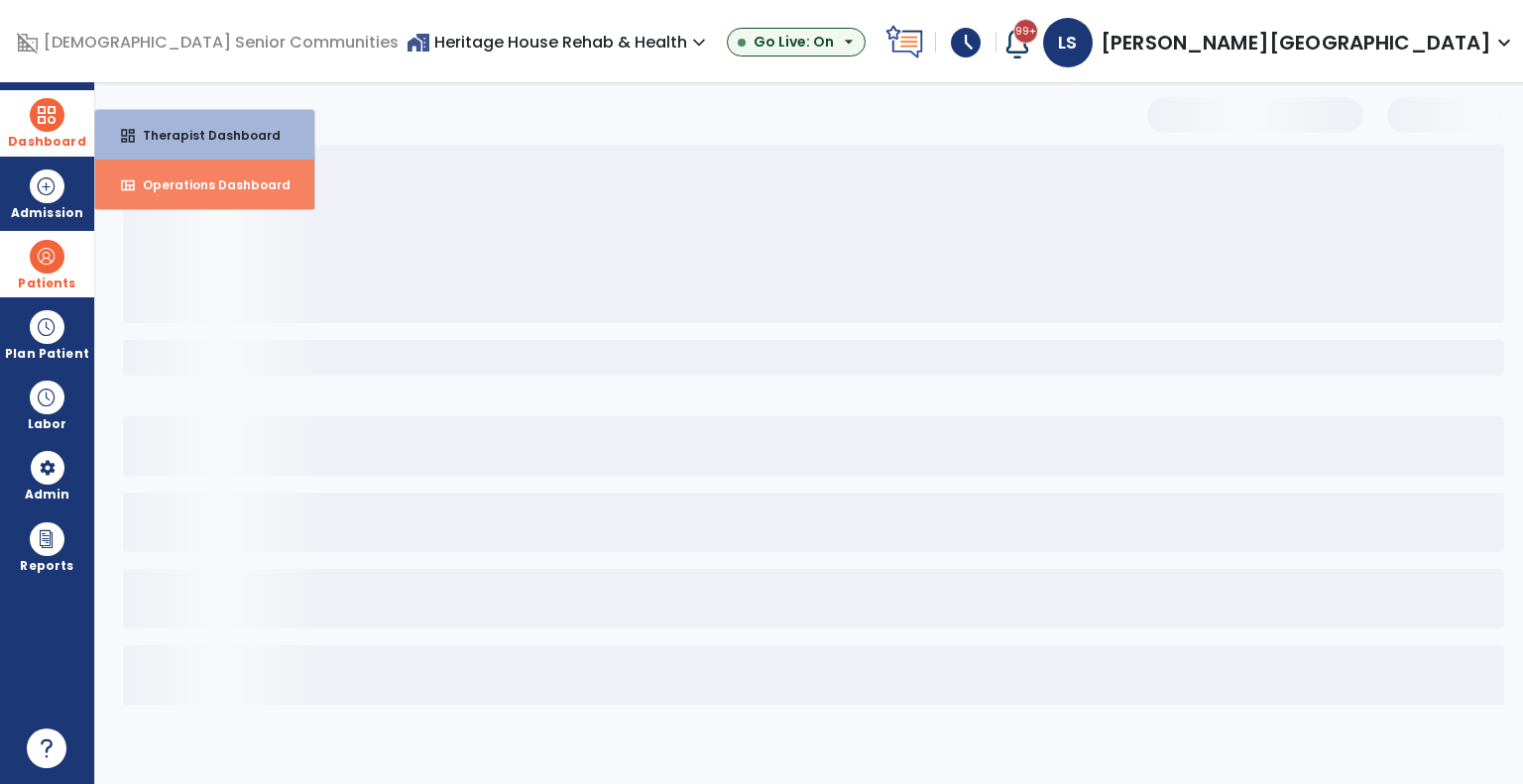 click on "view_quilt  Operations Dashboard" at bounding box center [204, 184] 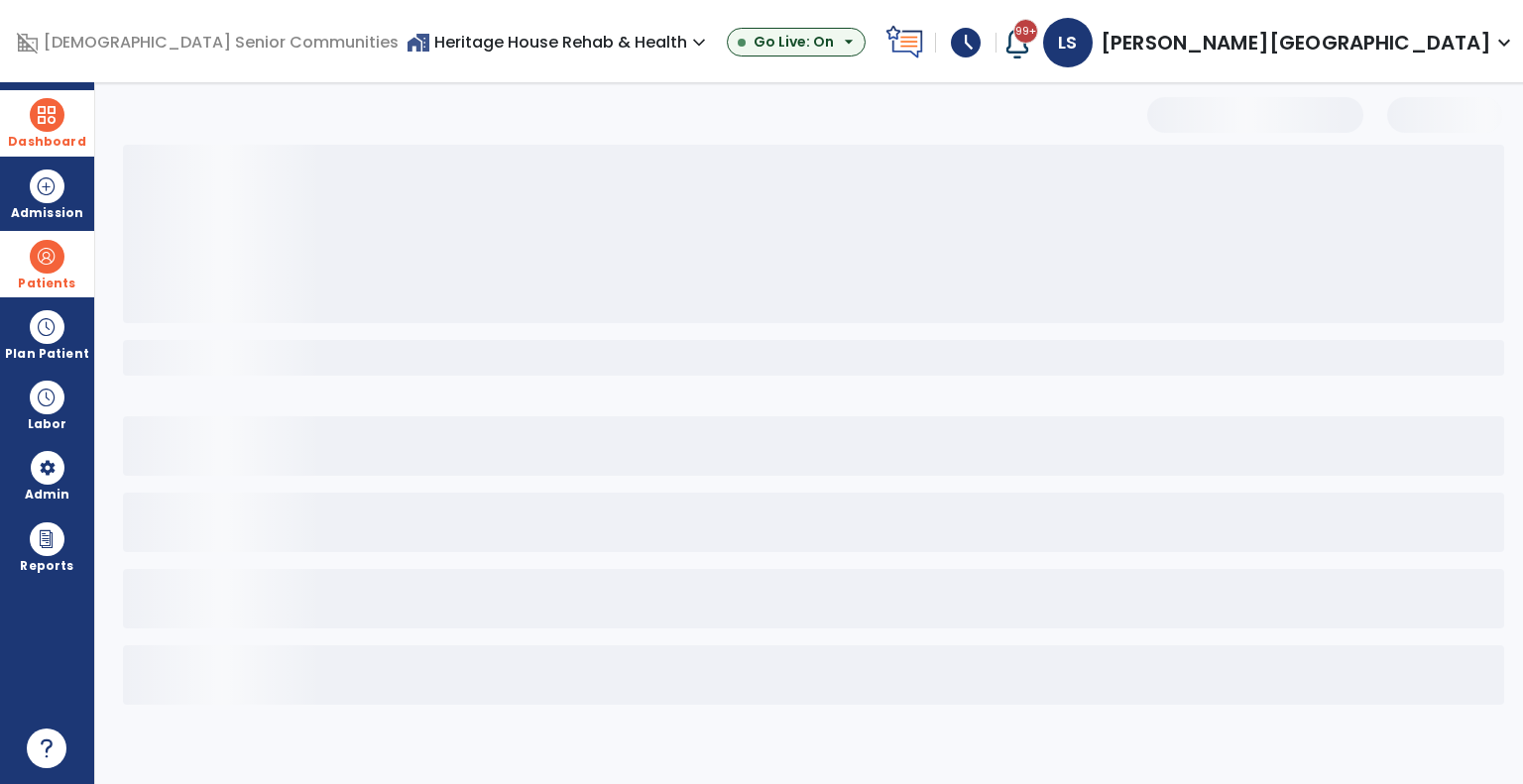 select on "***" 